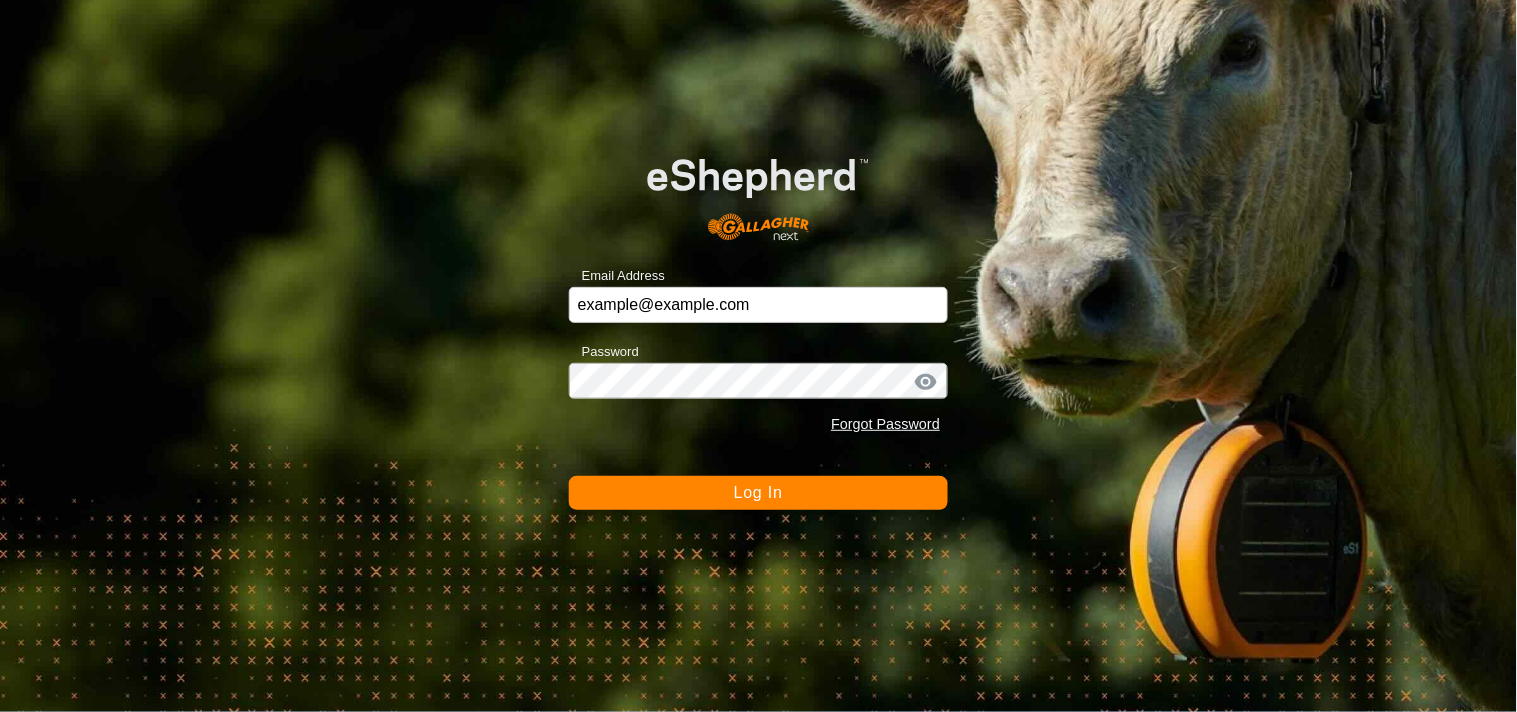 scroll, scrollTop: 0, scrollLeft: 0, axis: both 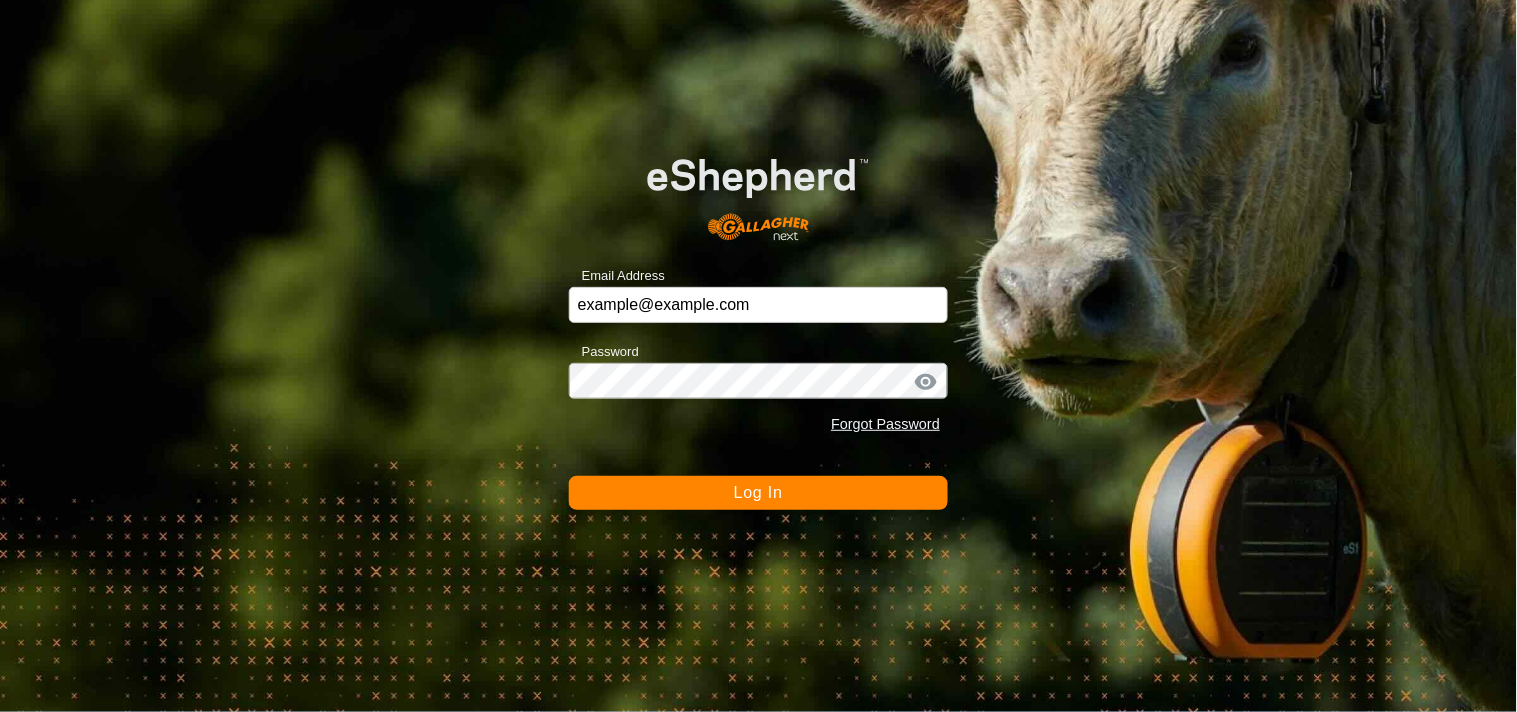 type 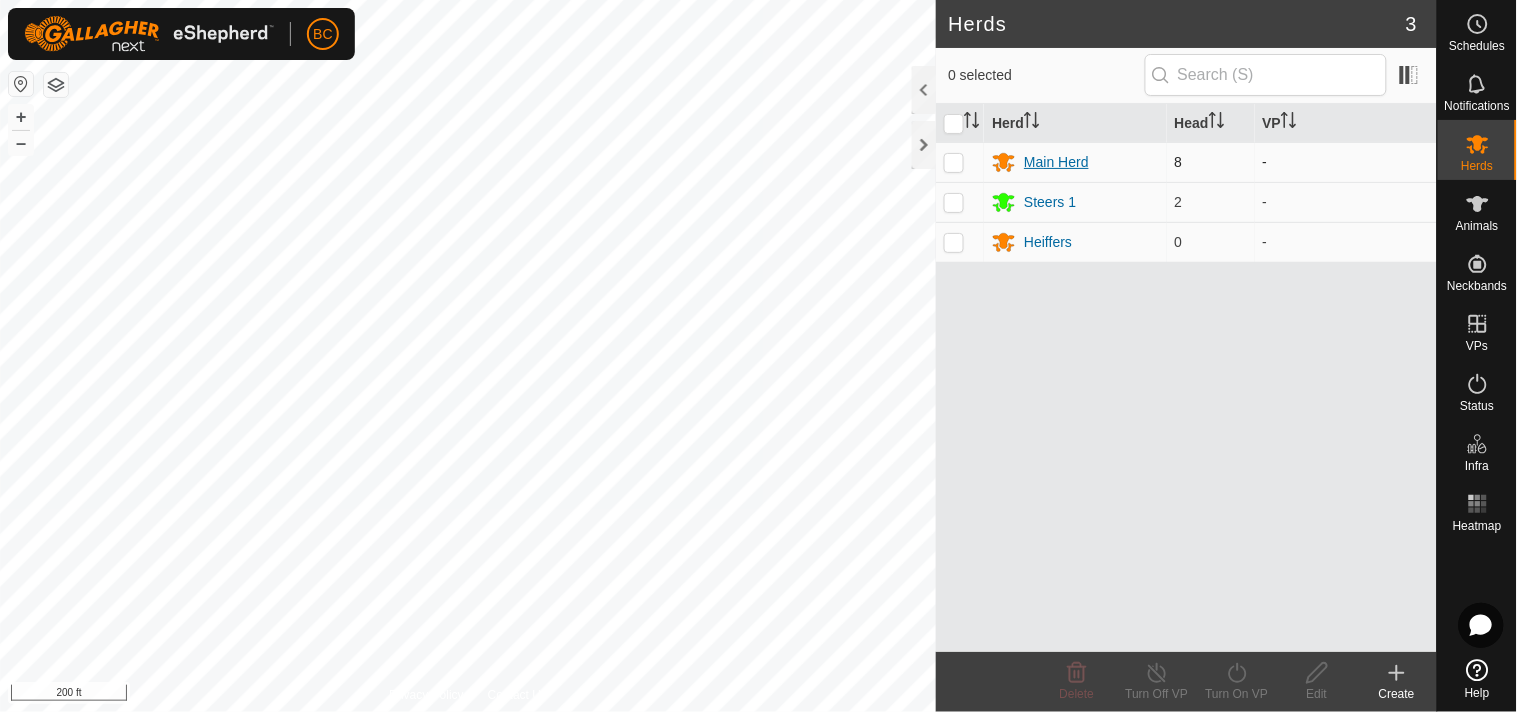 click on "Main Herd" at bounding box center (1075, 162) 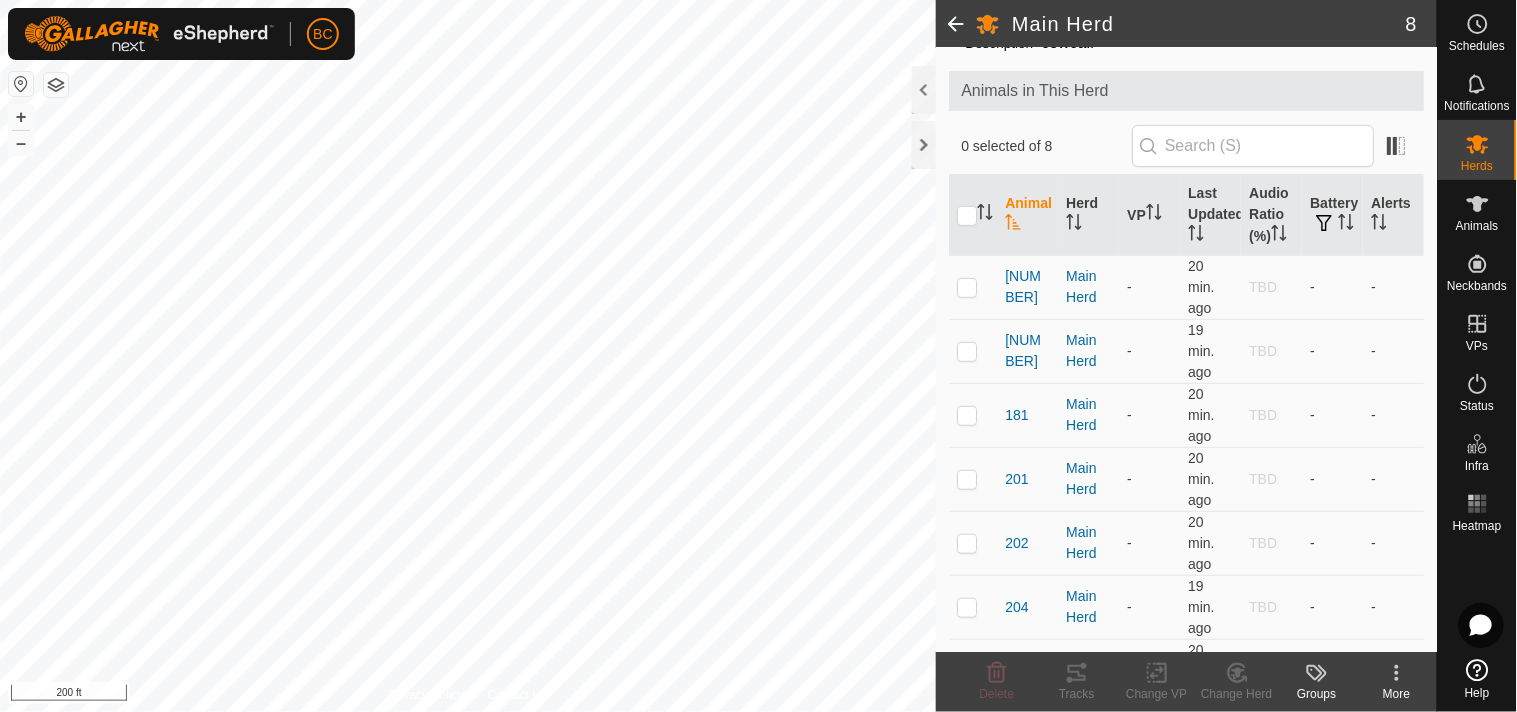 scroll, scrollTop: 0, scrollLeft: 0, axis: both 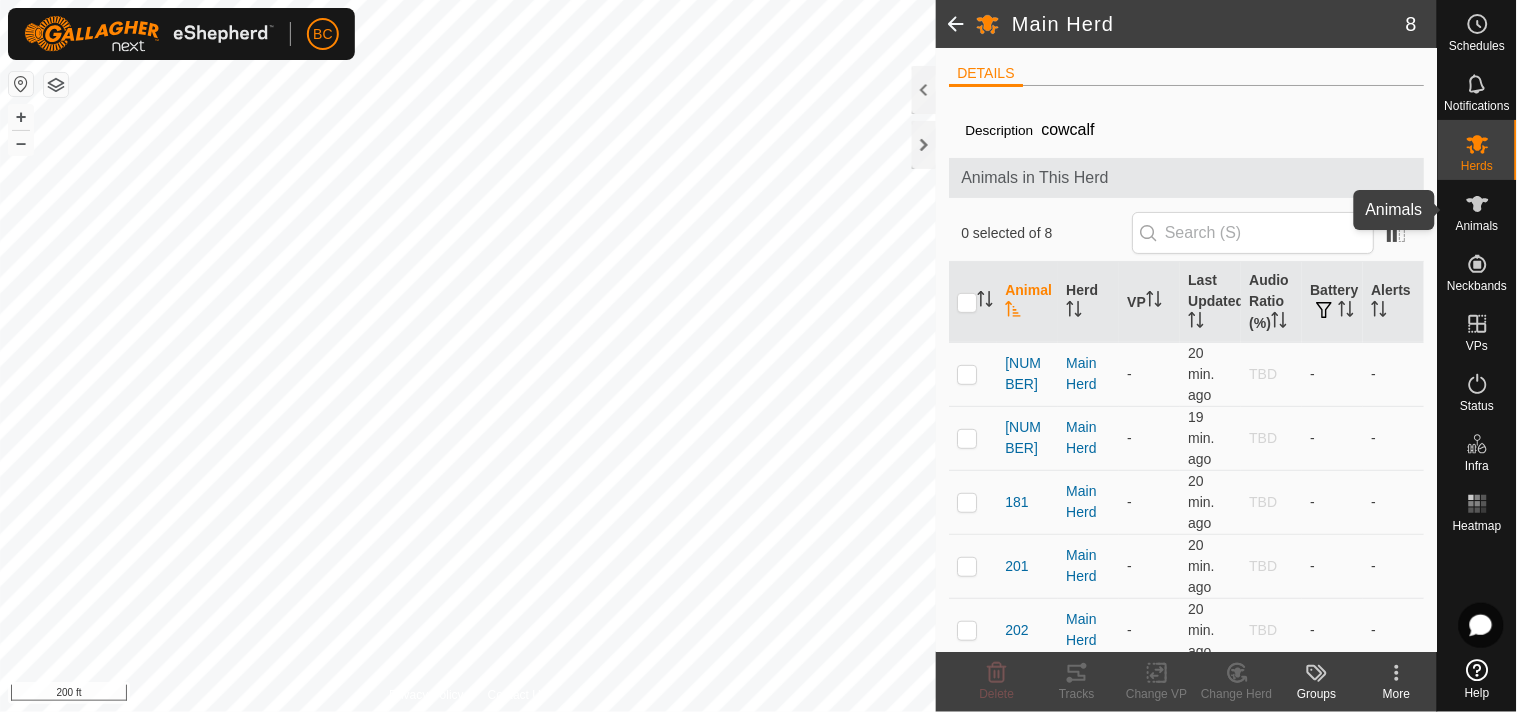 click on "Animals" at bounding box center (1477, 226) 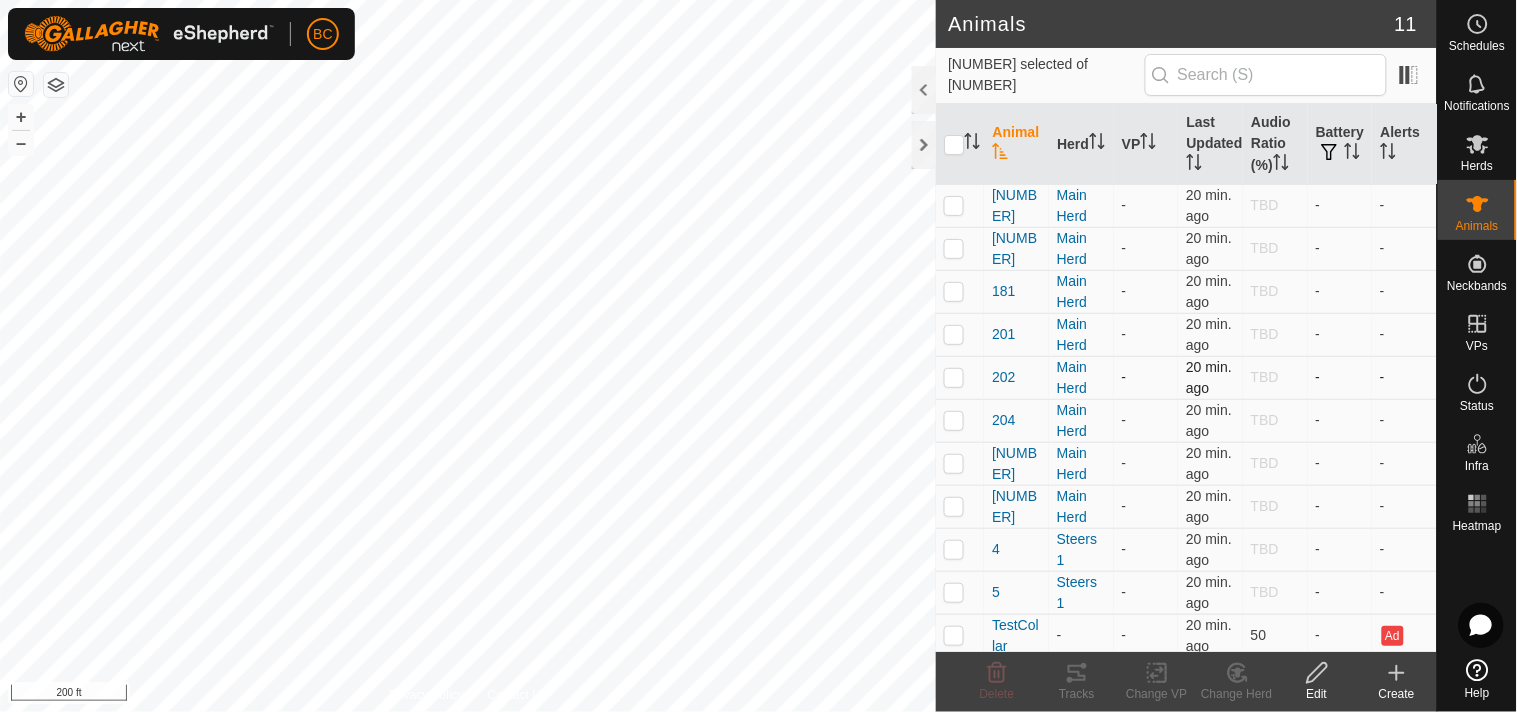 scroll, scrollTop: 7, scrollLeft: 0, axis: vertical 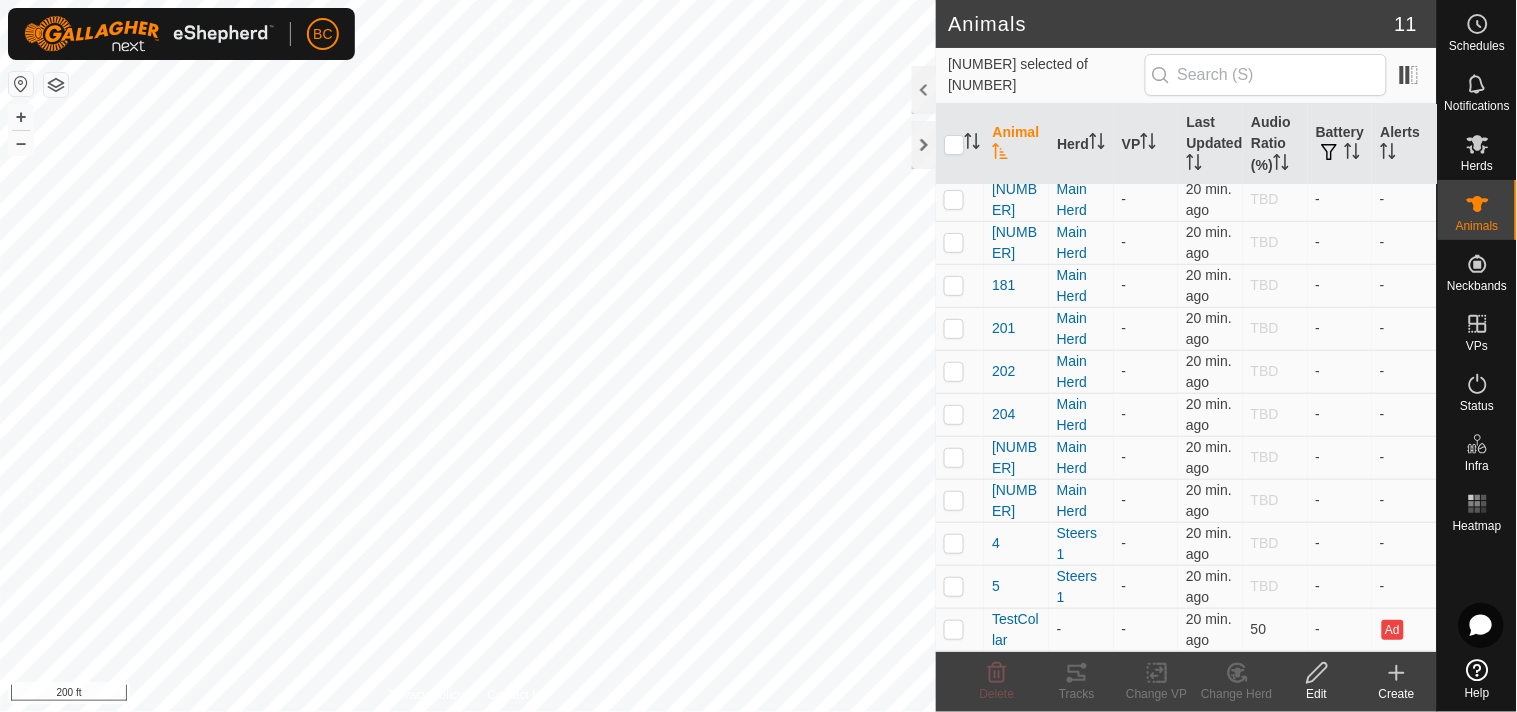 click 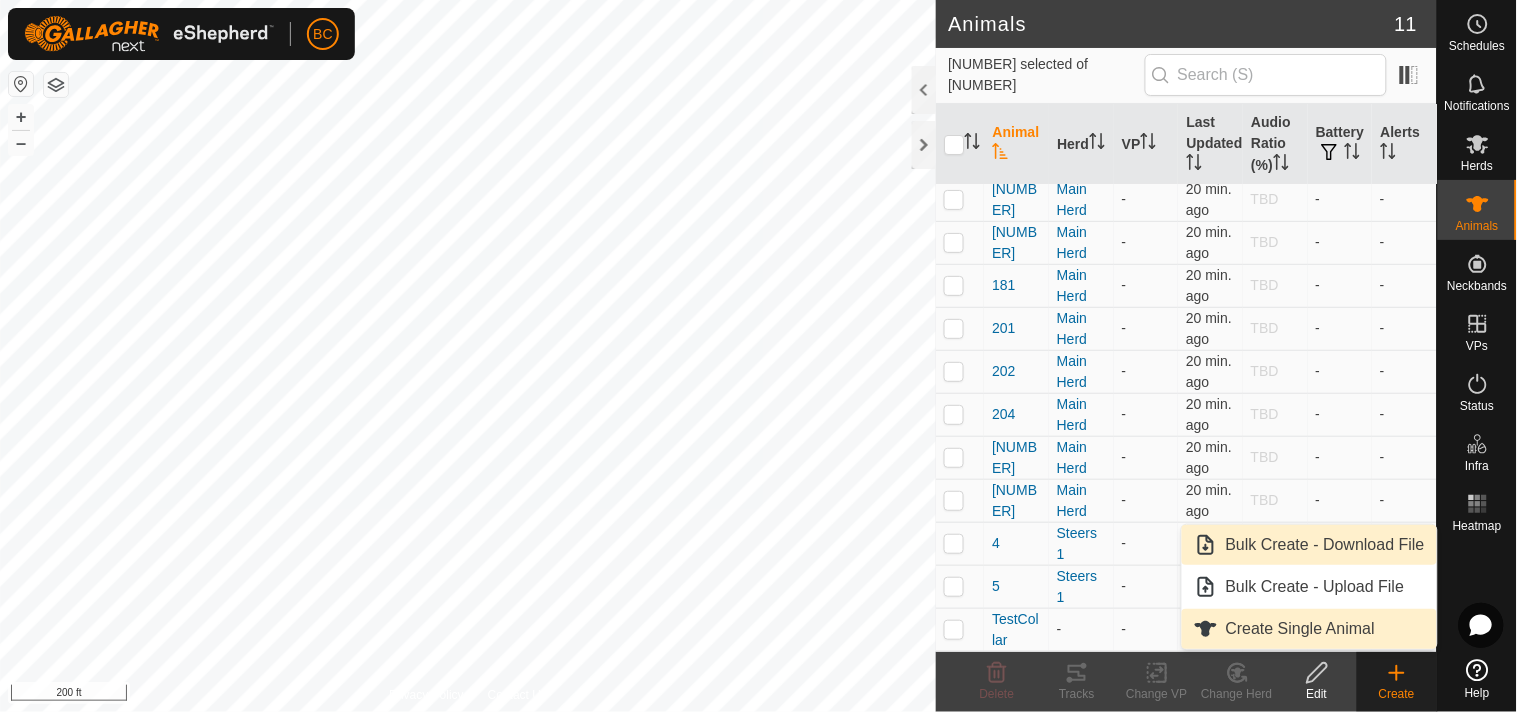 click on "Create Single Animal" at bounding box center (1309, 629) 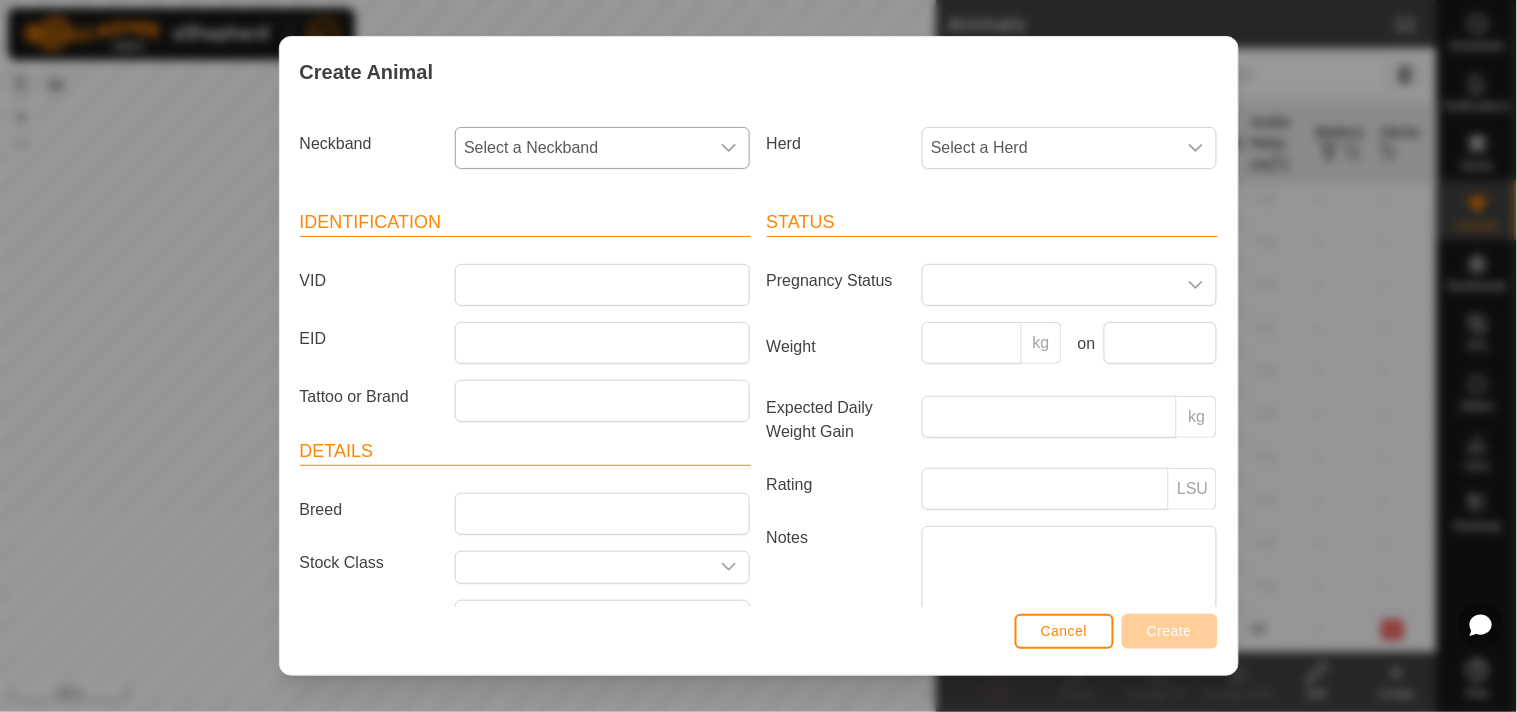 click 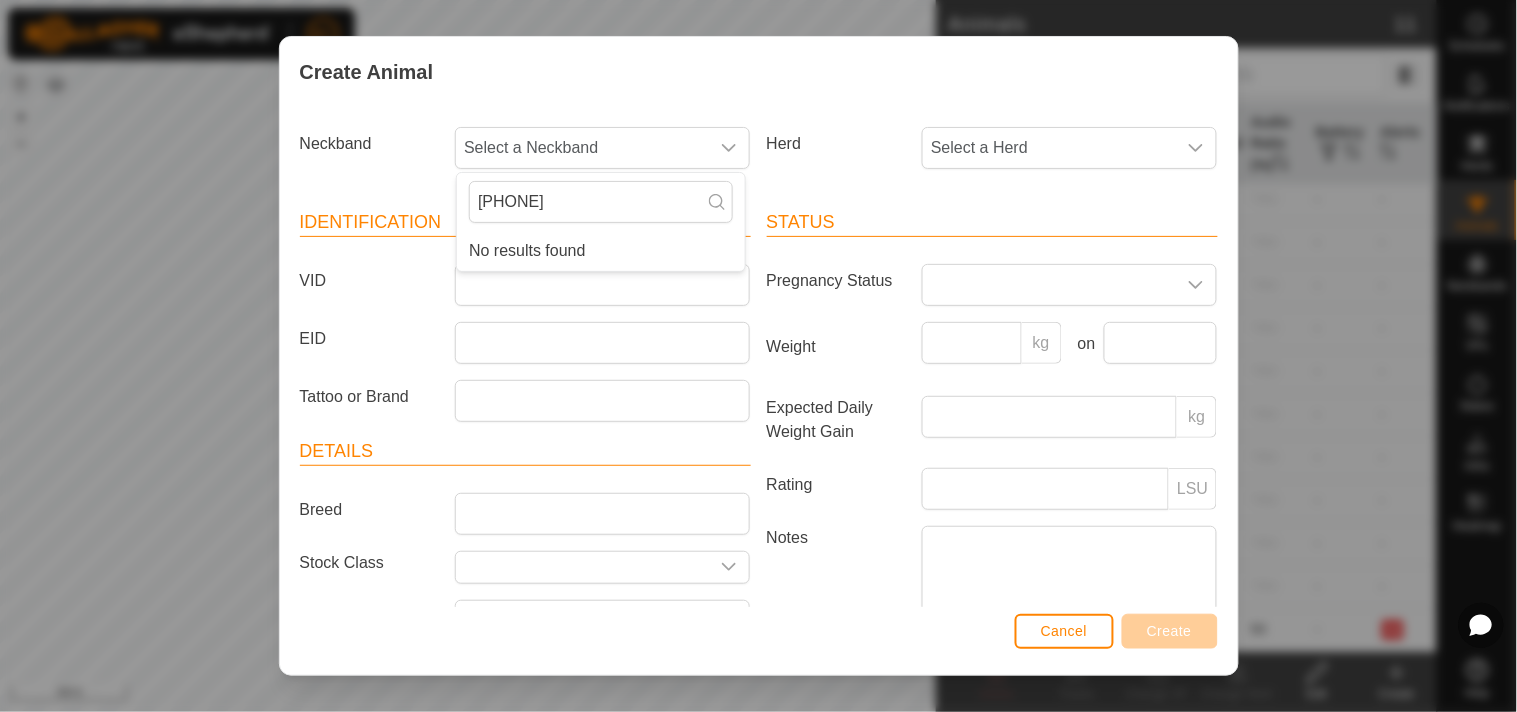 scroll, scrollTop: 0, scrollLeft: 588, axis: horizontal 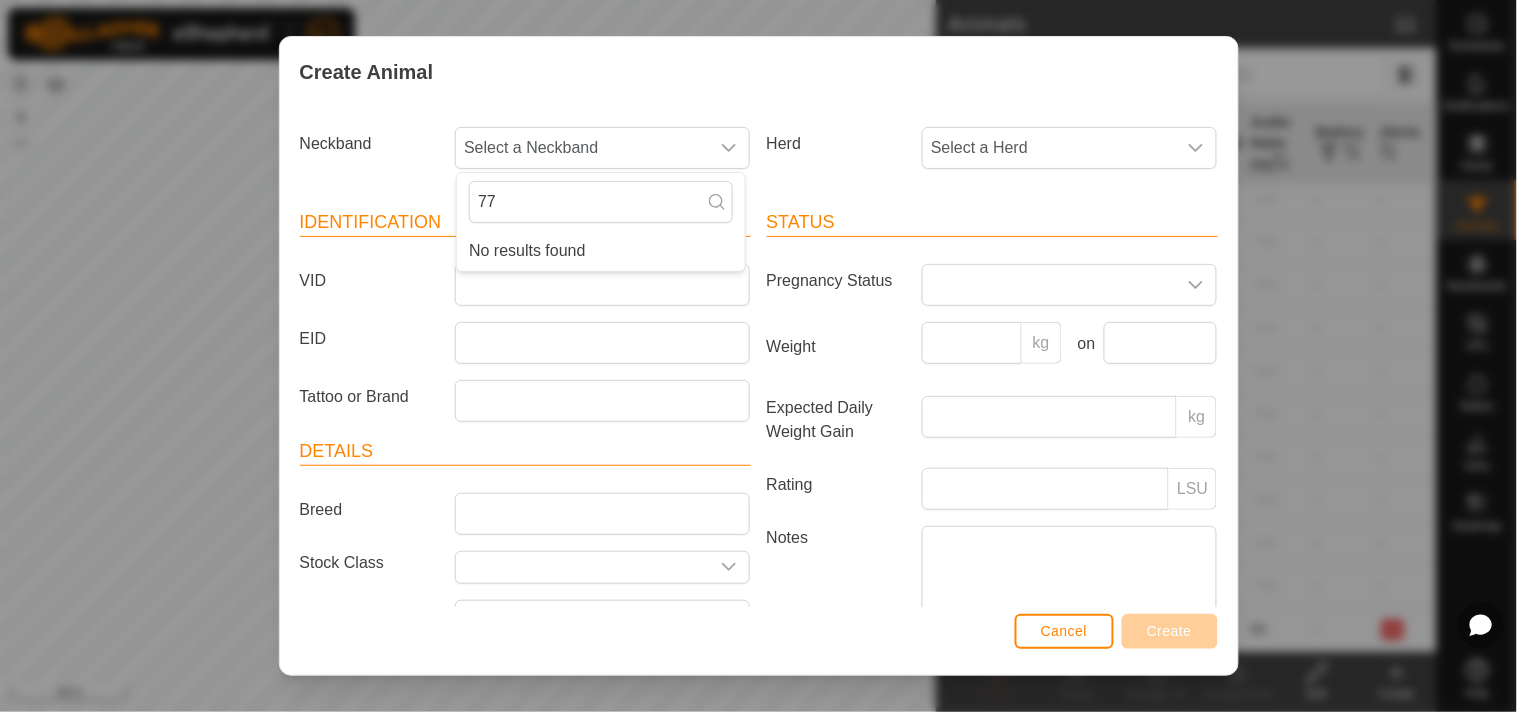 type on "7" 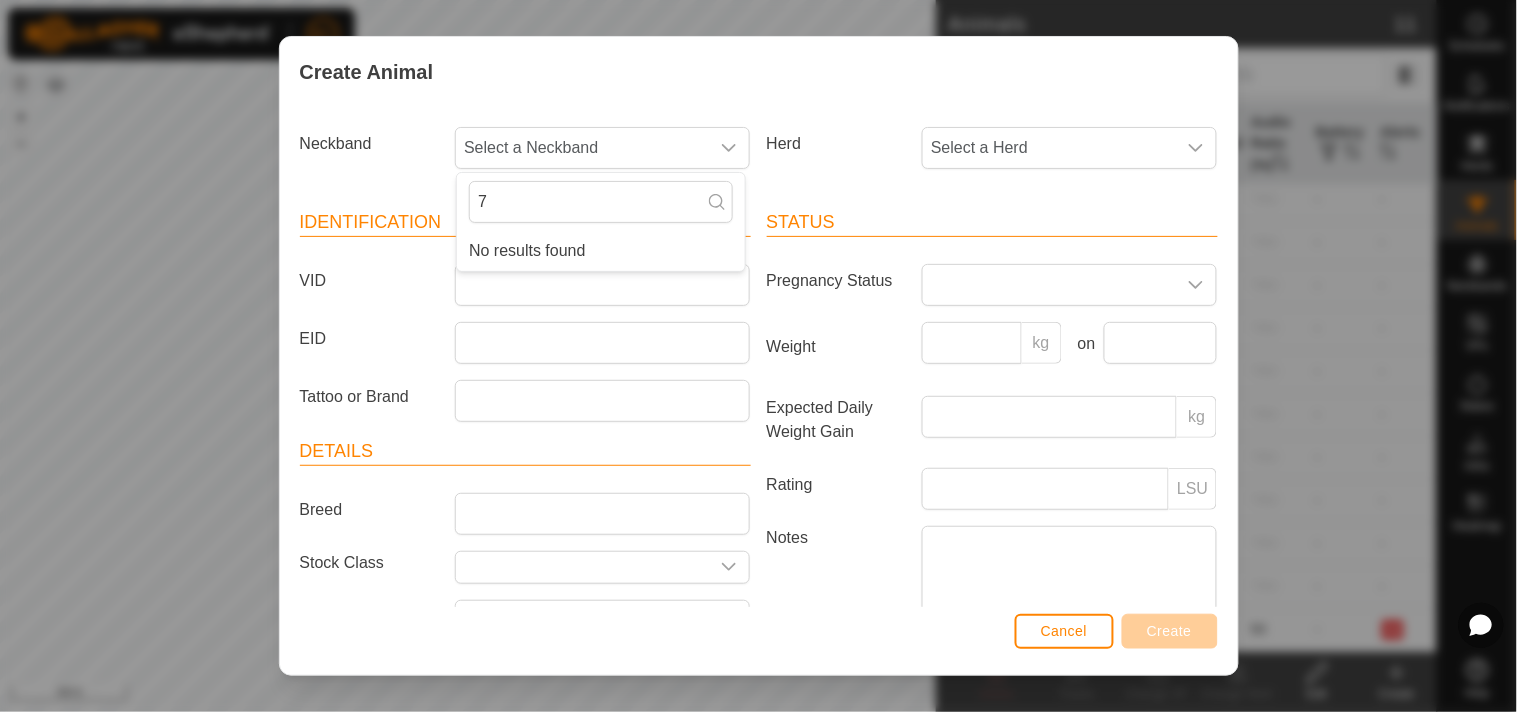 type 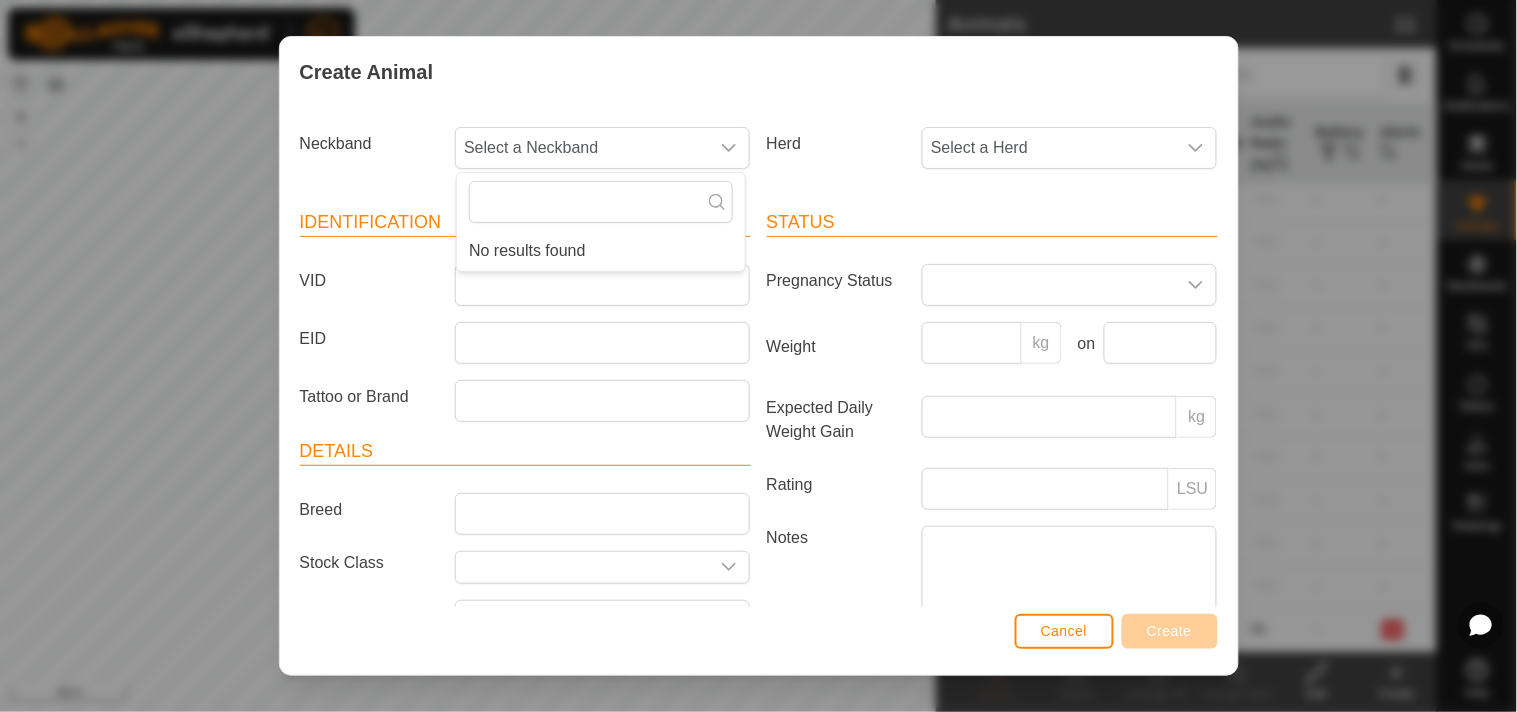 scroll, scrollTop: 0, scrollLeft: 0, axis: both 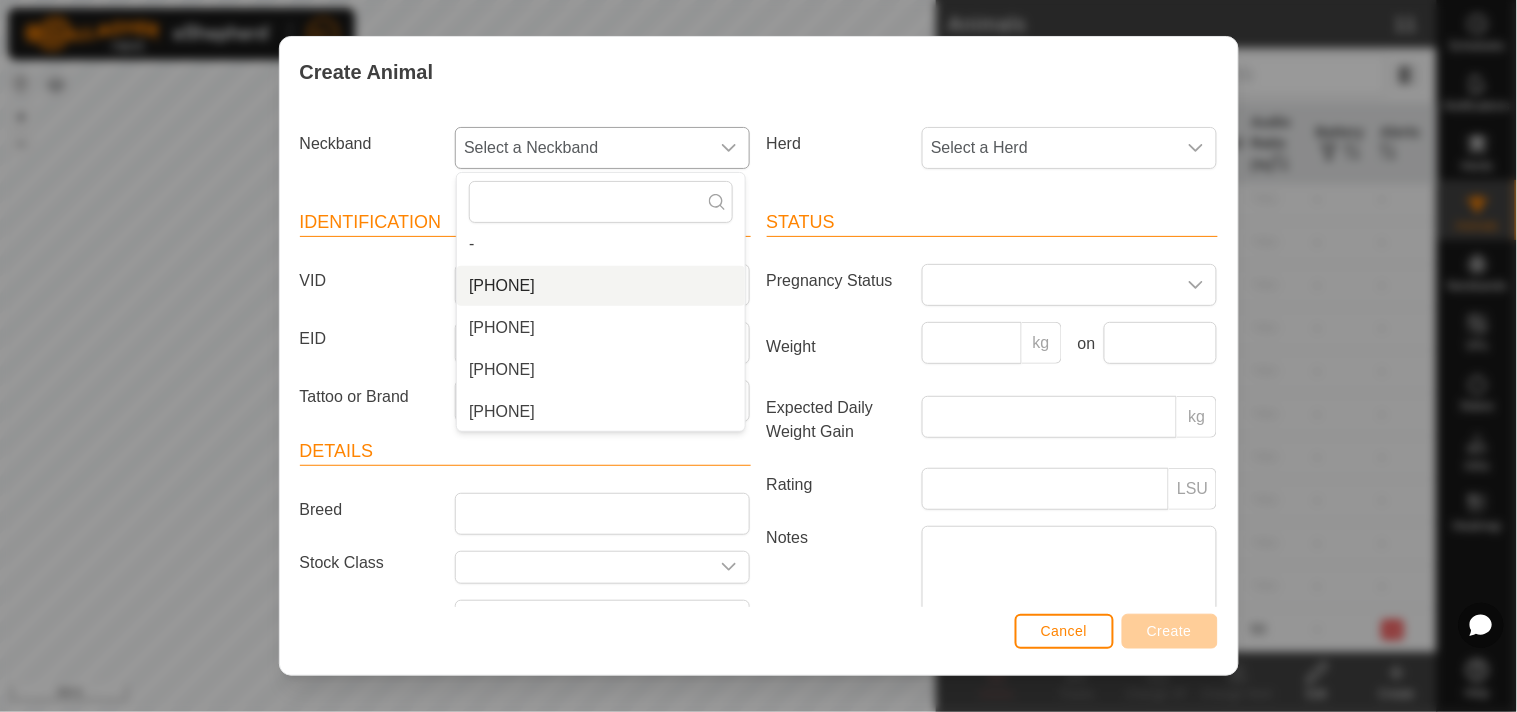 click on "[PHONE]" at bounding box center (601, 286) 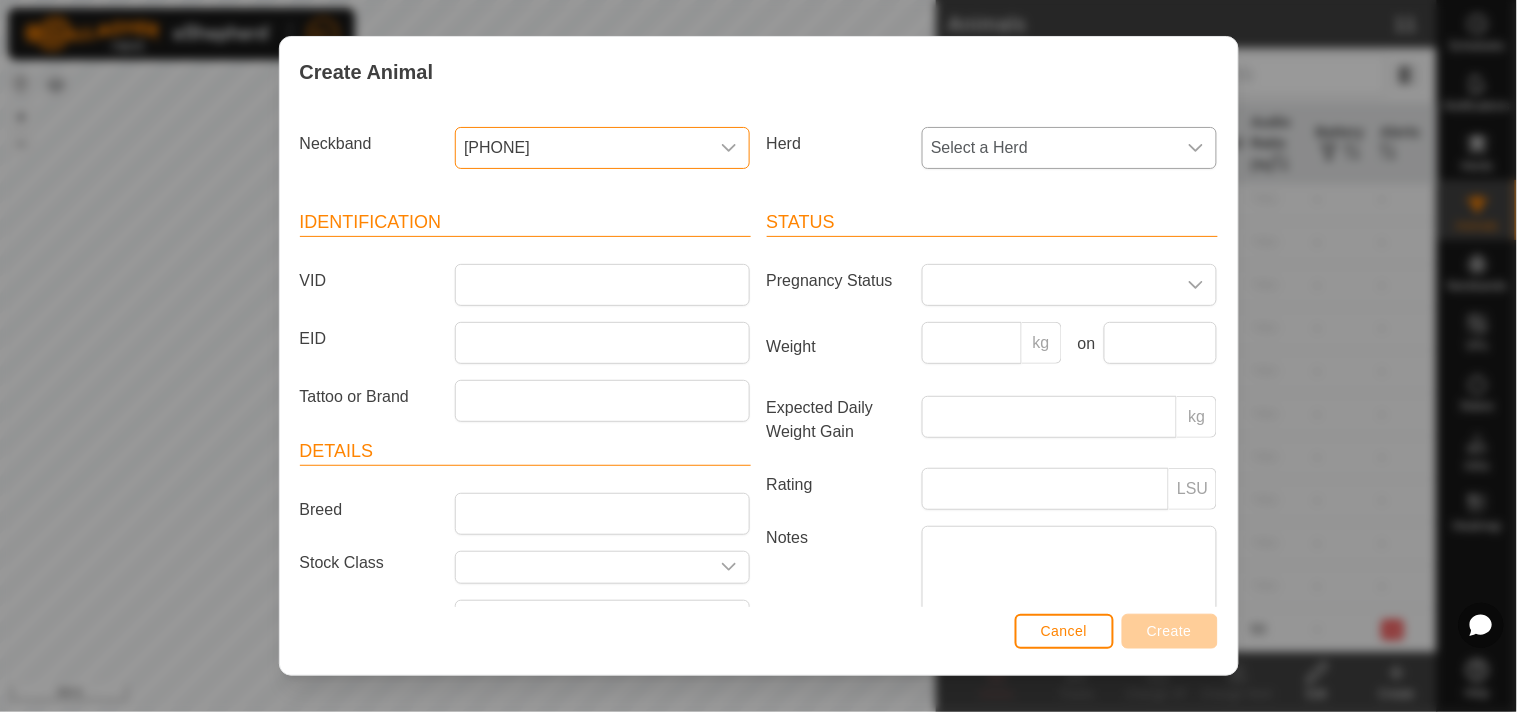click on "Select a Herd" at bounding box center (1049, 148) 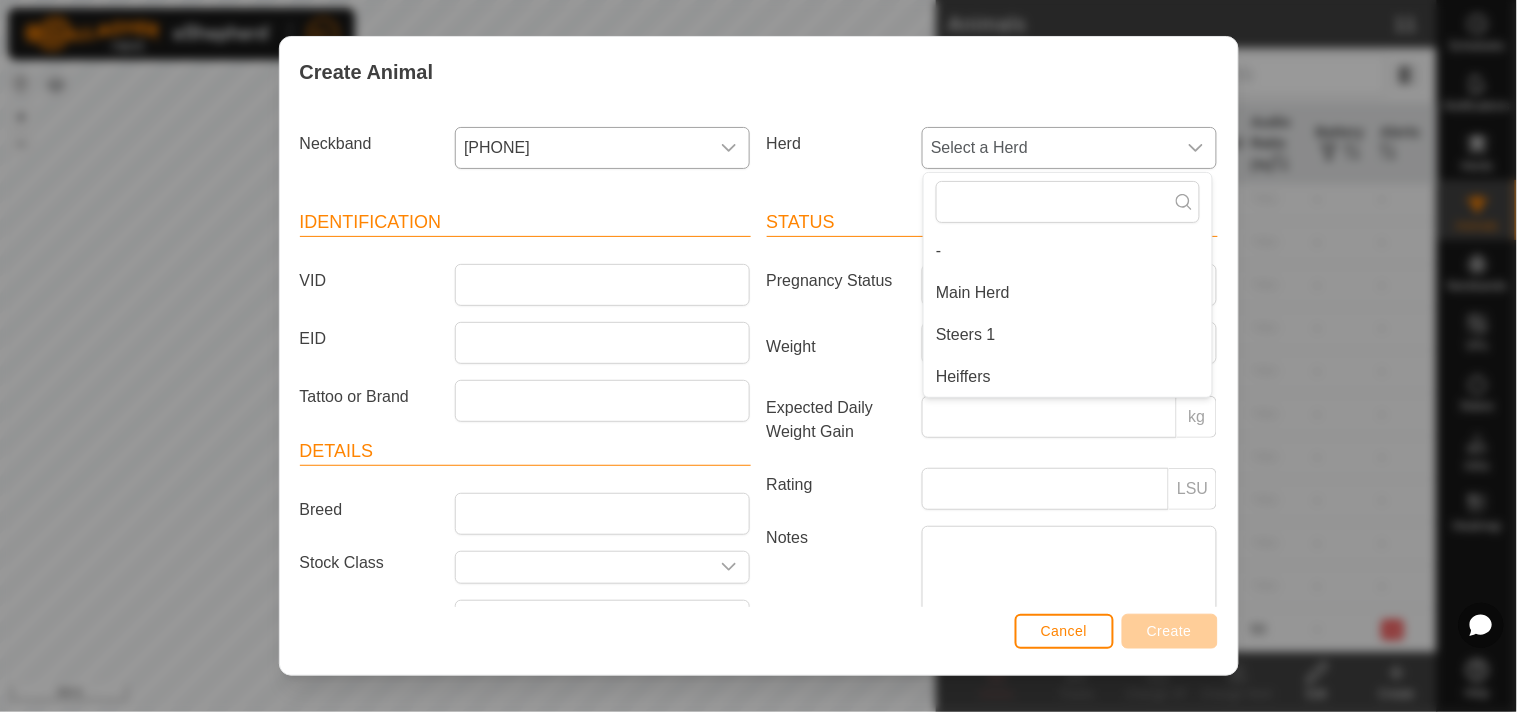 click on "Steers 1" at bounding box center [1068, 335] 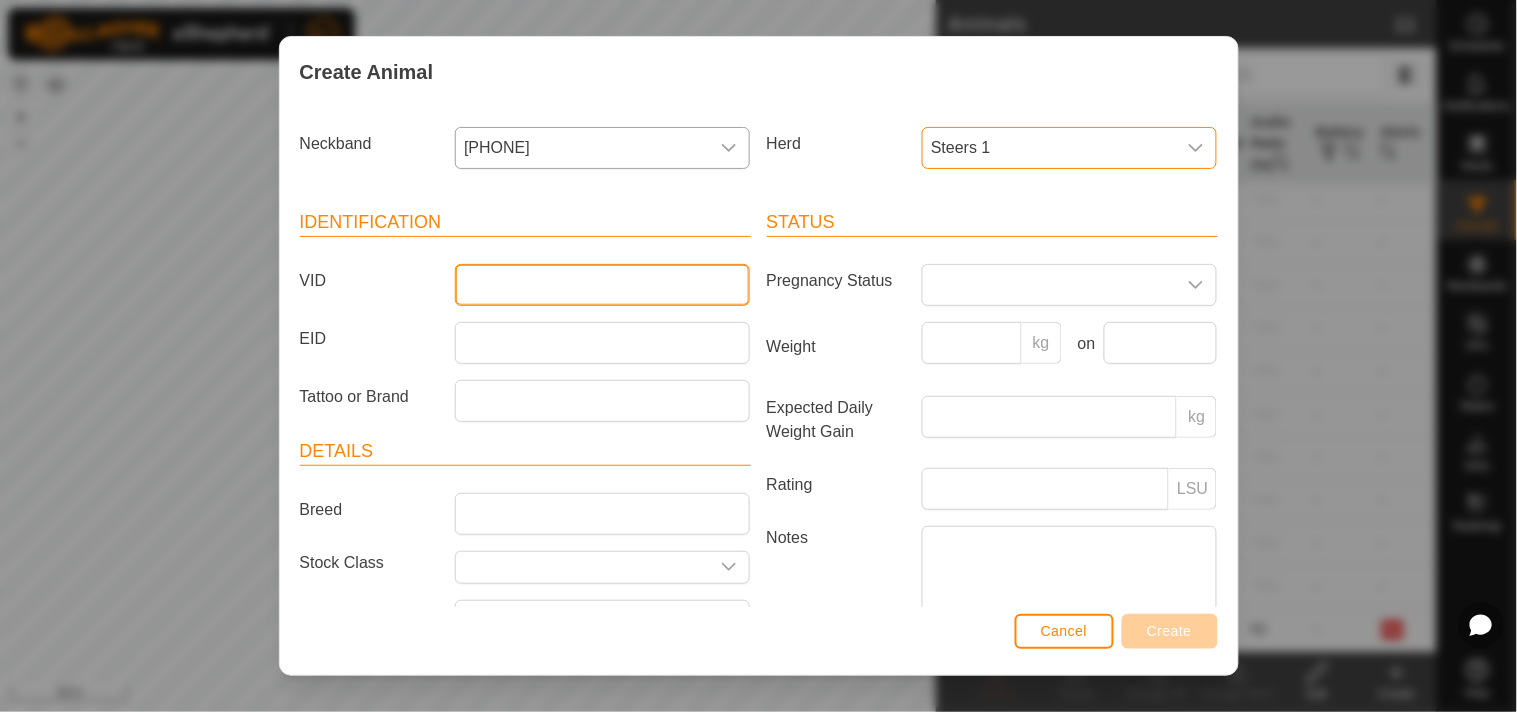click on "VID" at bounding box center [602, 285] 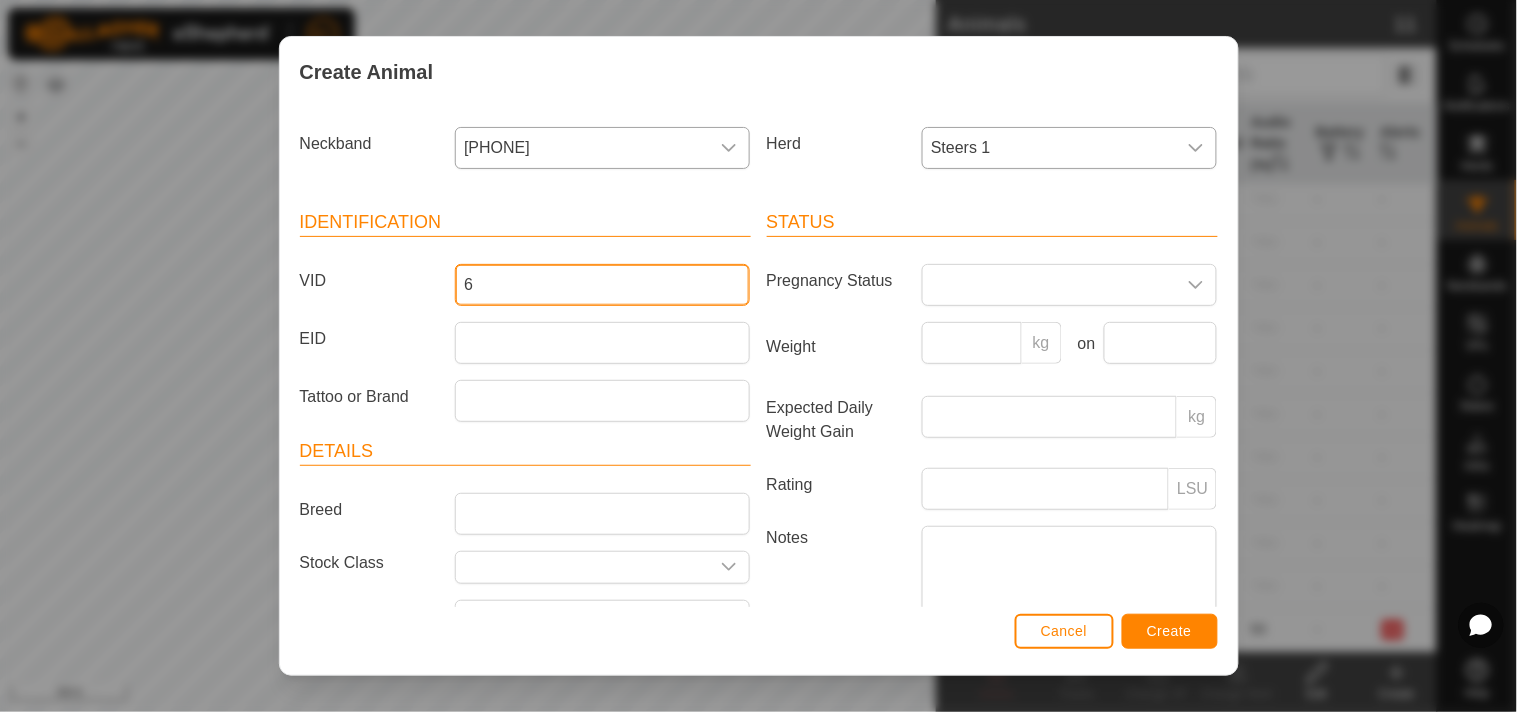 type on "6" 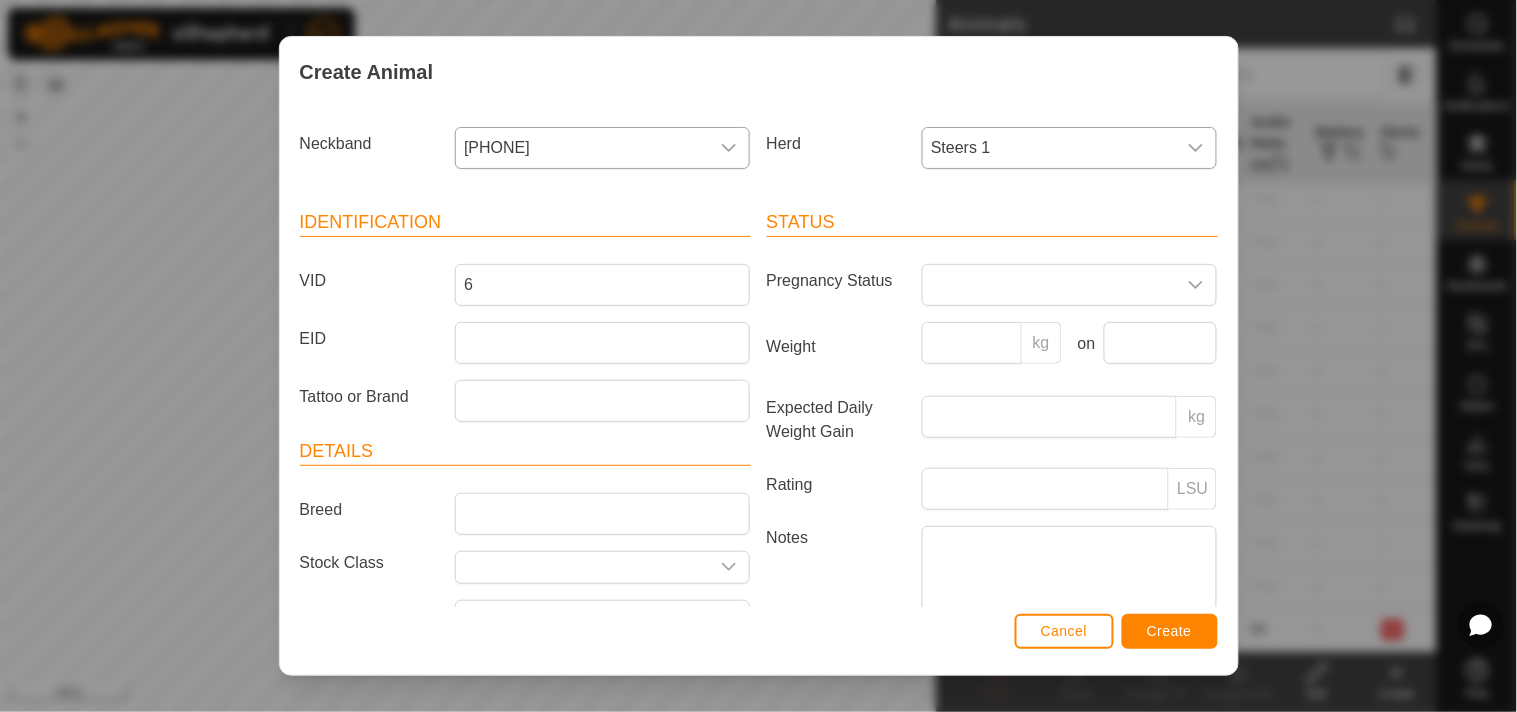click on "Identification" at bounding box center [525, 223] 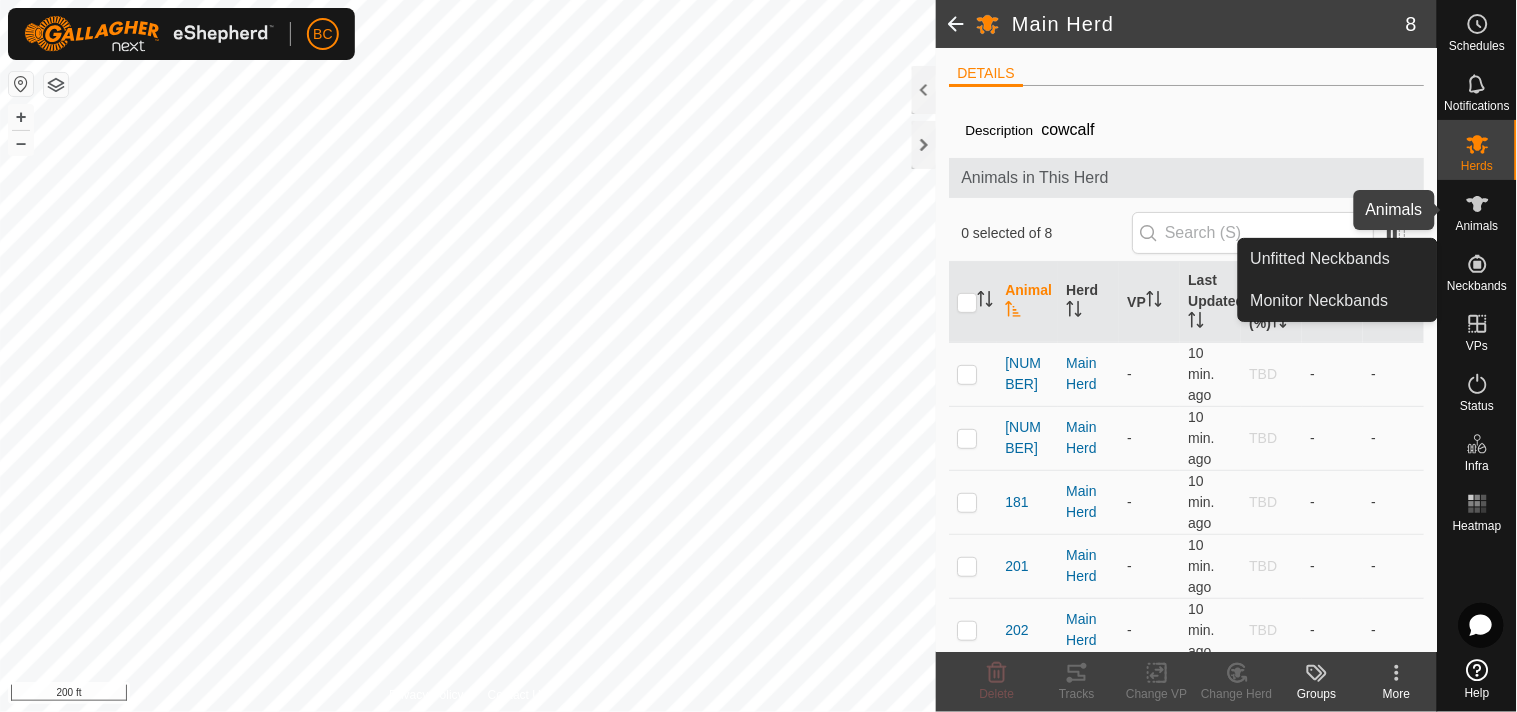 click 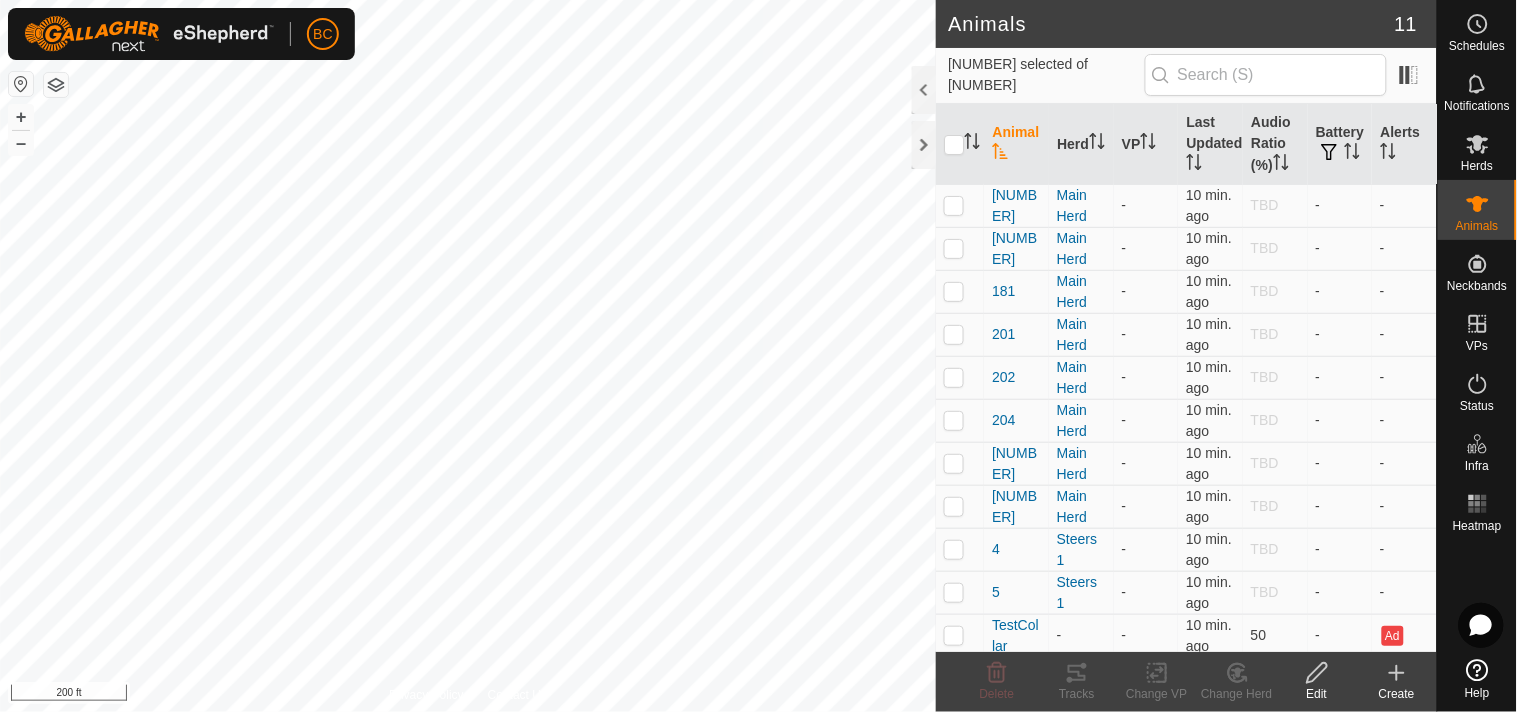 click 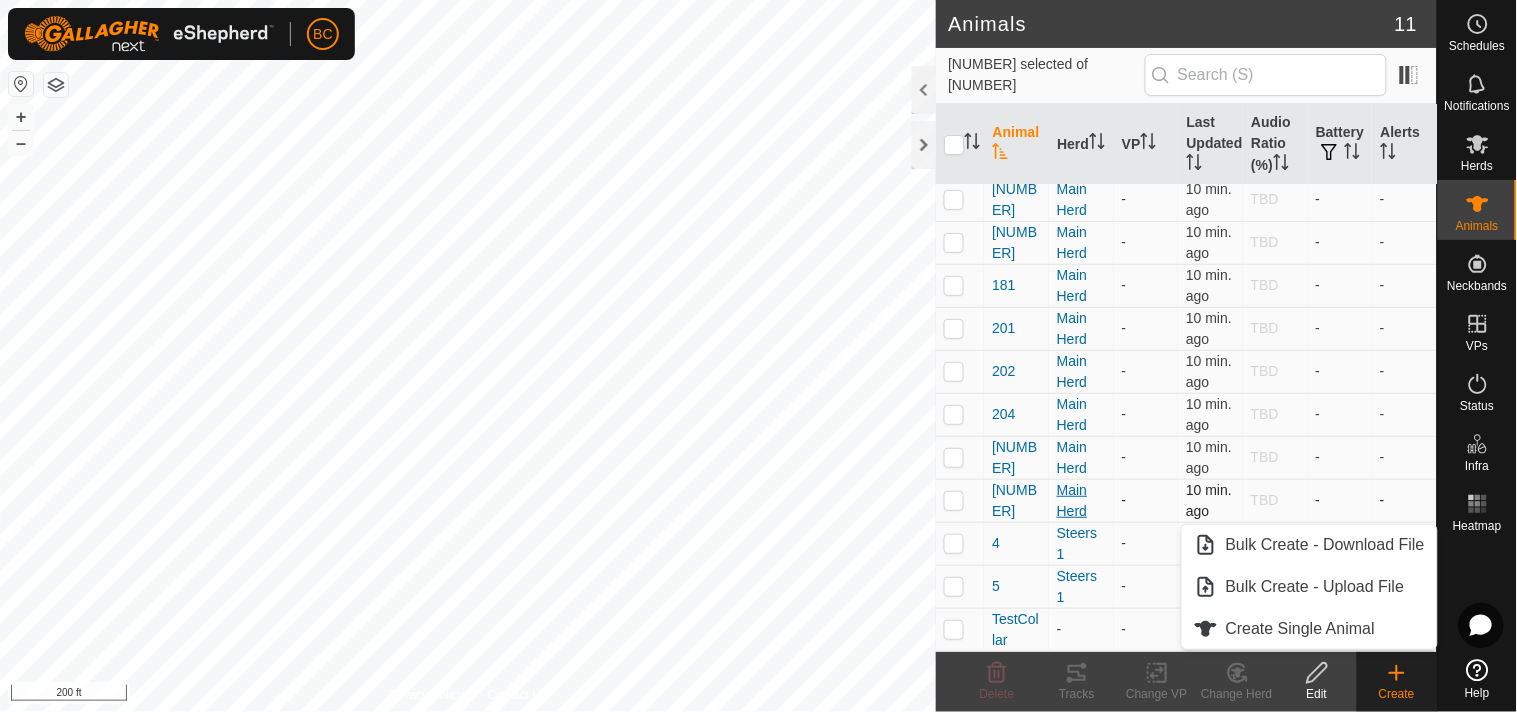 scroll, scrollTop: 7, scrollLeft: 0, axis: vertical 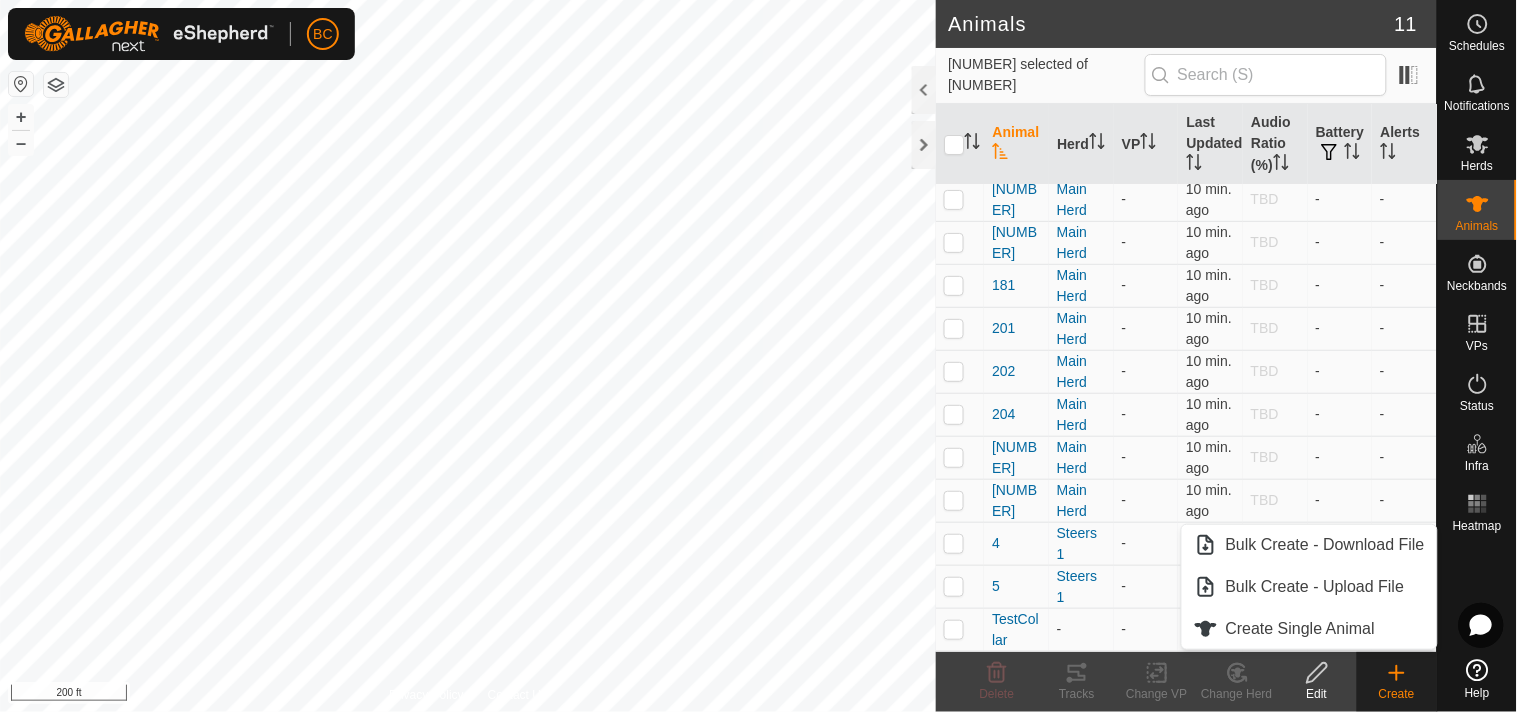 click 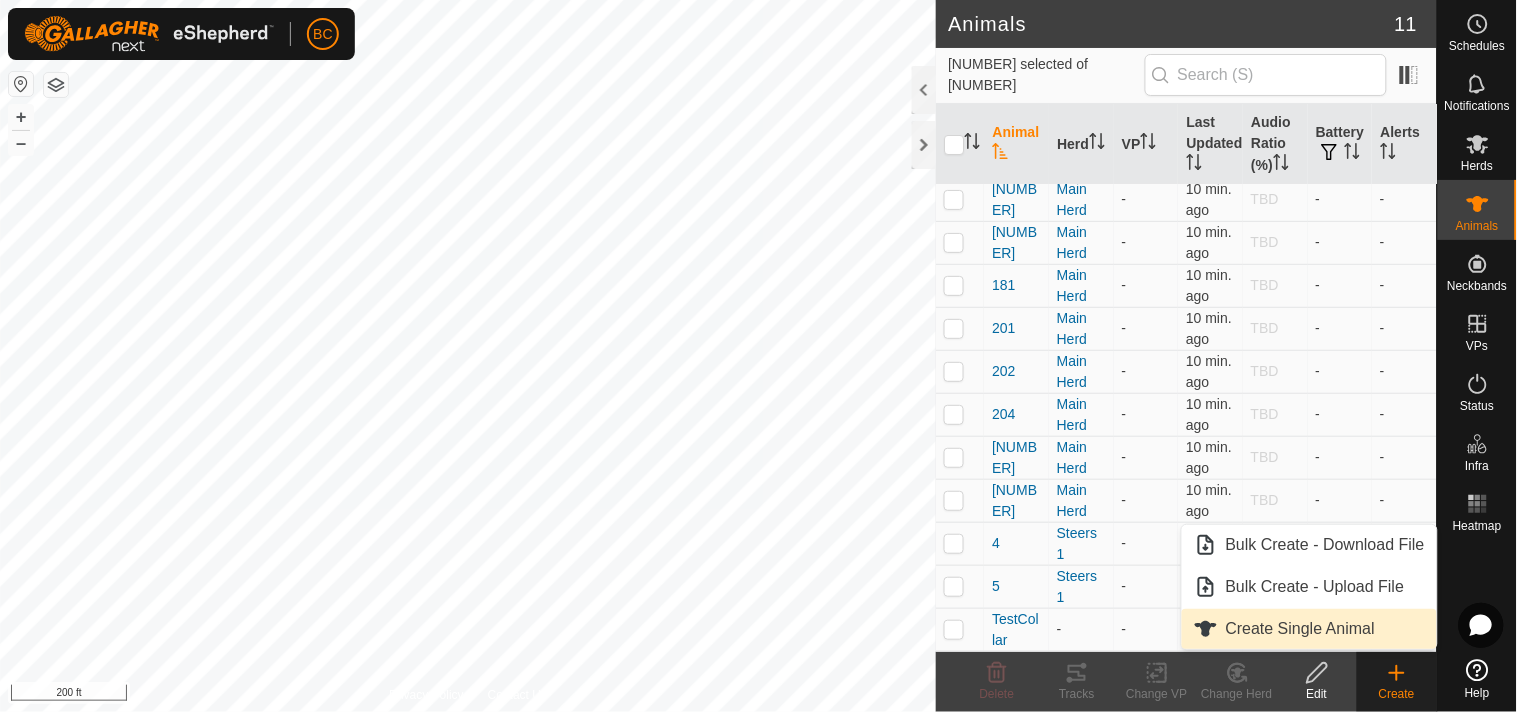 click on "Create Single Animal" at bounding box center [1309, 629] 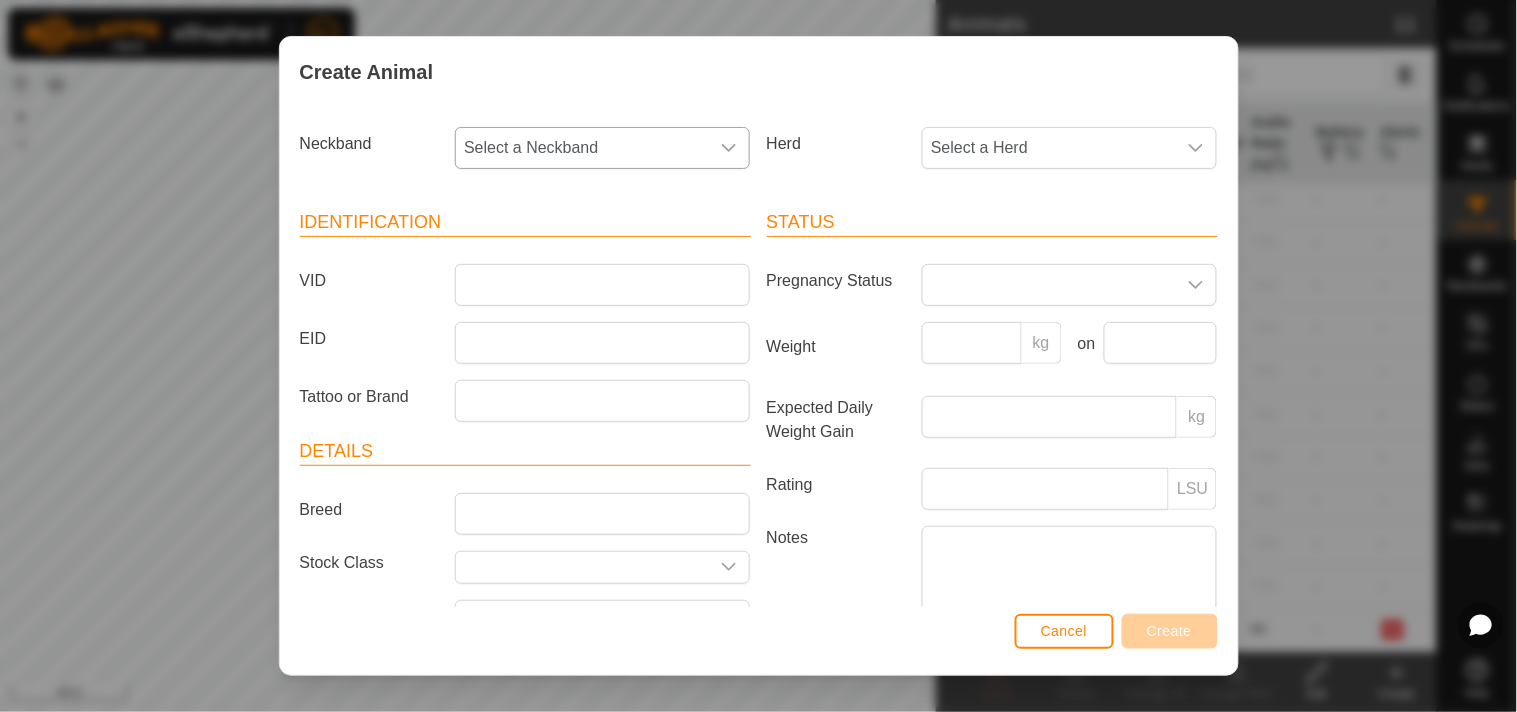 click 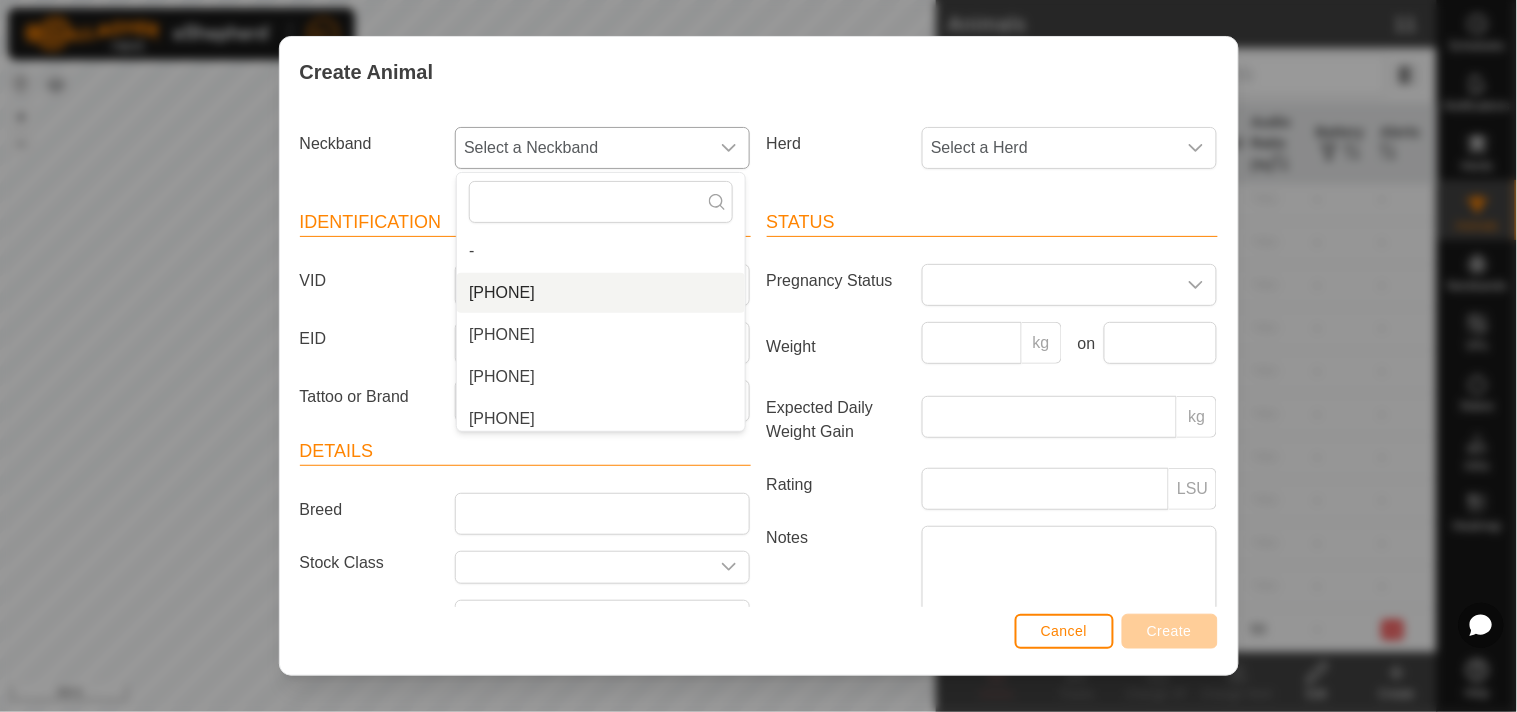 click on "[PHONE]" at bounding box center [601, 293] 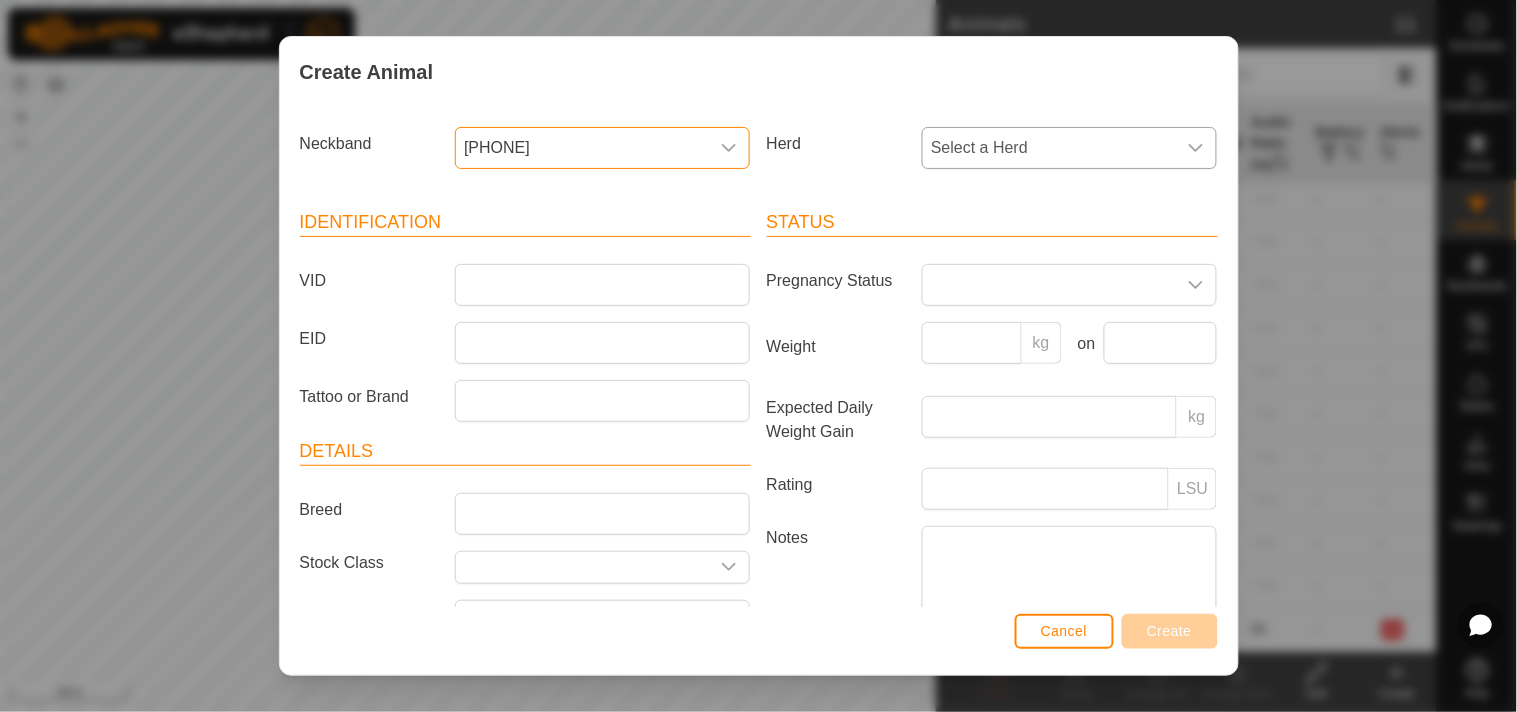 click on "Select a Herd" at bounding box center [1049, 148] 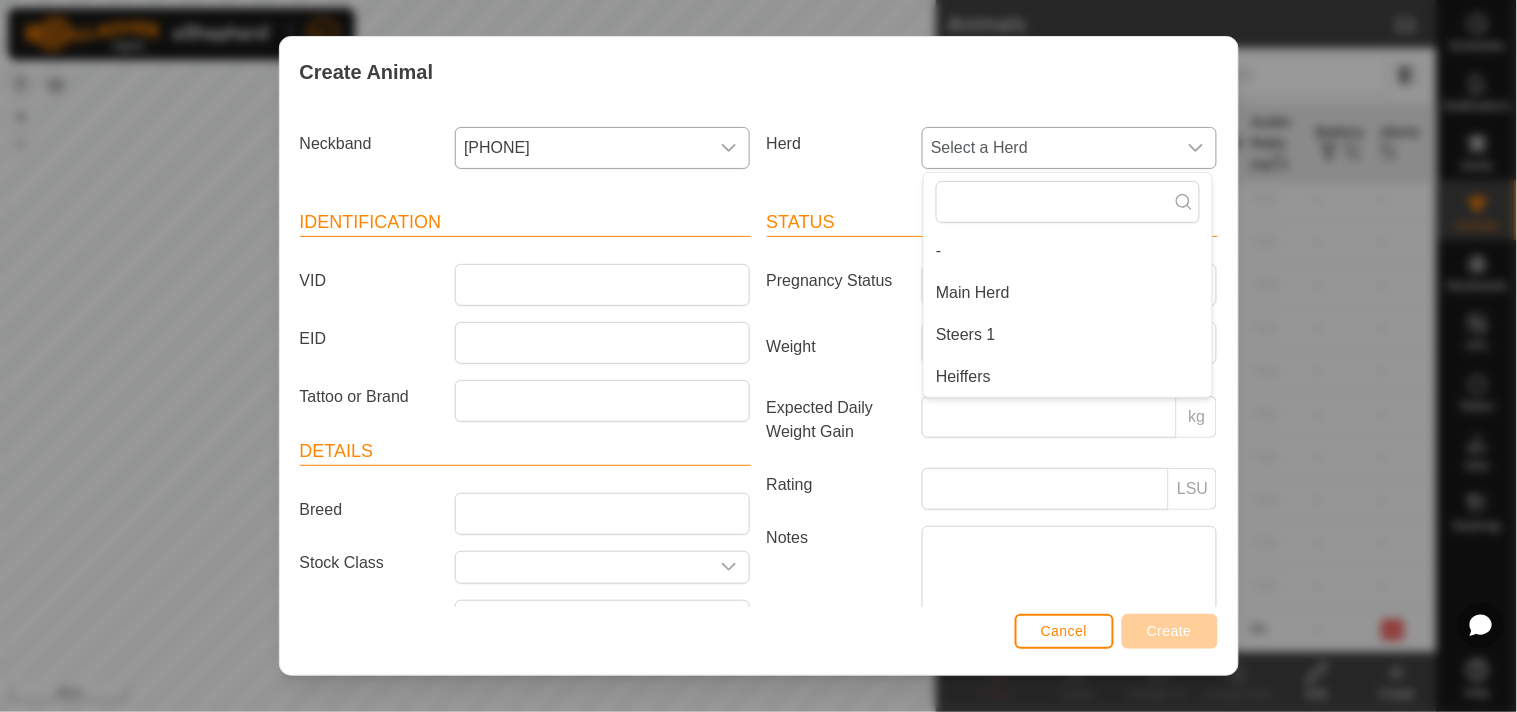 click on "Steers 1" at bounding box center (1068, 335) 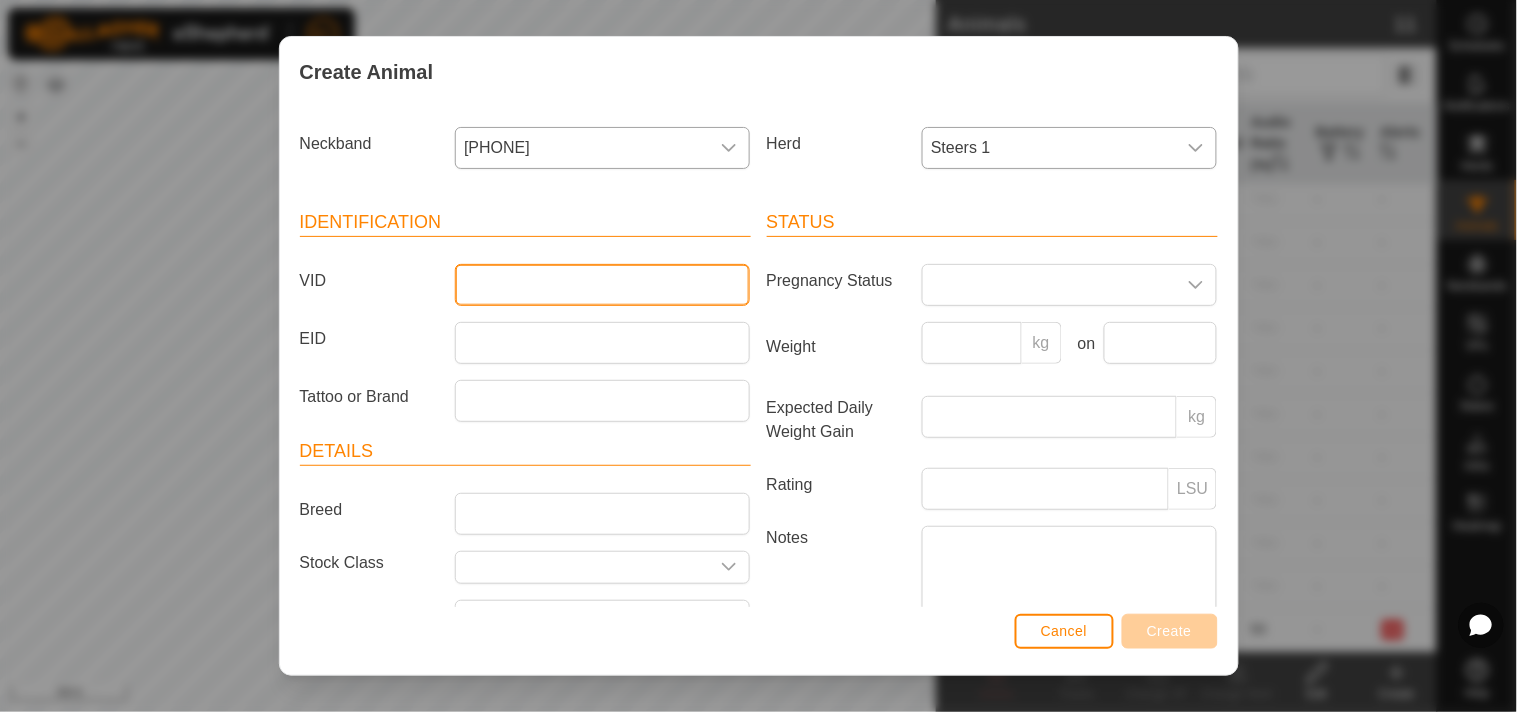 click on "VID" at bounding box center [602, 285] 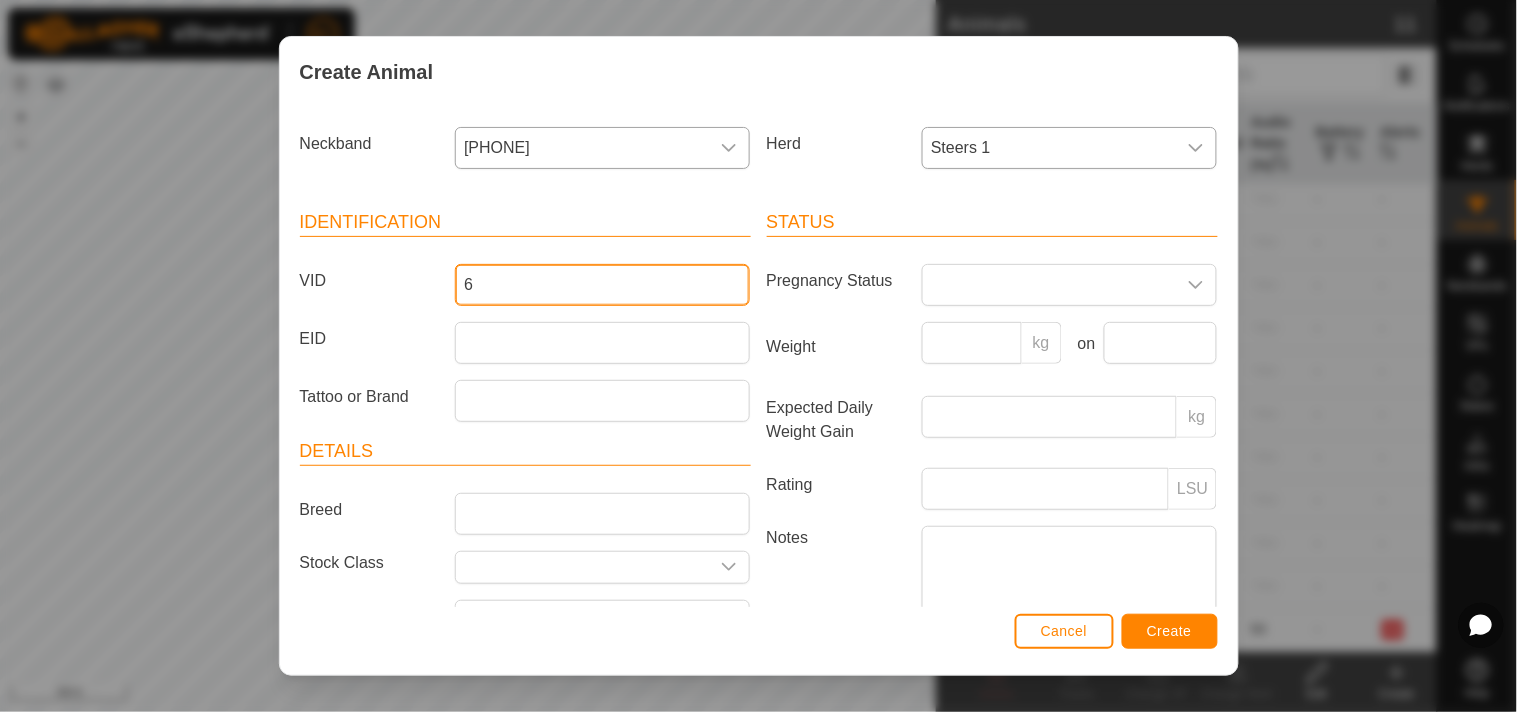 type on "6" 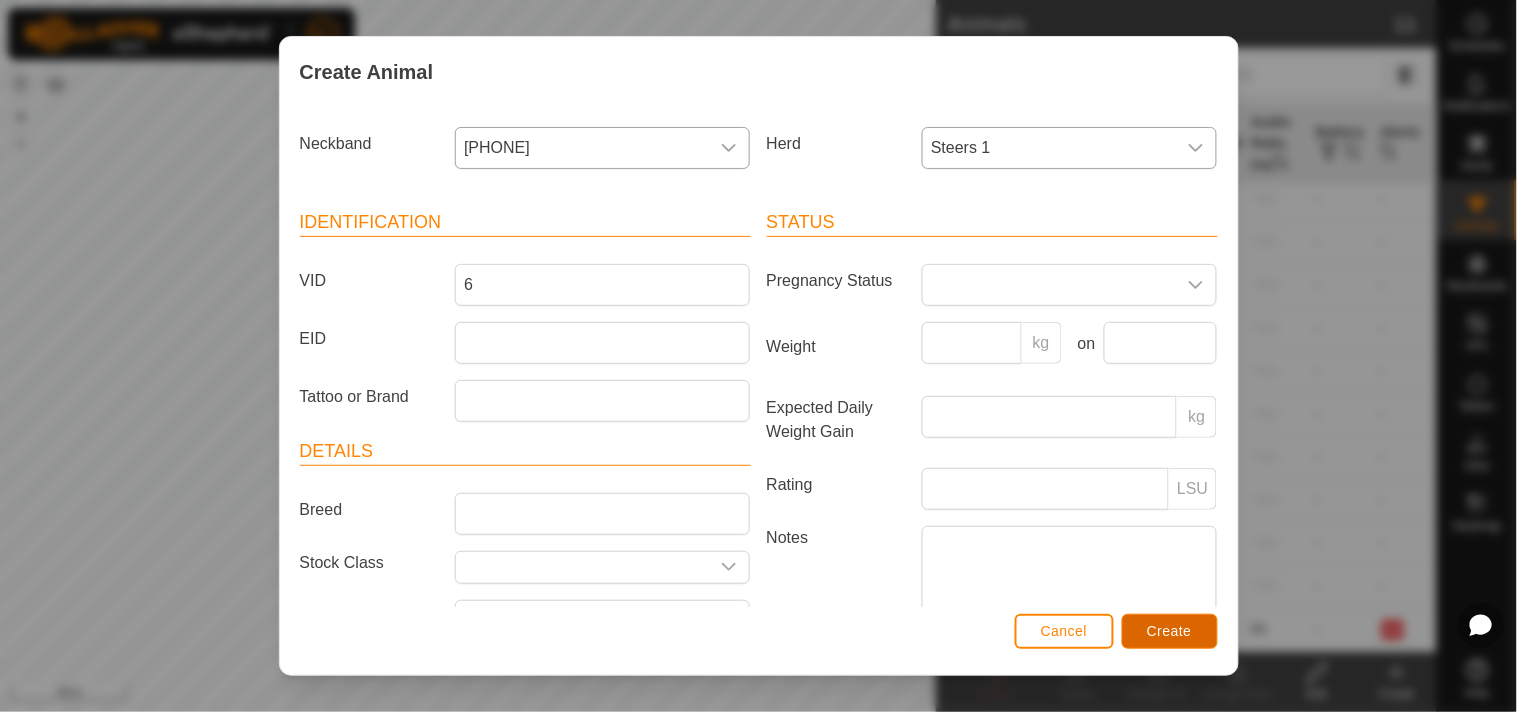 click on "Create" at bounding box center [1169, 631] 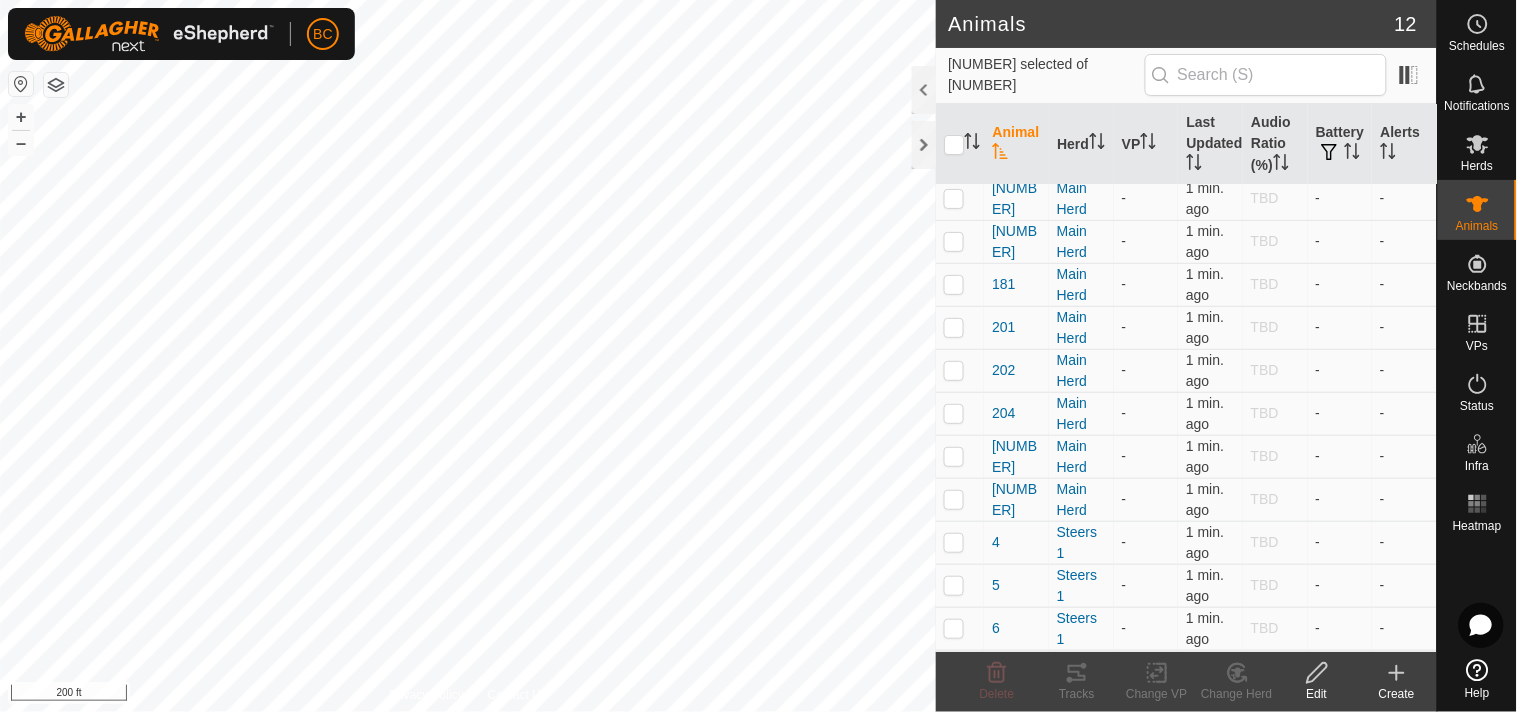 click 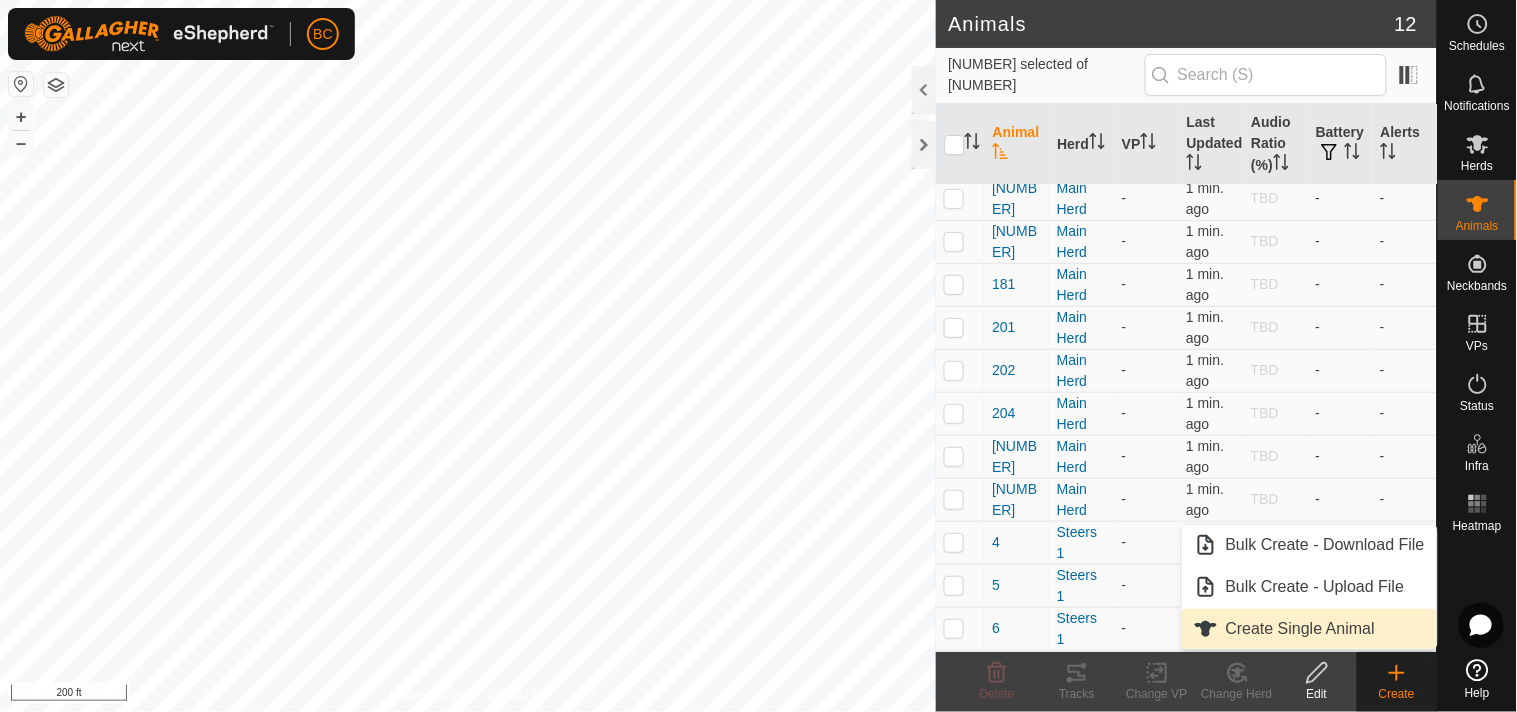 click on "Create Single Animal" at bounding box center [1309, 629] 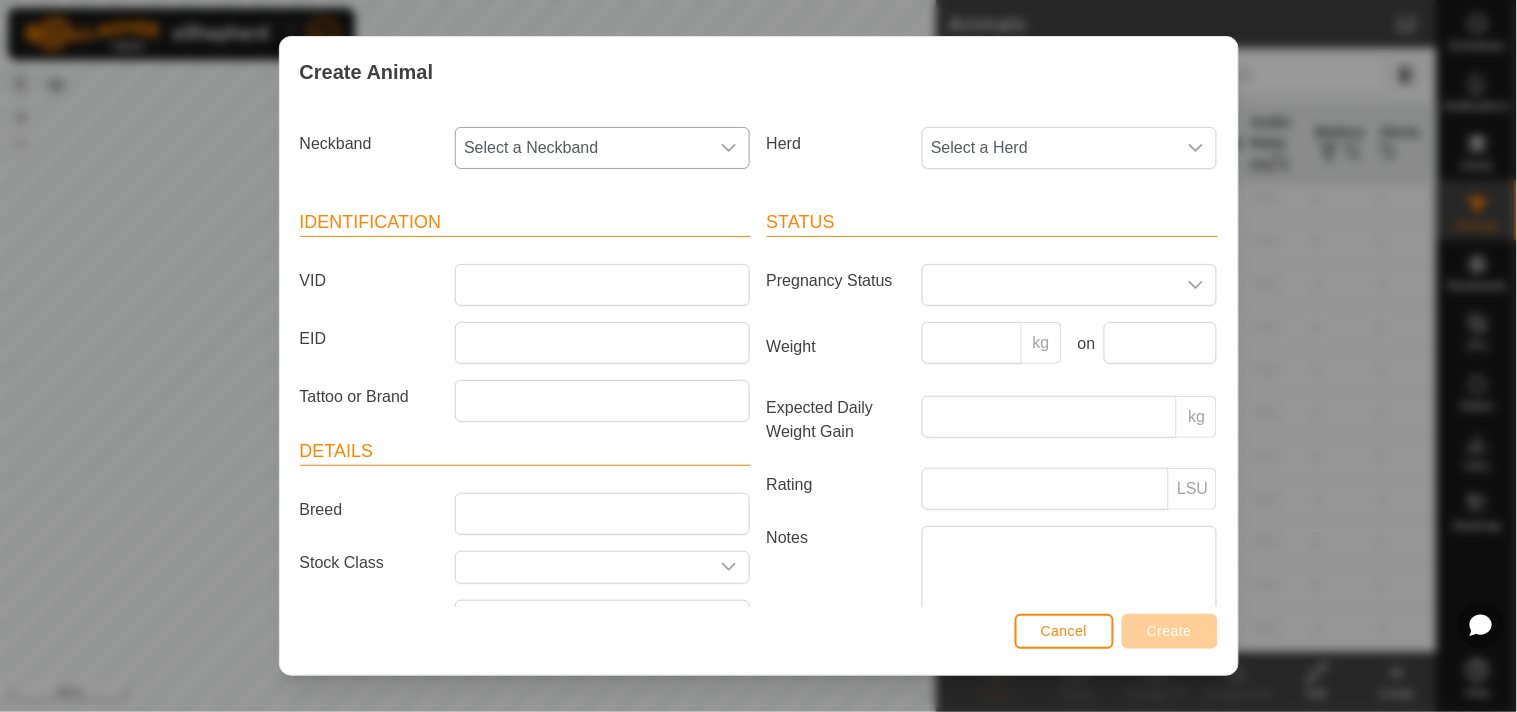 click on "Select a Neckband" at bounding box center [582, 148] 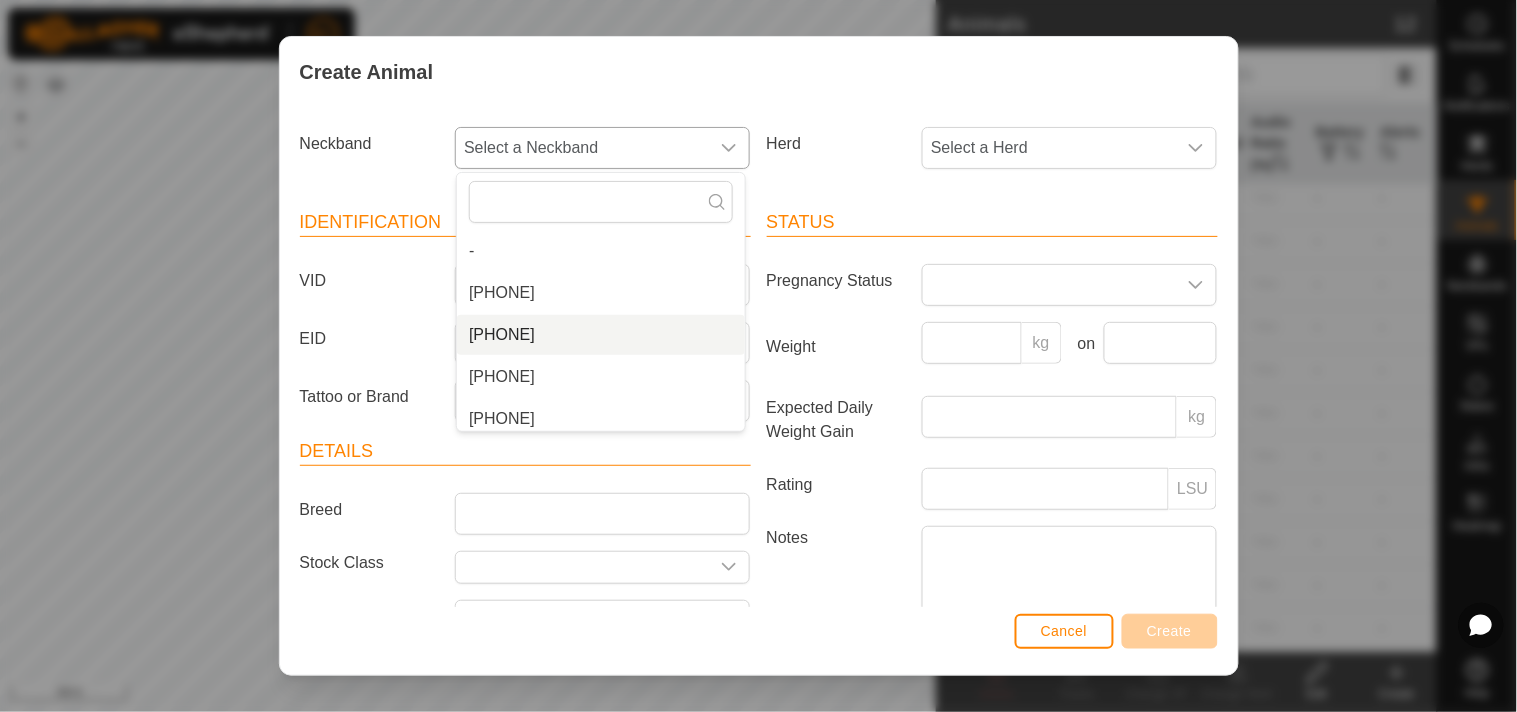 click on "[PHONE]" at bounding box center (601, 335) 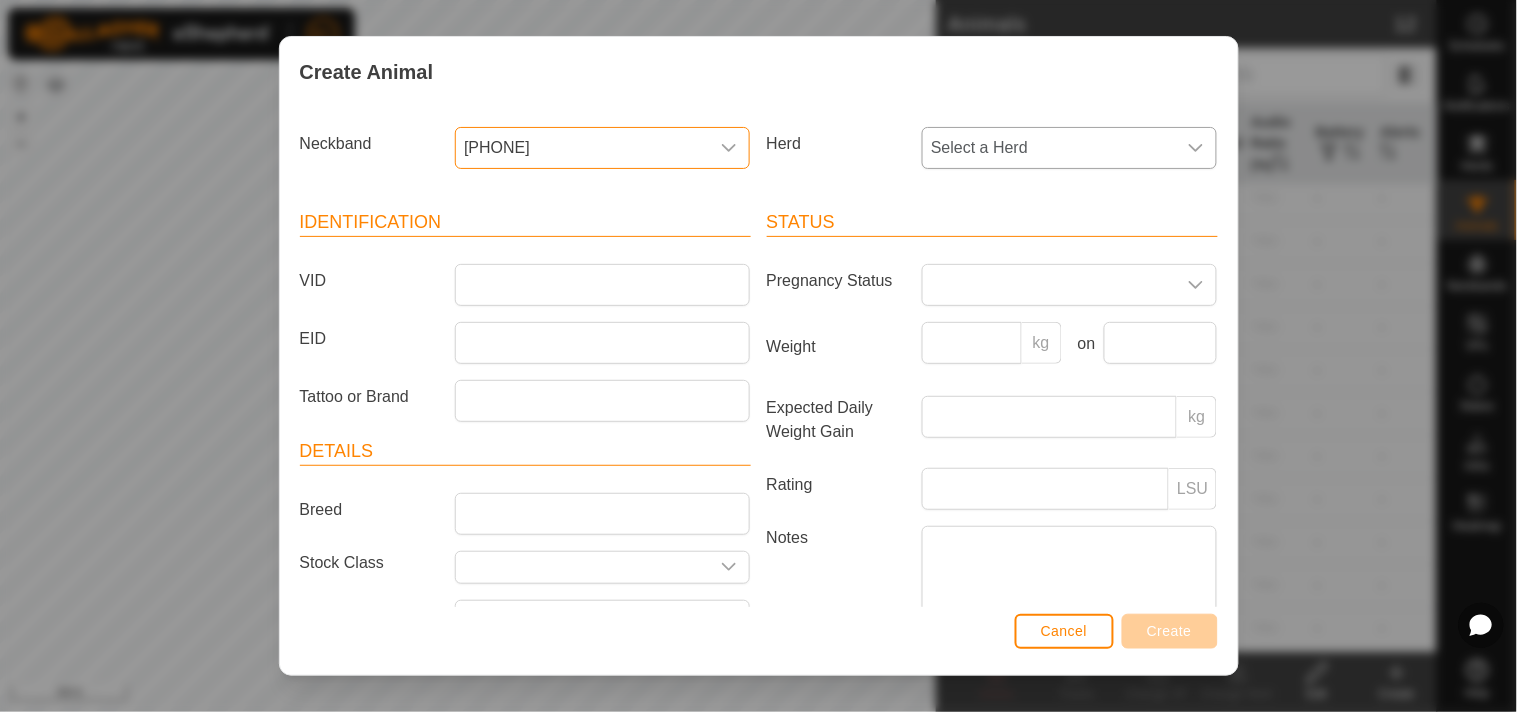 click on "Select a Herd" at bounding box center [1049, 148] 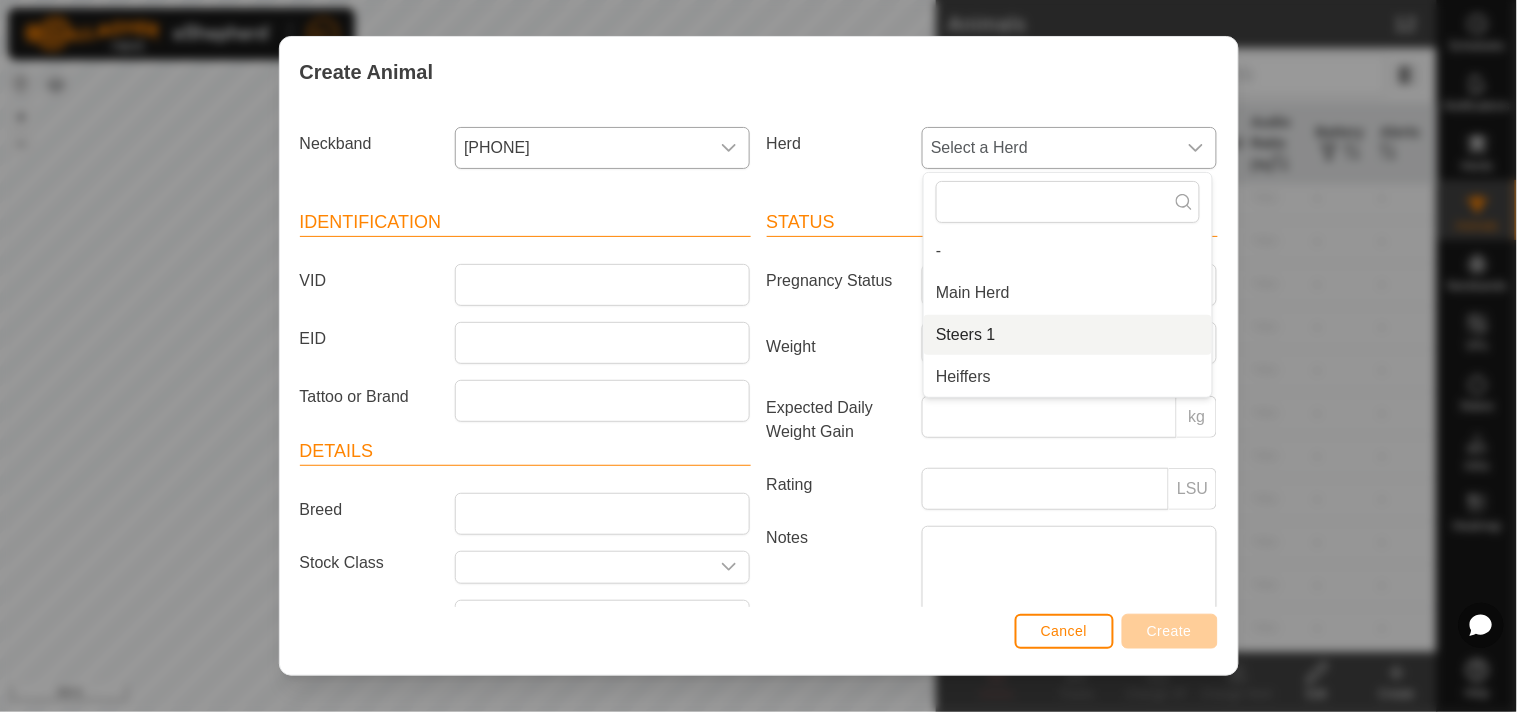 click on "Steers 1" at bounding box center [1068, 335] 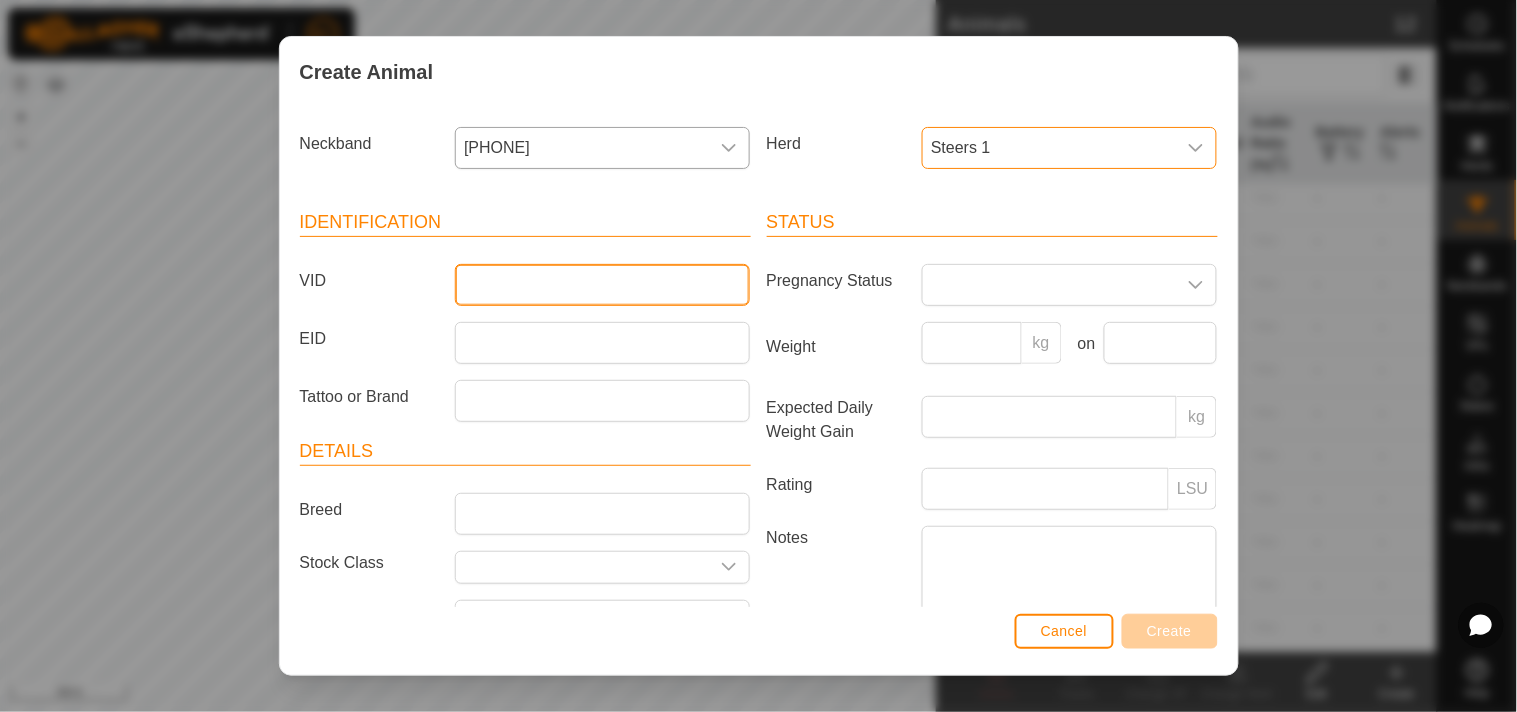 click on "VID" at bounding box center [602, 285] 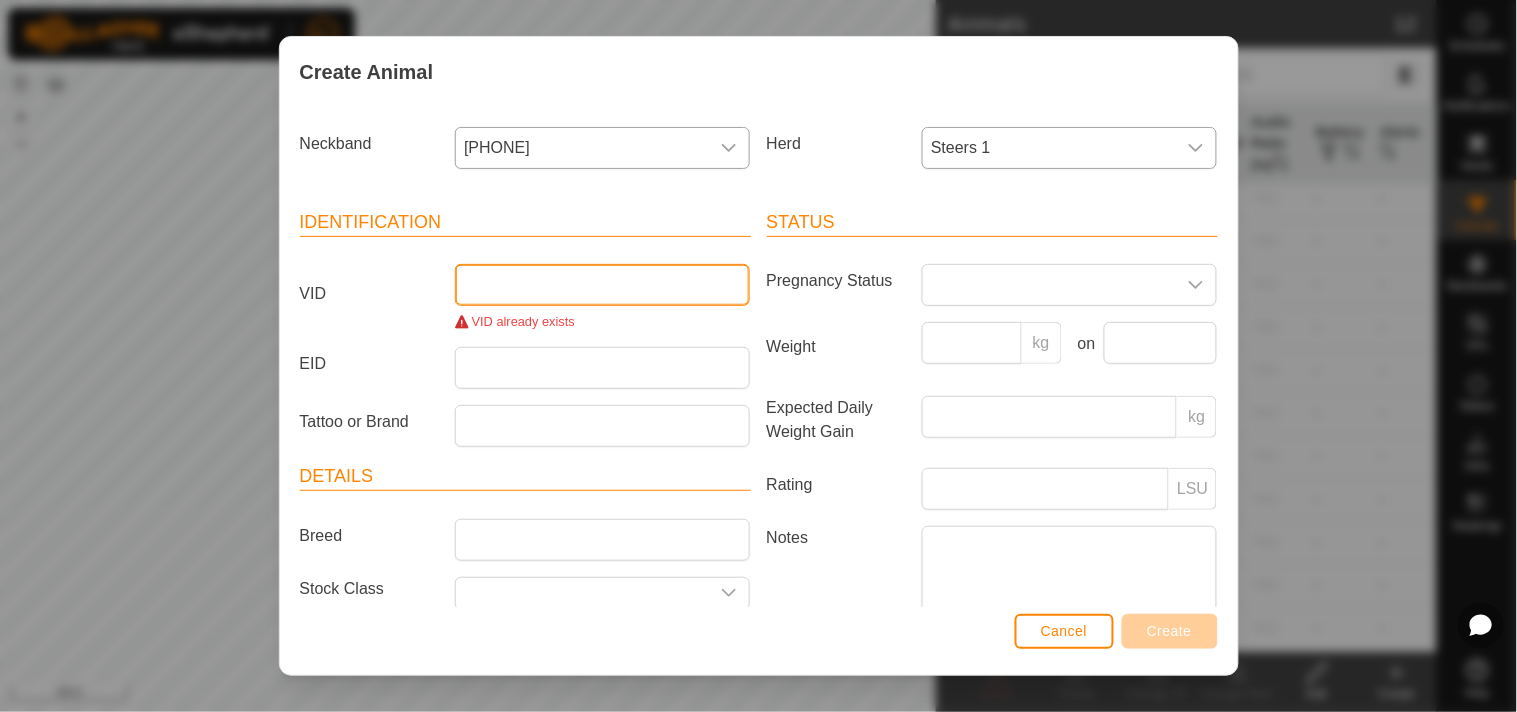 type on "6" 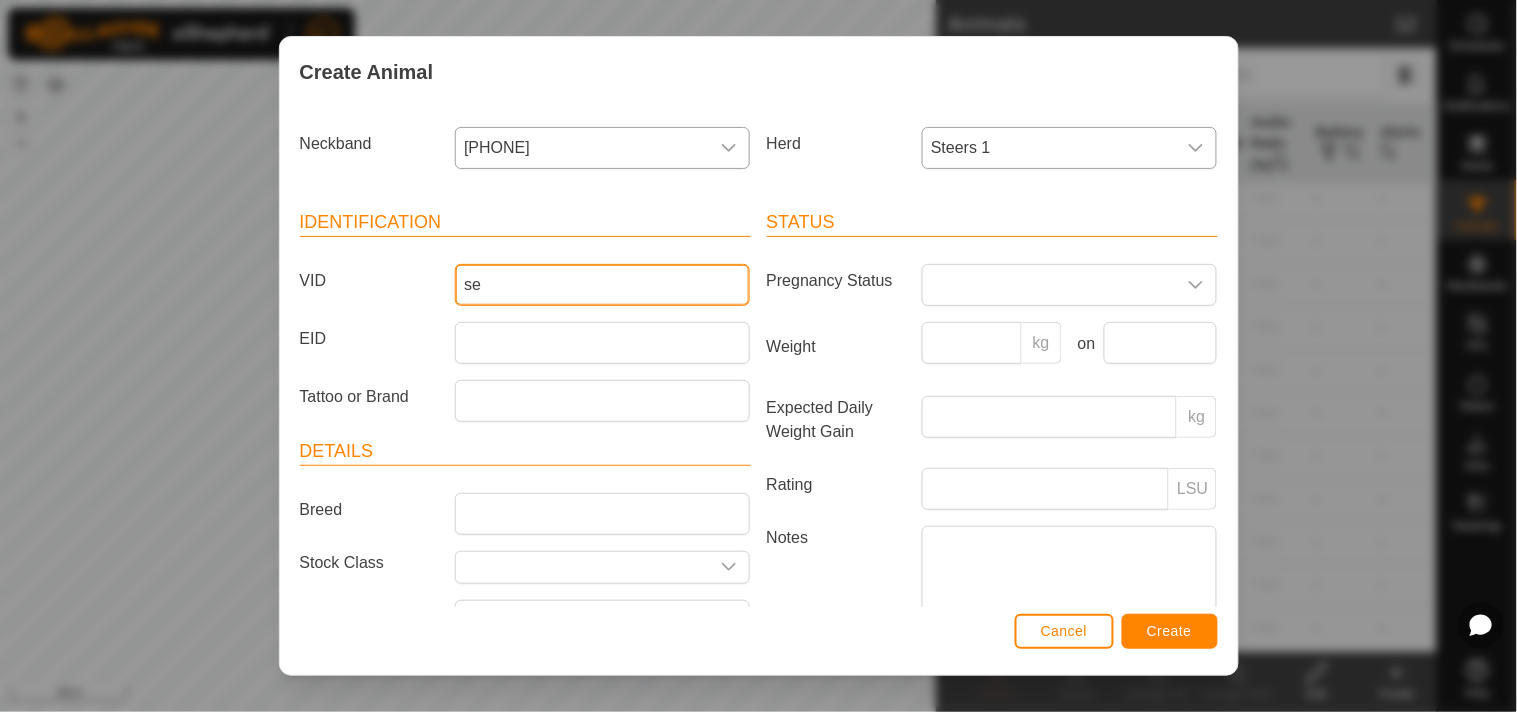 type on "s" 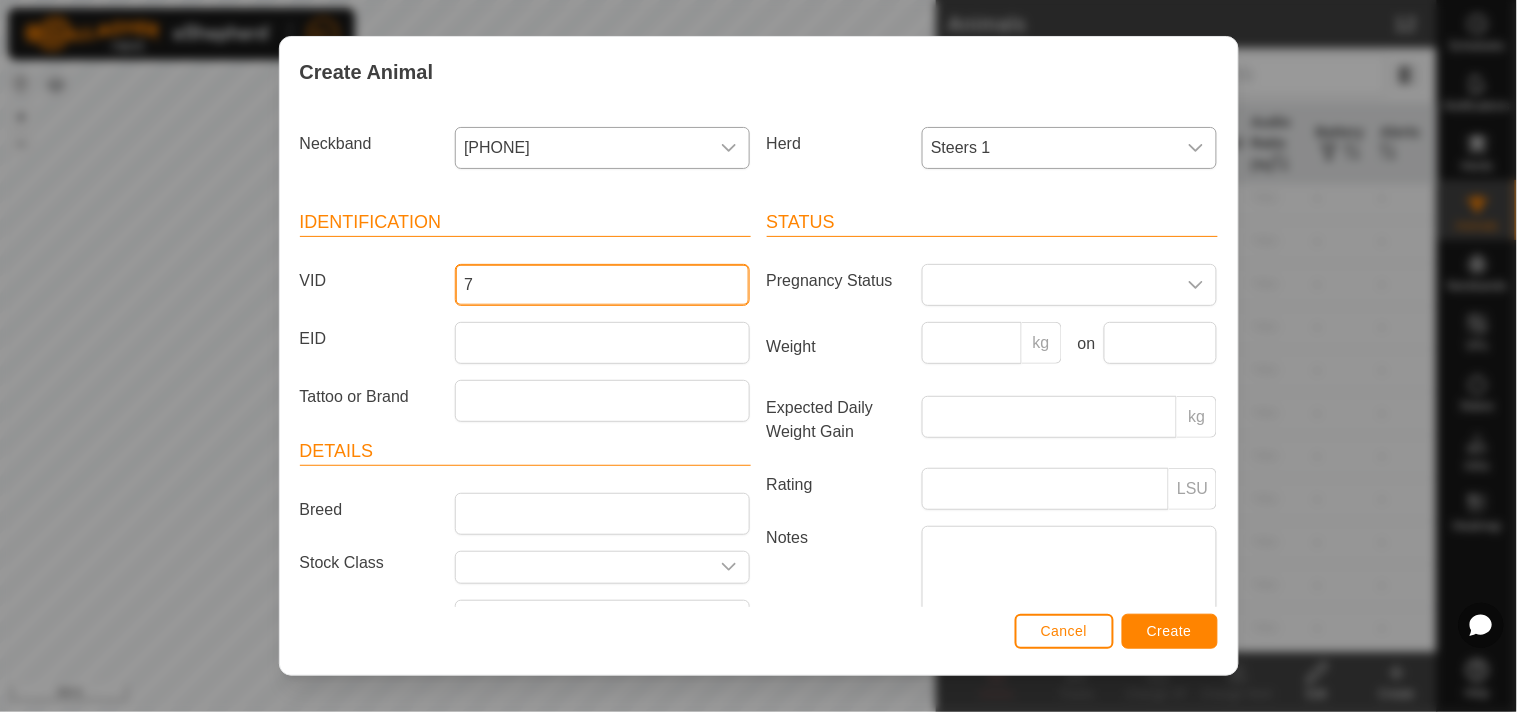 type on "7" 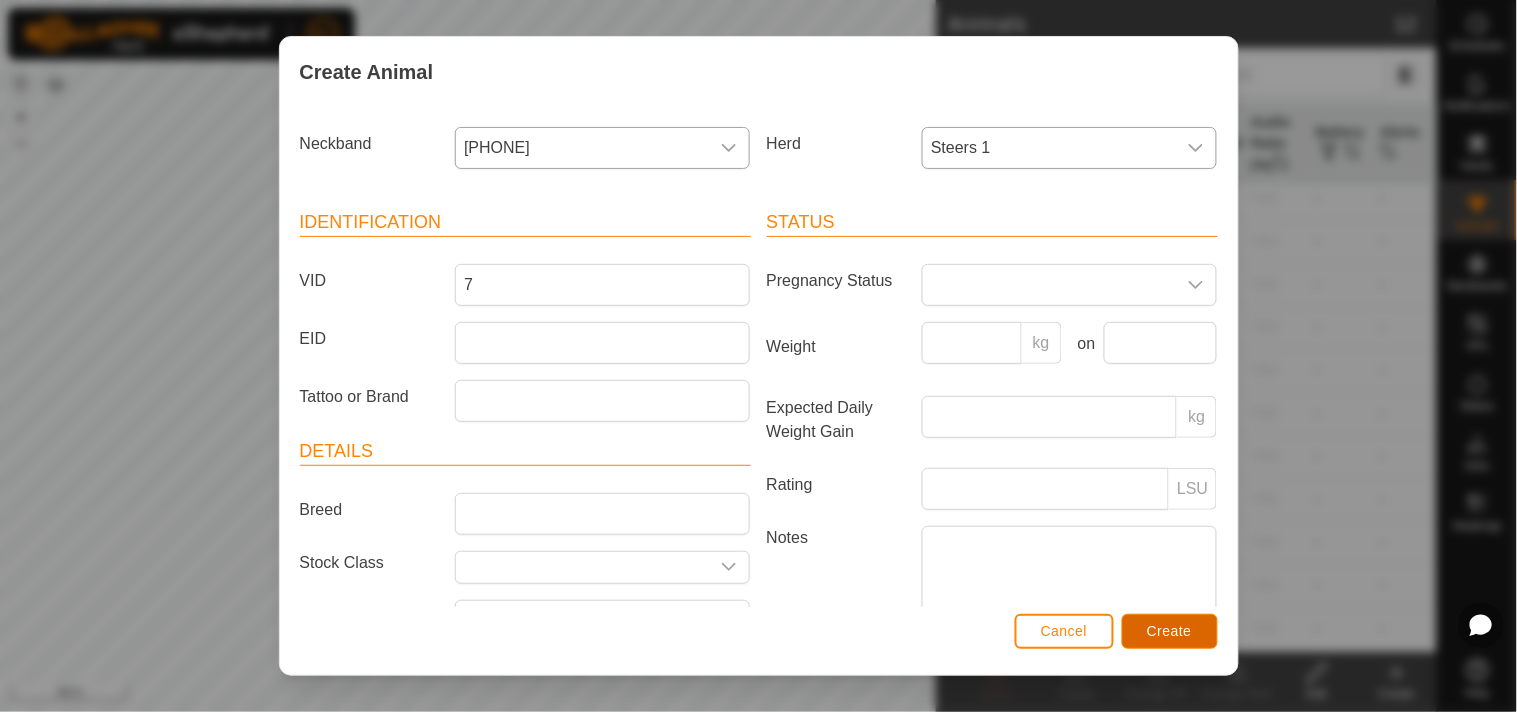 click on "Create" at bounding box center (1169, 631) 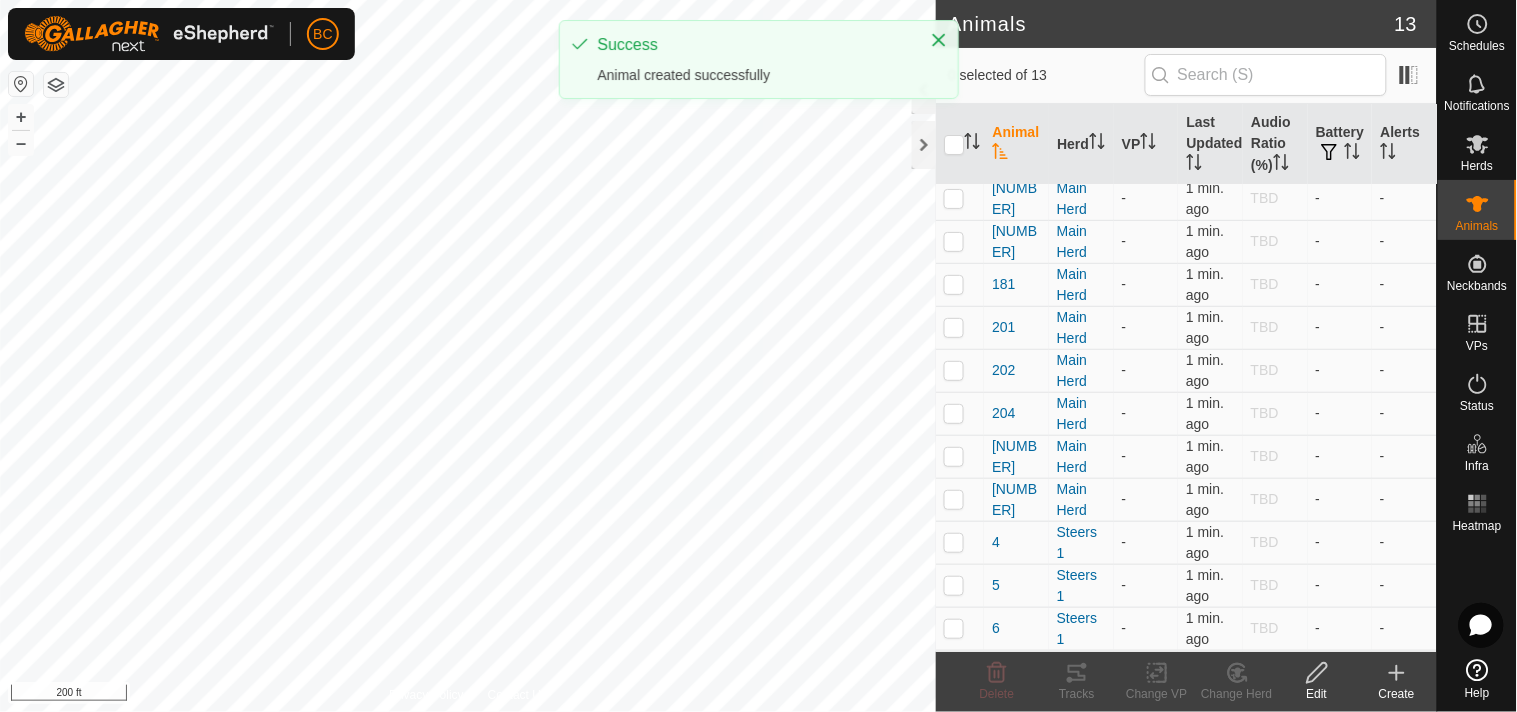 click 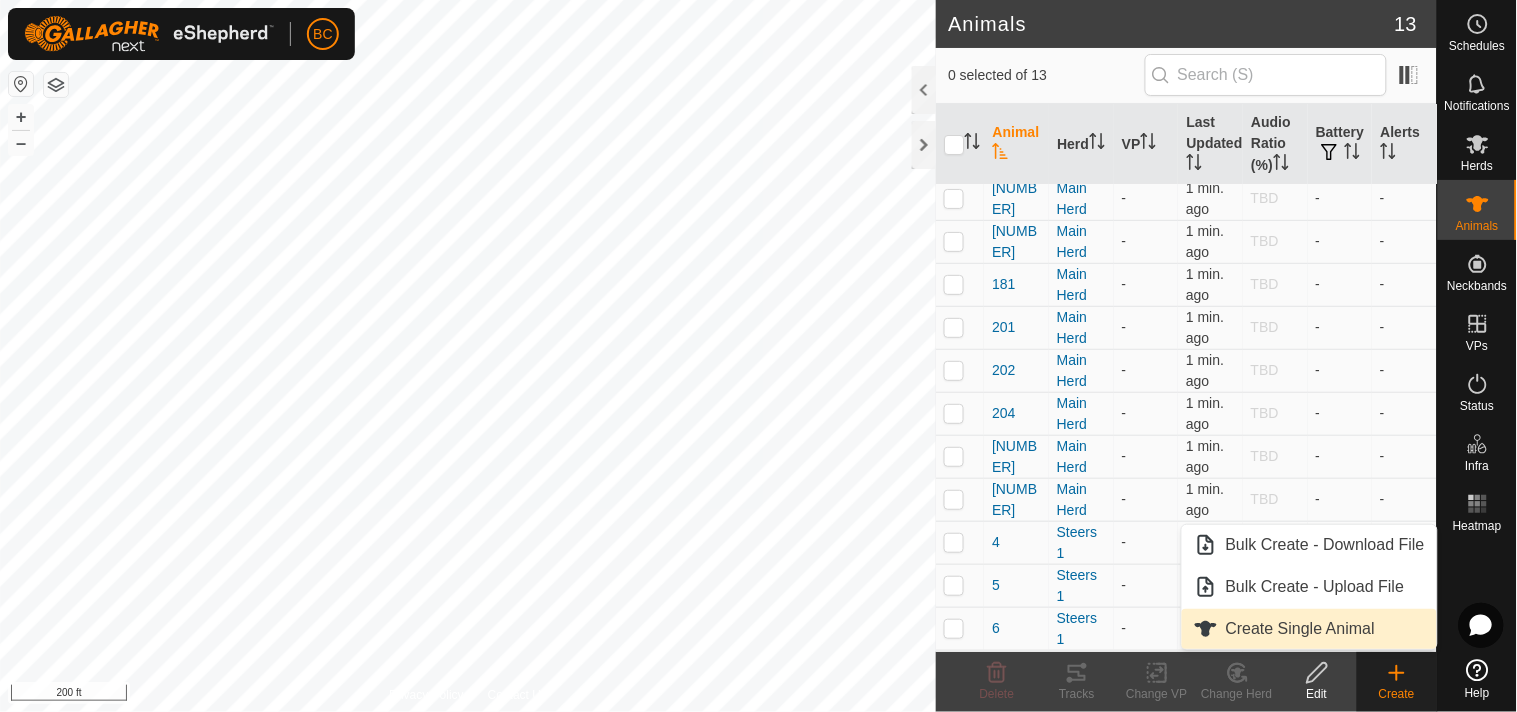 click on "Create Single Animal" at bounding box center (1309, 629) 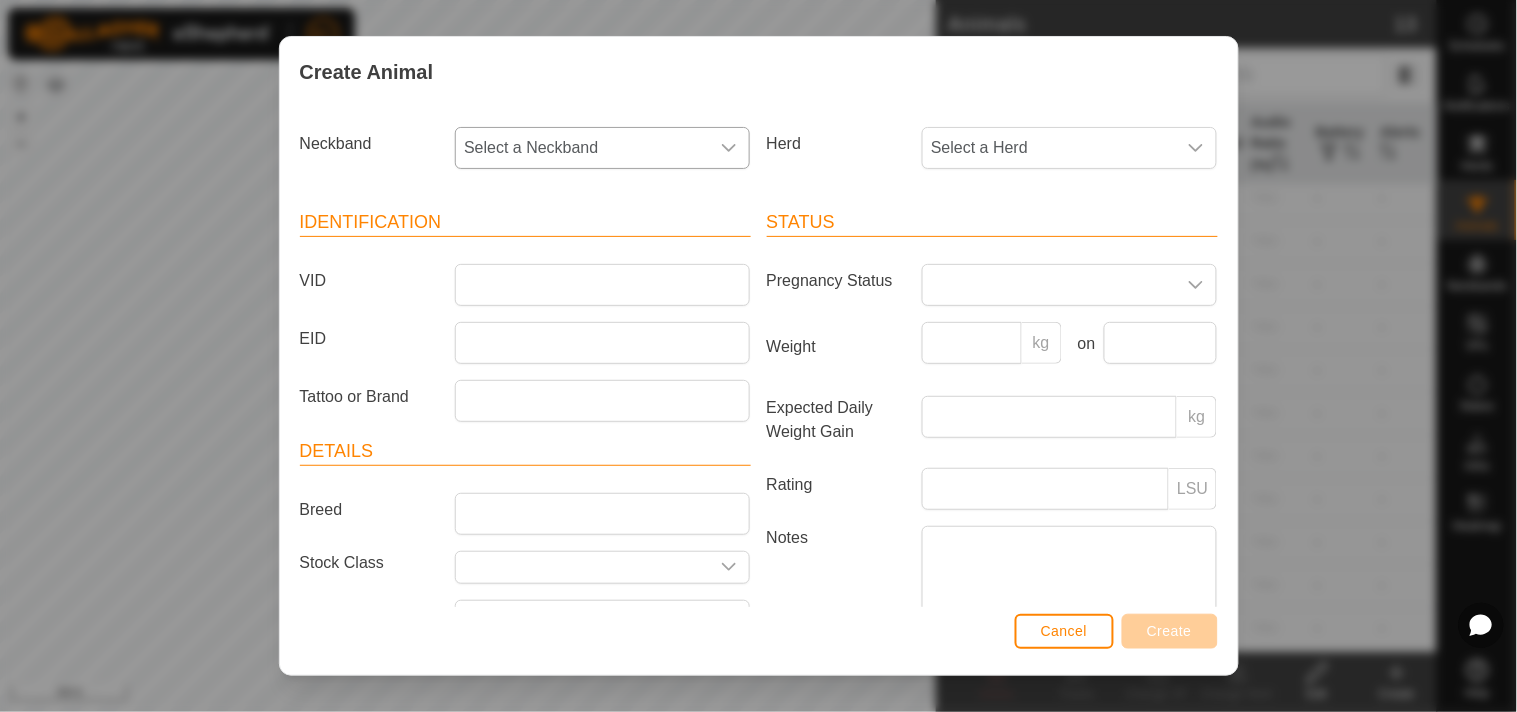 click 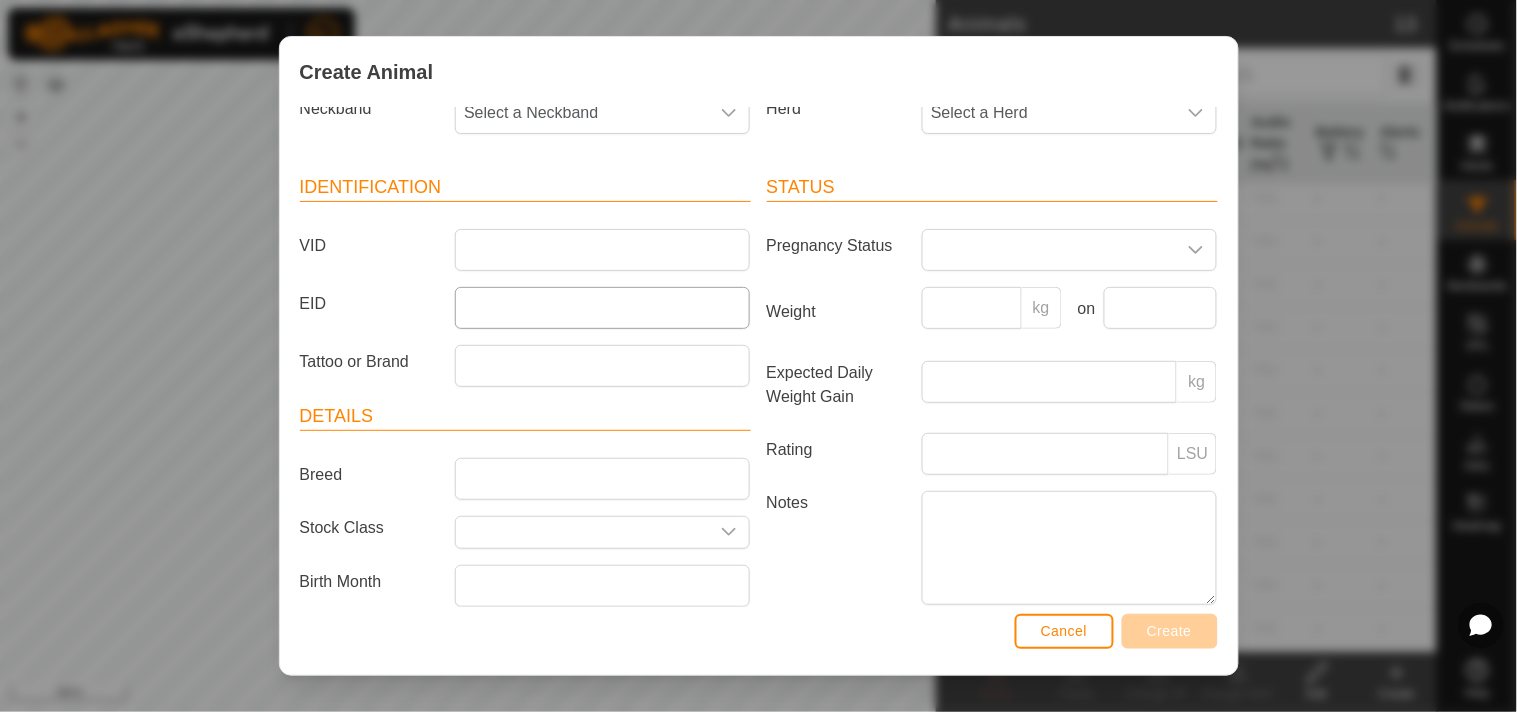 scroll, scrollTop: 0, scrollLeft: 0, axis: both 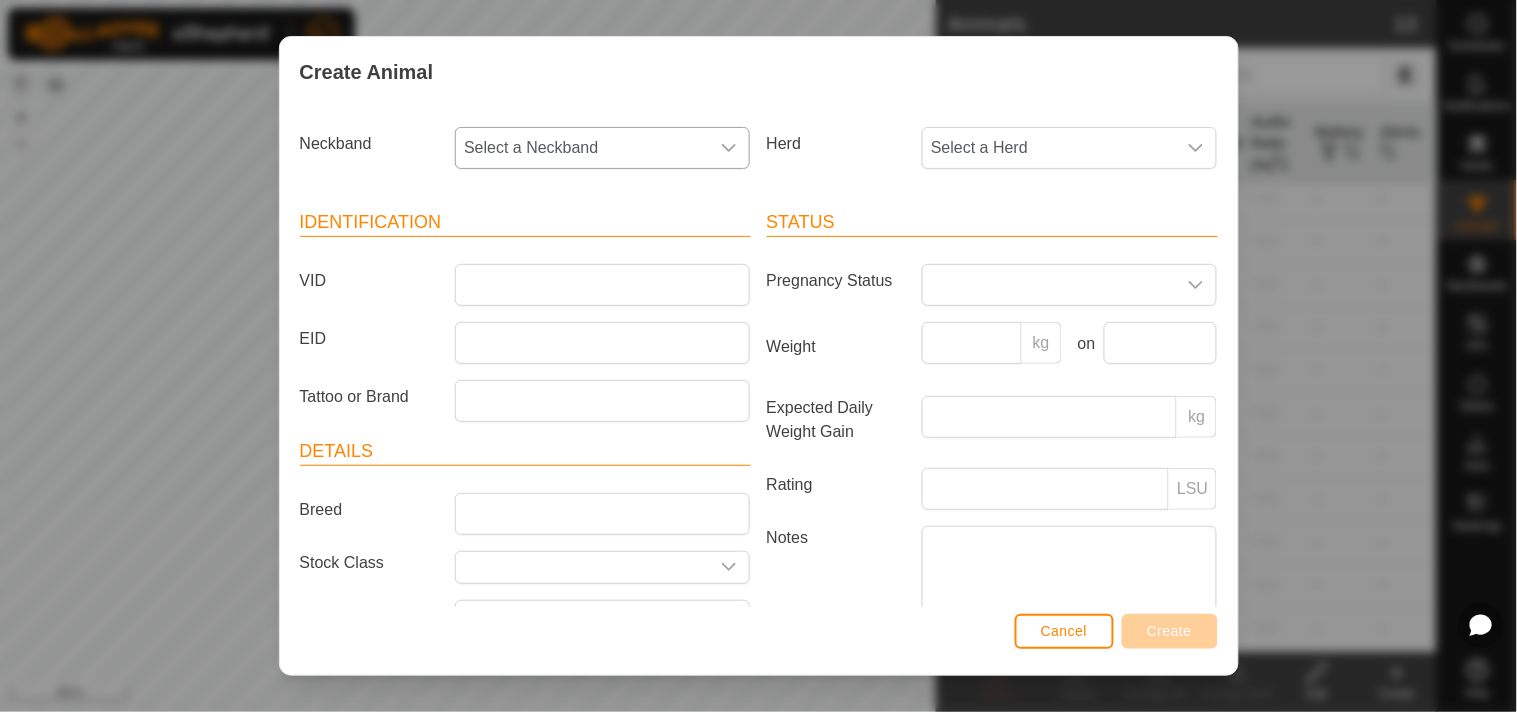 click 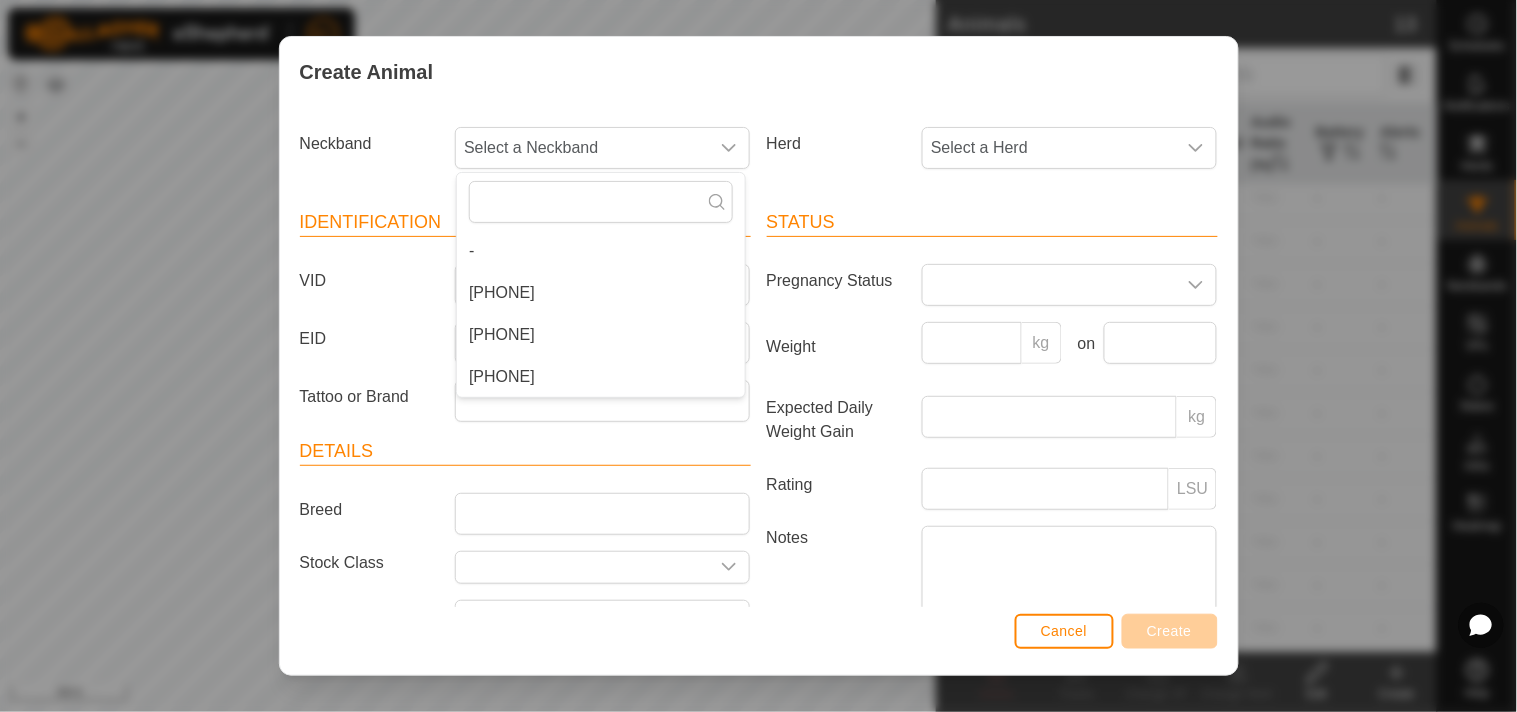 click on "Create Animal" at bounding box center [759, 72] 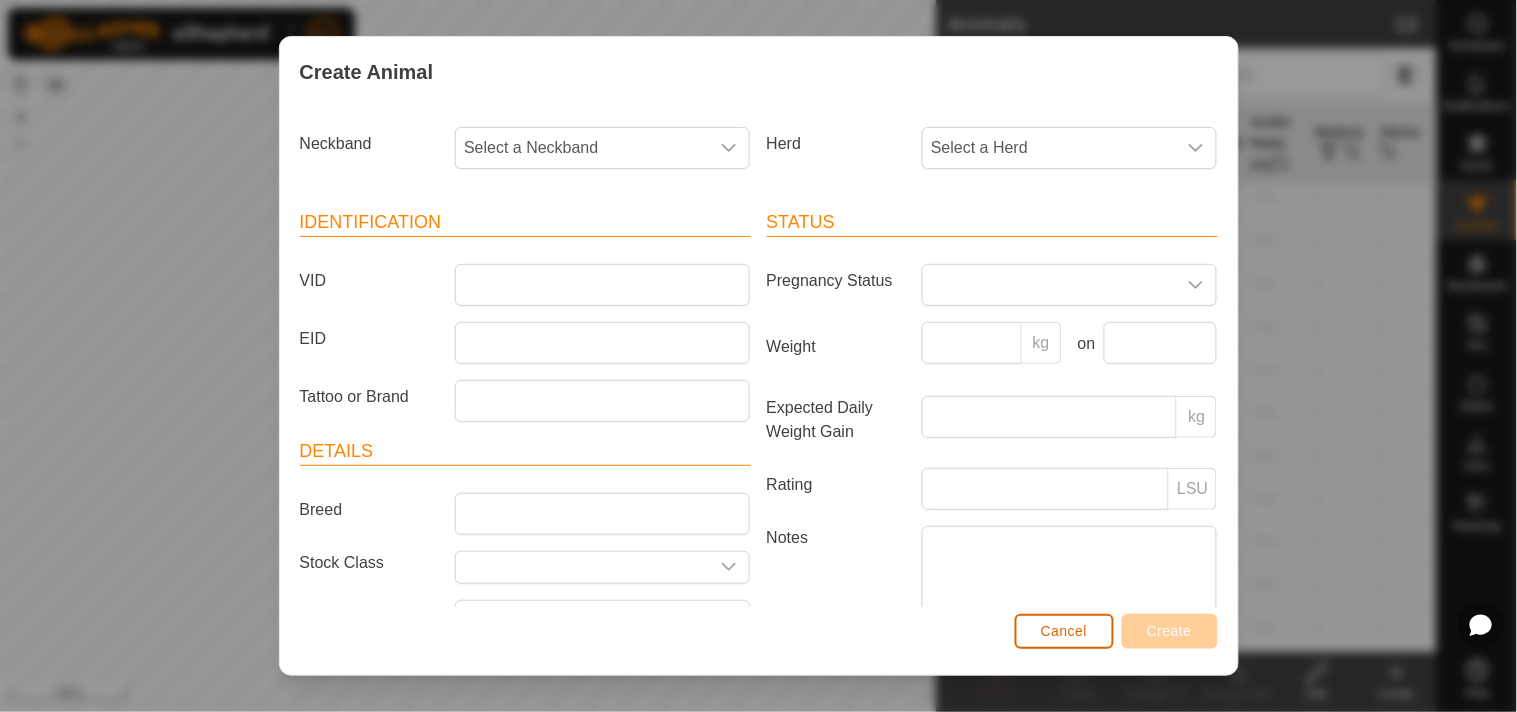 click on "Cancel" at bounding box center [1064, 631] 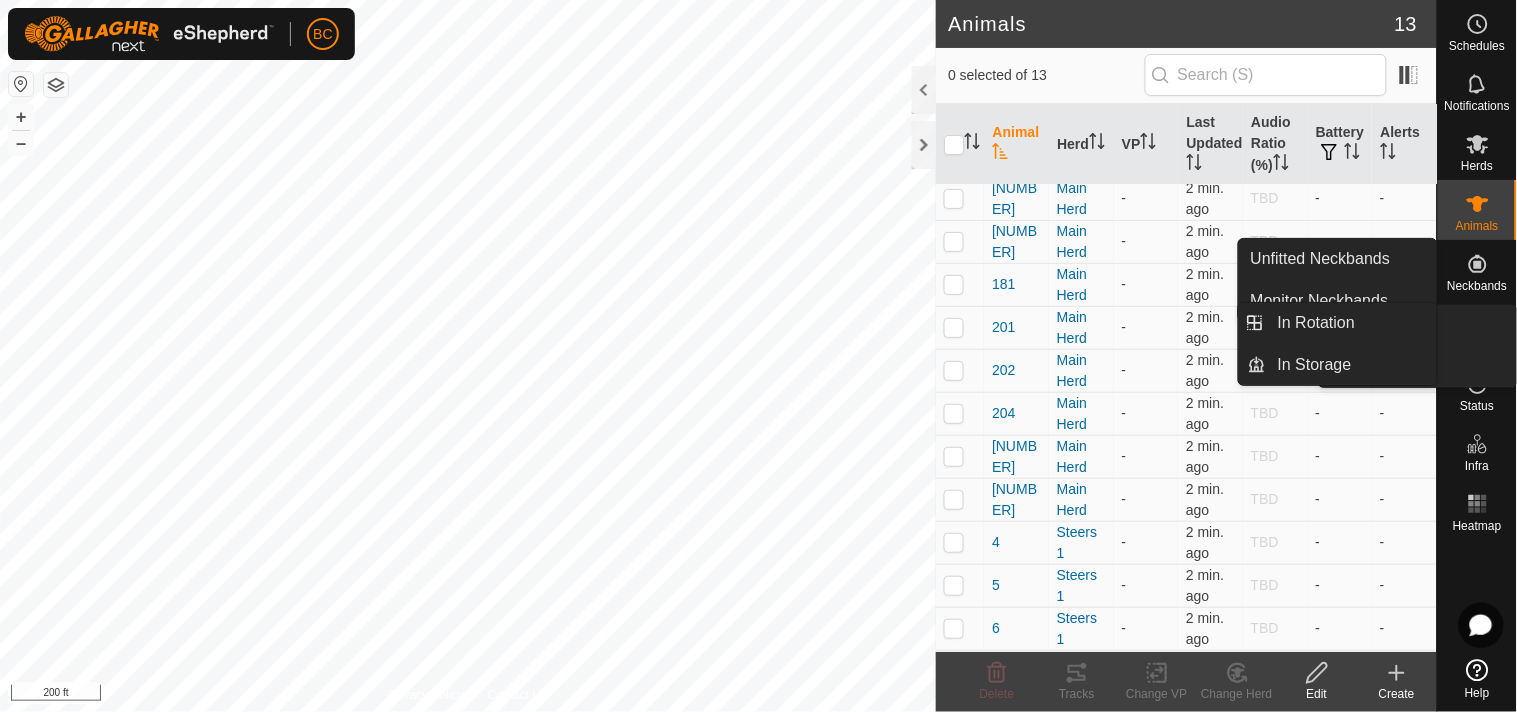 click 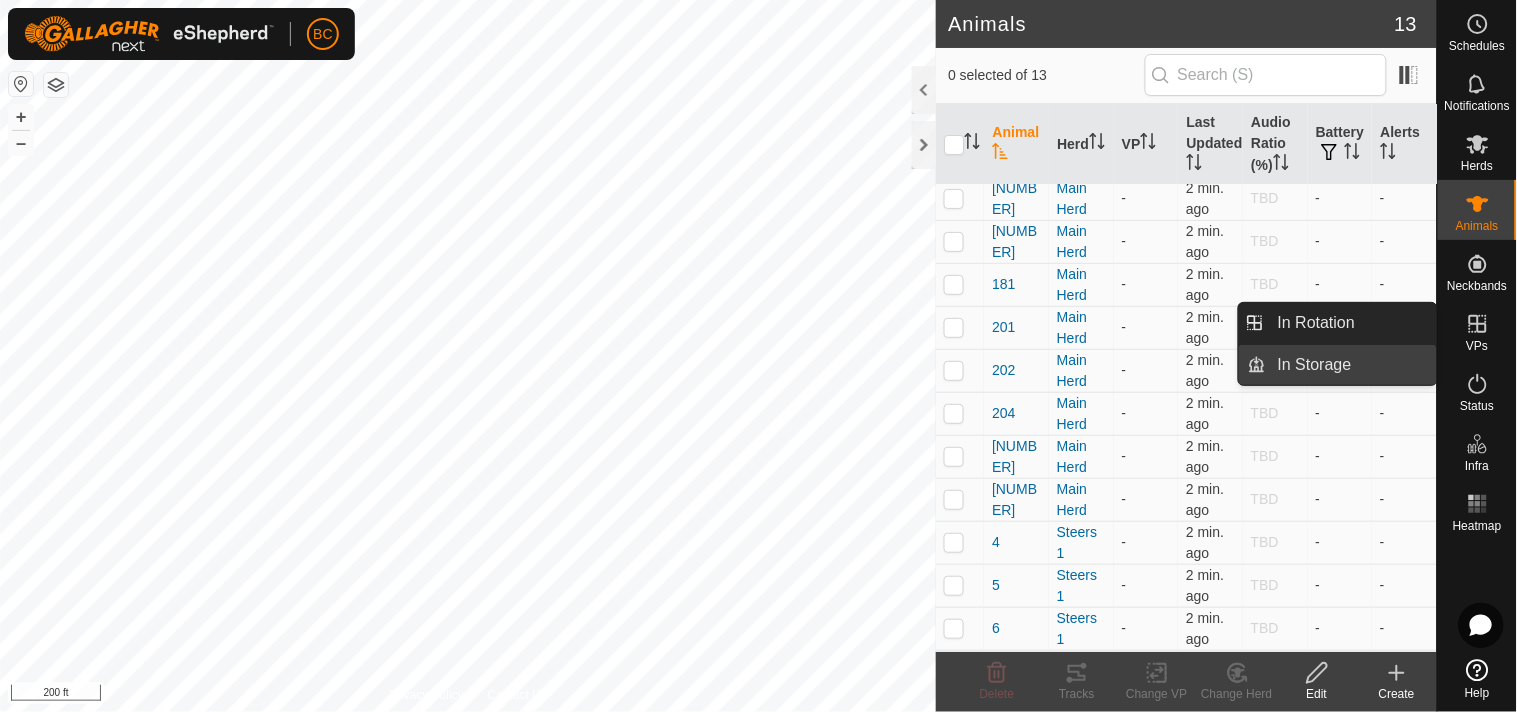 click on "In Storage" at bounding box center (1351, 365) 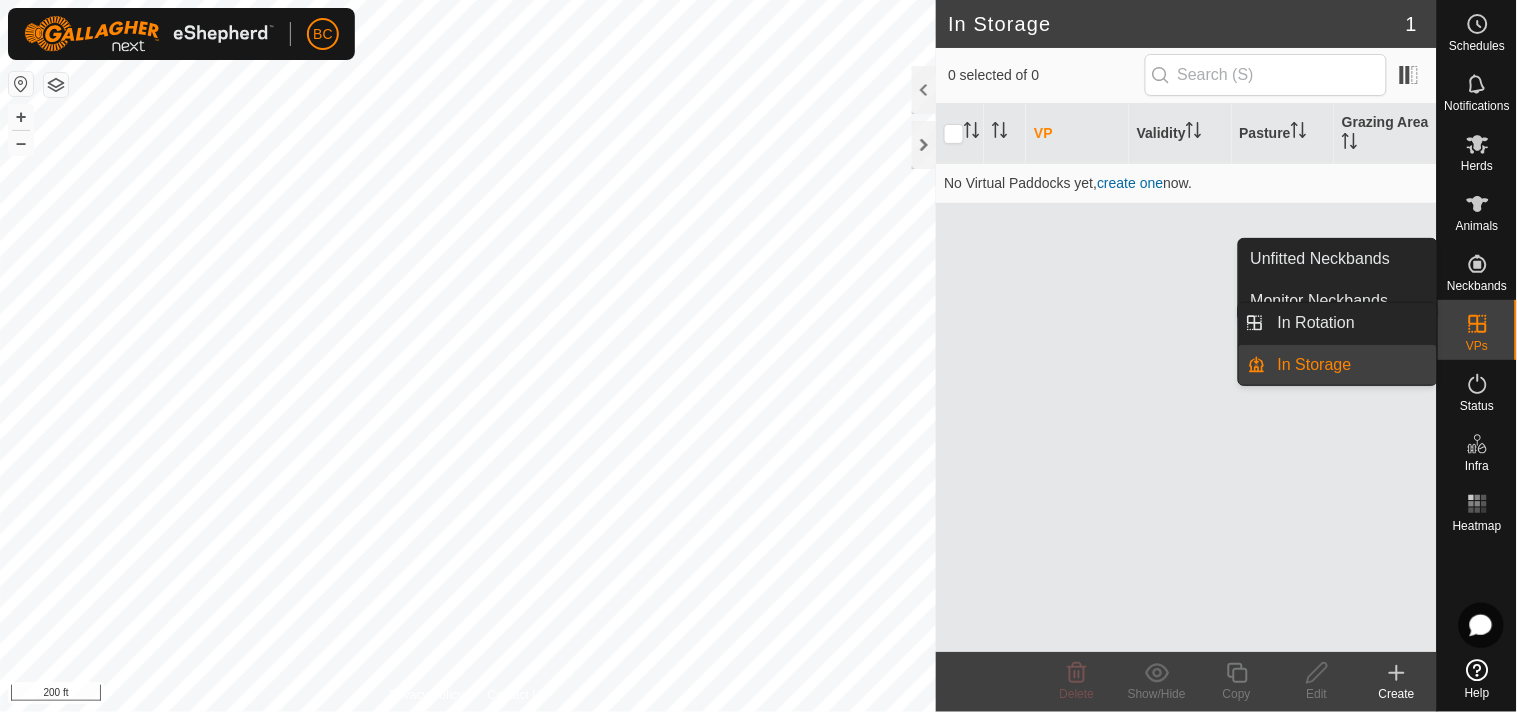 drag, startPoint x: 1480, startPoint y: 307, endPoint x: 1486, endPoint y: 316, distance: 10.816654 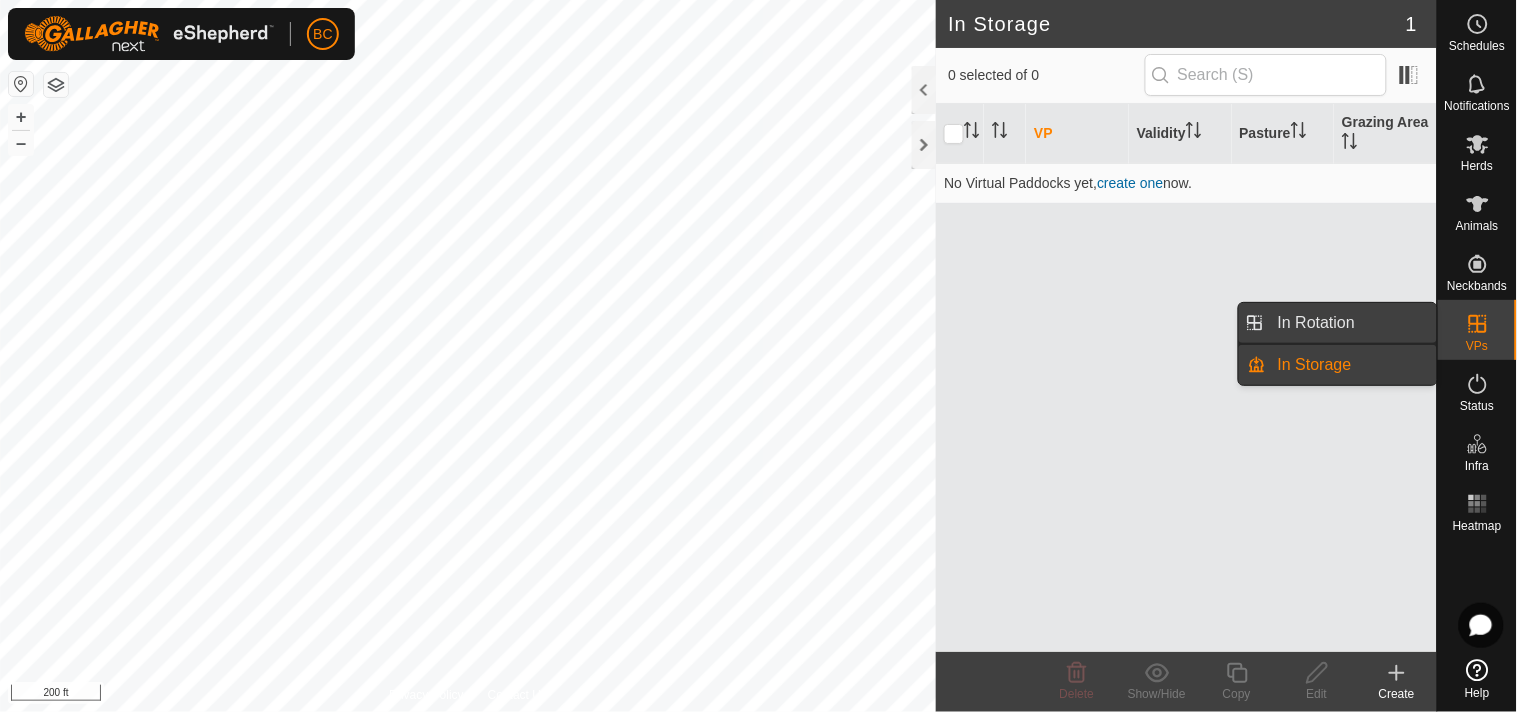 click on "In Rotation" at bounding box center (1351, 323) 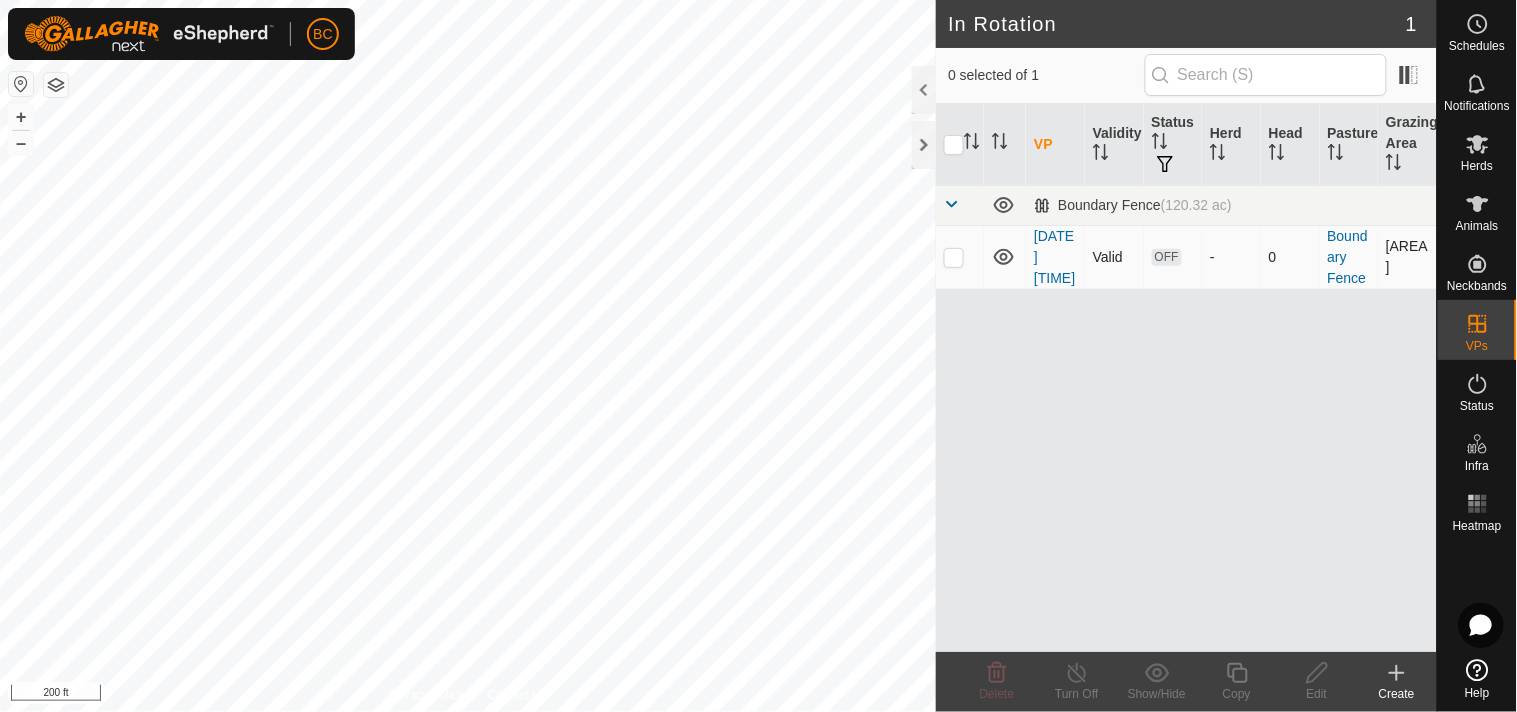 click at bounding box center [954, 257] 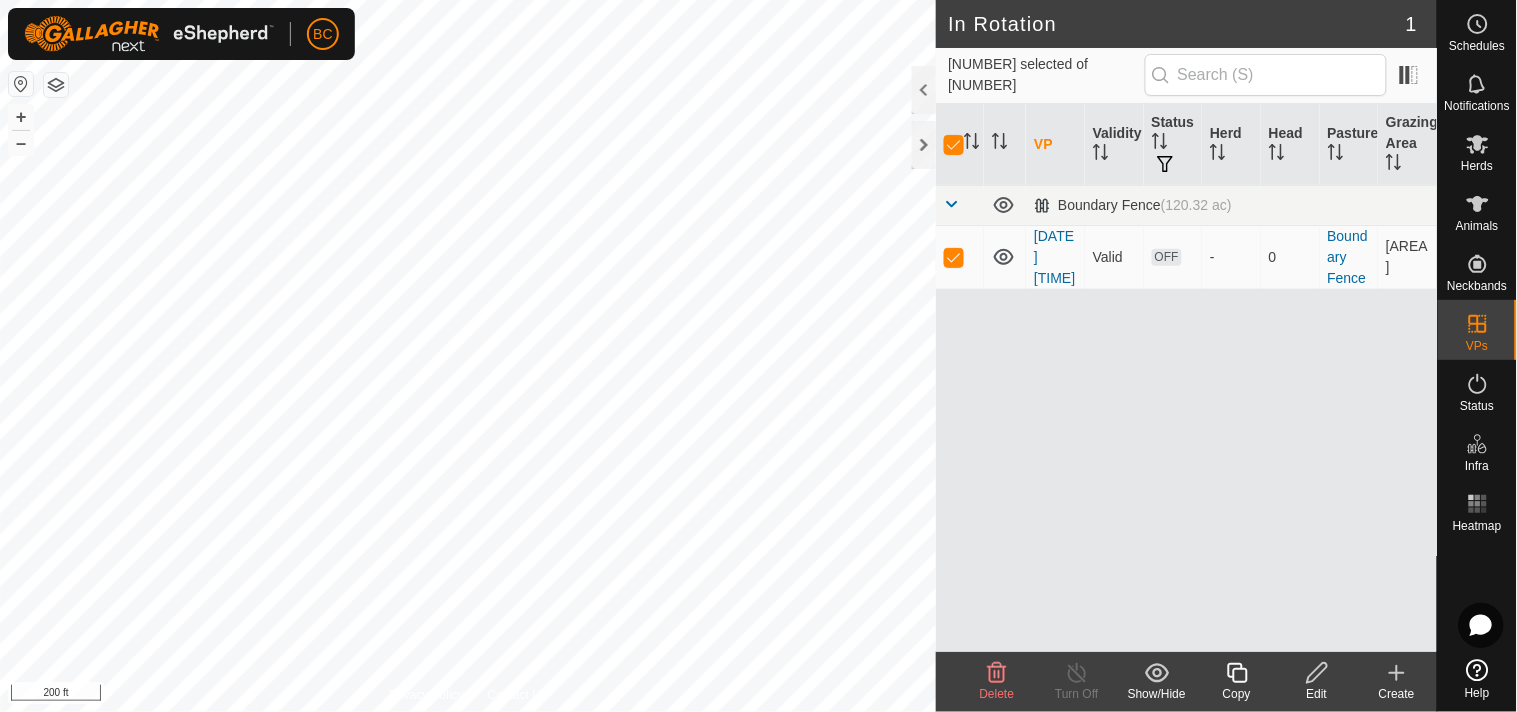 click 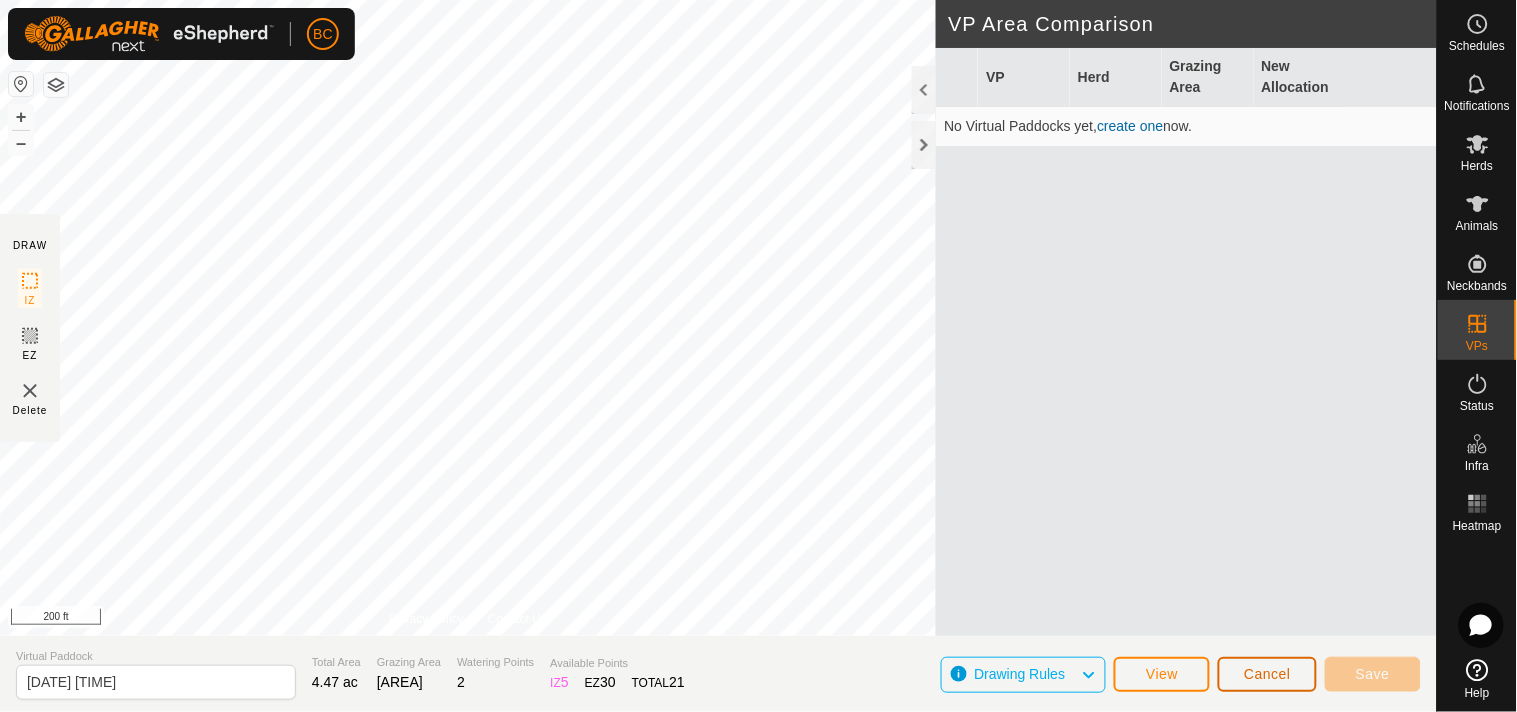 click on "Cancel" 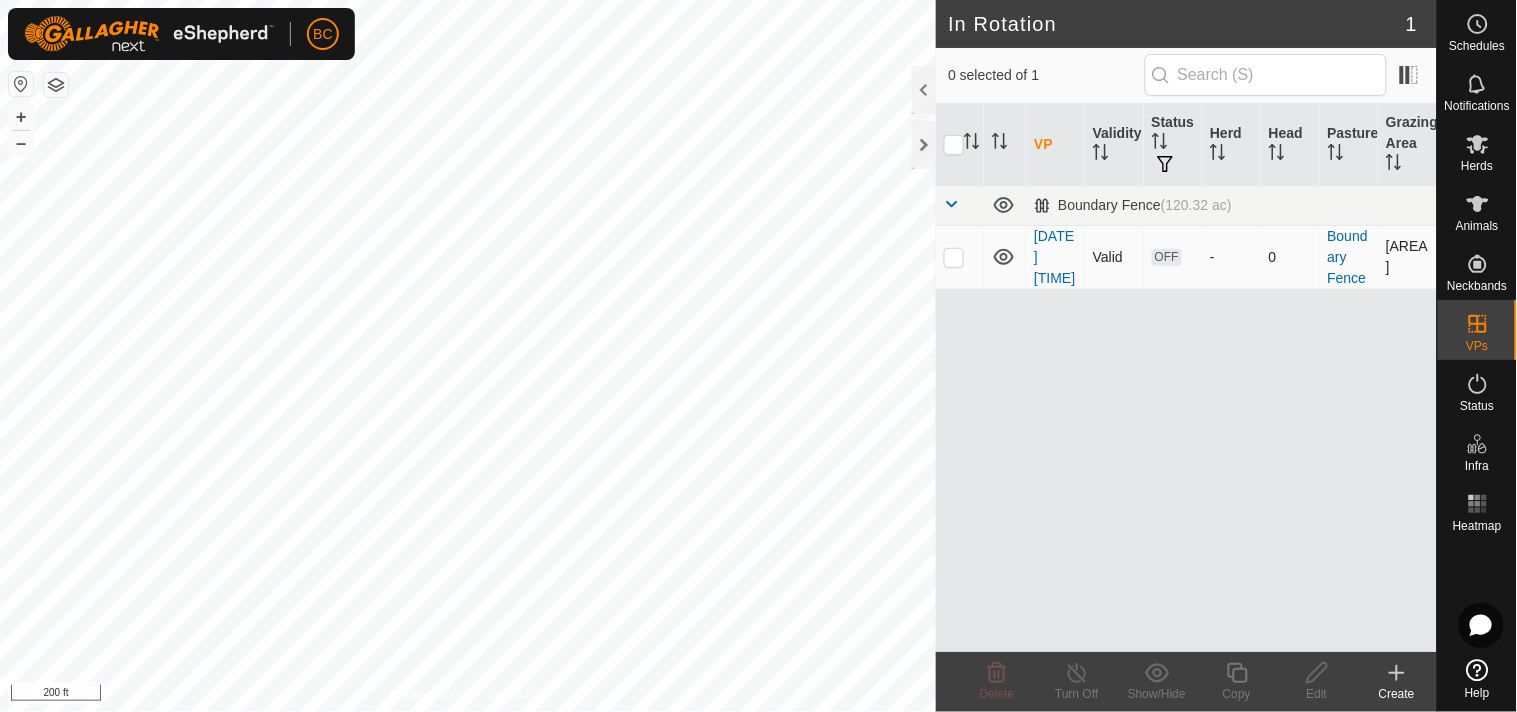 click at bounding box center [960, 257] 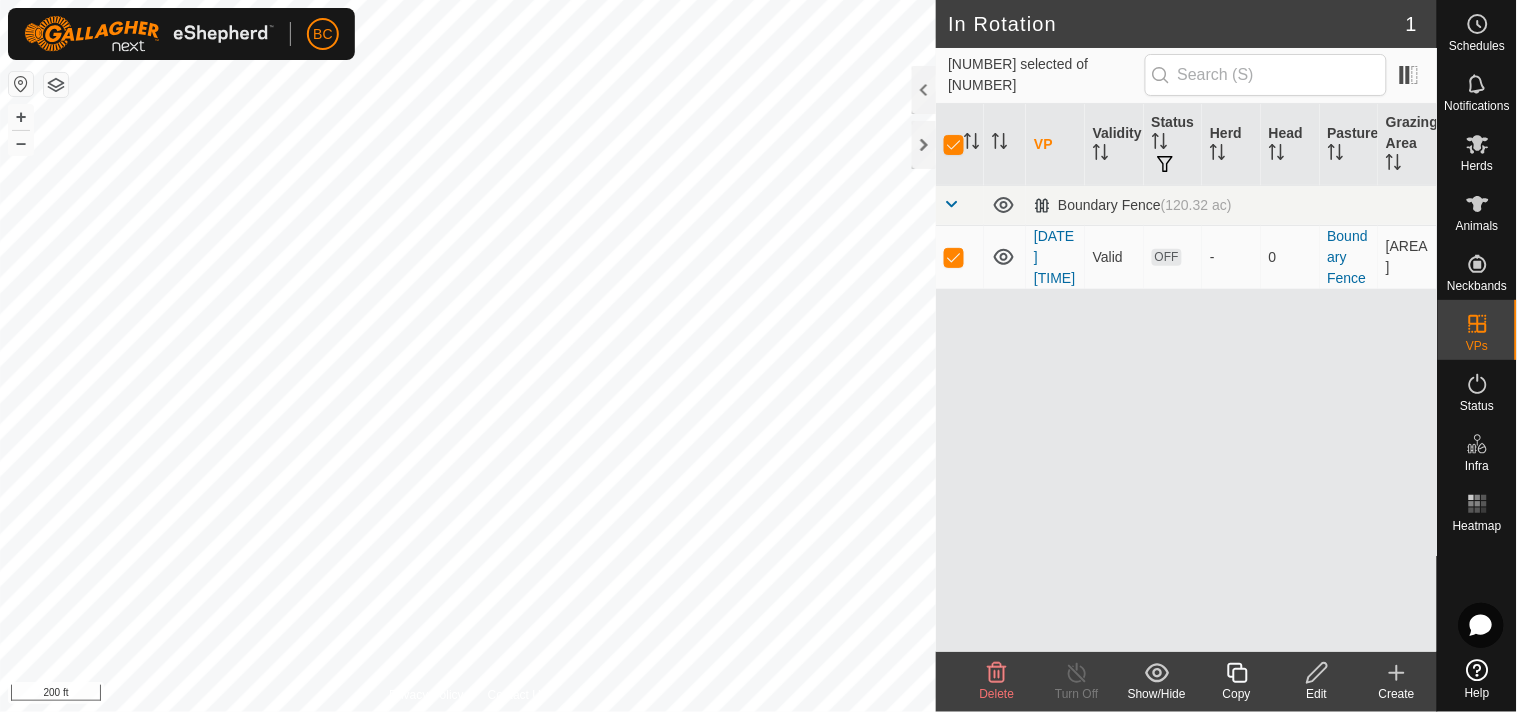 click 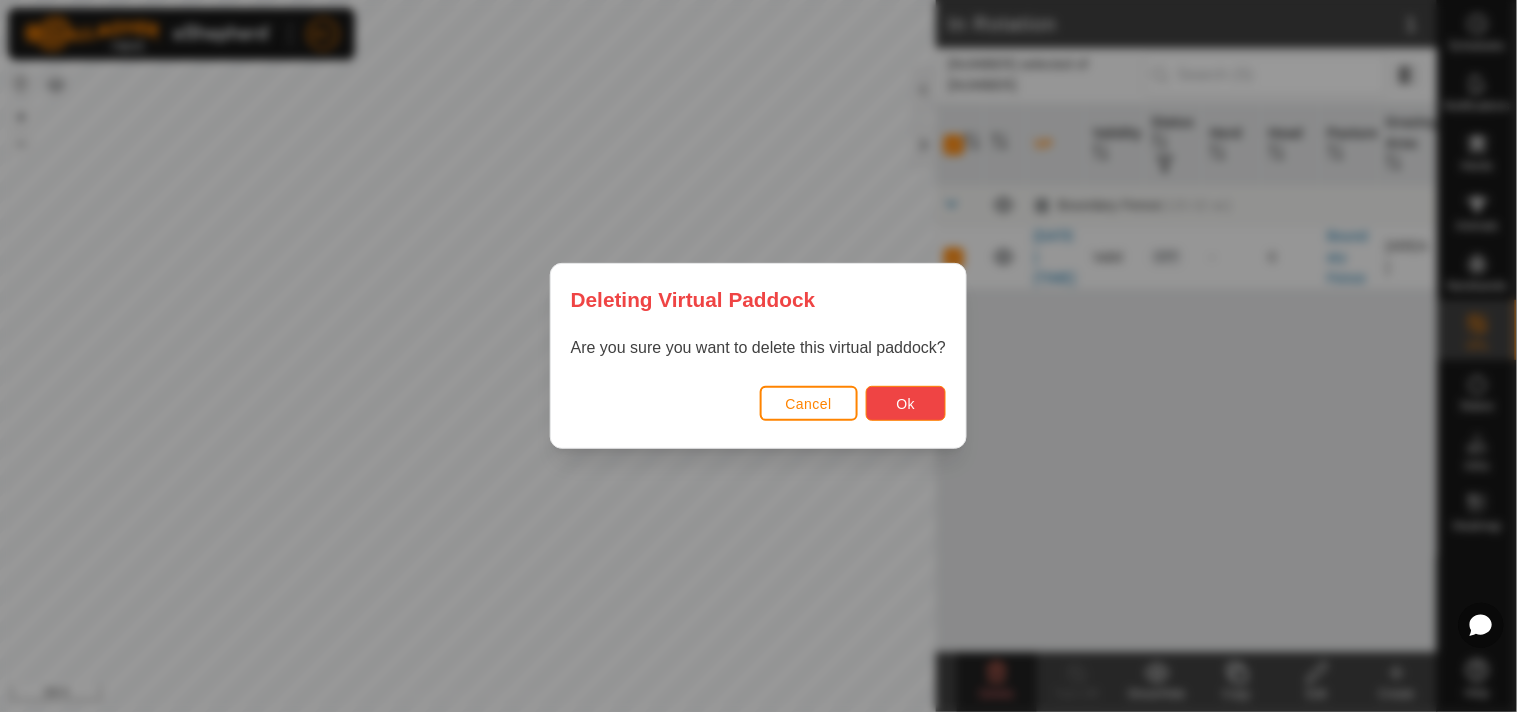 click on "Ok" at bounding box center (906, 403) 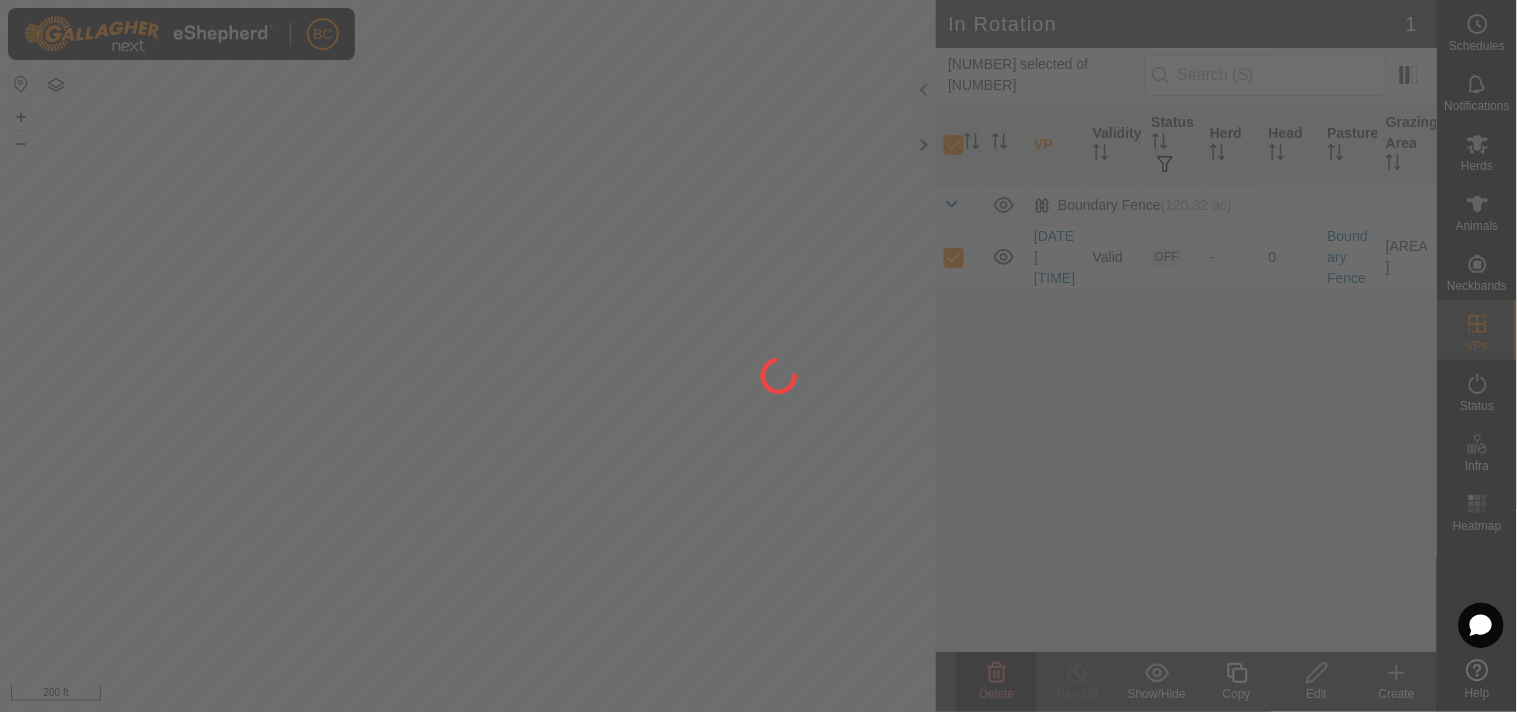 checkbox on "false" 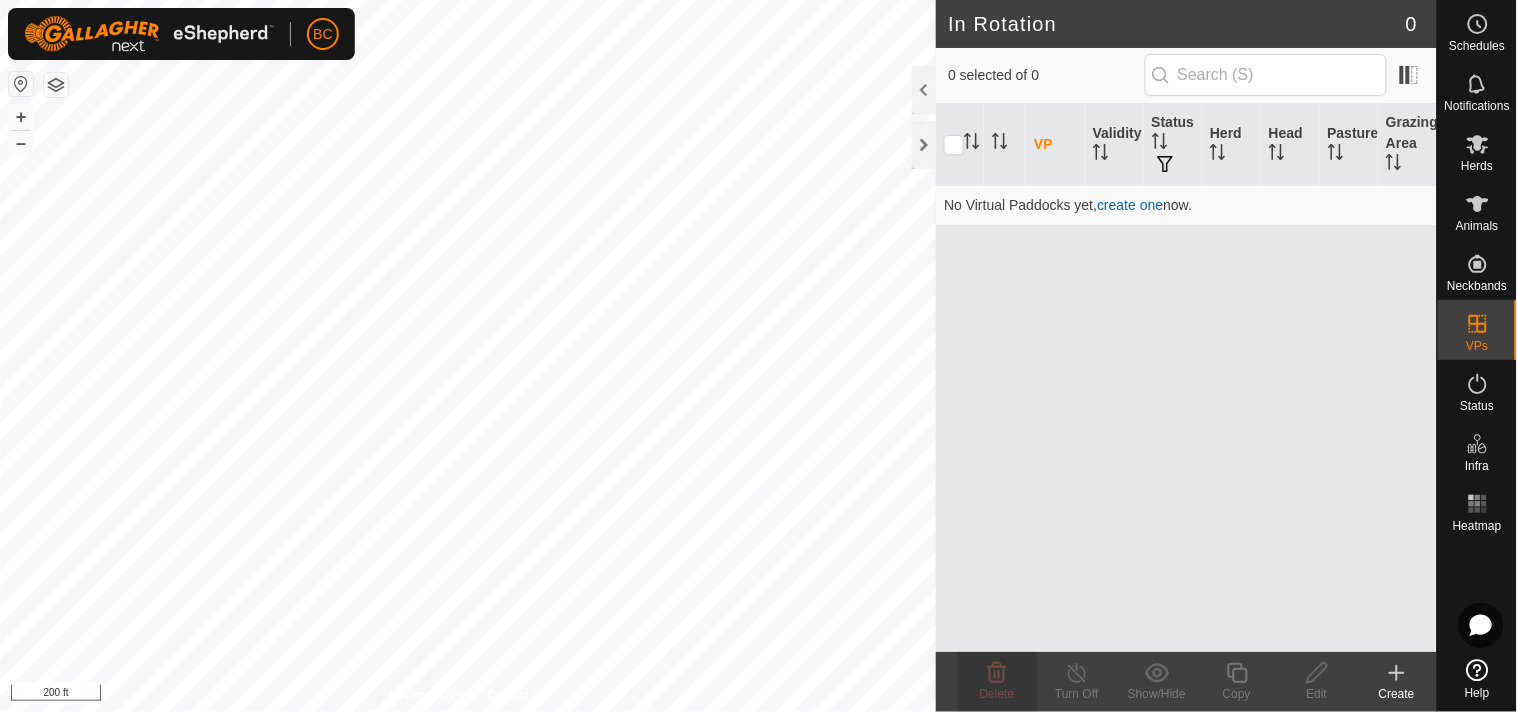 click 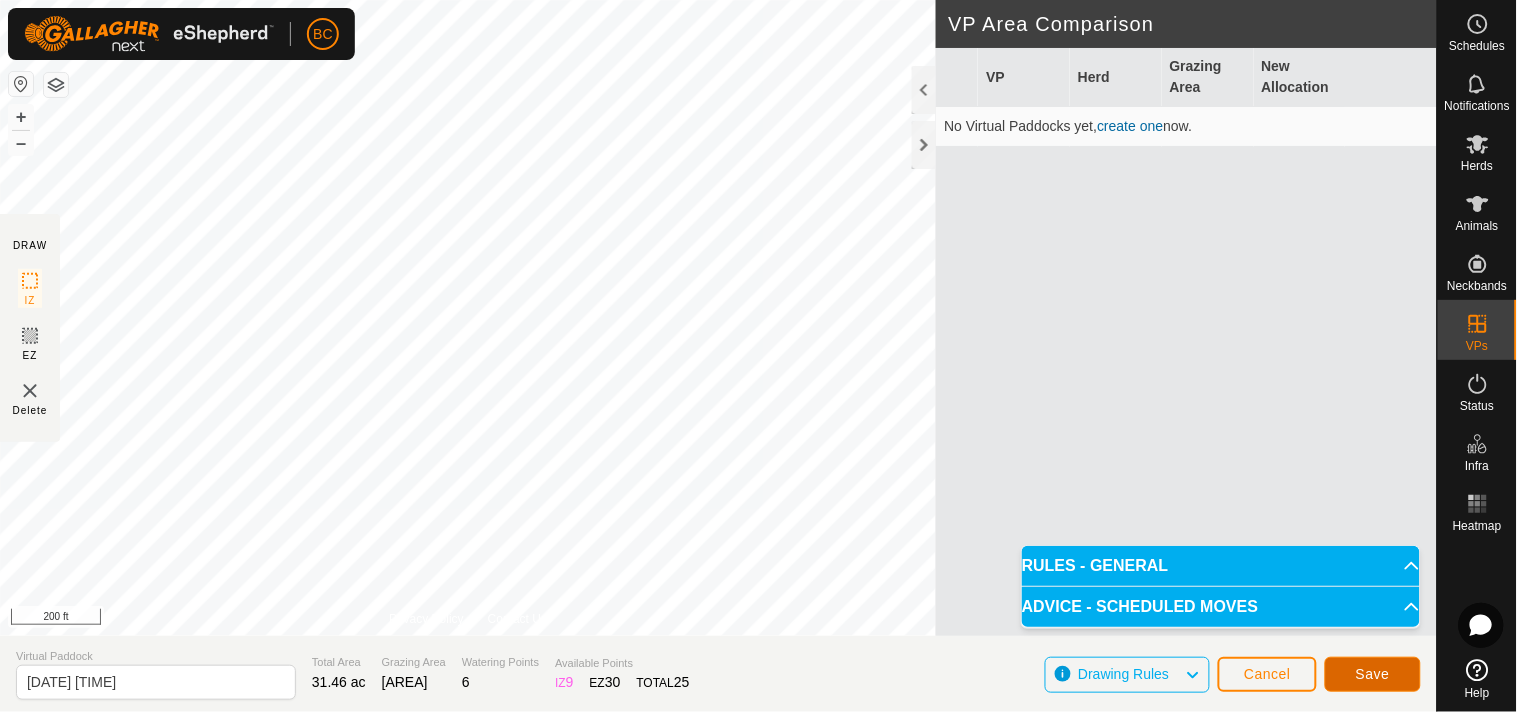 click on "Save" 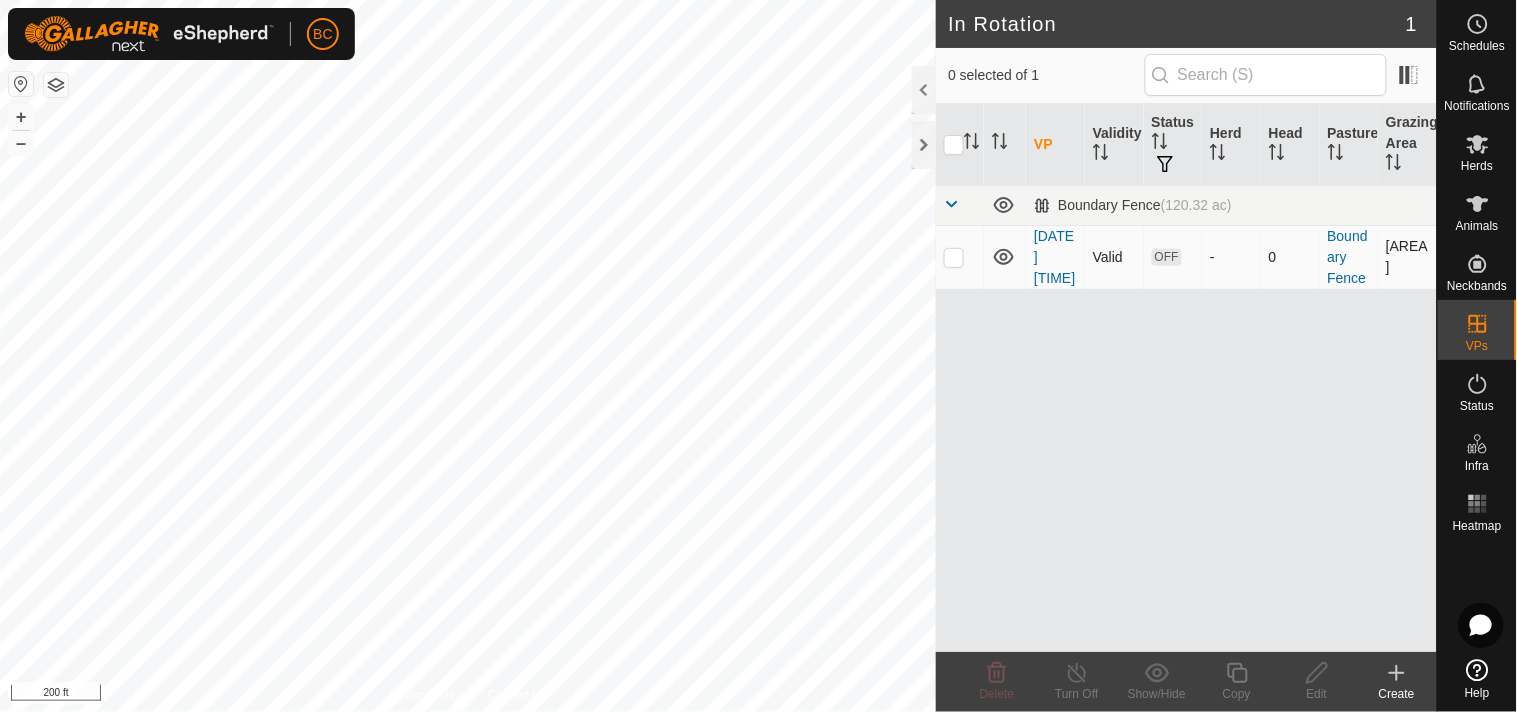 click on "OFF" at bounding box center (1167, 257) 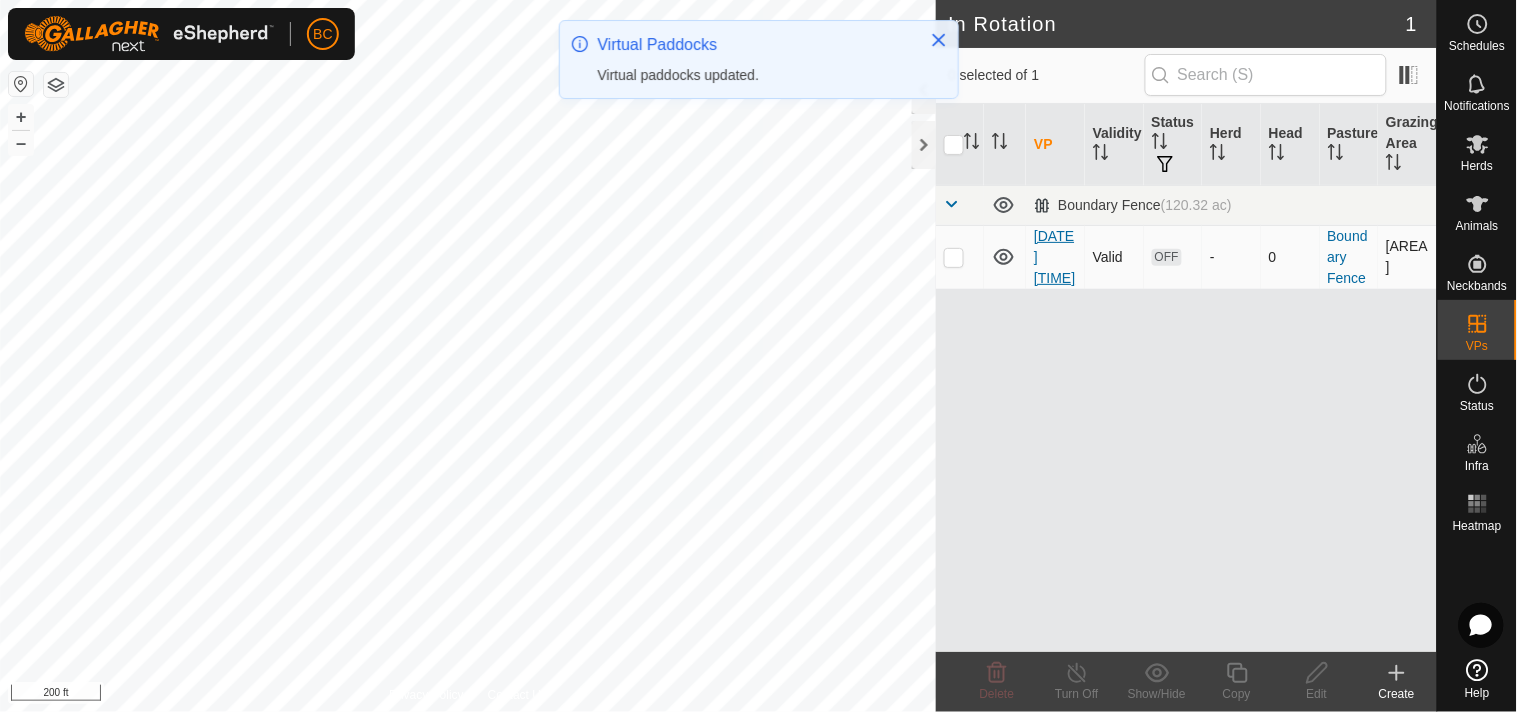 click on "[DATE] [TIME]" at bounding box center [1054, 257] 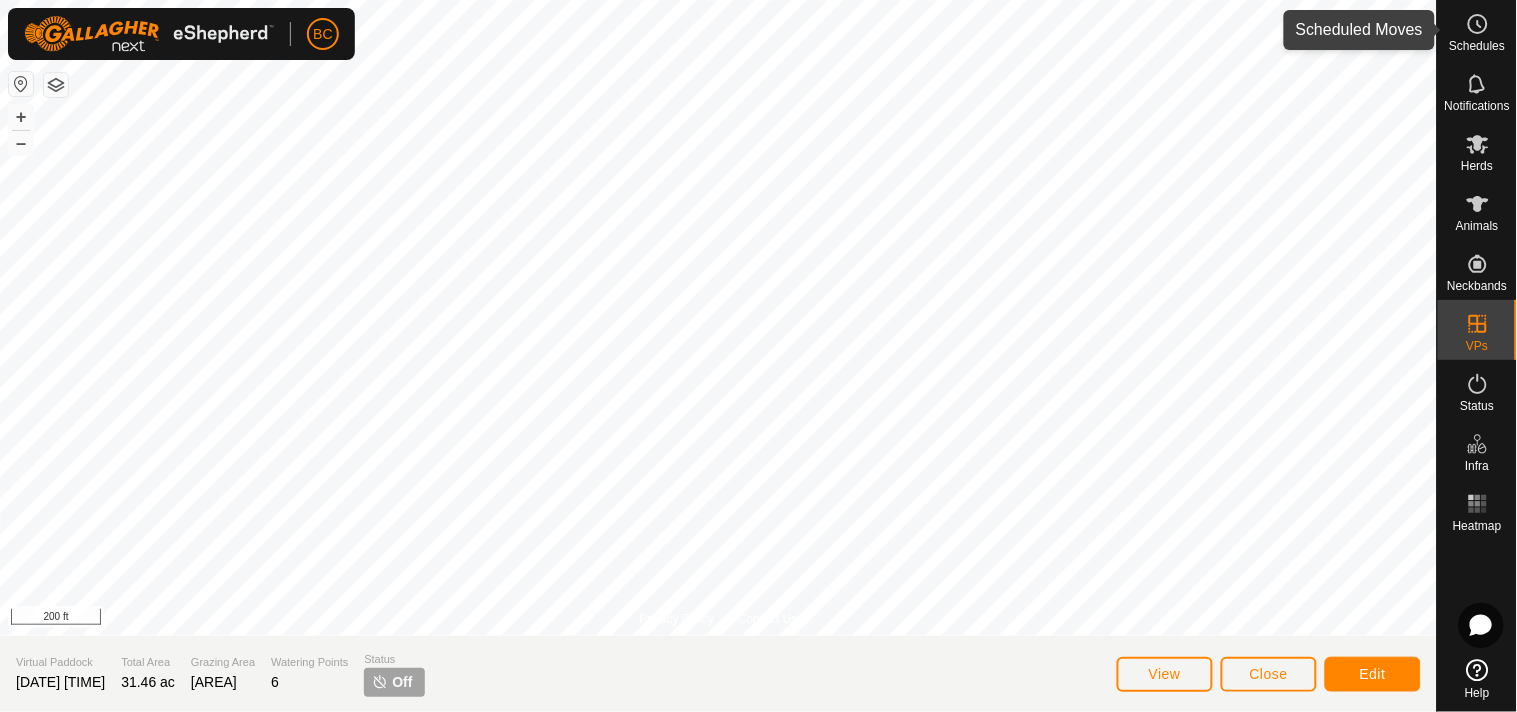 click 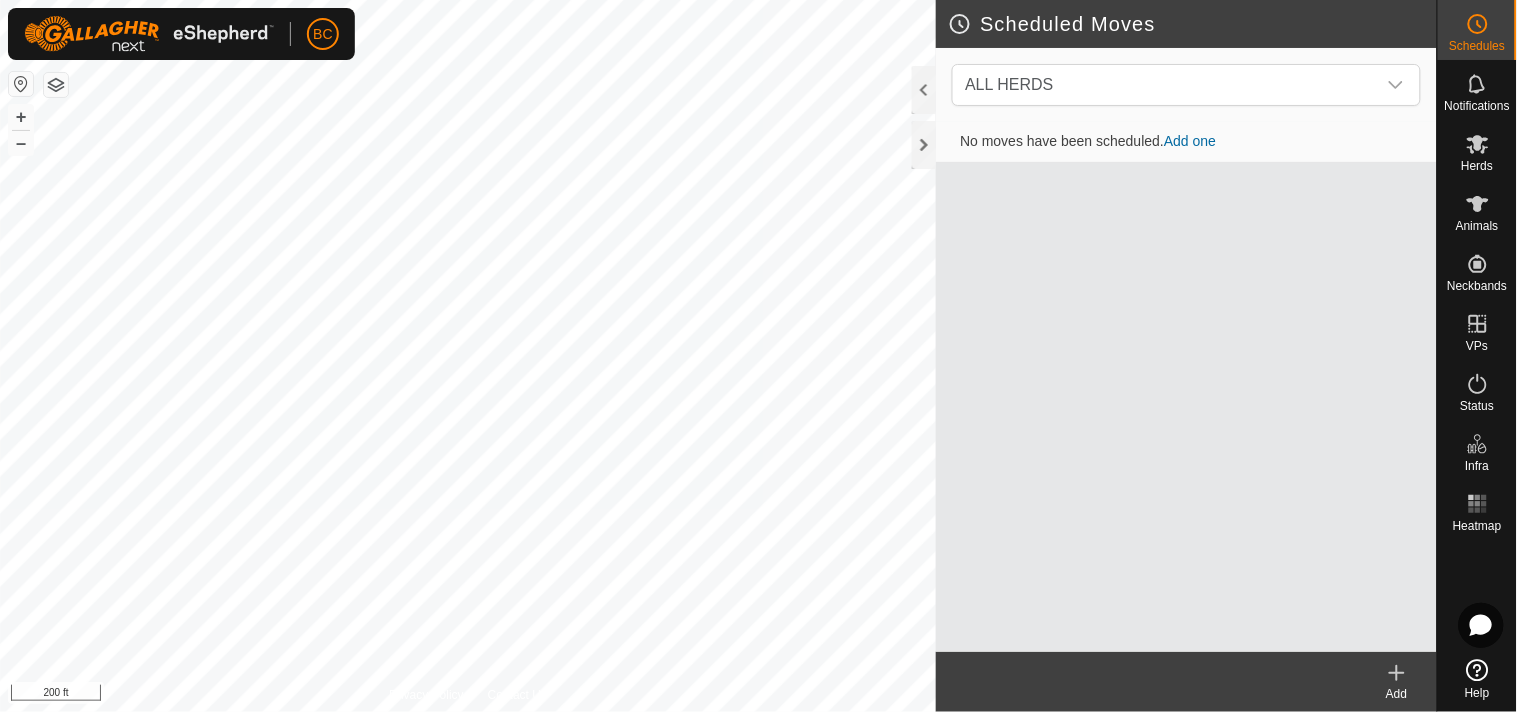 click on "Add one" at bounding box center (1190, 141) 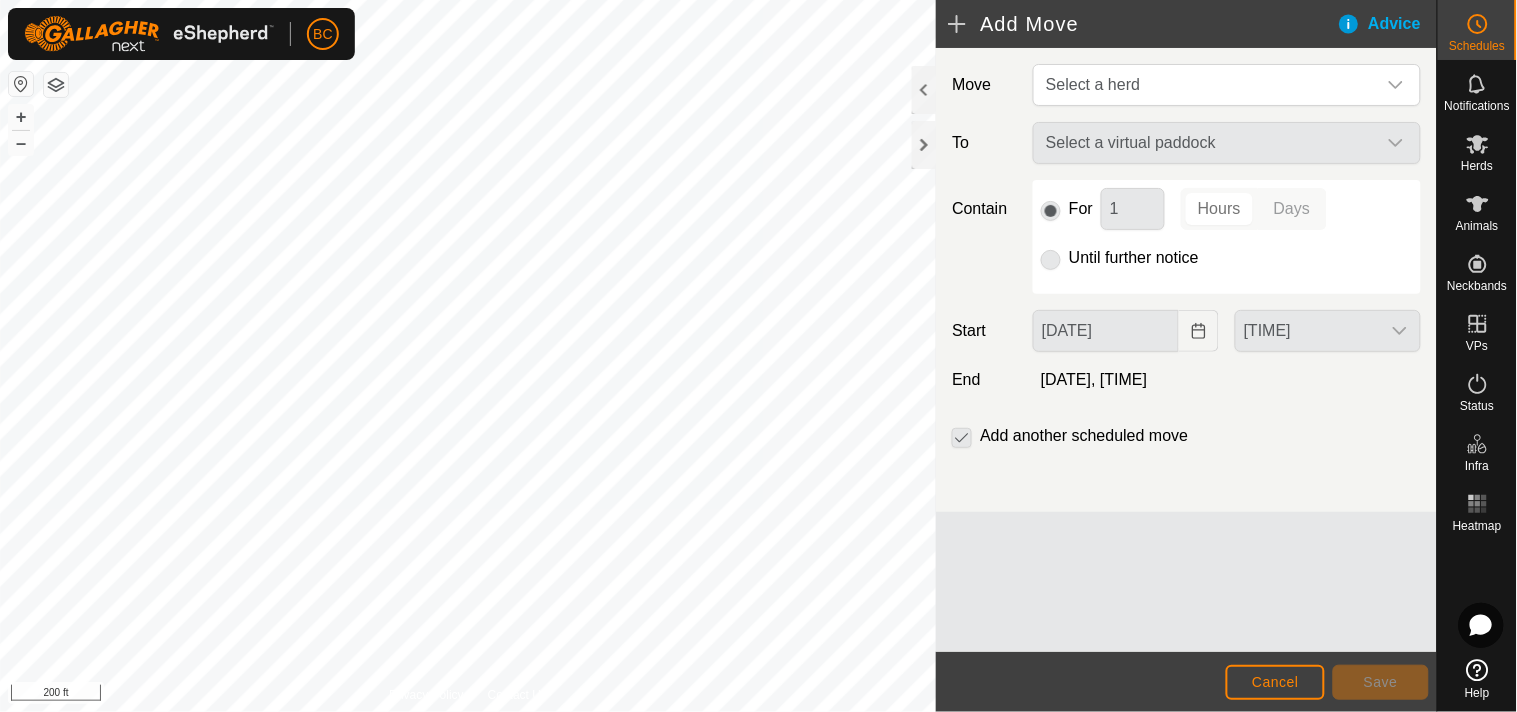 click 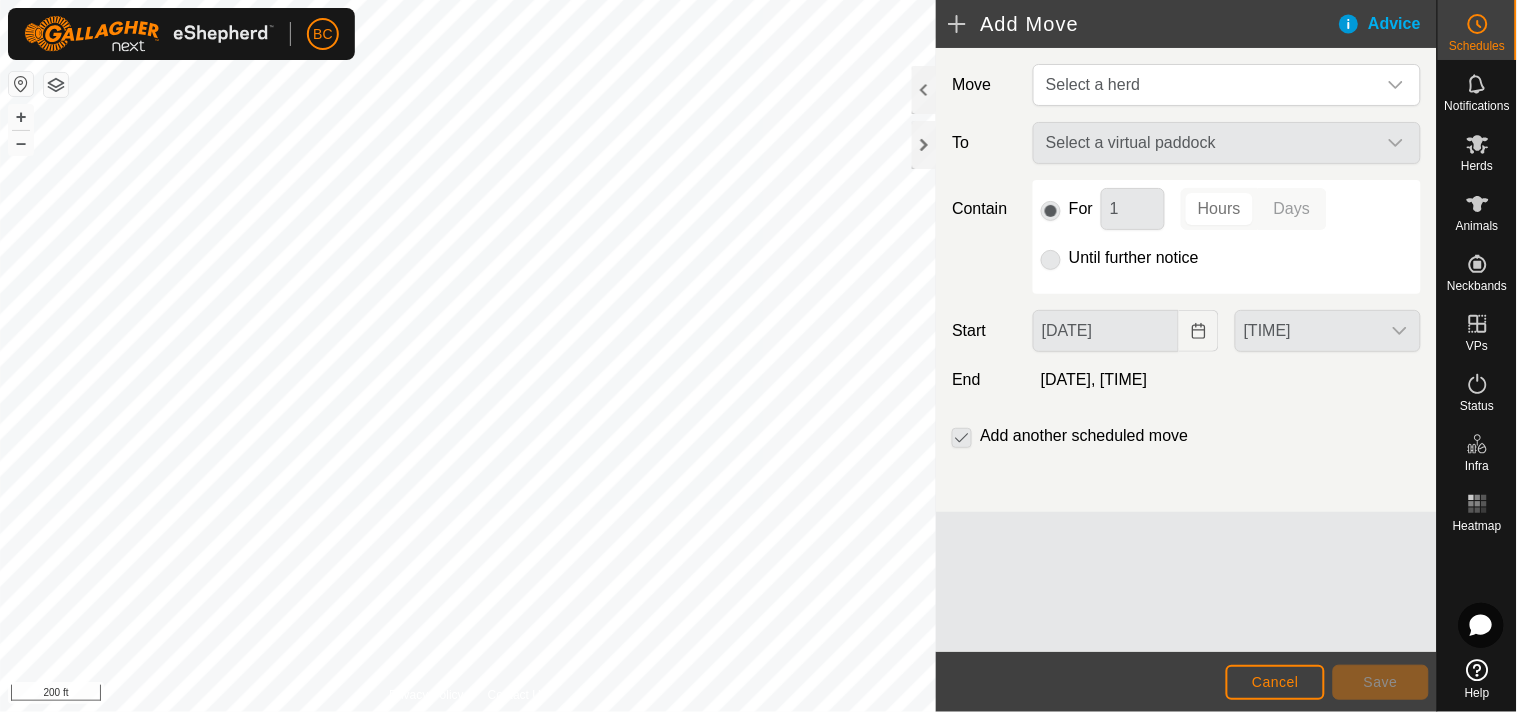 click 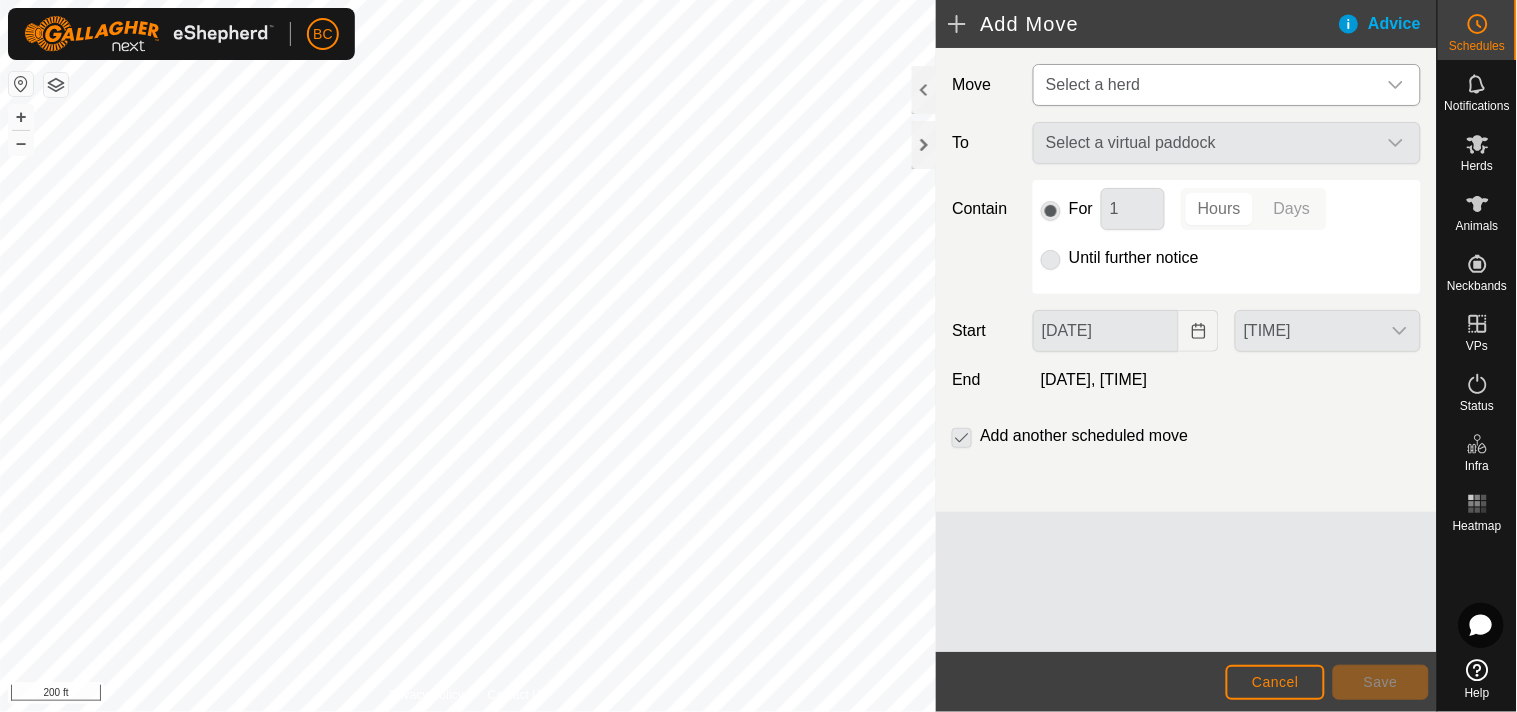 click 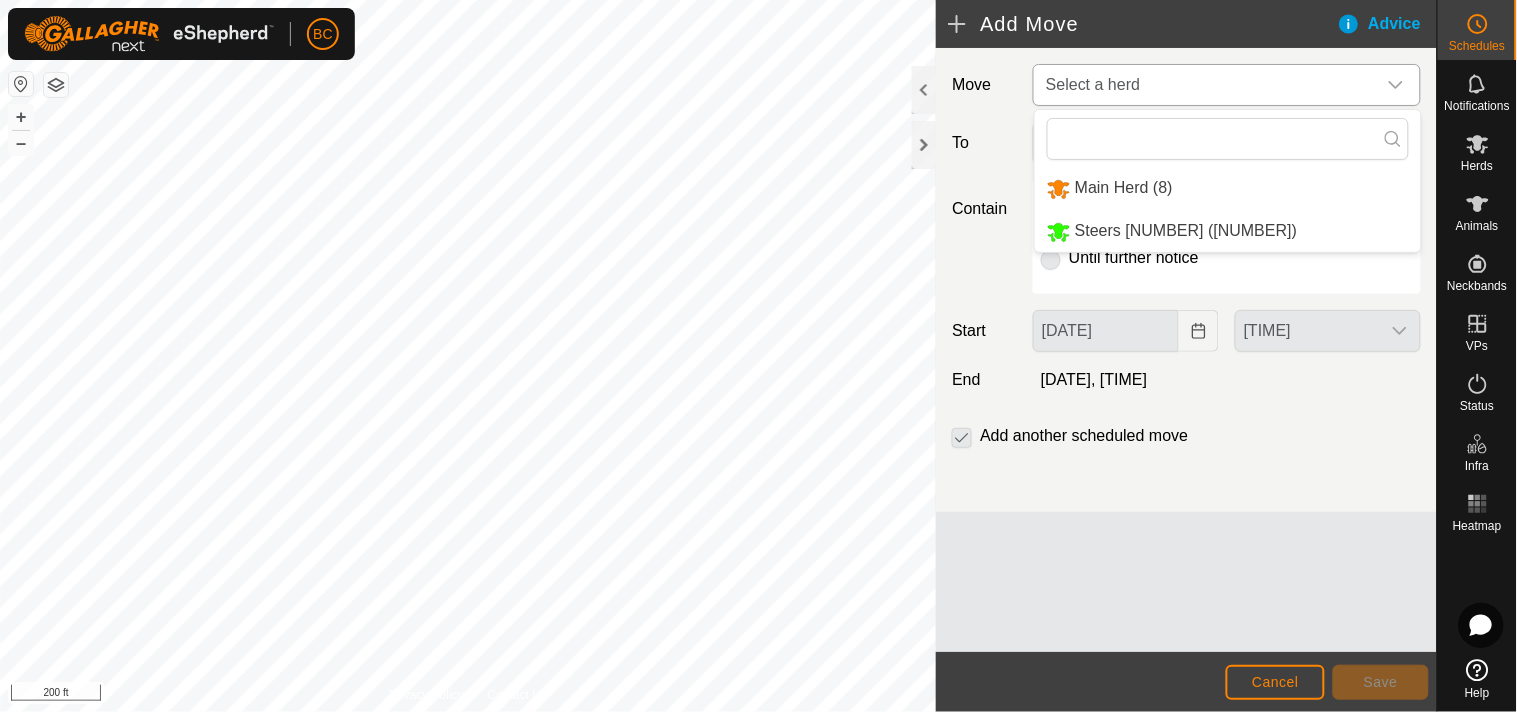 click on "Main Herd (8)" at bounding box center (1228, 188) 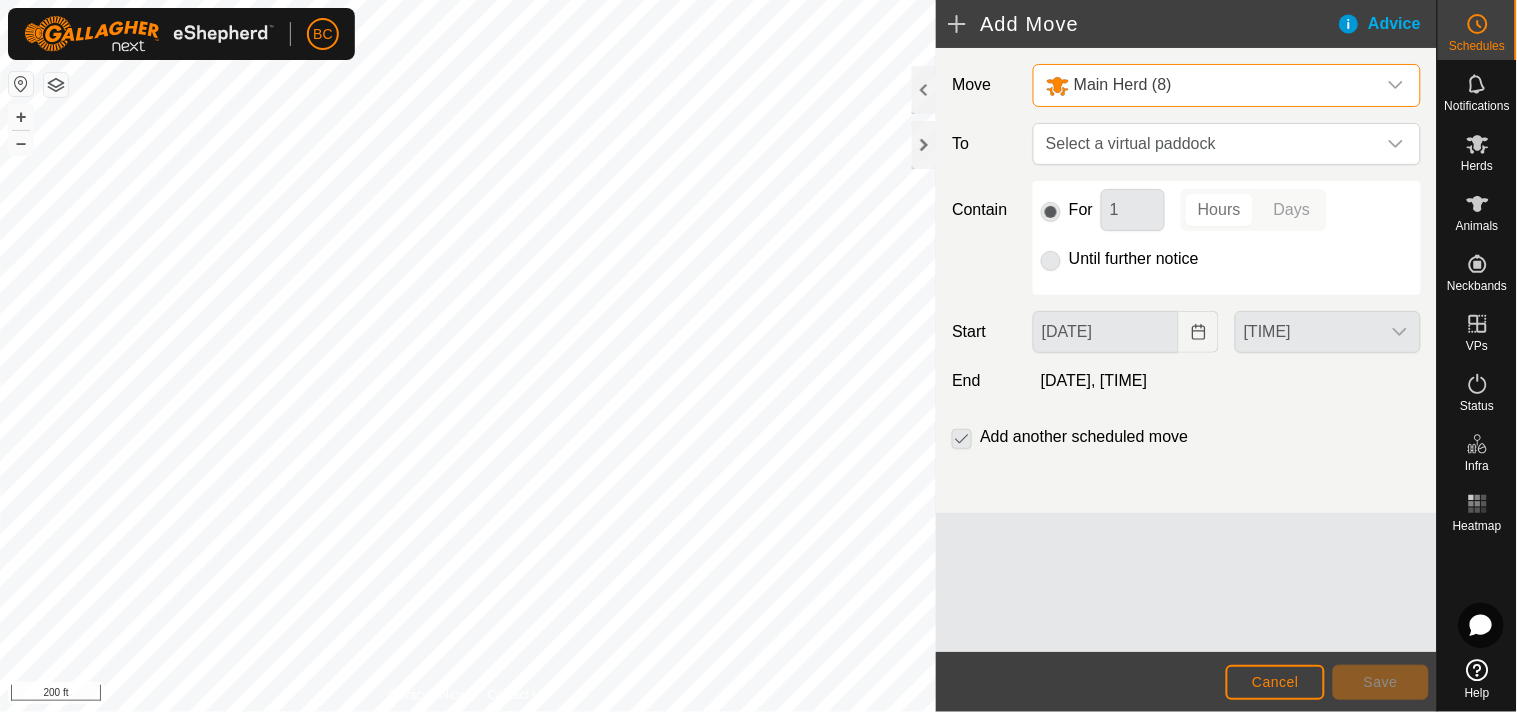 click 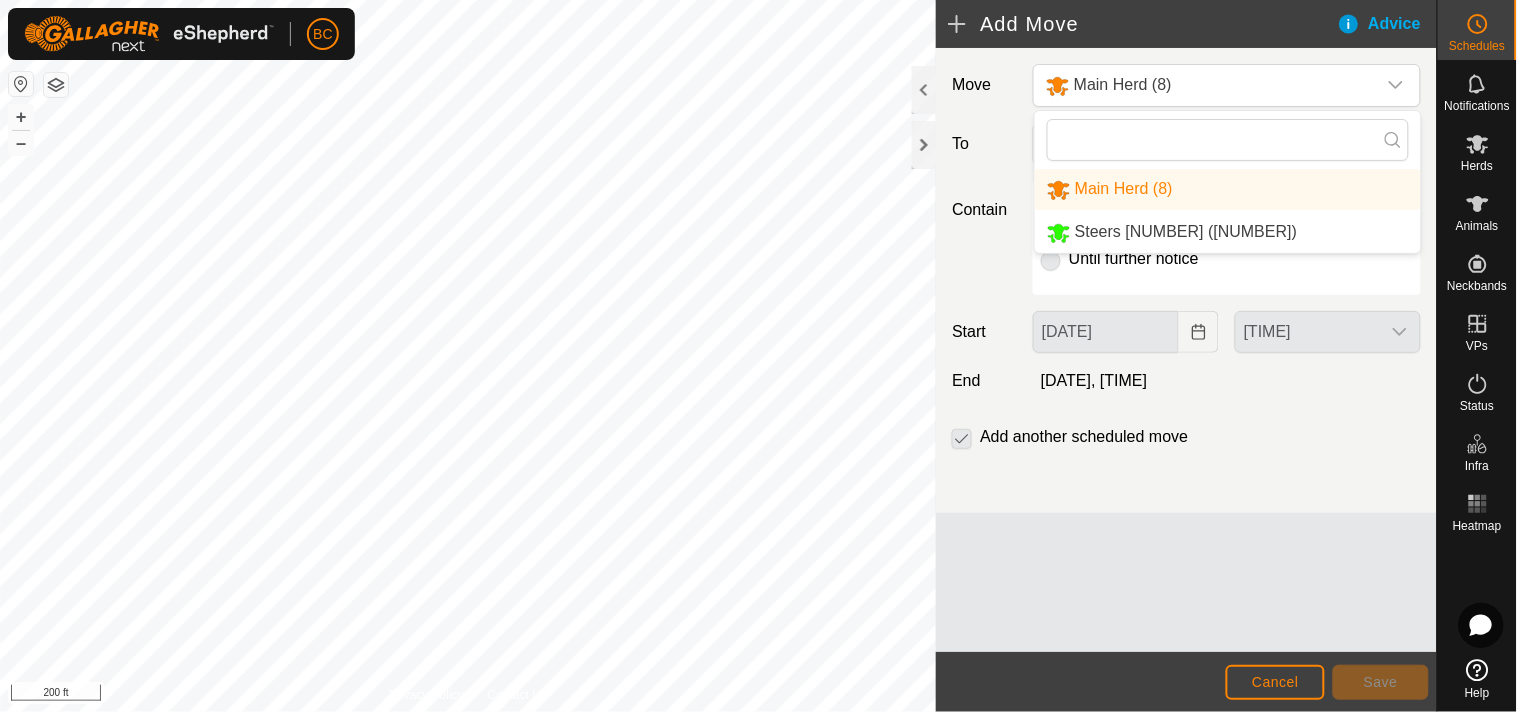 click on "Steers [NUMBER] ([NUMBER])" at bounding box center [1228, 232] 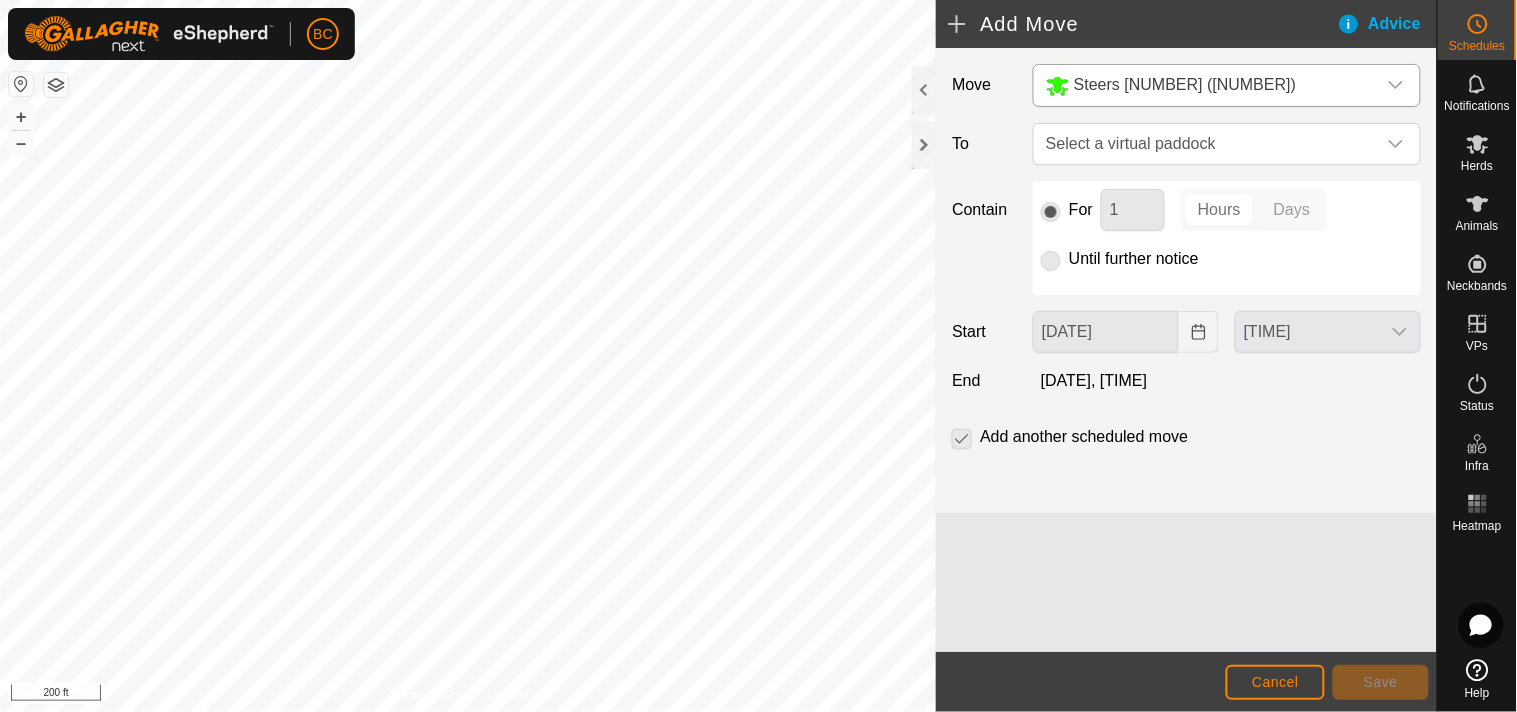 click 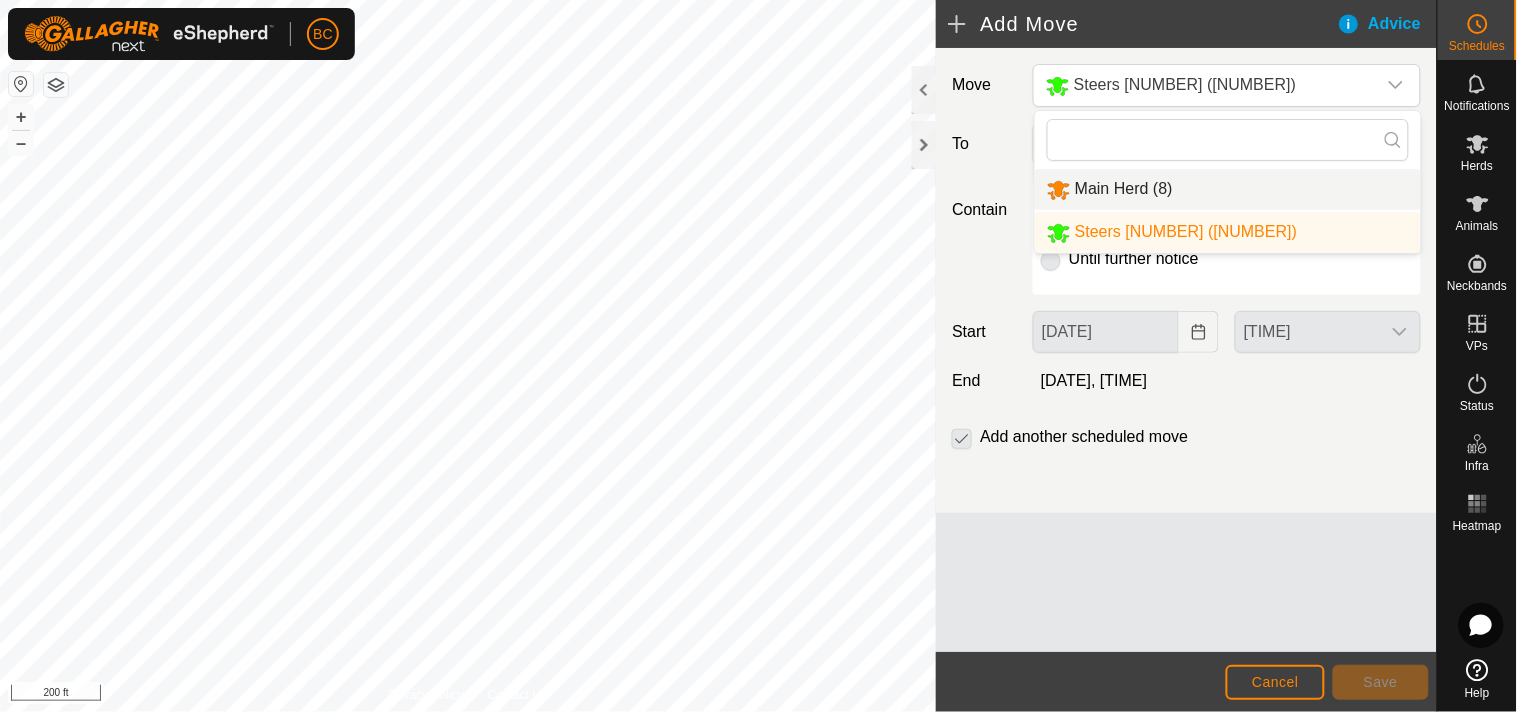 click on "Main Herd (8)" at bounding box center [1228, 189] 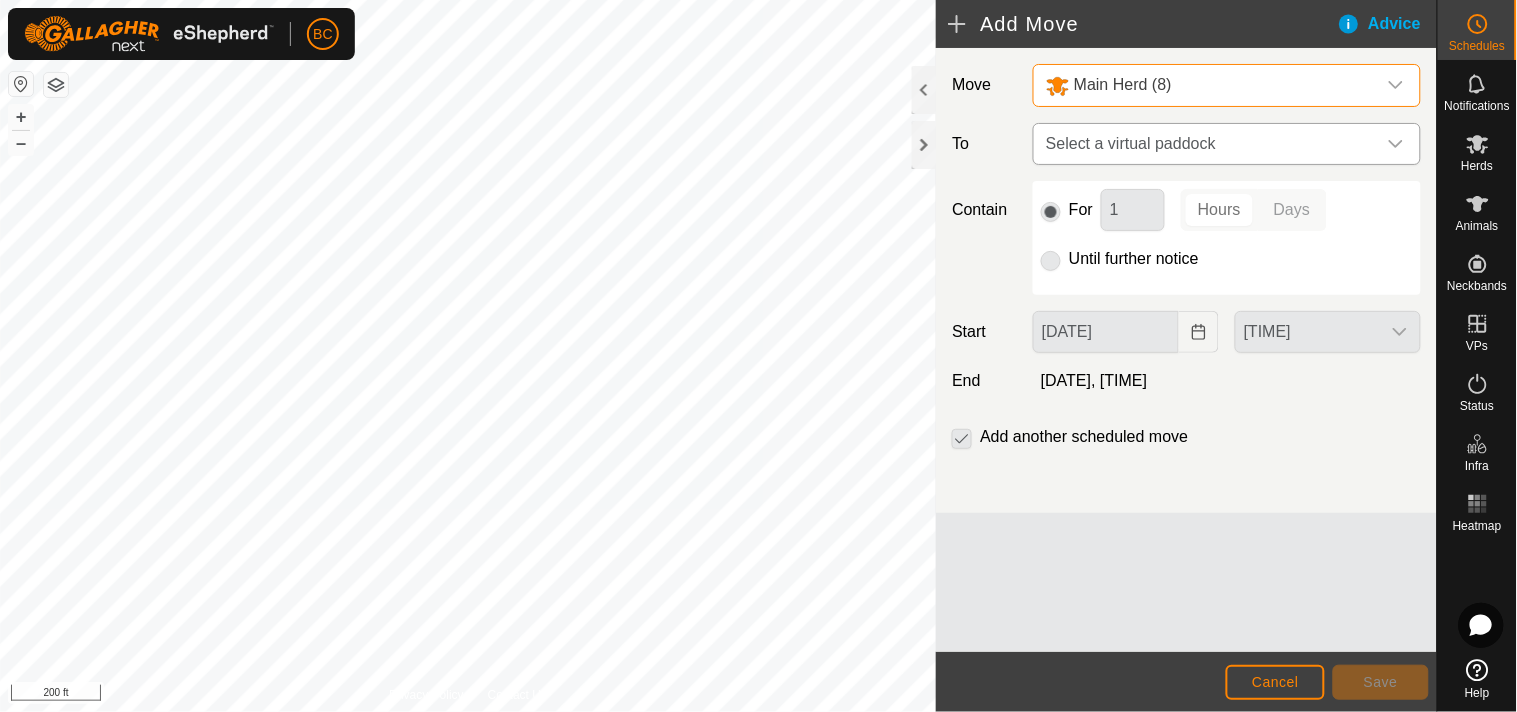 click 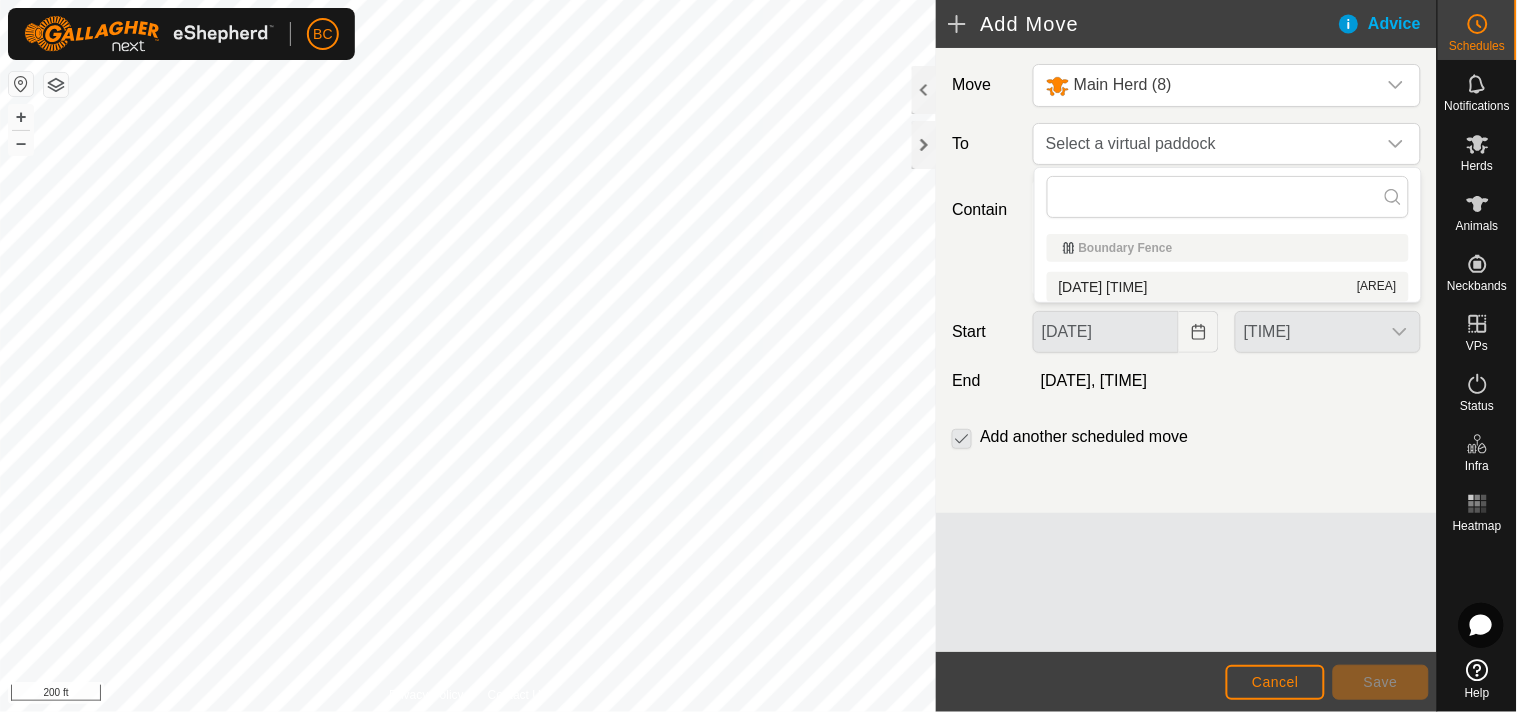 click on "[DATE] [AREA]" at bounding box center [1228, 287] 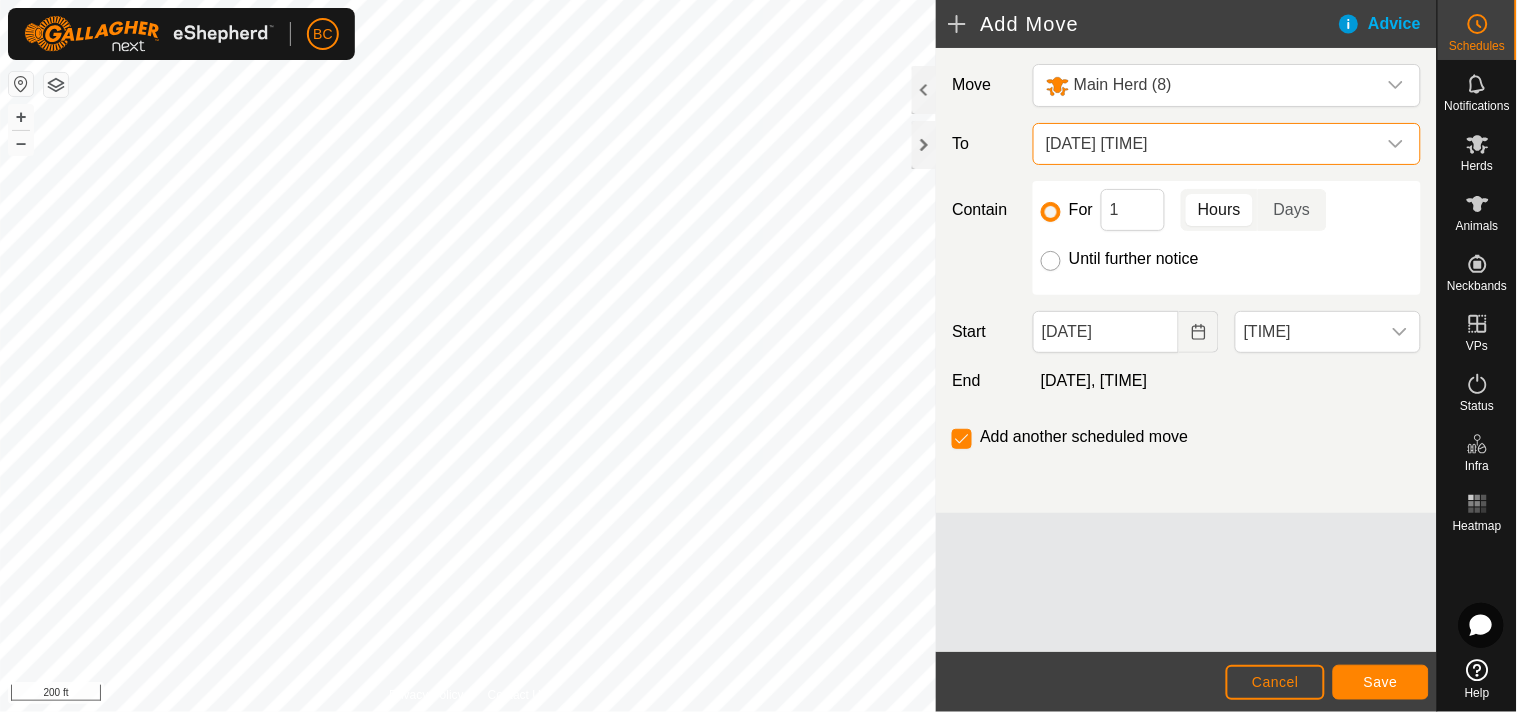 click on "Until further notice" at bounding box center (1051, 261) 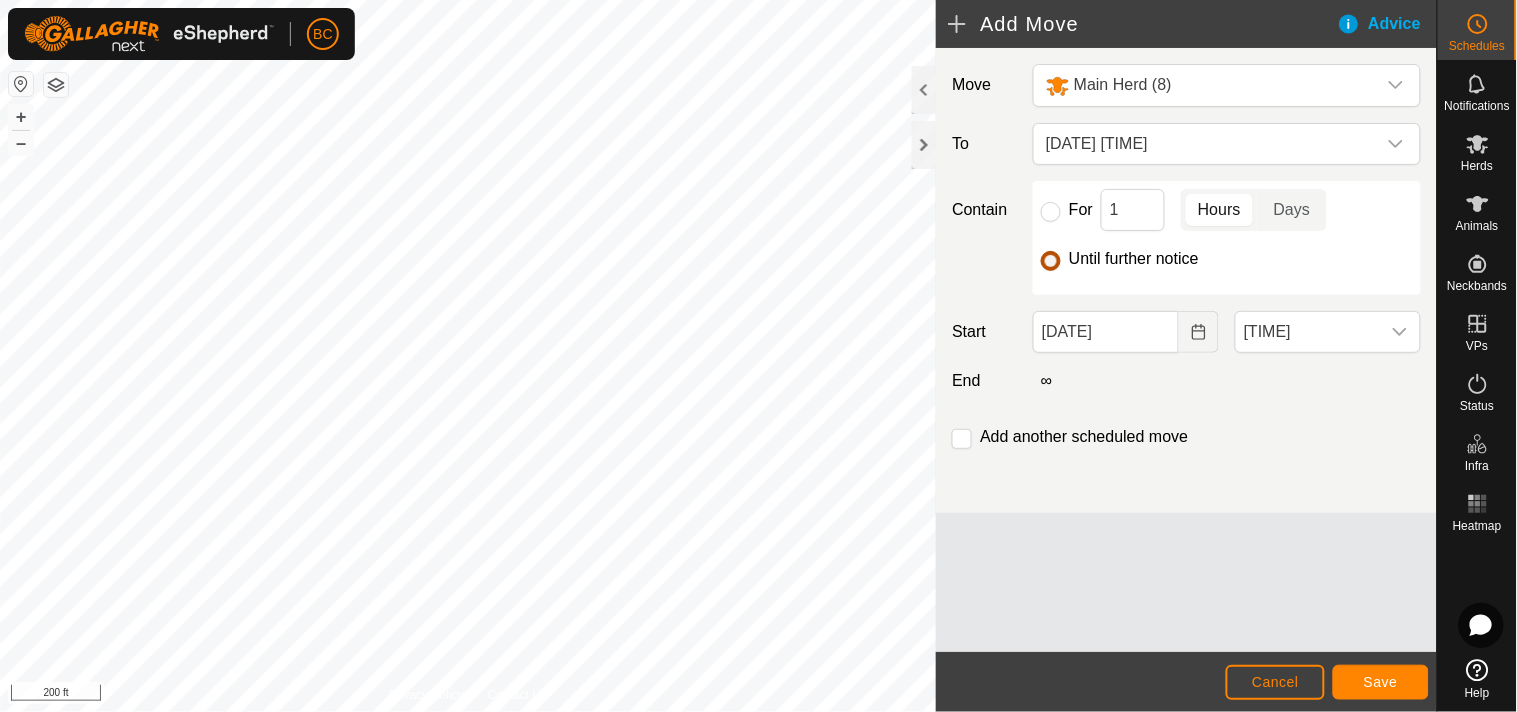 checkbox on "false" 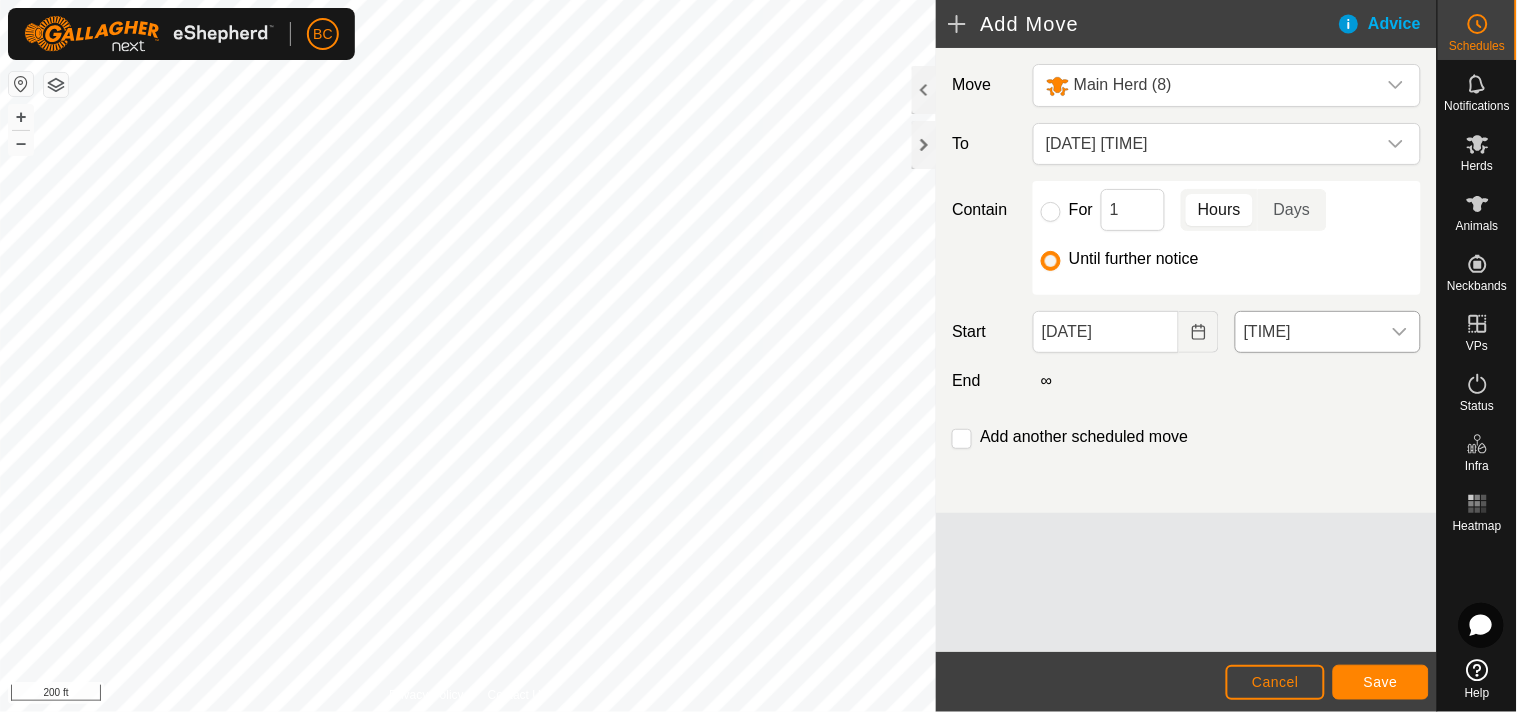 click 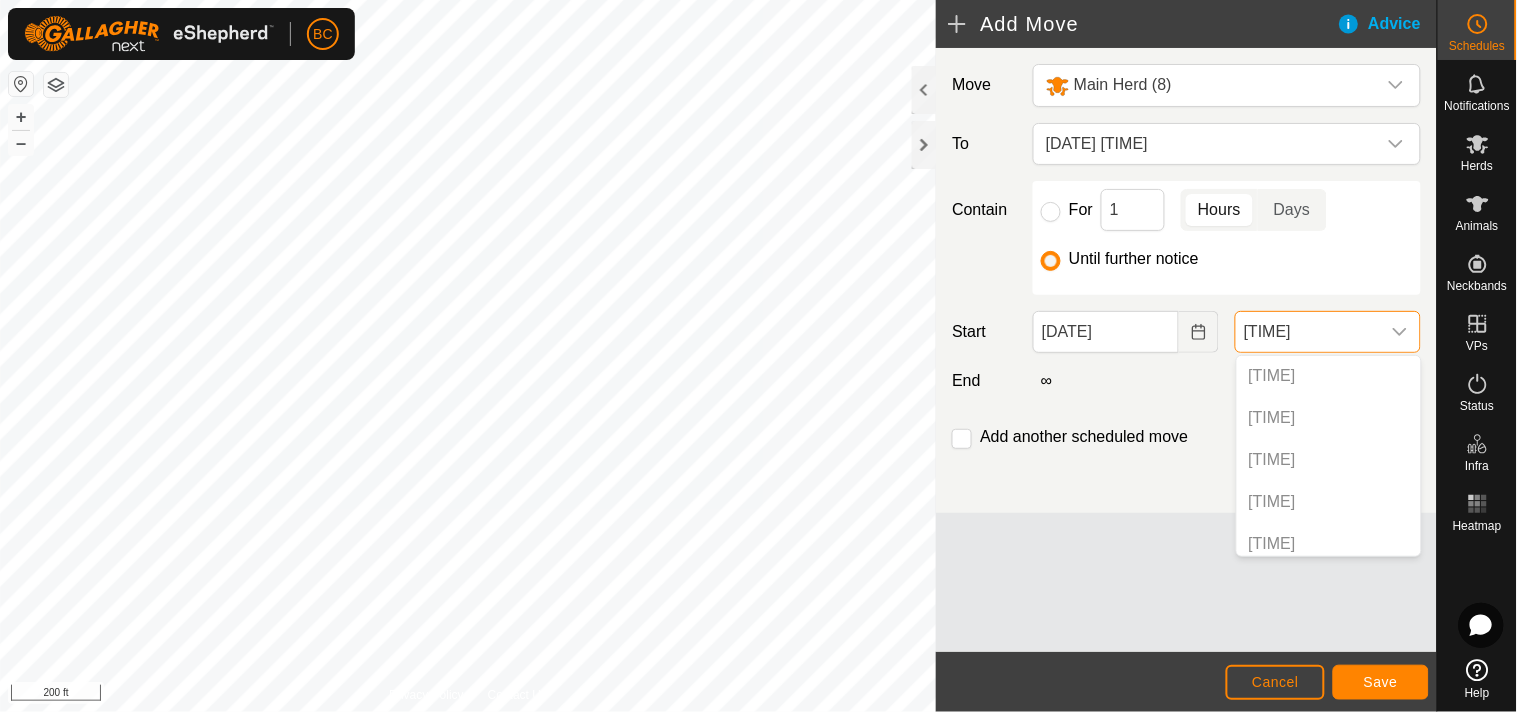 scroll, scrollTop: 1435, scrollLeft: 0, axis: vertical 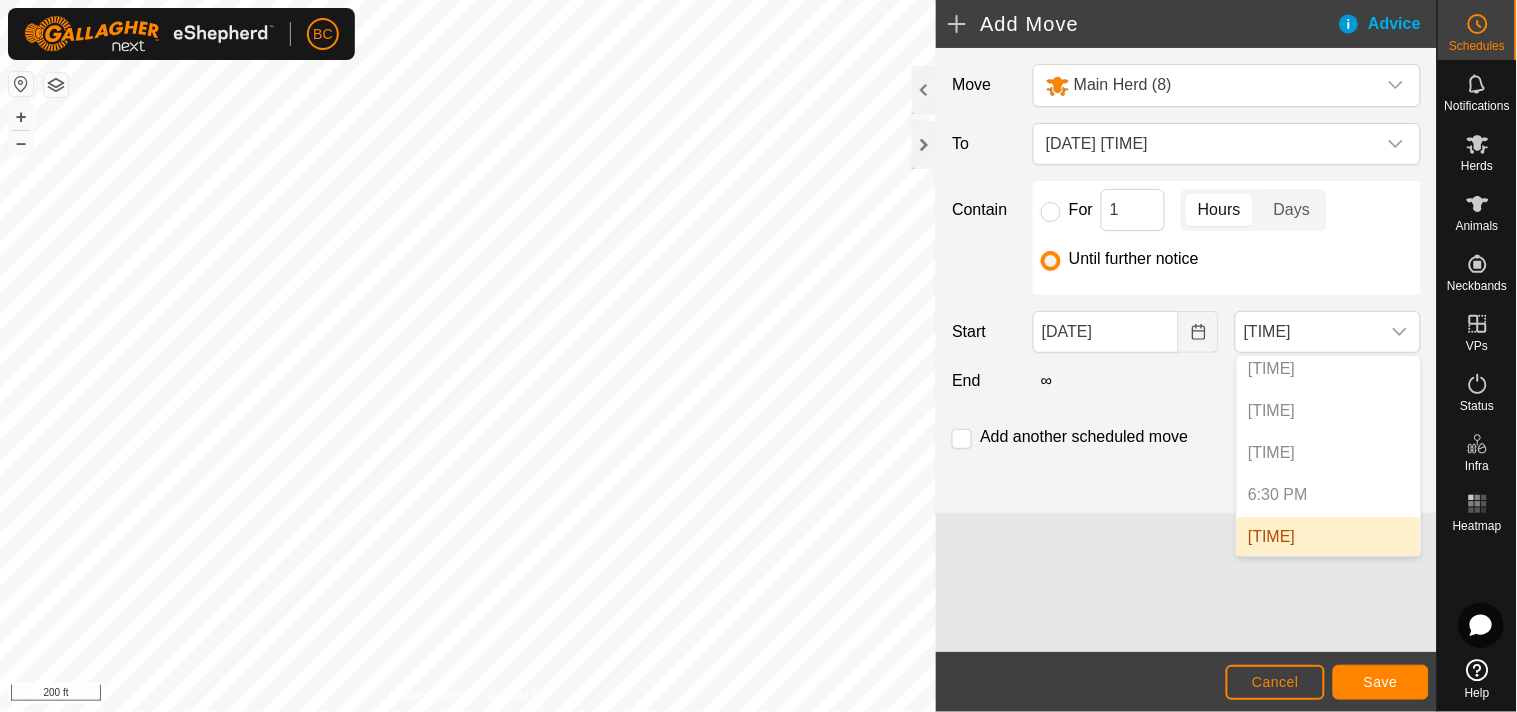 click on "[TIME]" at bounding box center [1329, 453] 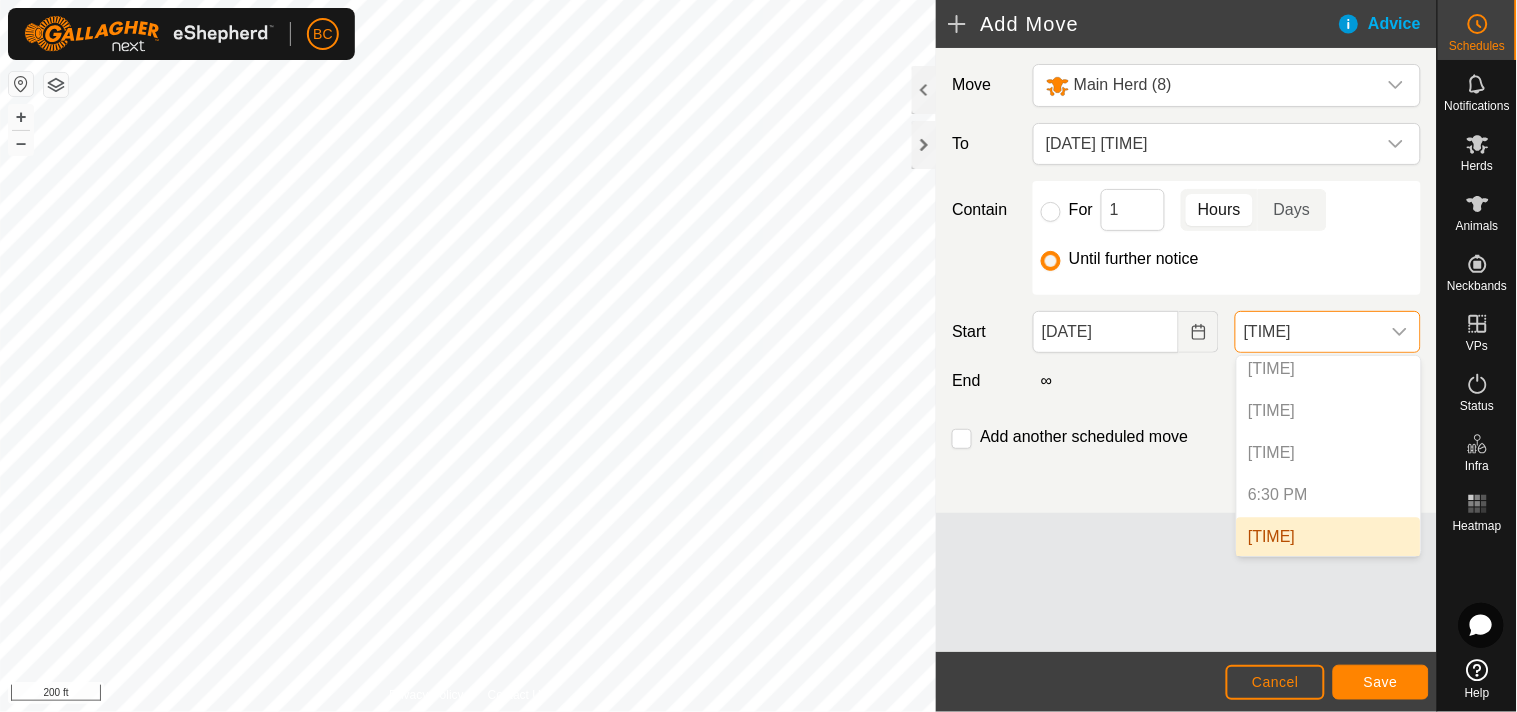 click on "[TIME]" at bounding box center [1308, 332] 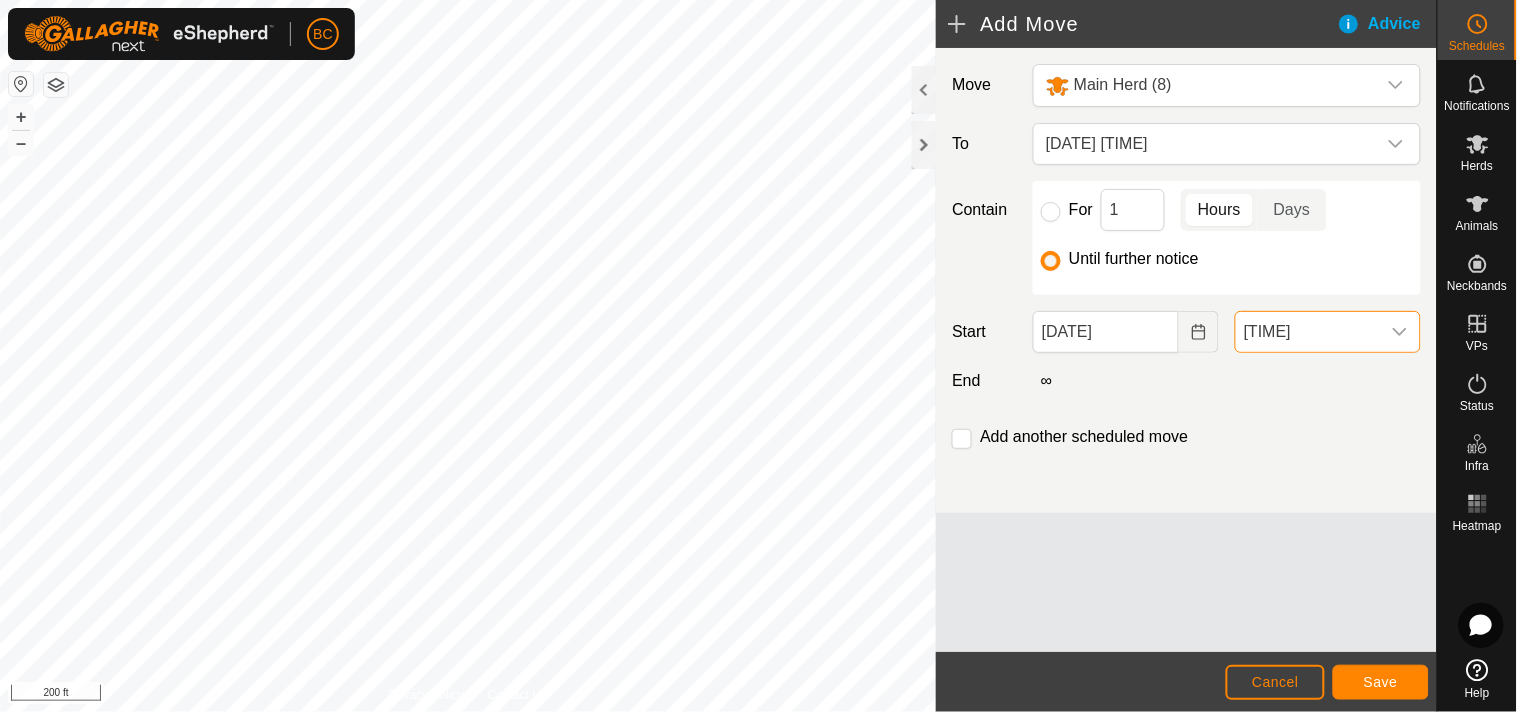 click on "[TIME]" at bounding box center [1308, 332] 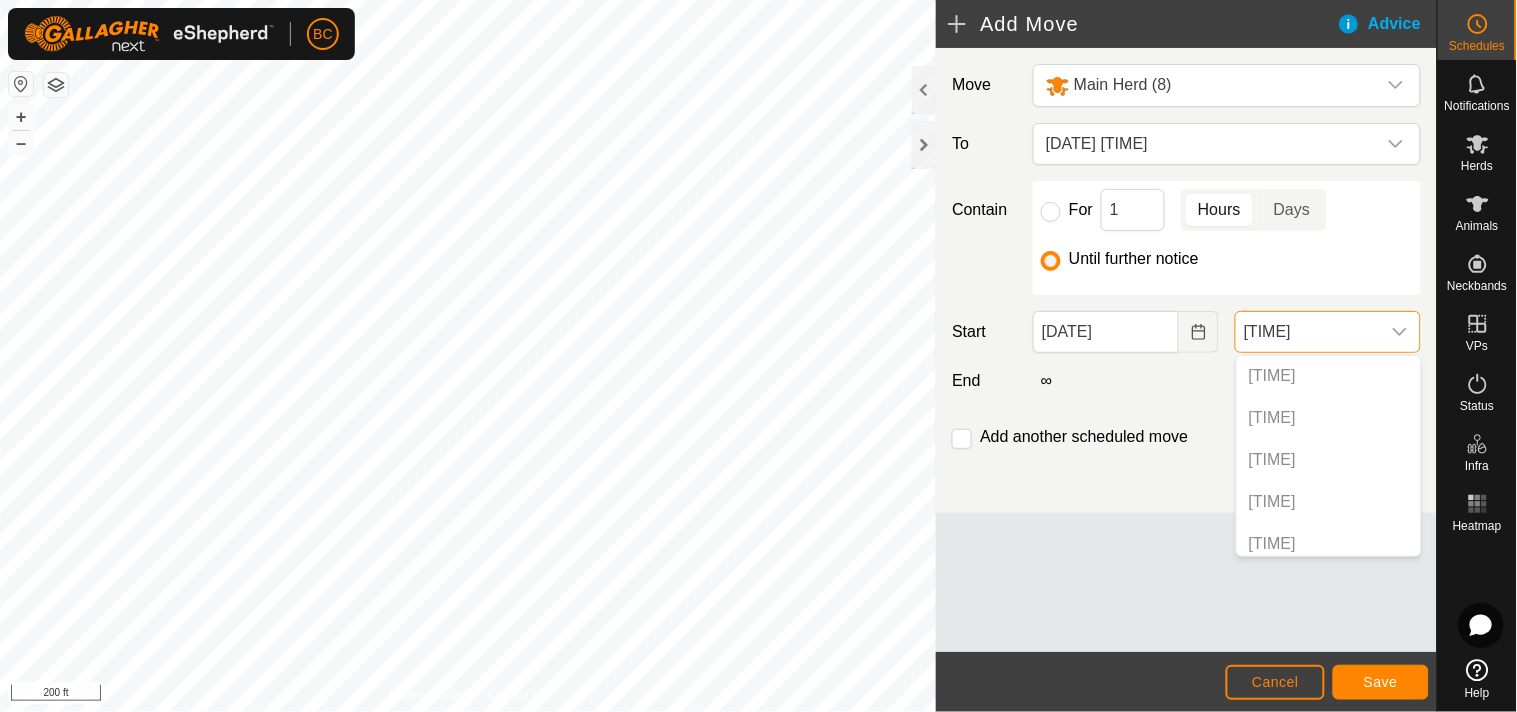 scroll, scrollTop: 1435, scrollLeft: 0, axis: vertical 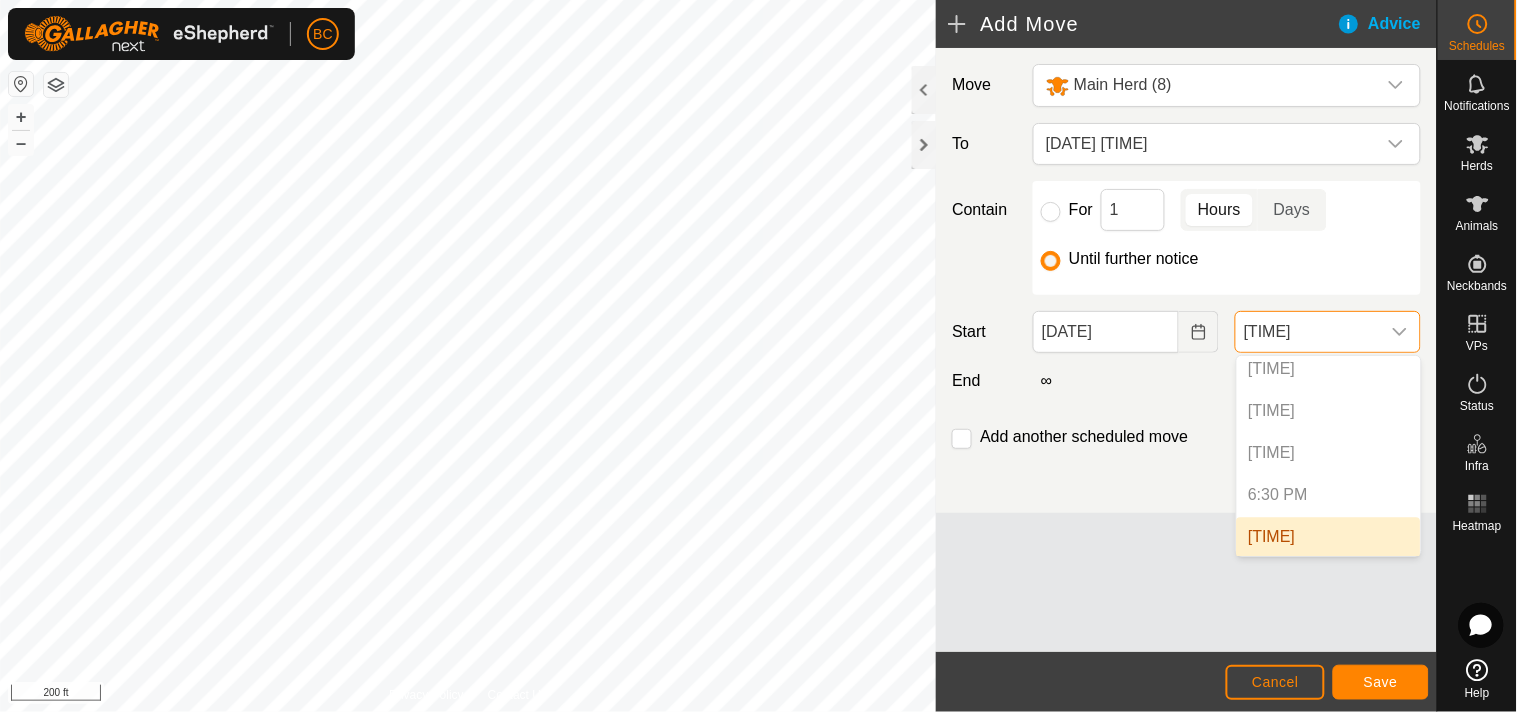 click on "[TIME]" at bounding box center [1329, 537] 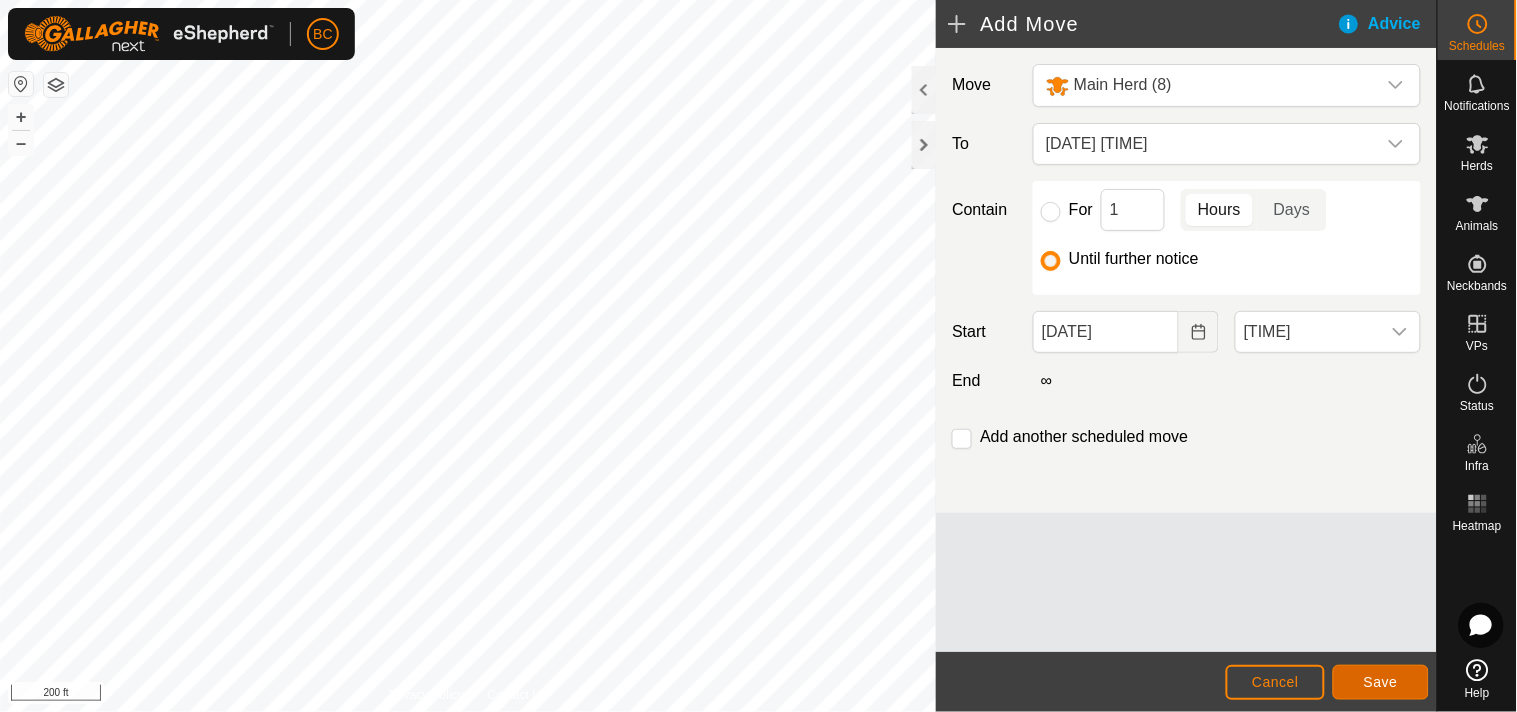 click on "Save" 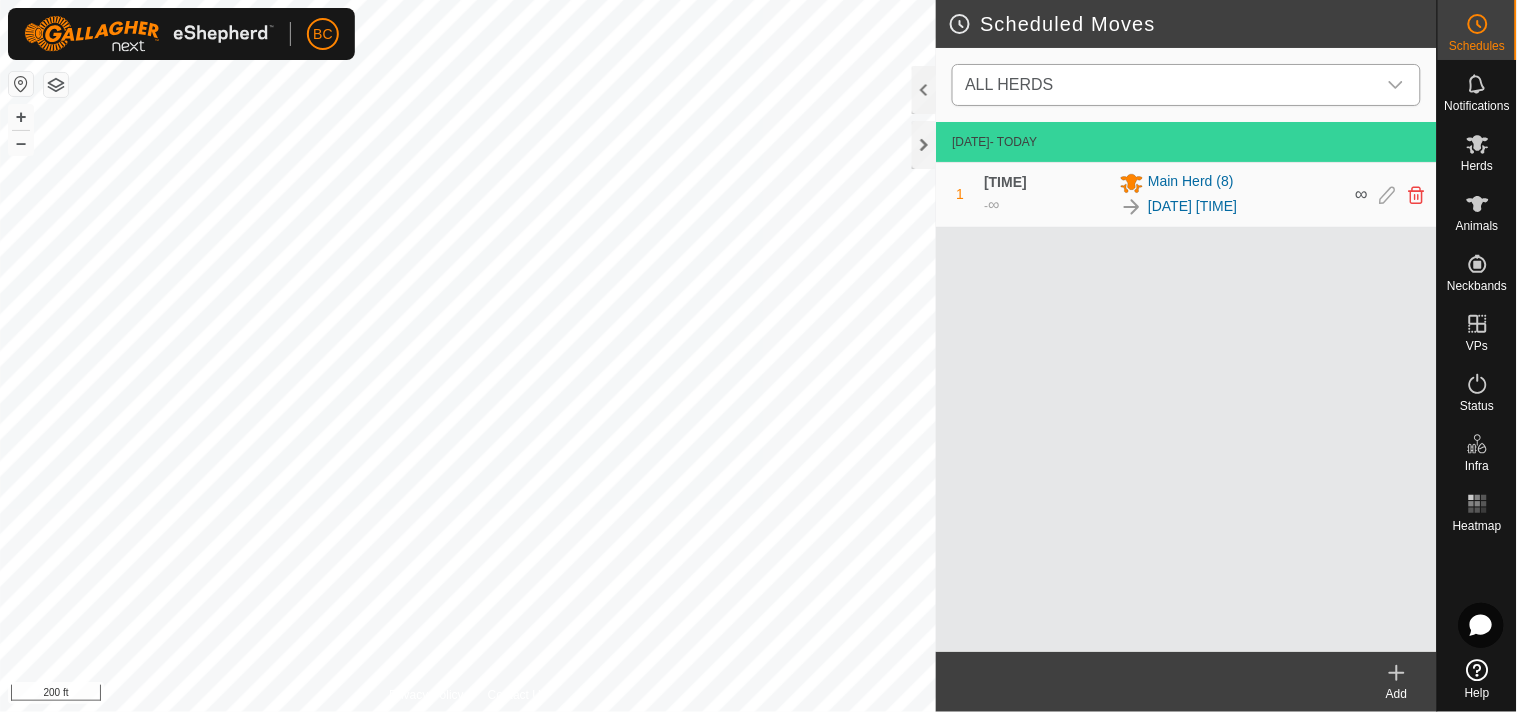 click 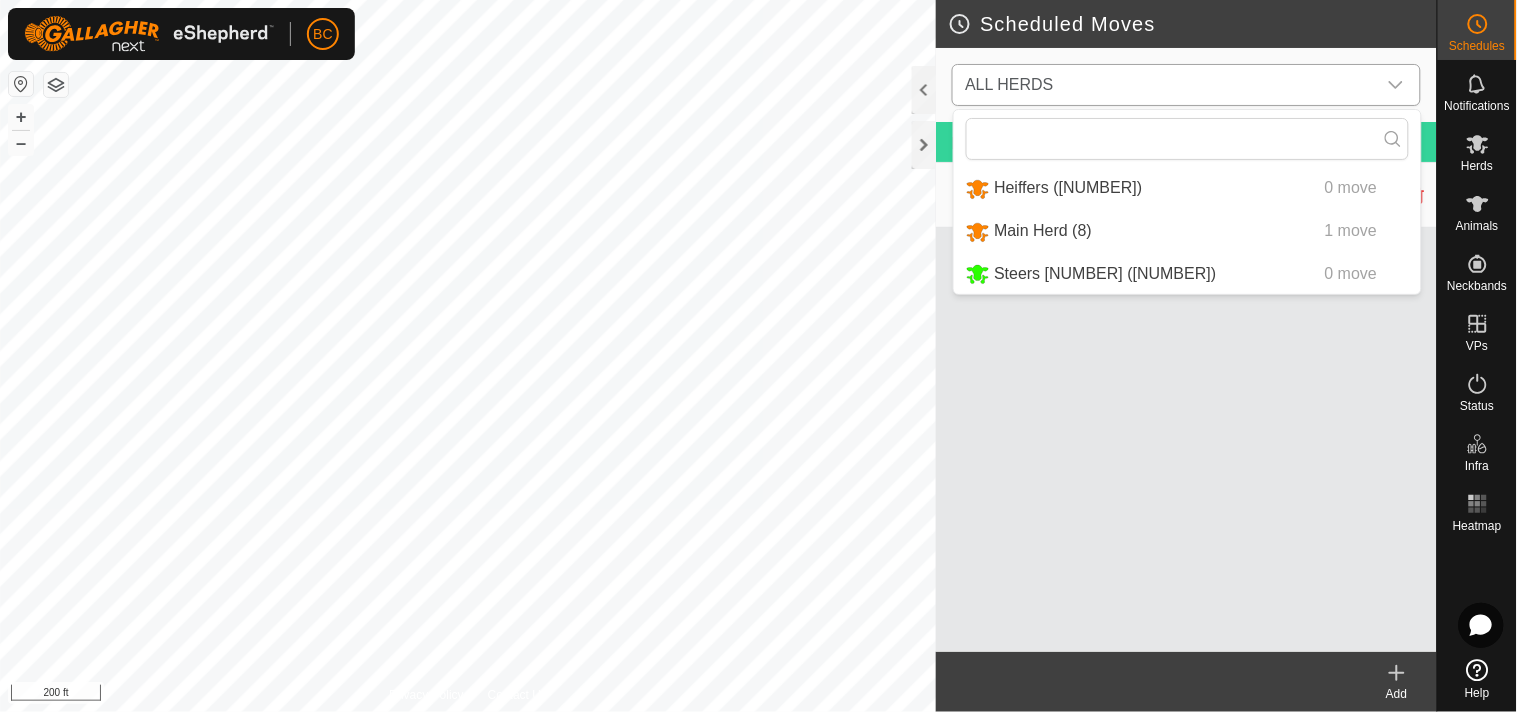 click 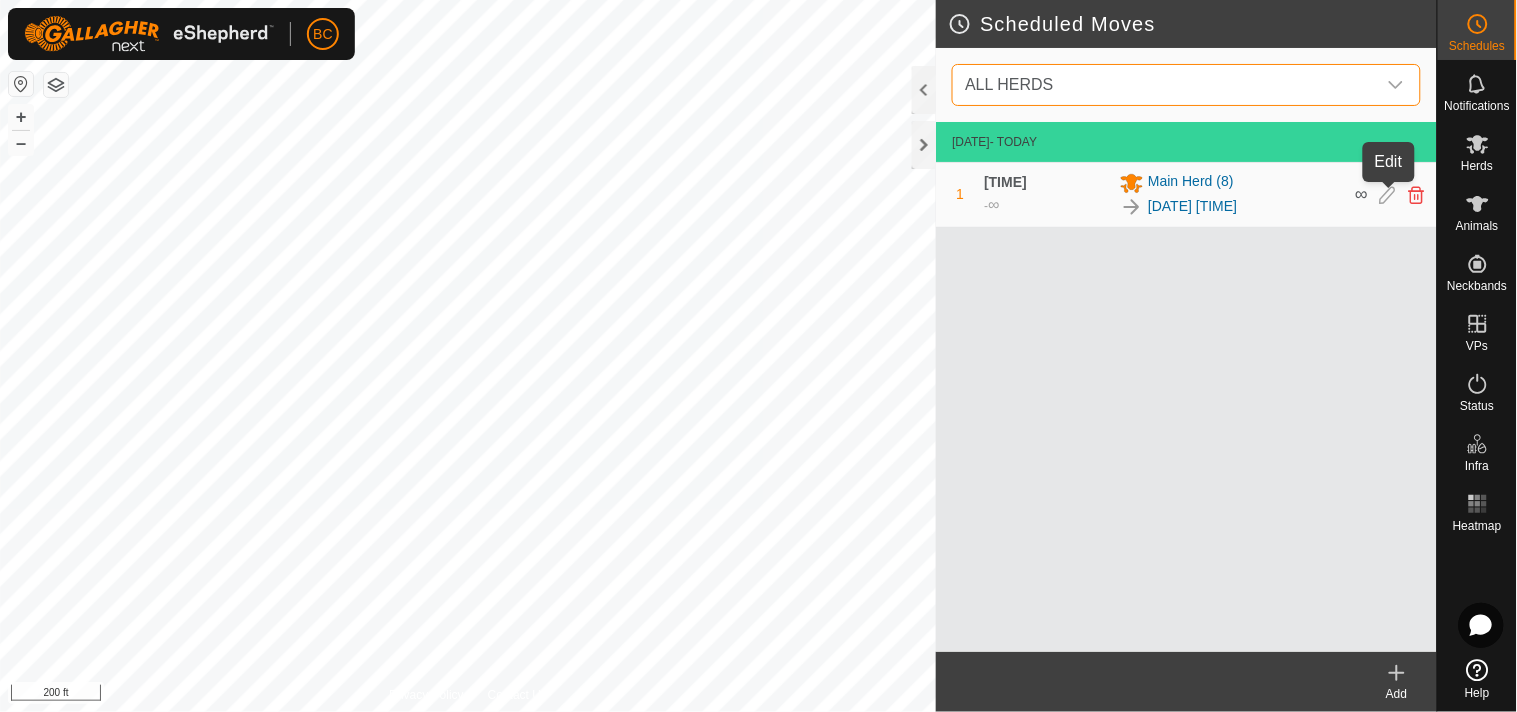 click at bounding box center (1388, 195) 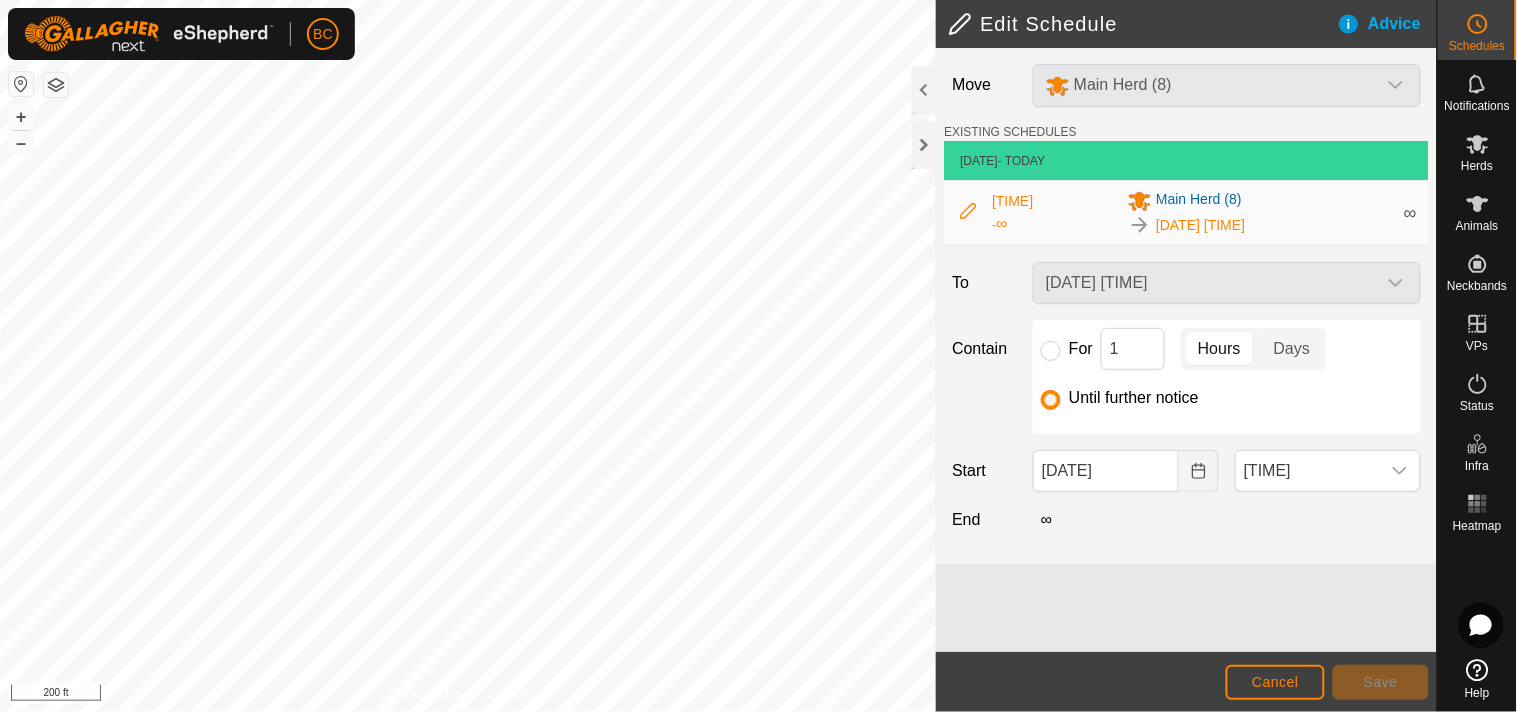 click at bounding box center [968, 211] 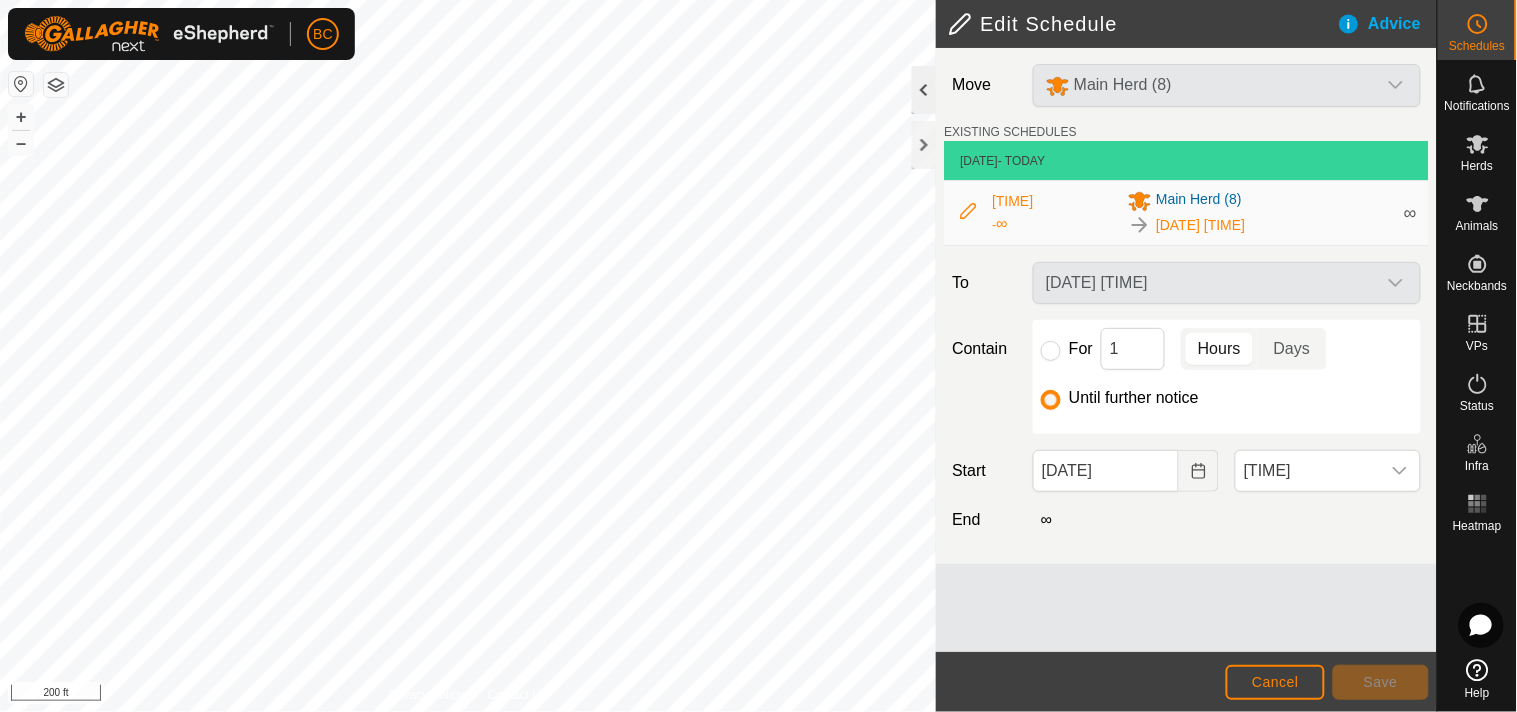 click 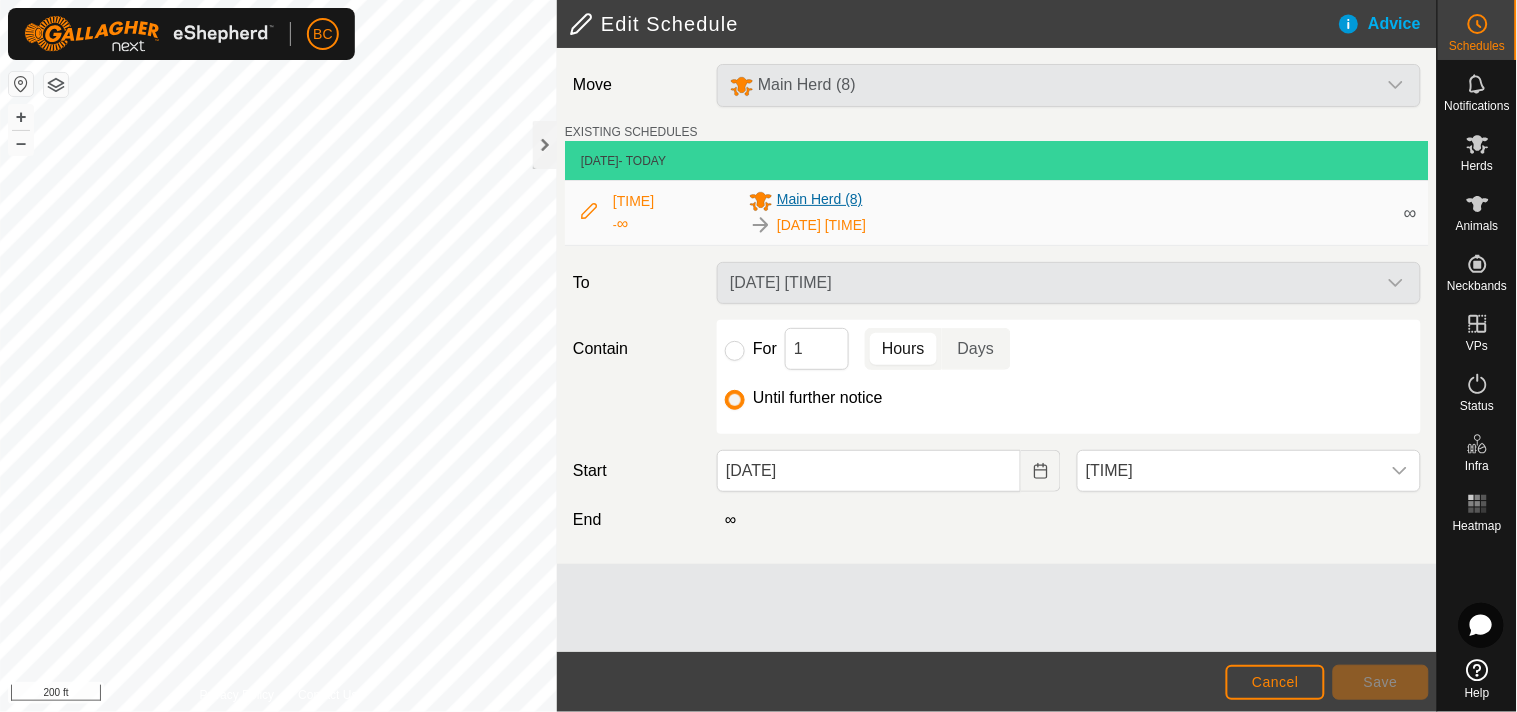 click on "Main Herd (8)" at bounding box center (820, 201) 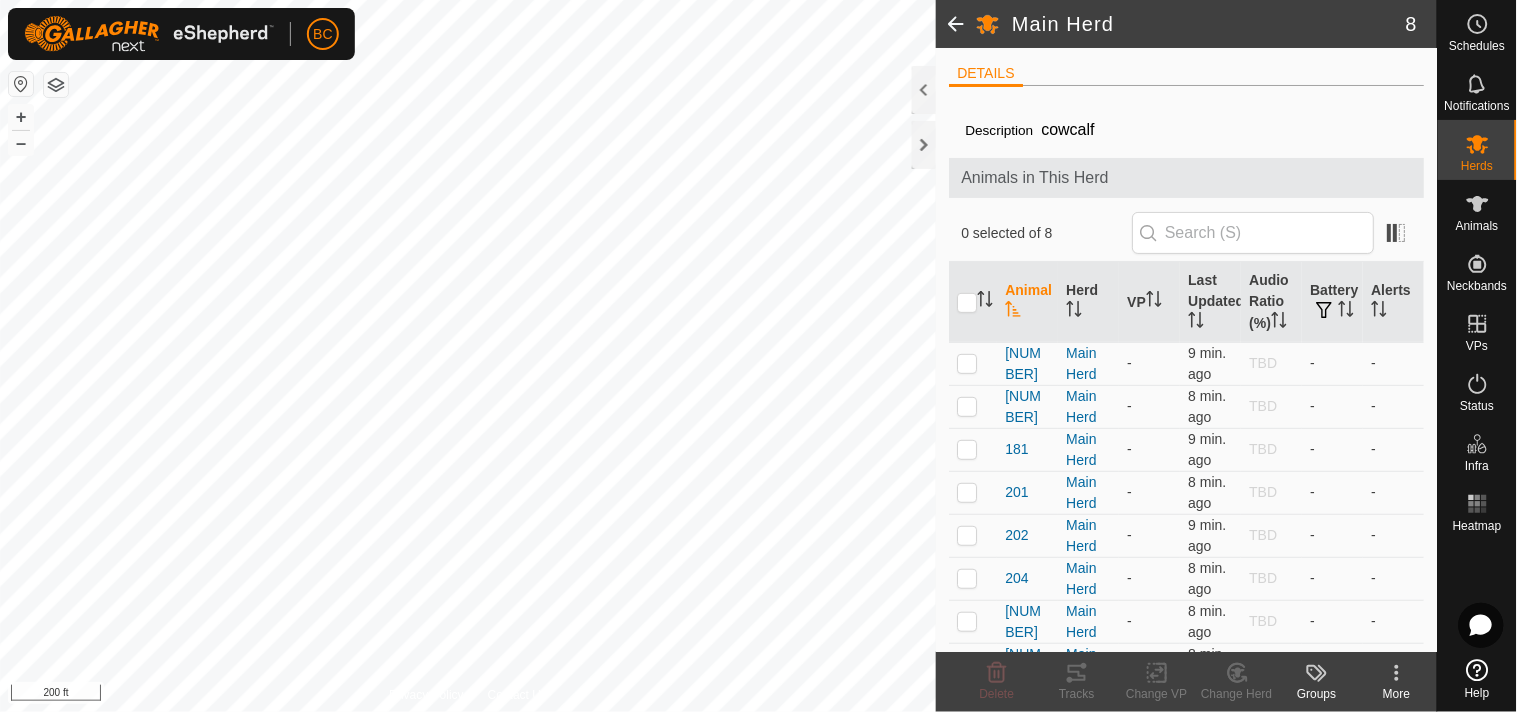 click 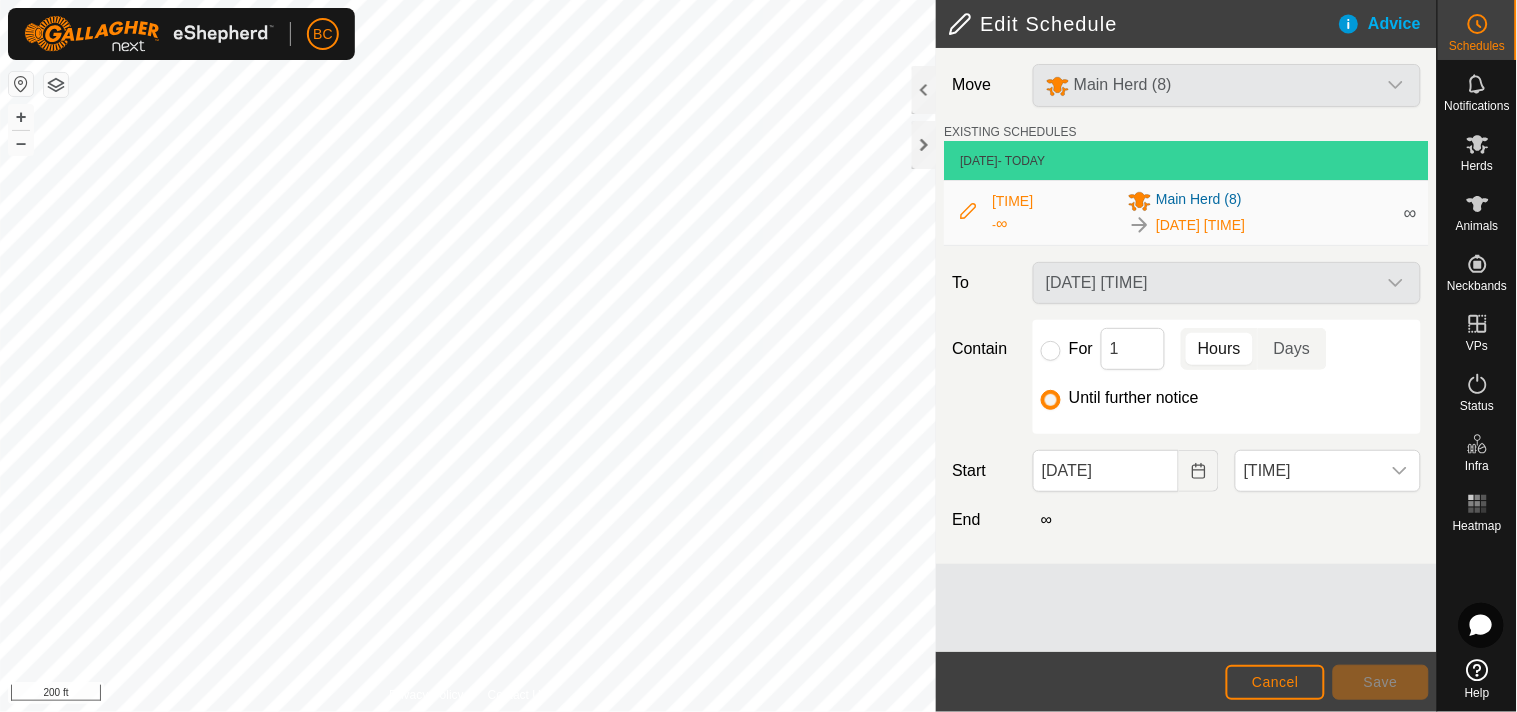 click on "Main Herd (8)" 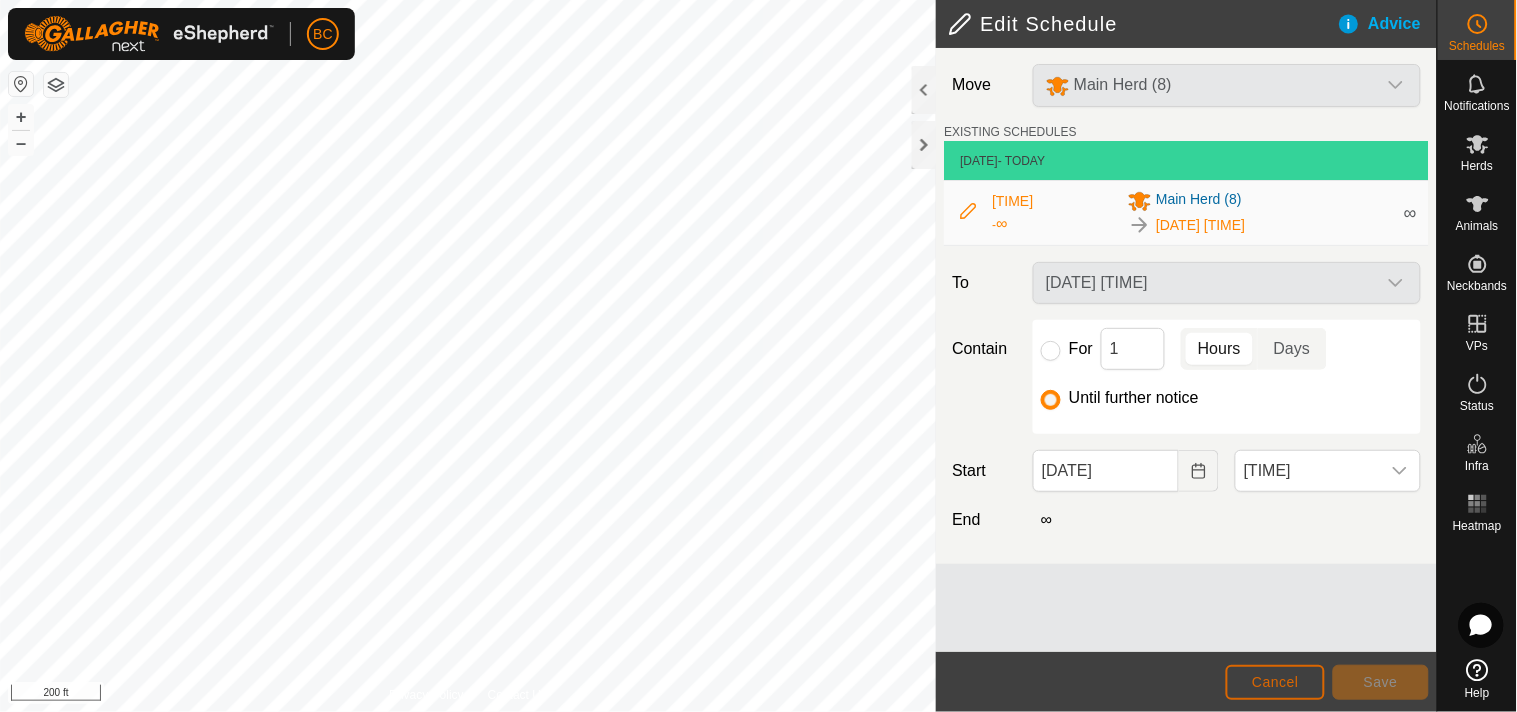 click on "Cancel" 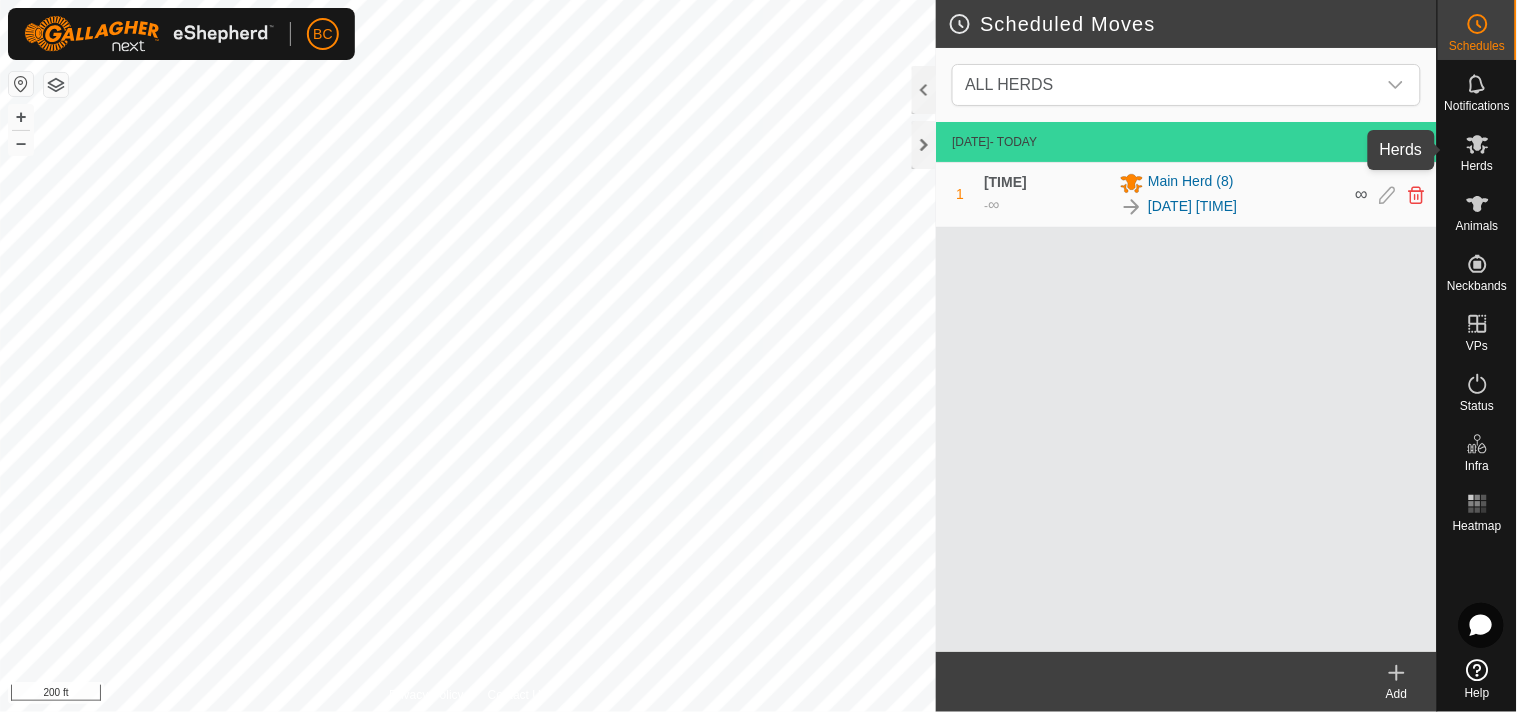 click 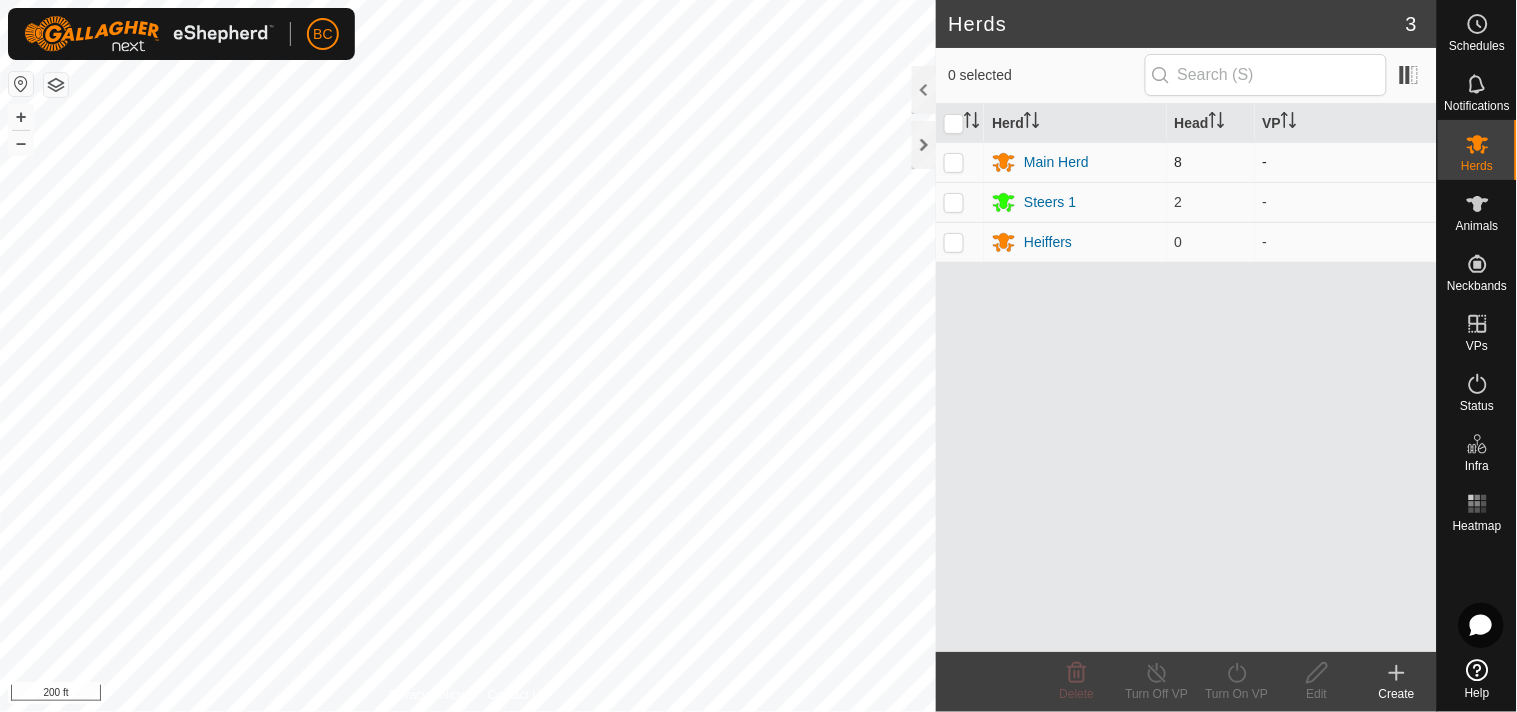 click at bounding box center (954, 162) 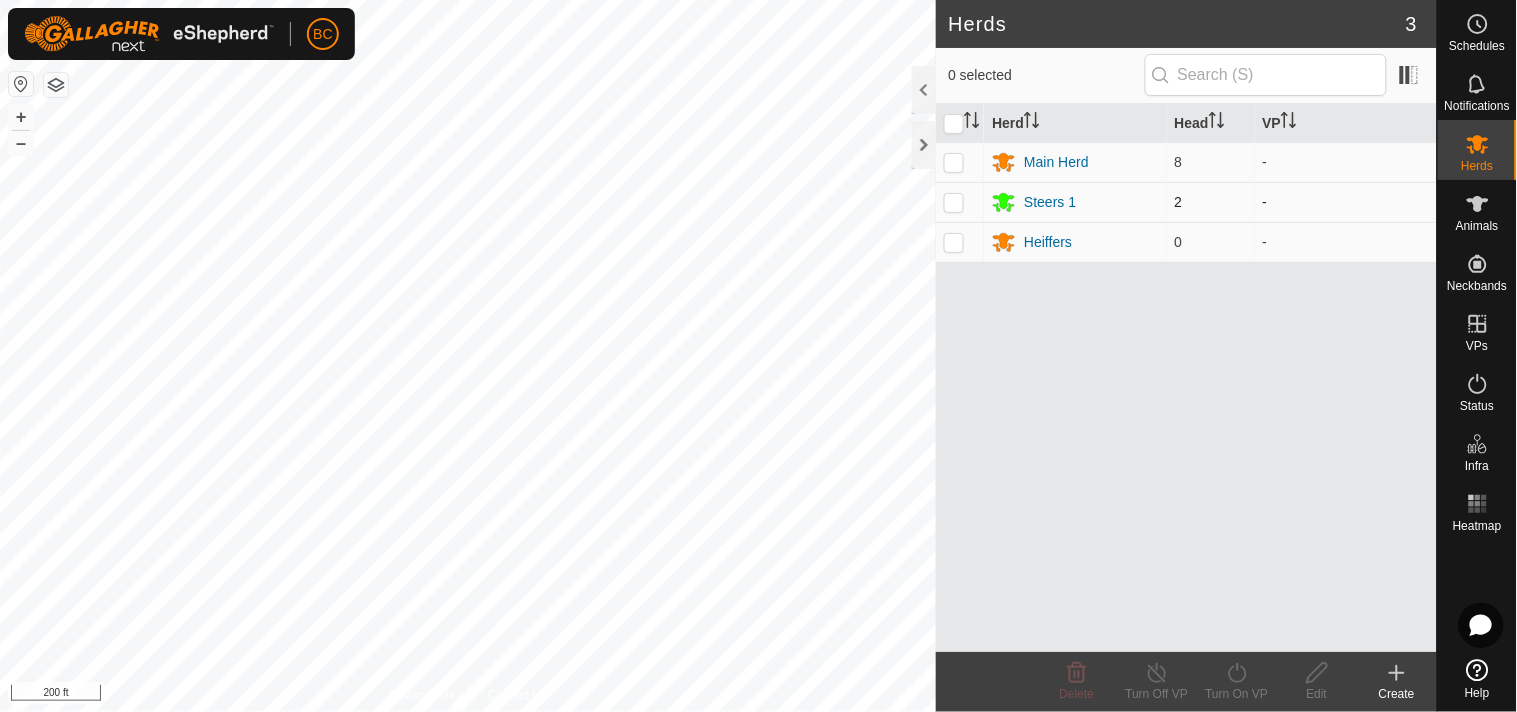 checkbox on "true" 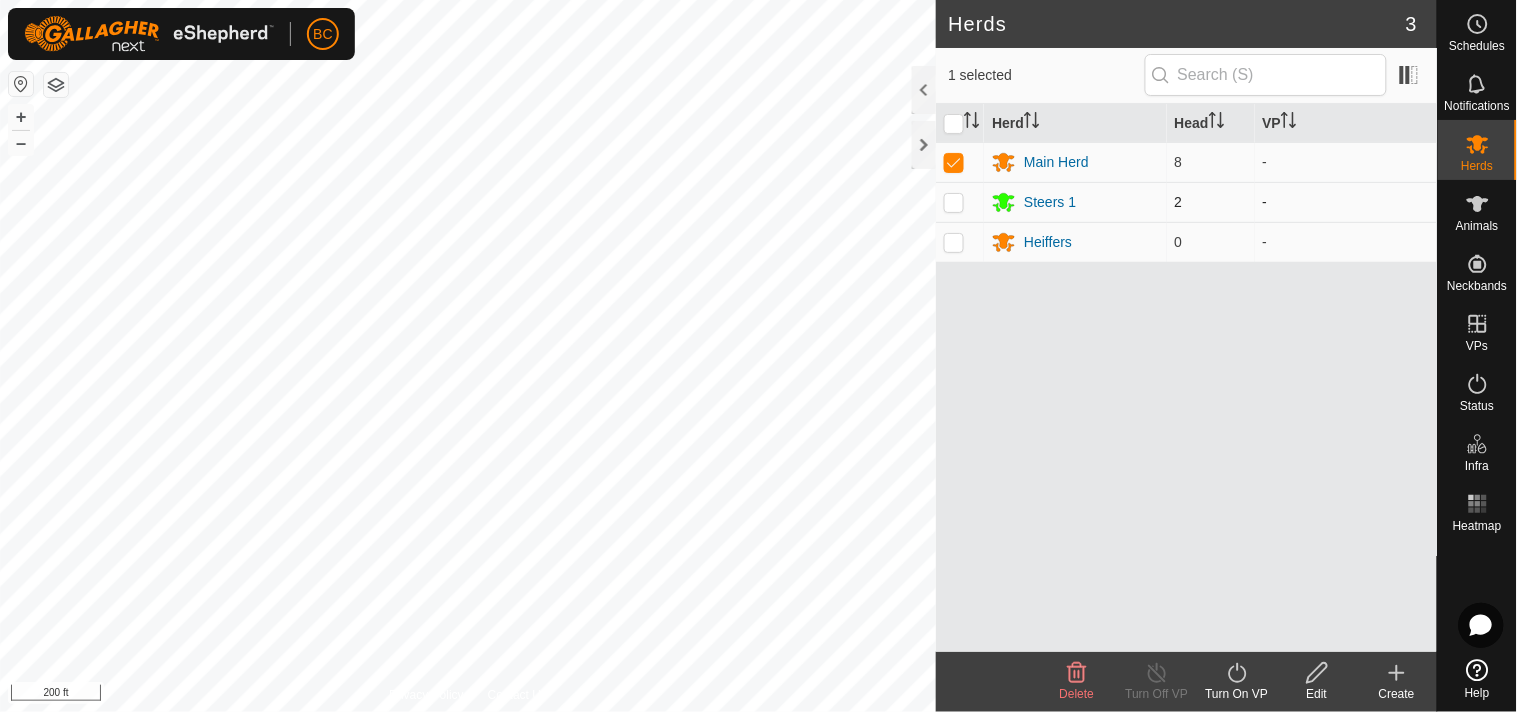 click at bounding box center [954, 202] 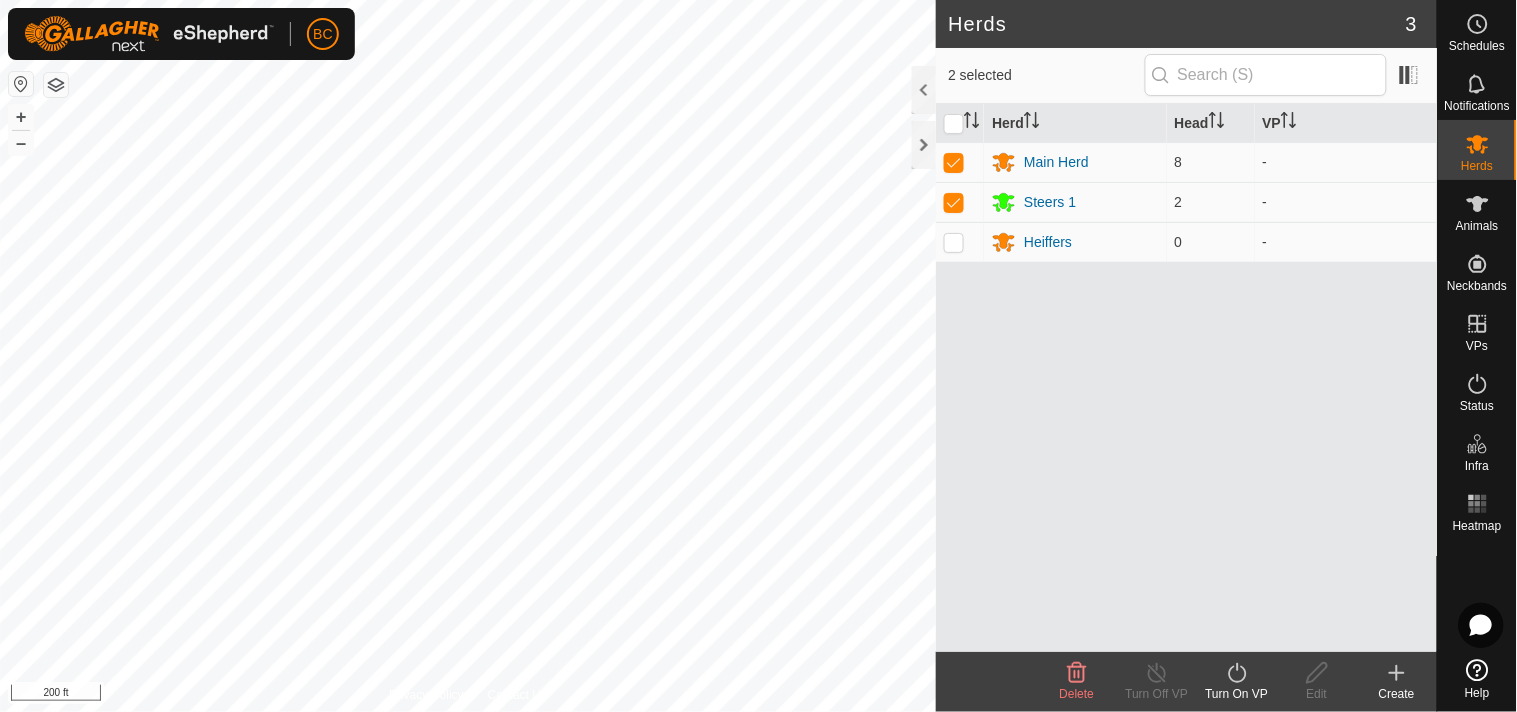click 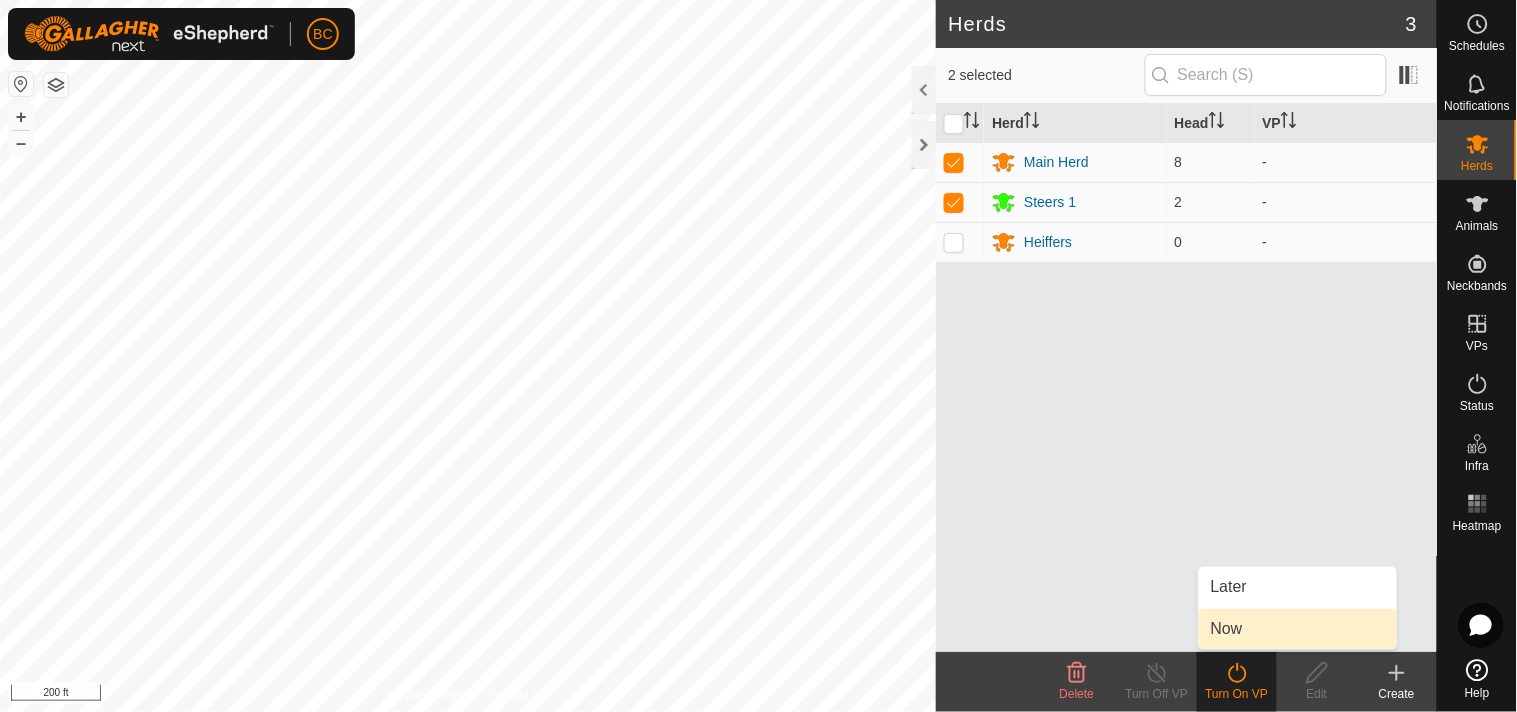 click on "Now" at bounding box center (1298, 629) 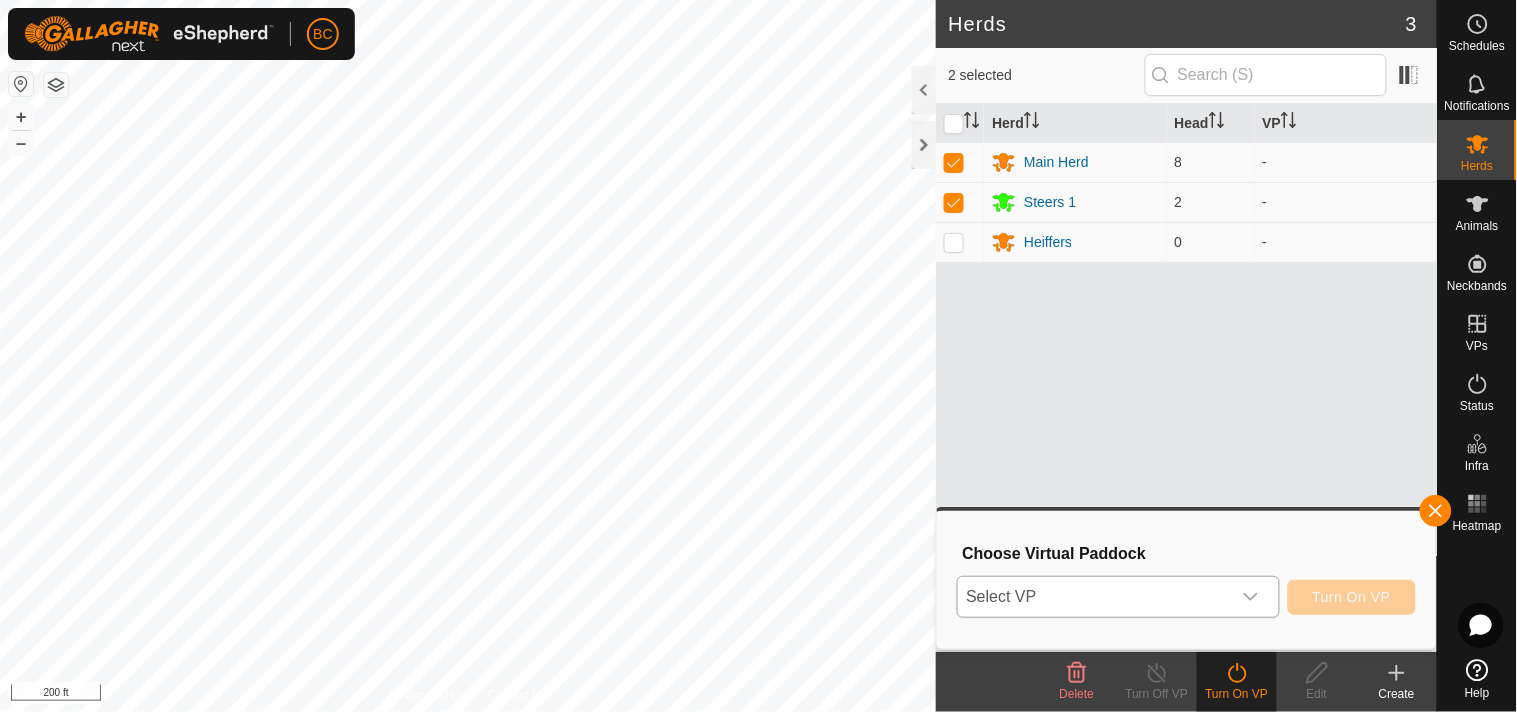 click at bounding box center [1251, 597] 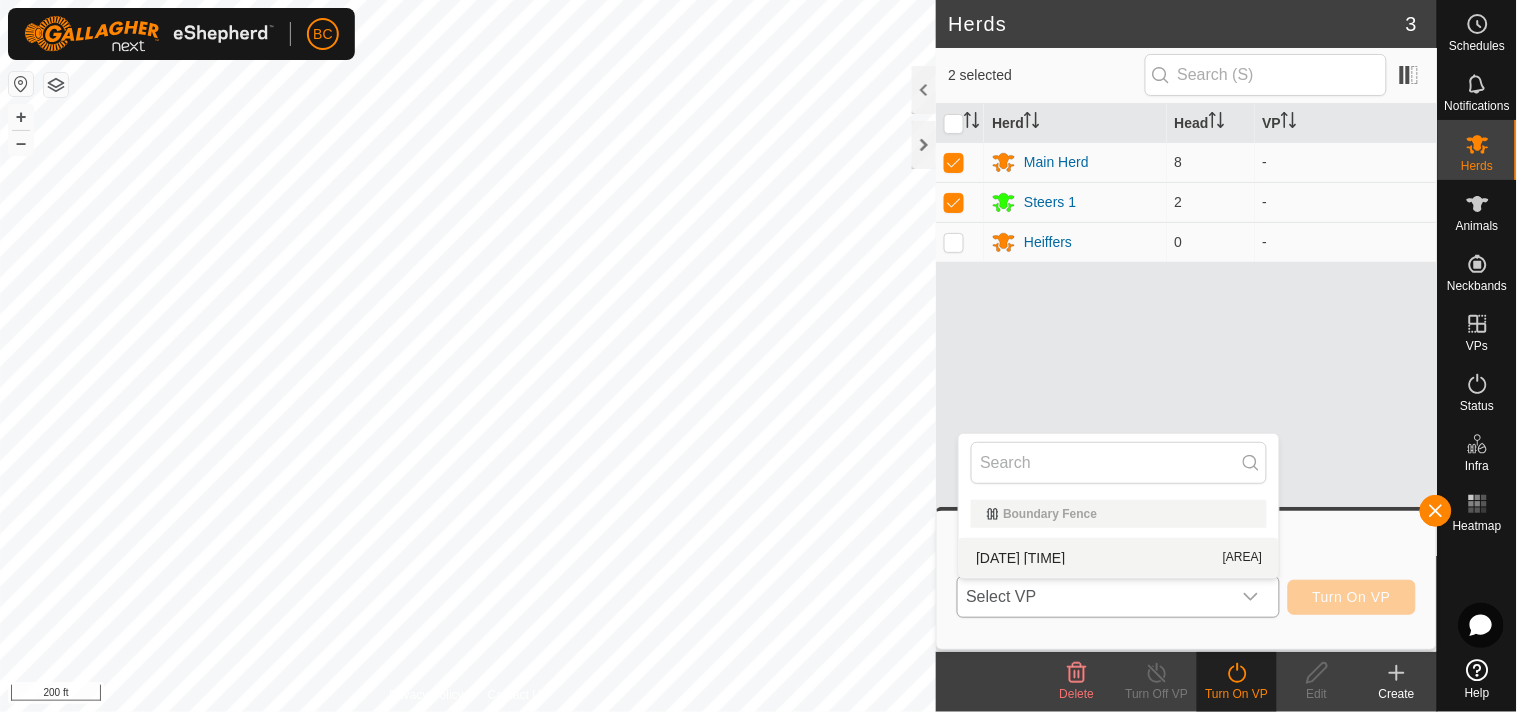 click on "[DATE] [AREA]" at bounding box center (1119, 558) 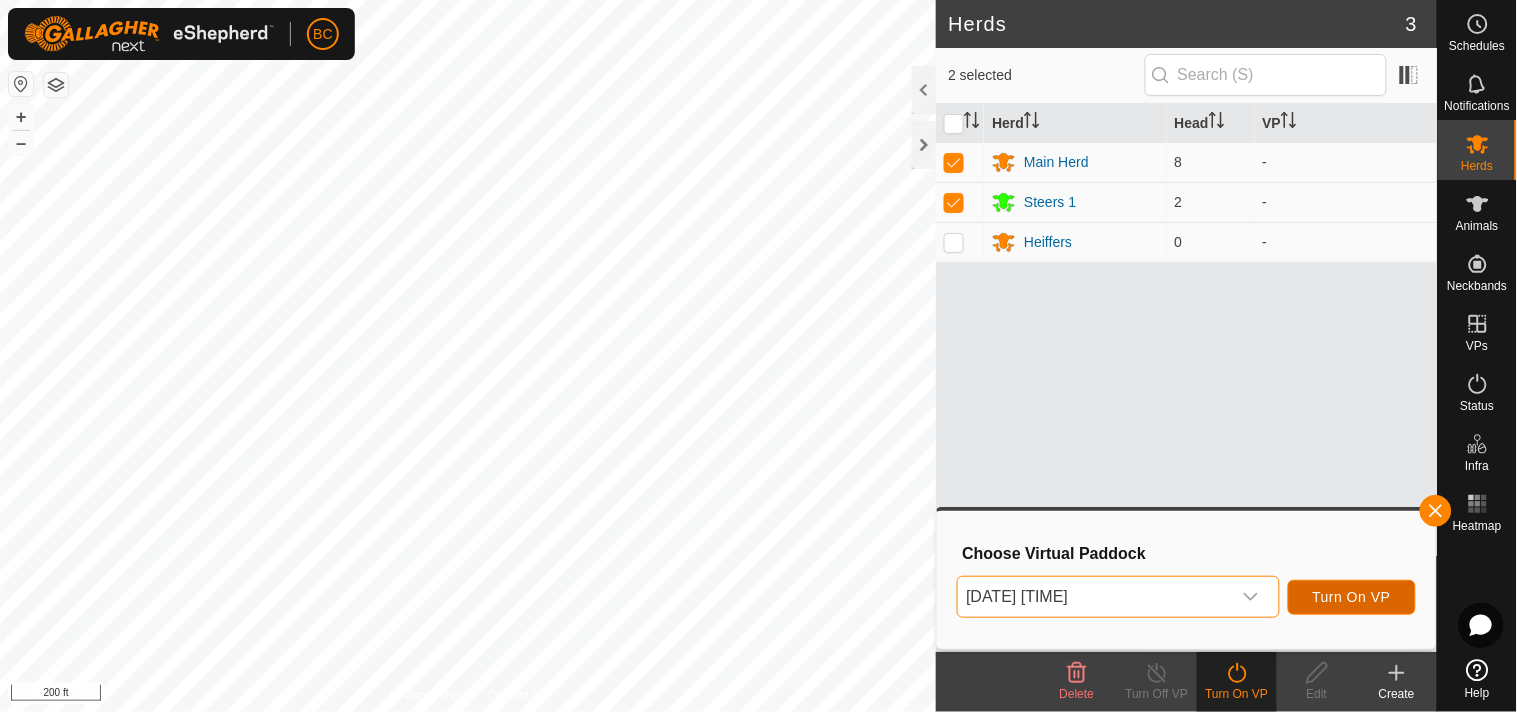 click on "Turn On VP" at bounding box center (1352, 597) 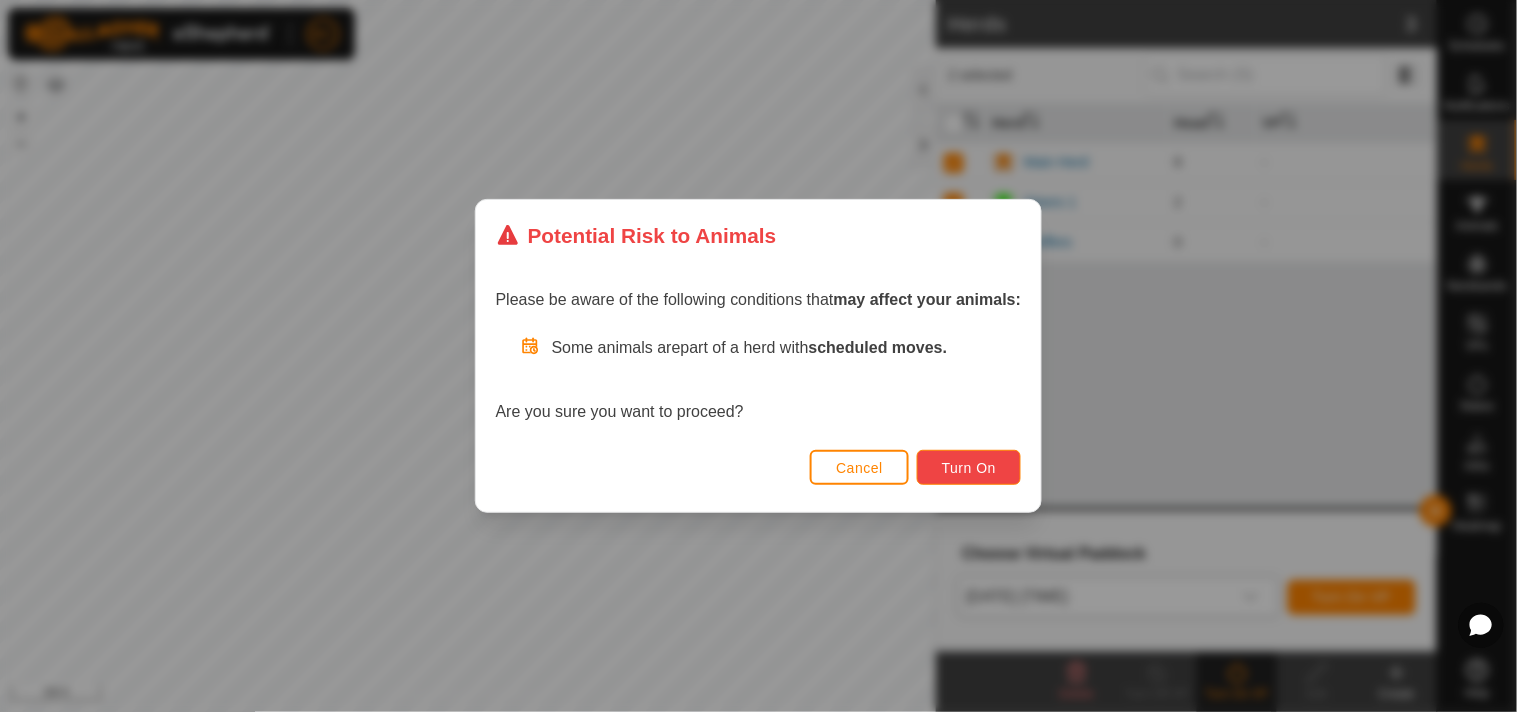 click on "Turn On" at bounding box center (969, 468) 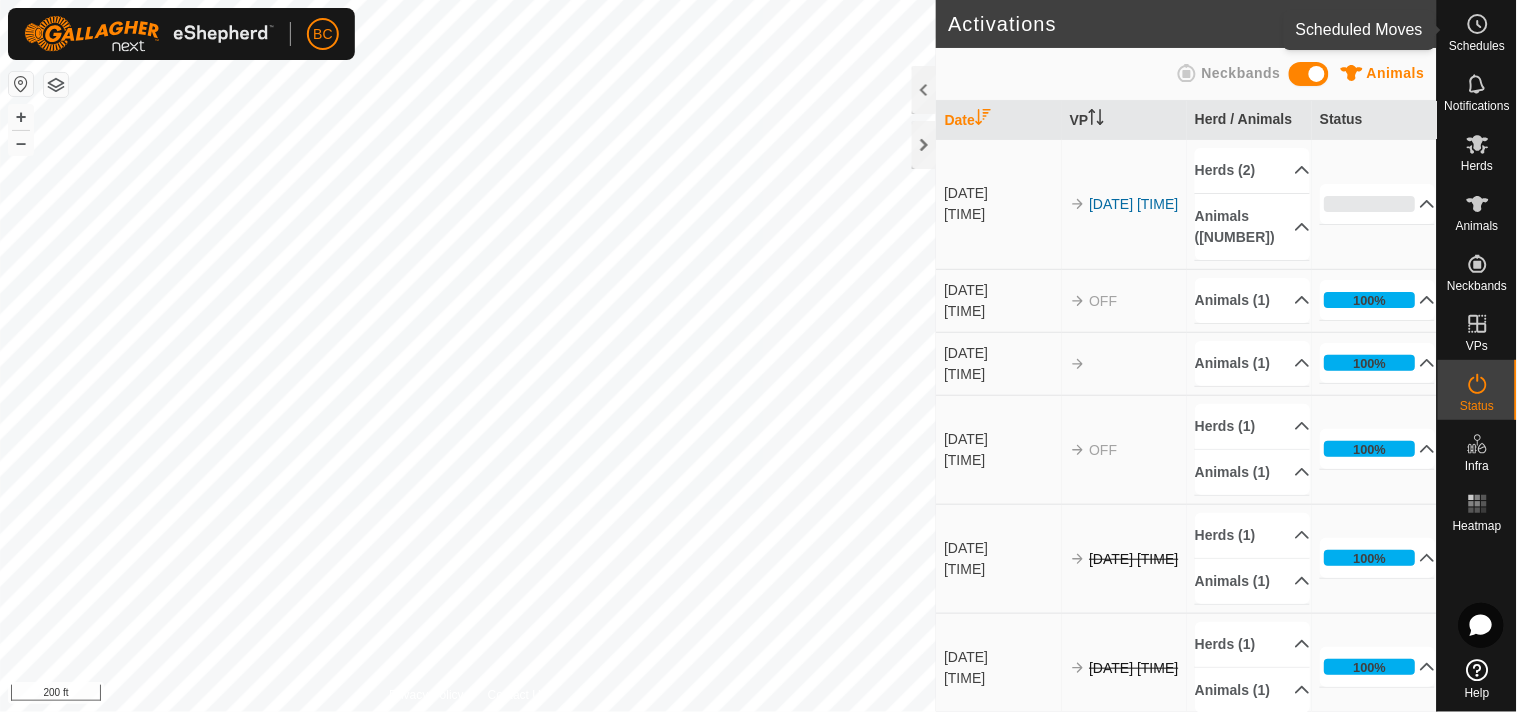 click 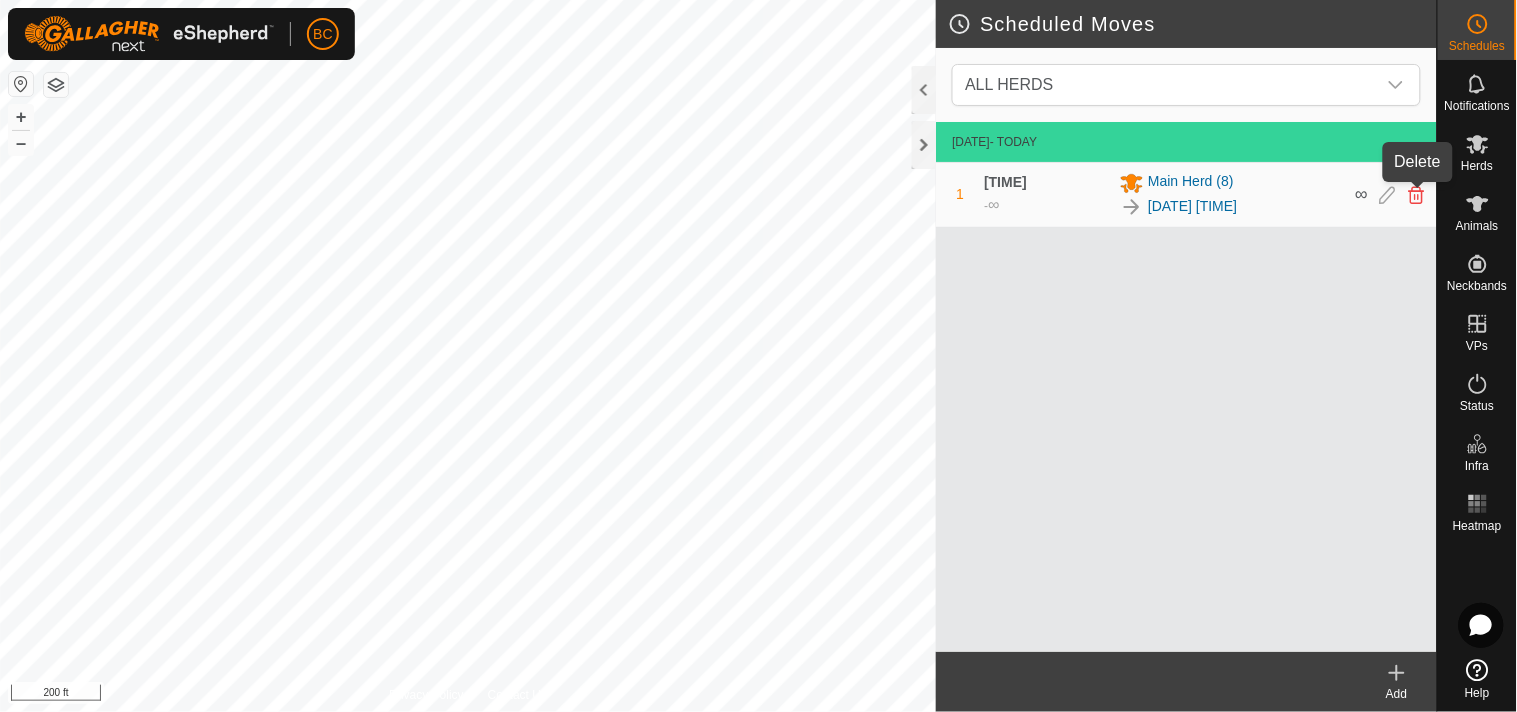 click at bounding box center [1417, 195] 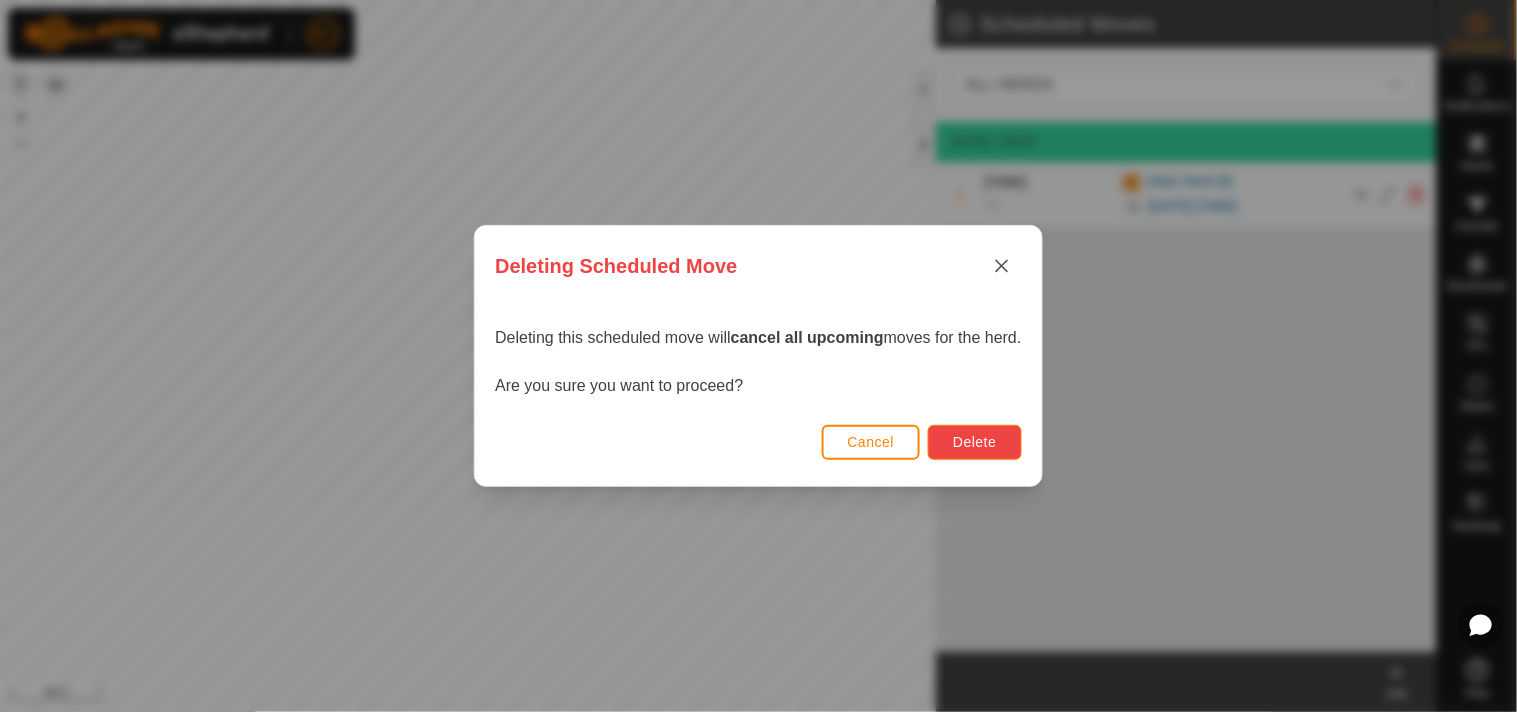 click on "Delete" at bounding box center (974, 442) 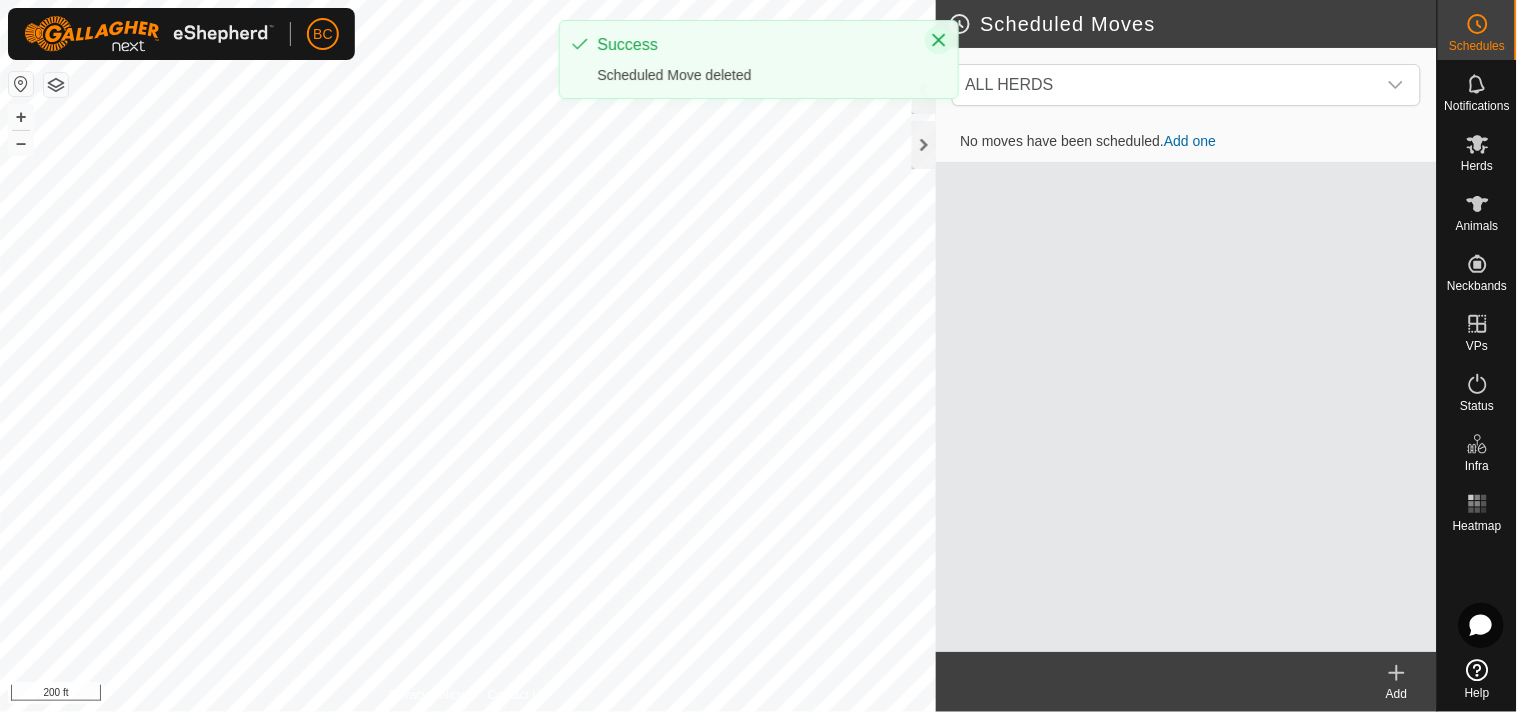 click 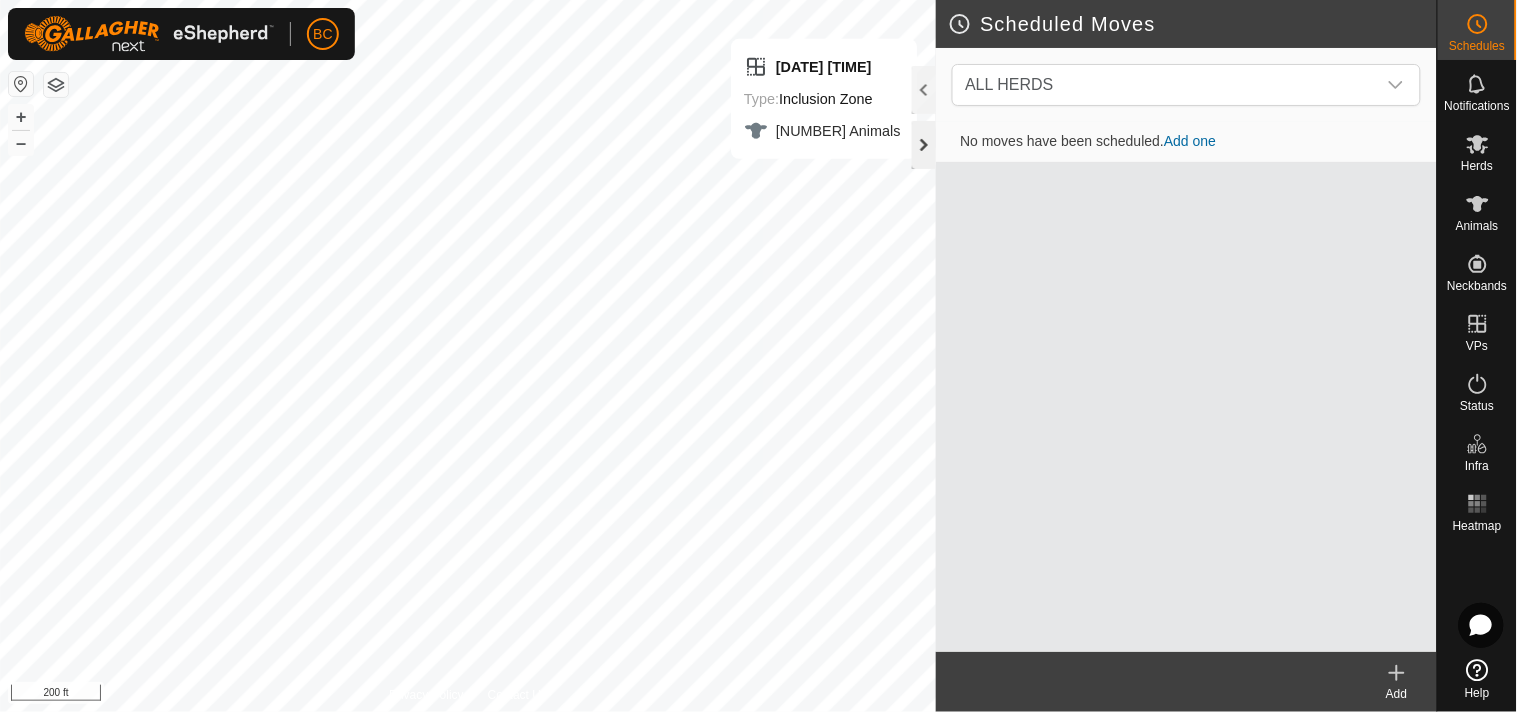 click 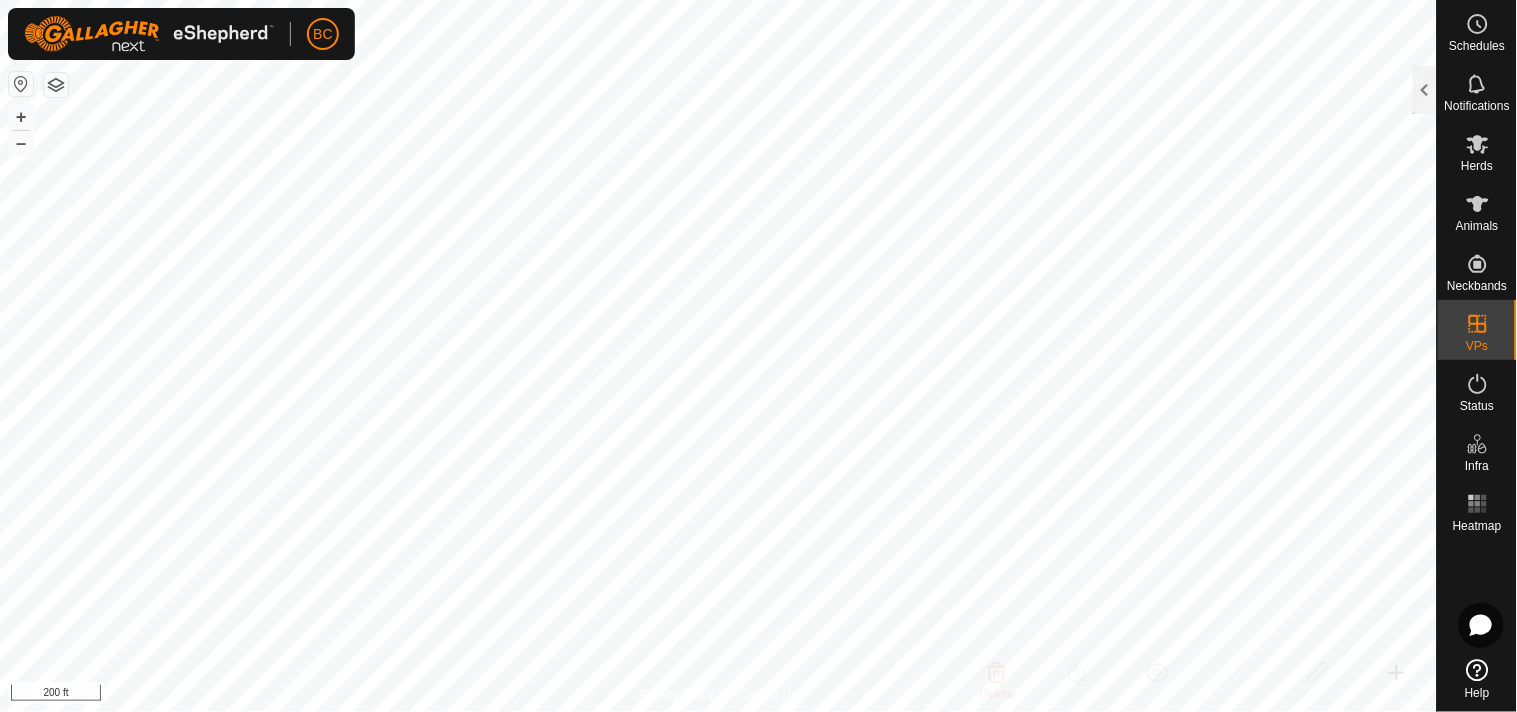 checkbox on "true" 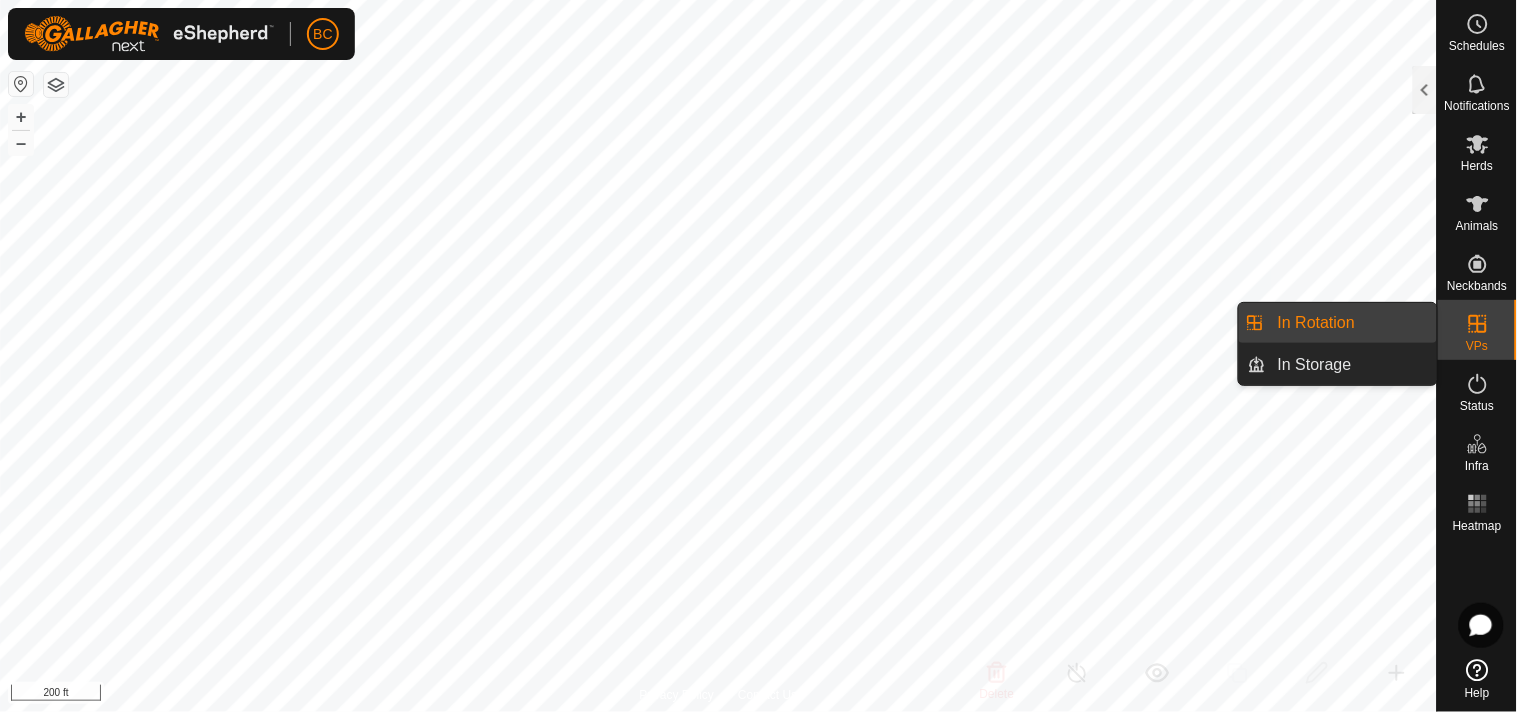 click 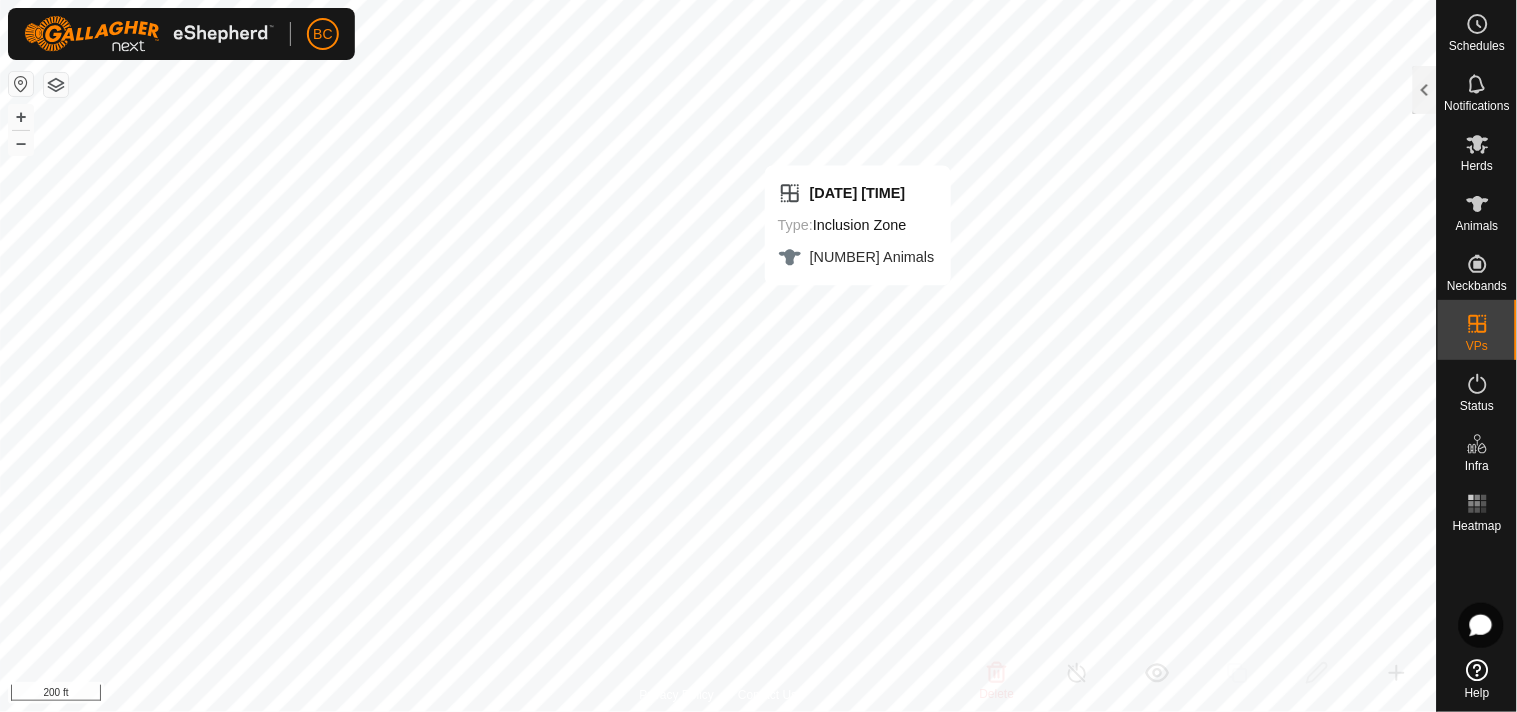checkbox on "false" 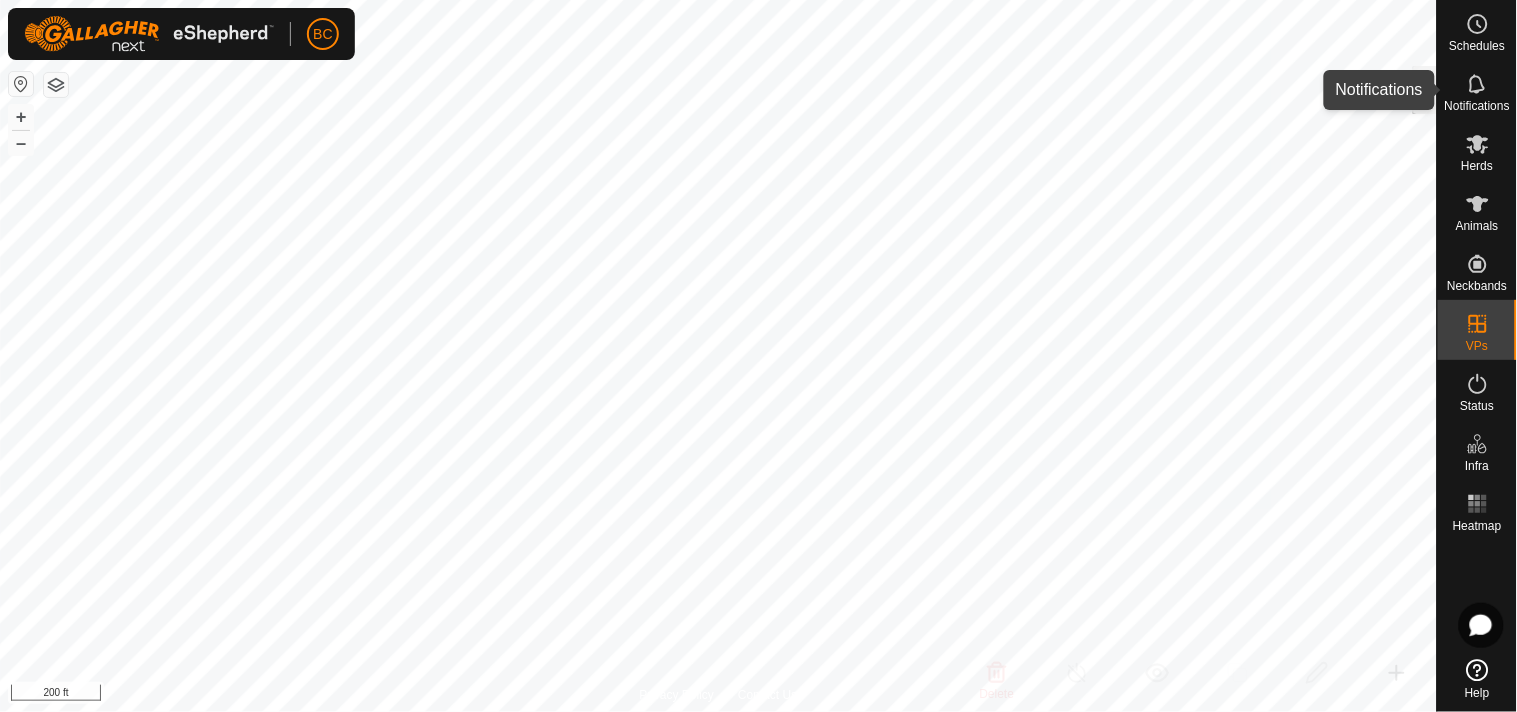 click on "Notifications" at bounding box center [1477, 106] 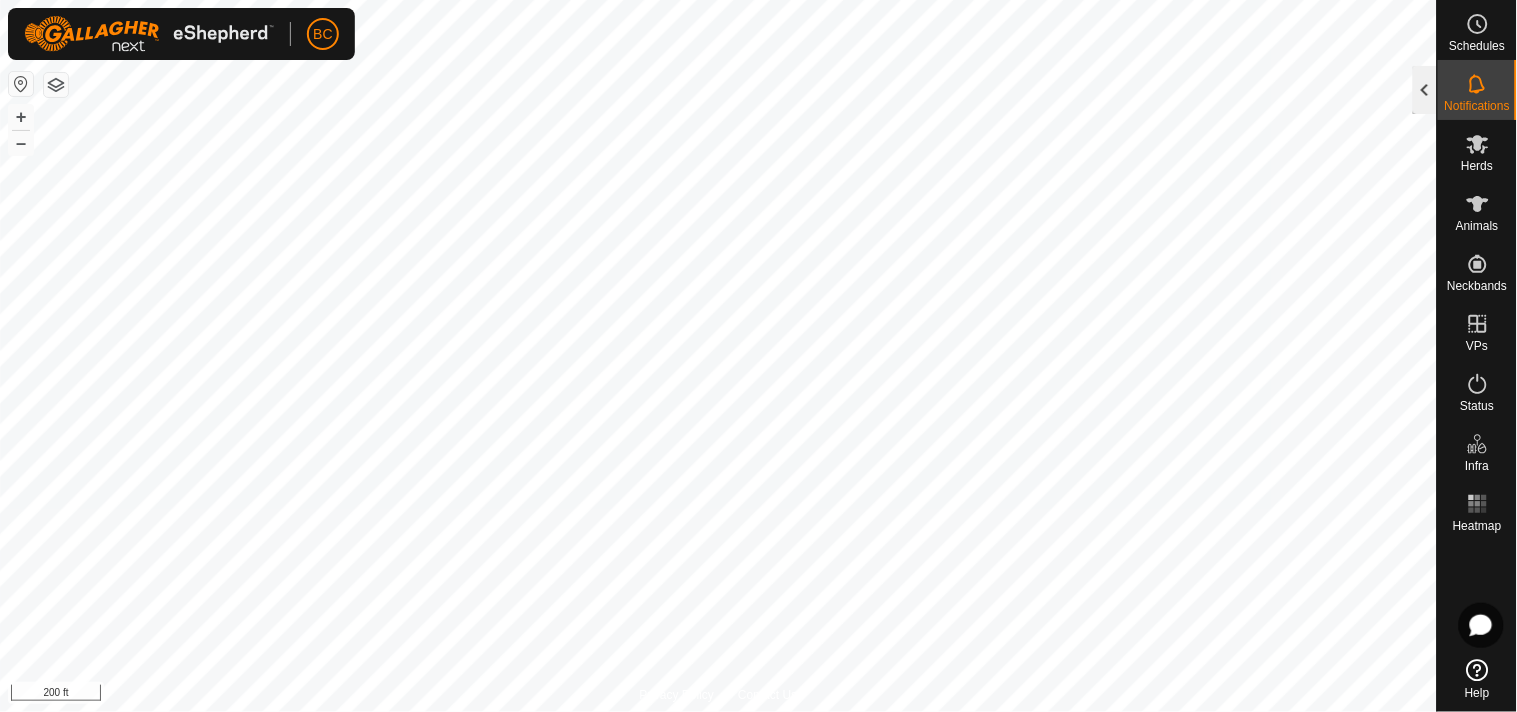 click 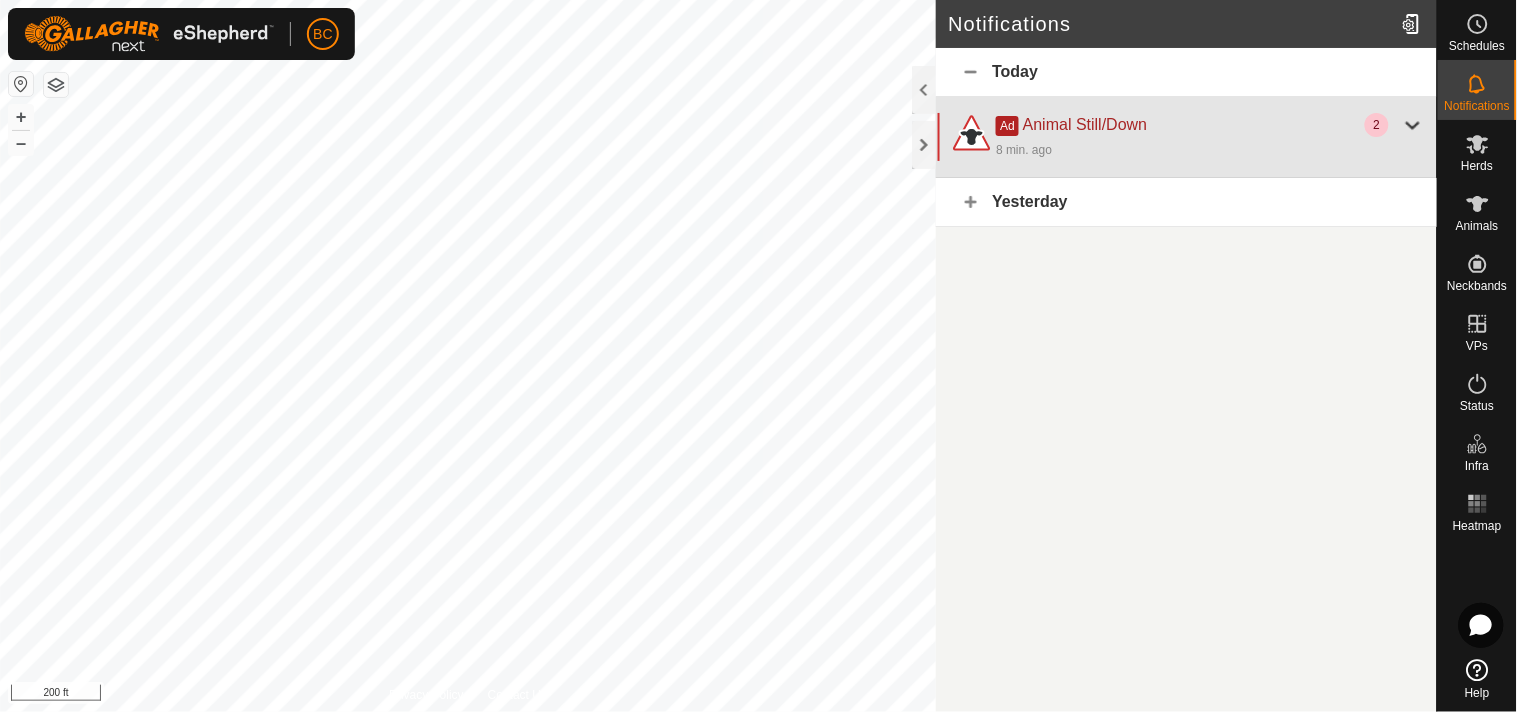 click 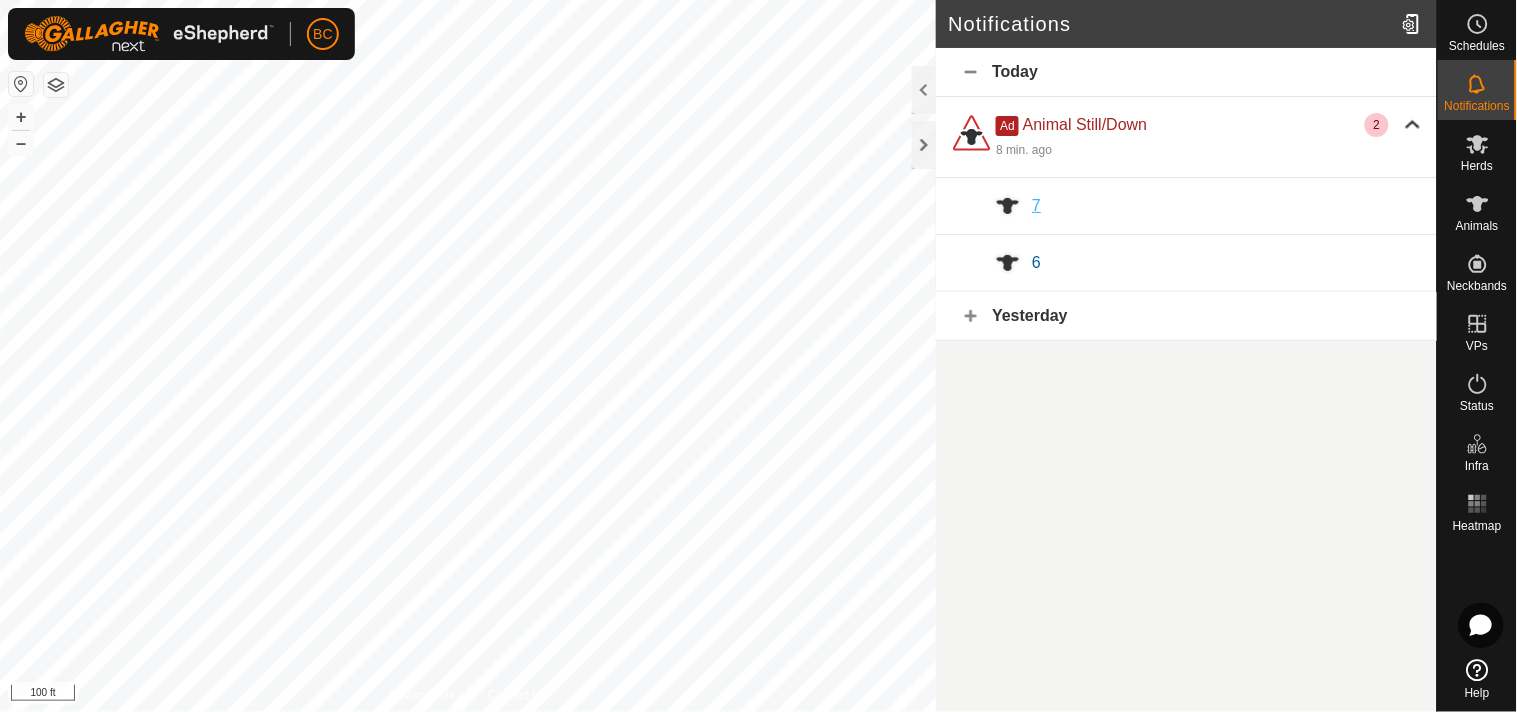 click on "7" 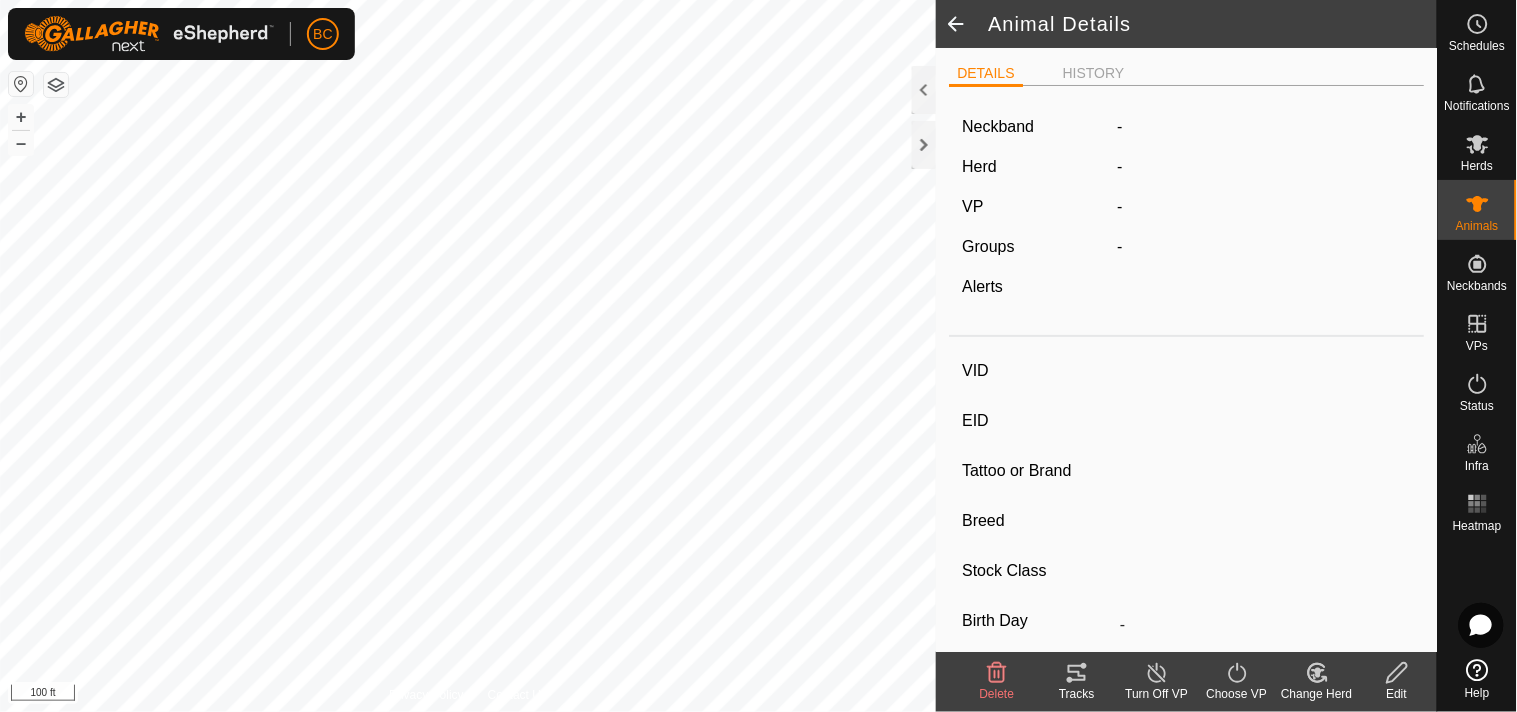 type on "7" 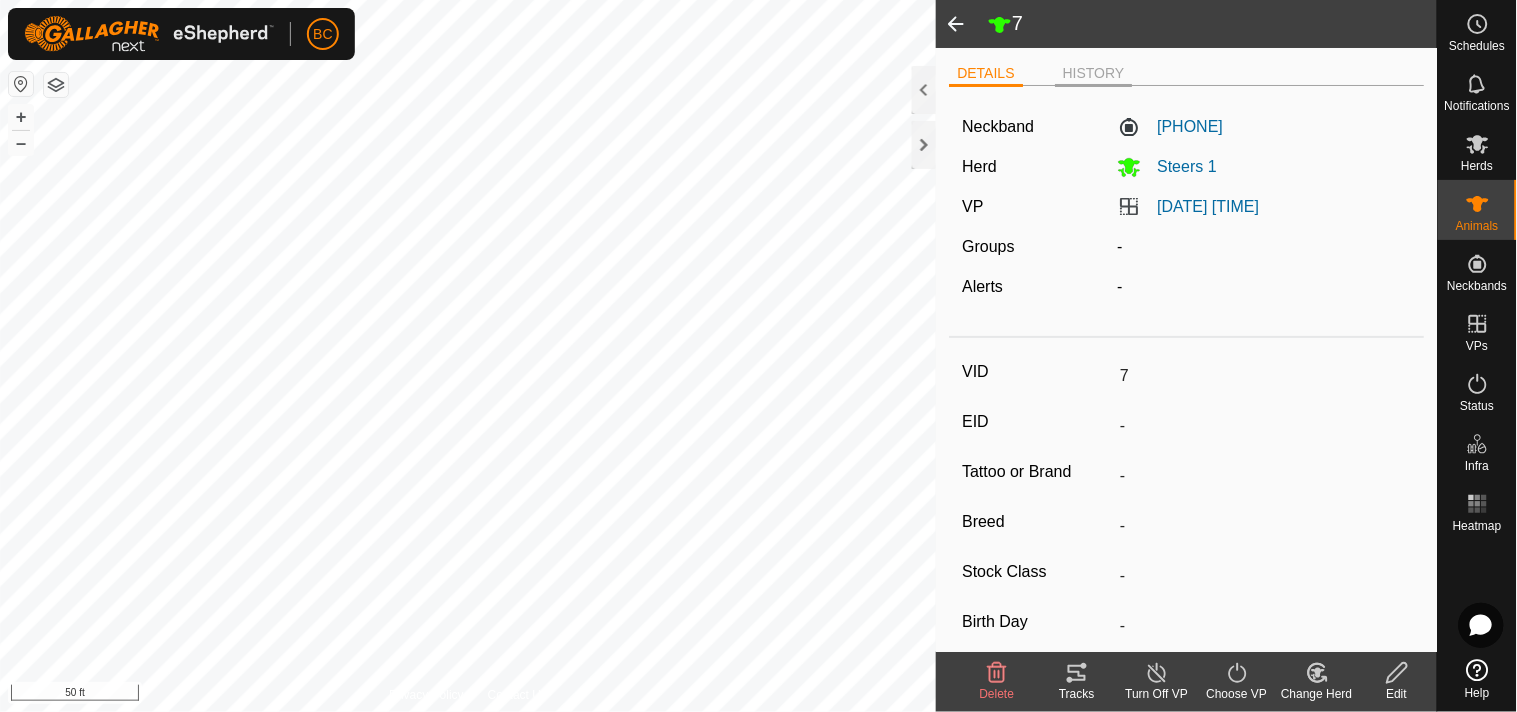 click on "HISTORY" 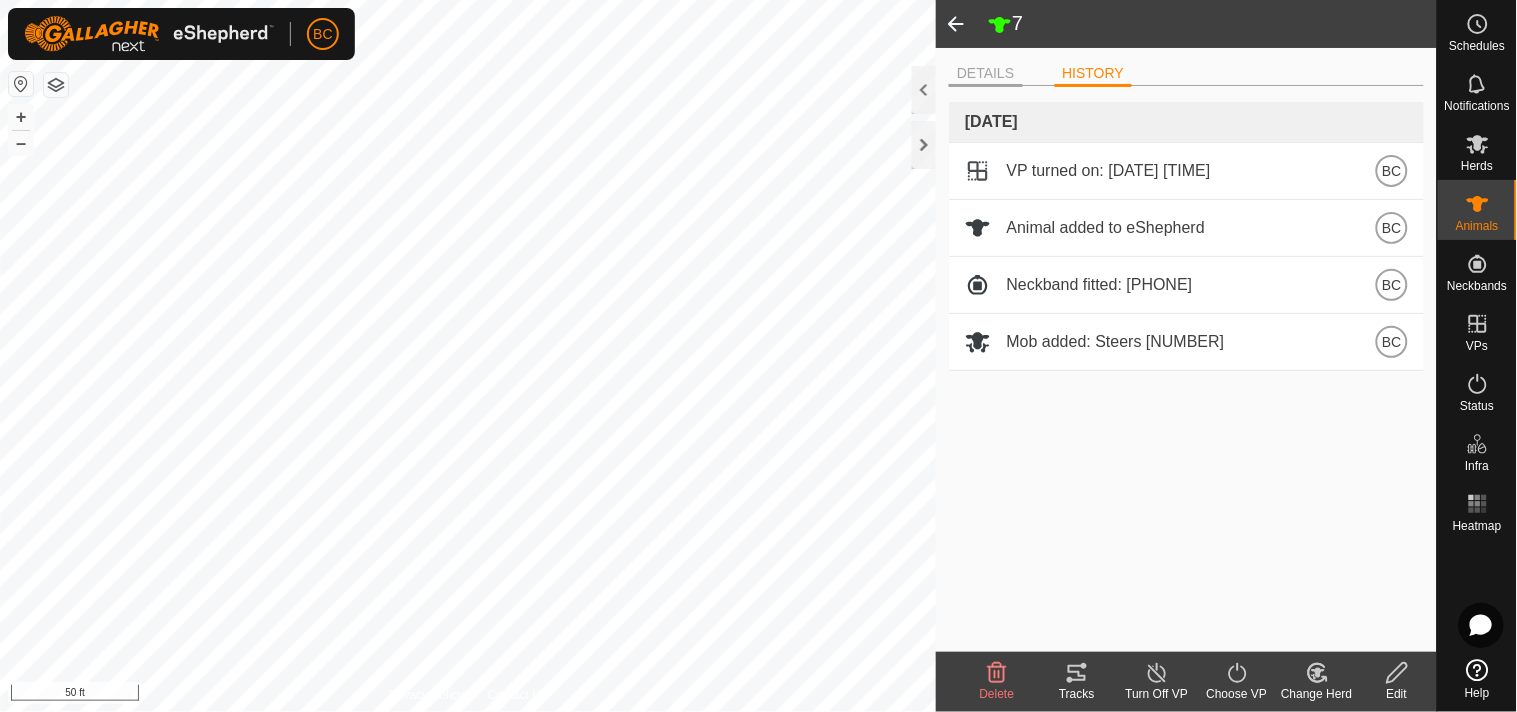 click on "DETAILS" 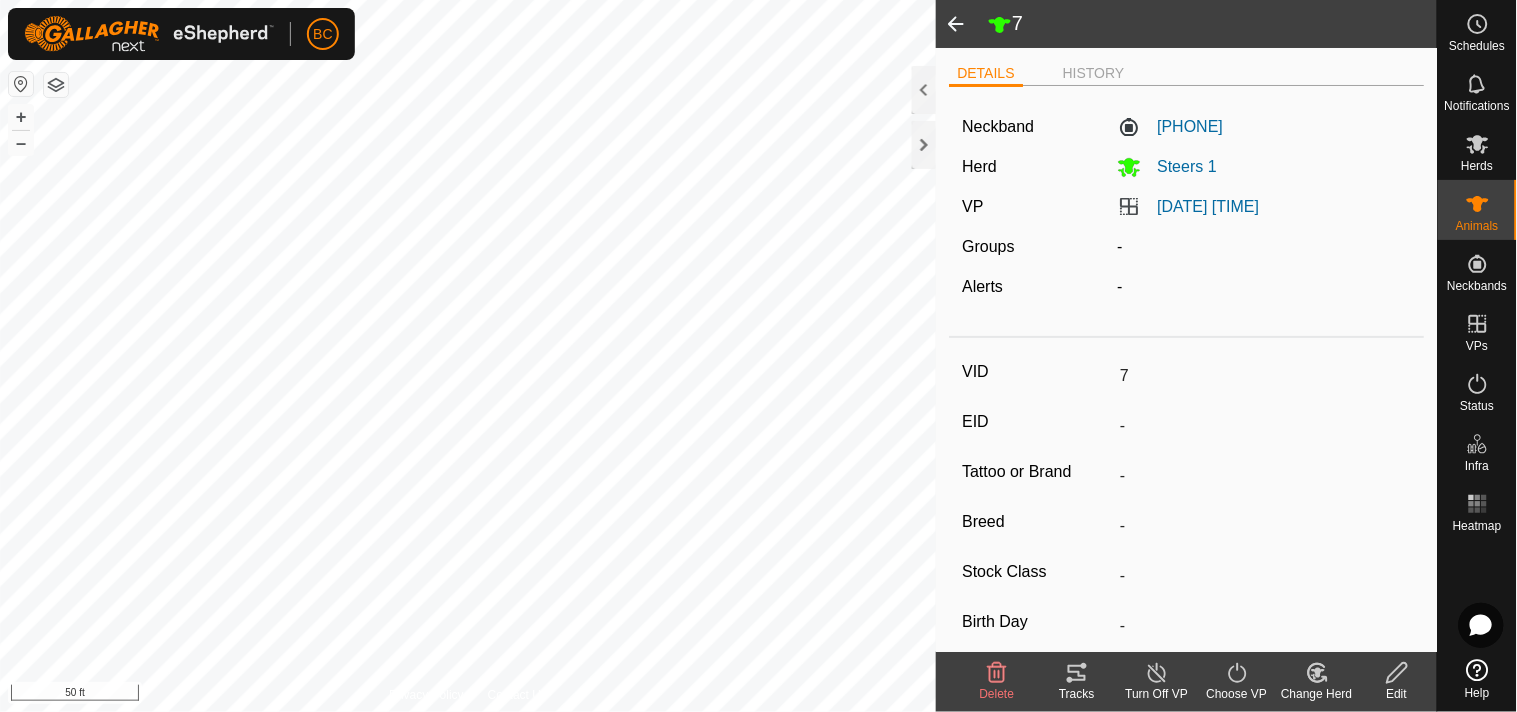 click 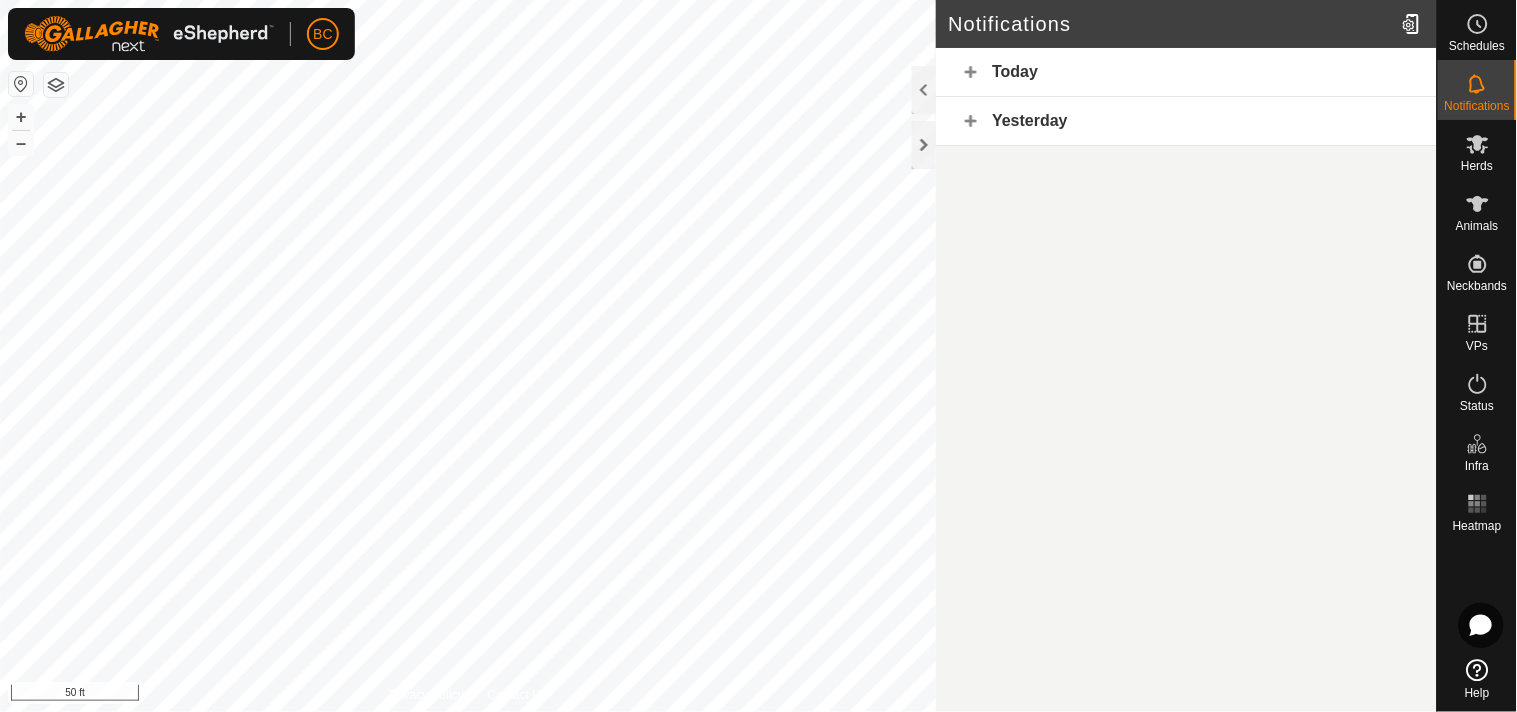 click on "Today" 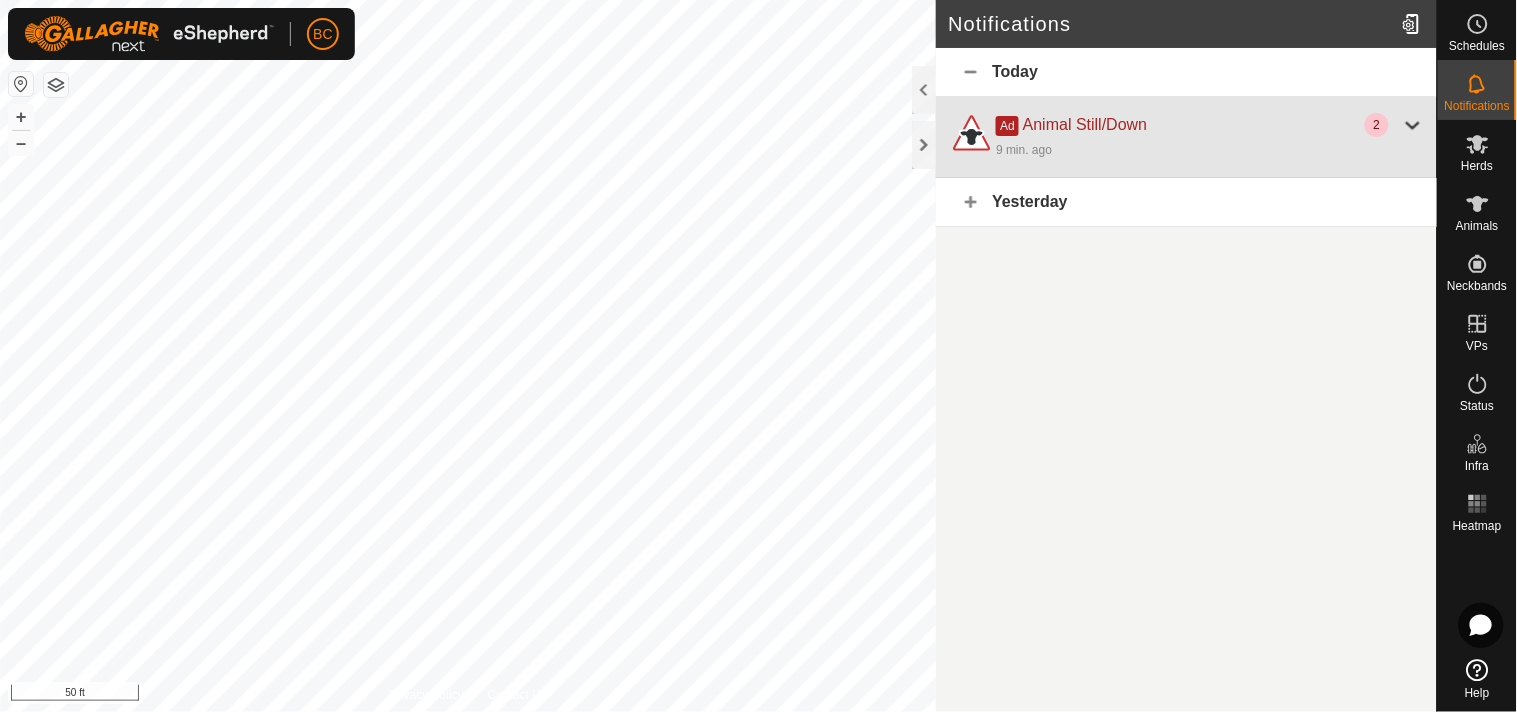 click on "Ad" 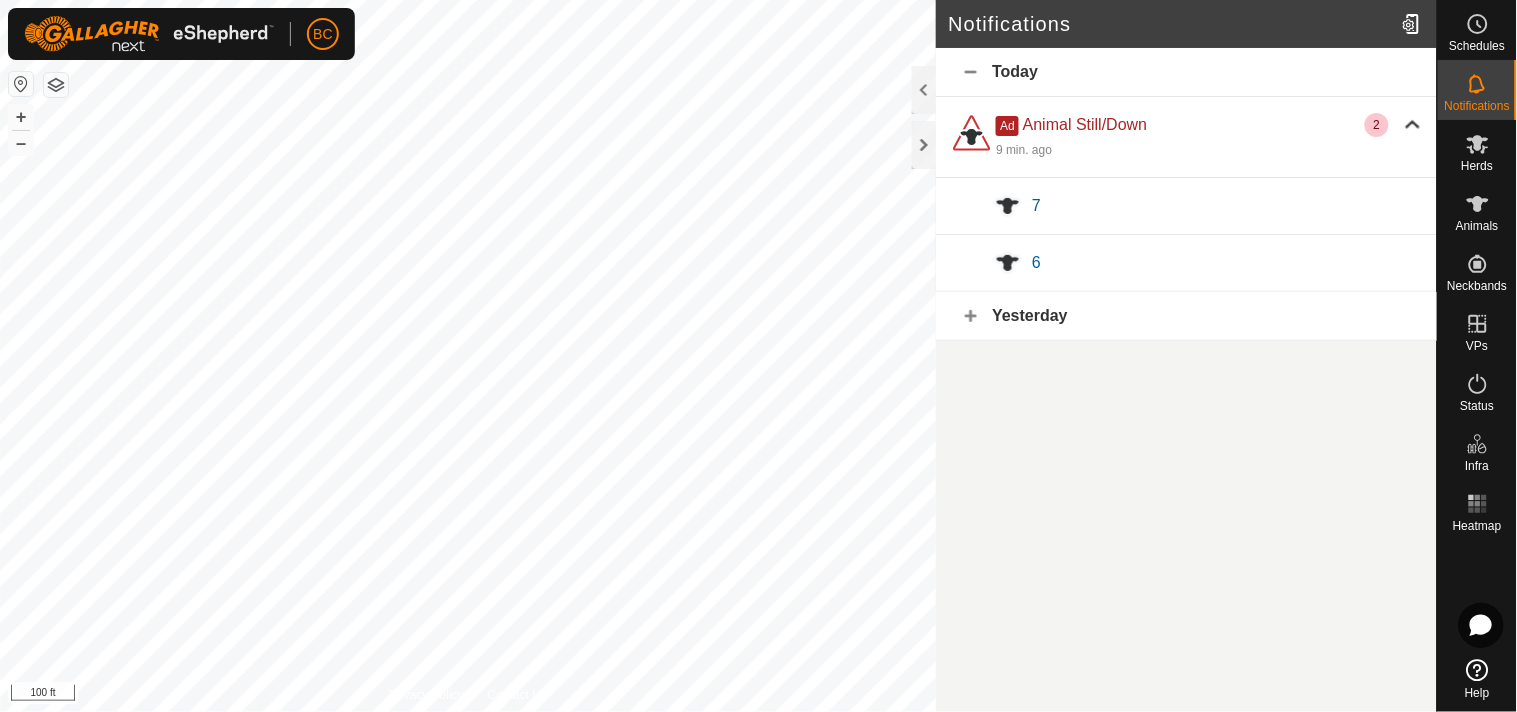 click 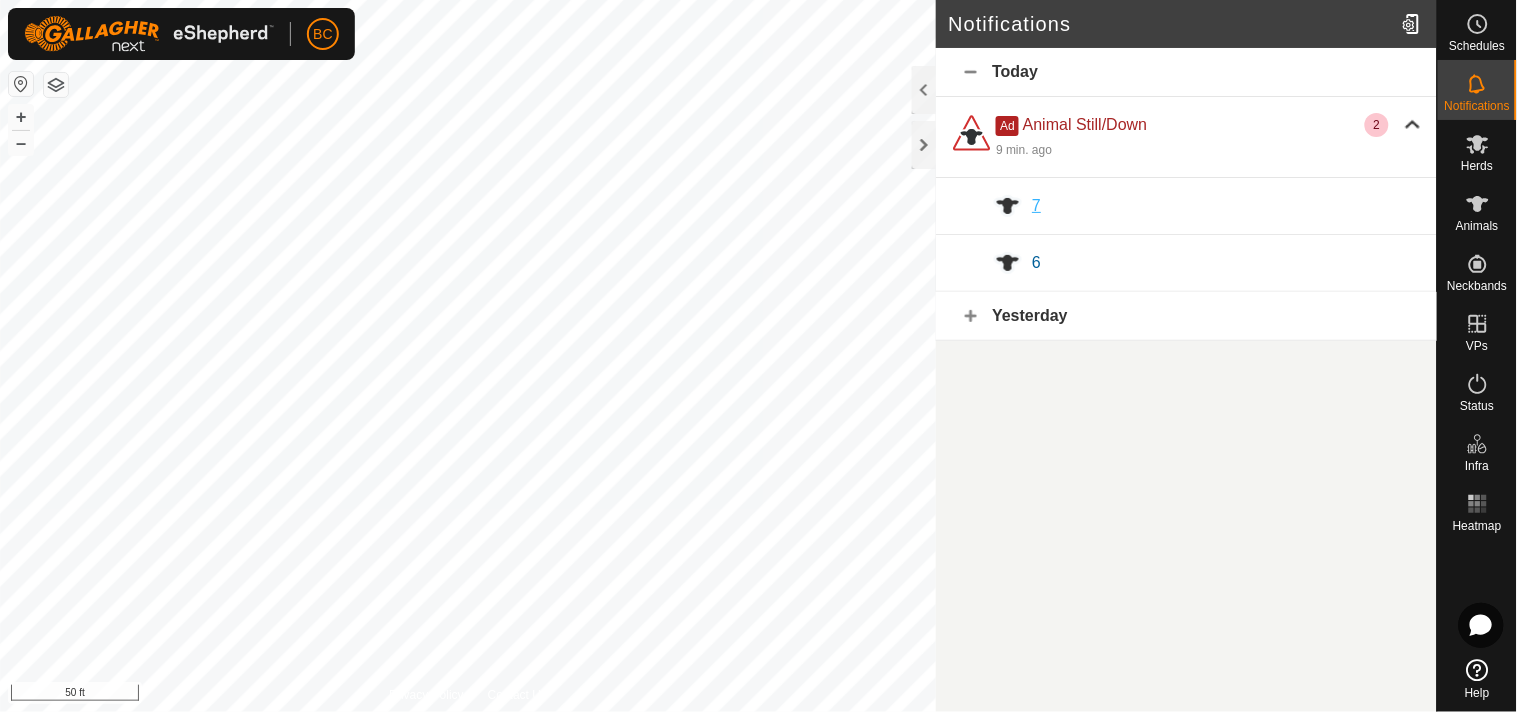 click on "7" 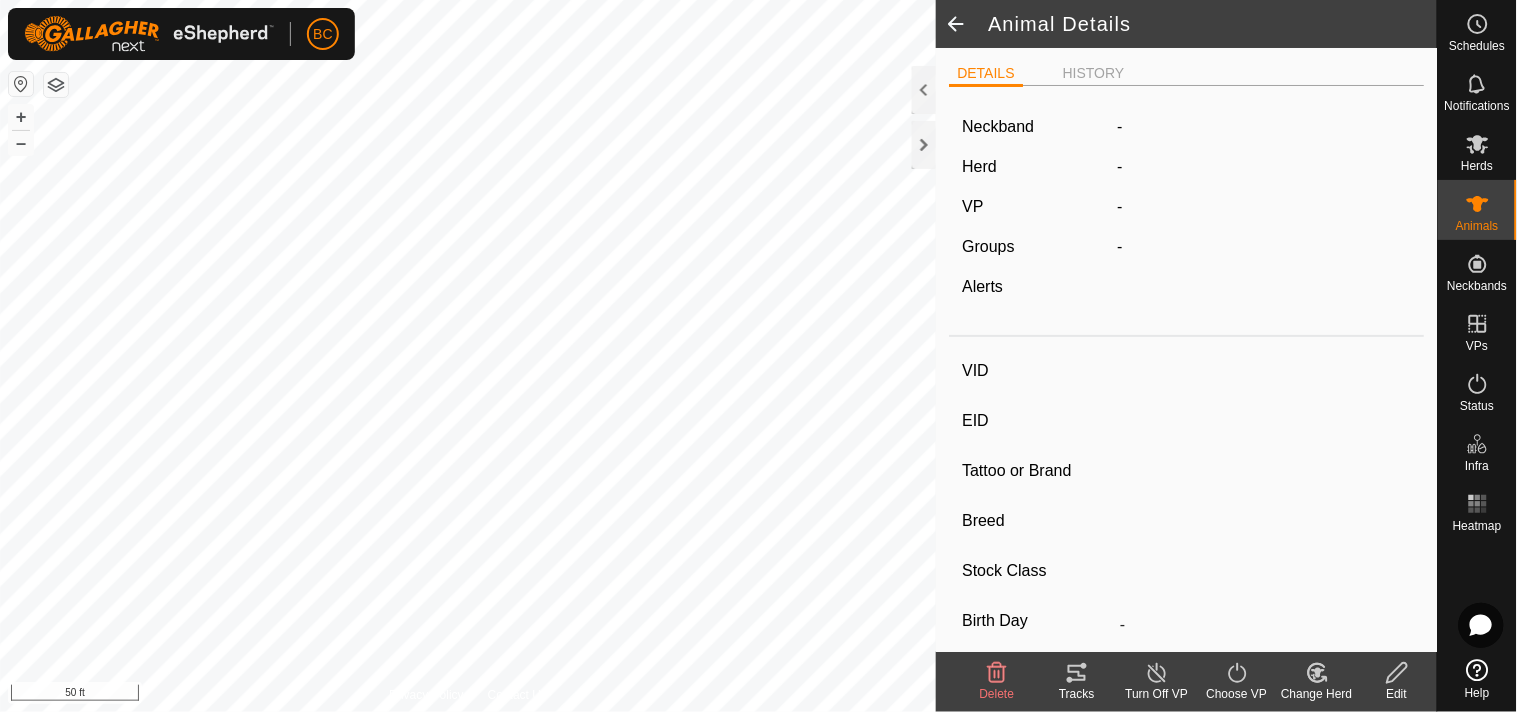 type on "7" 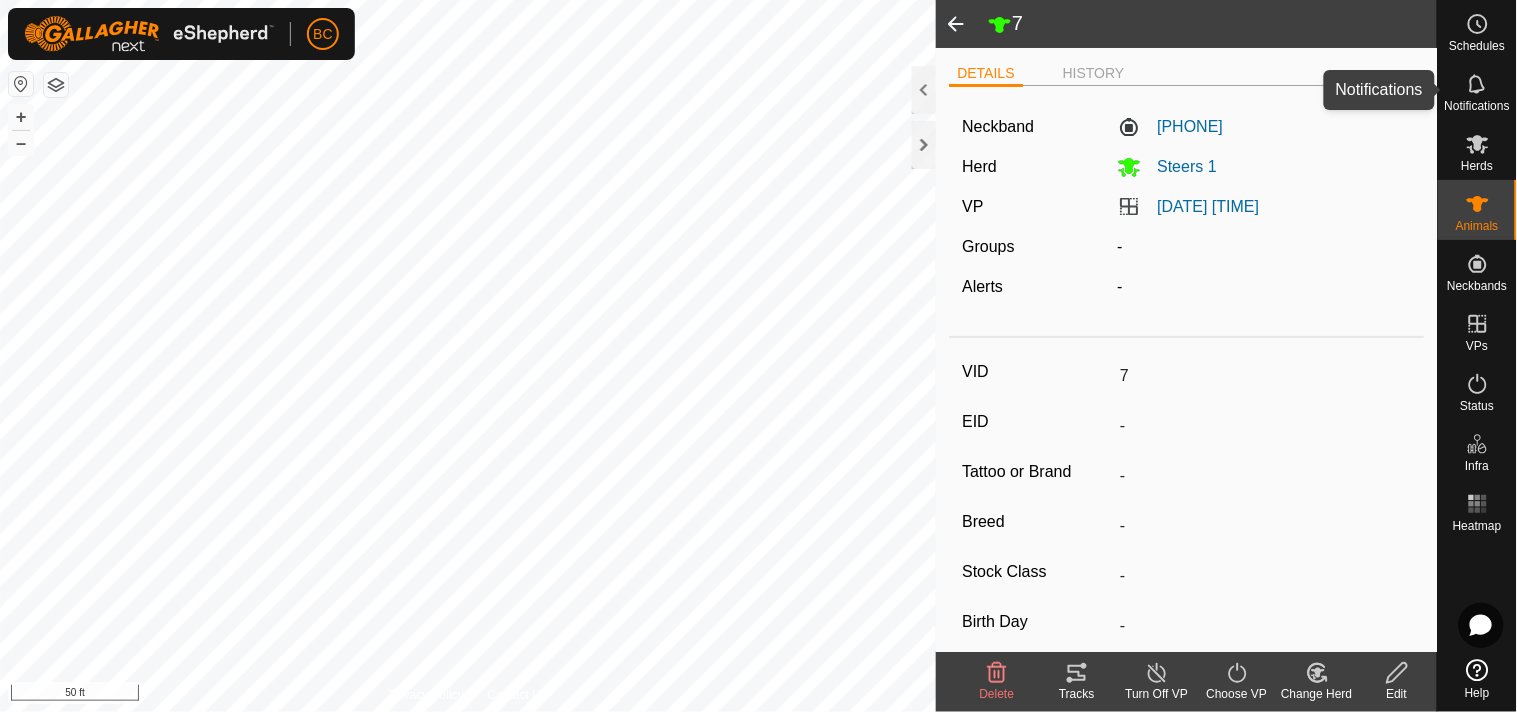 click 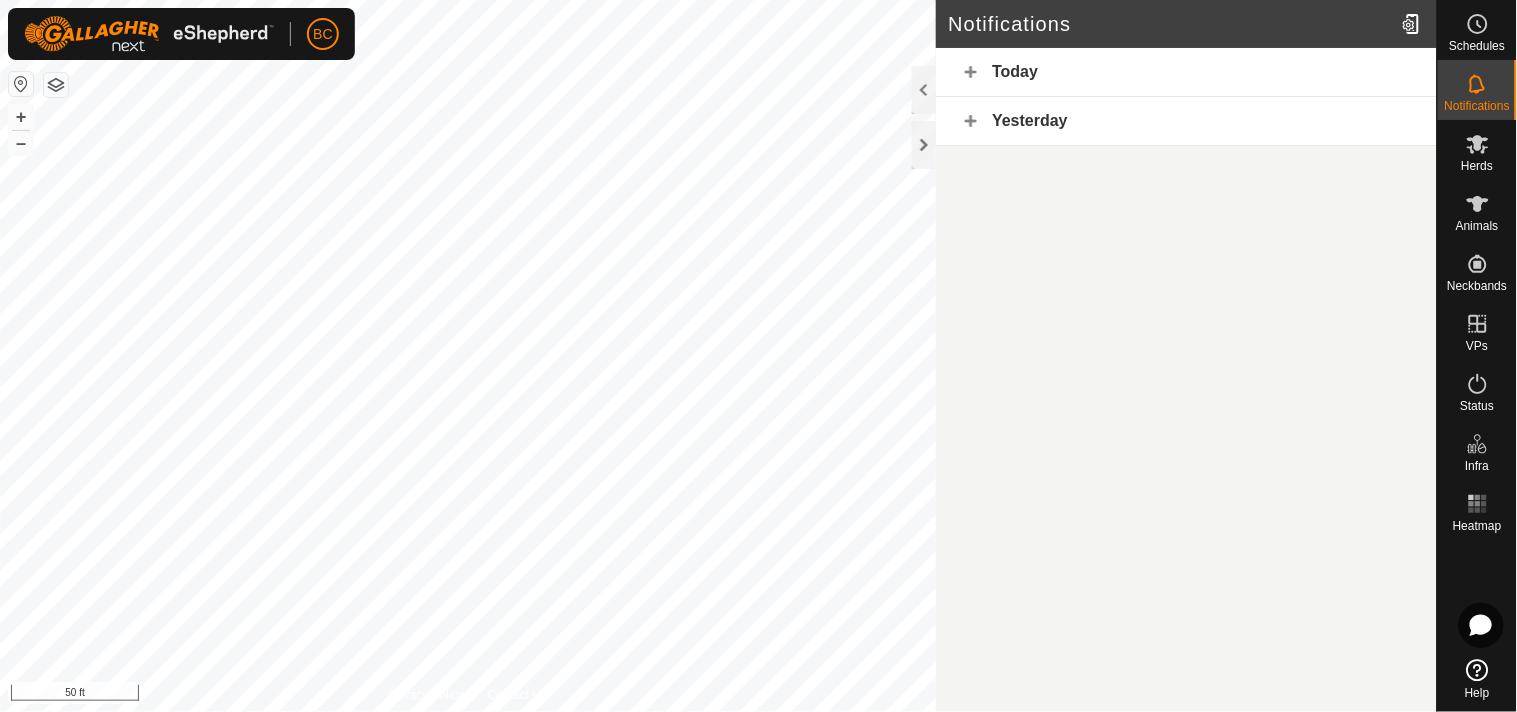 click 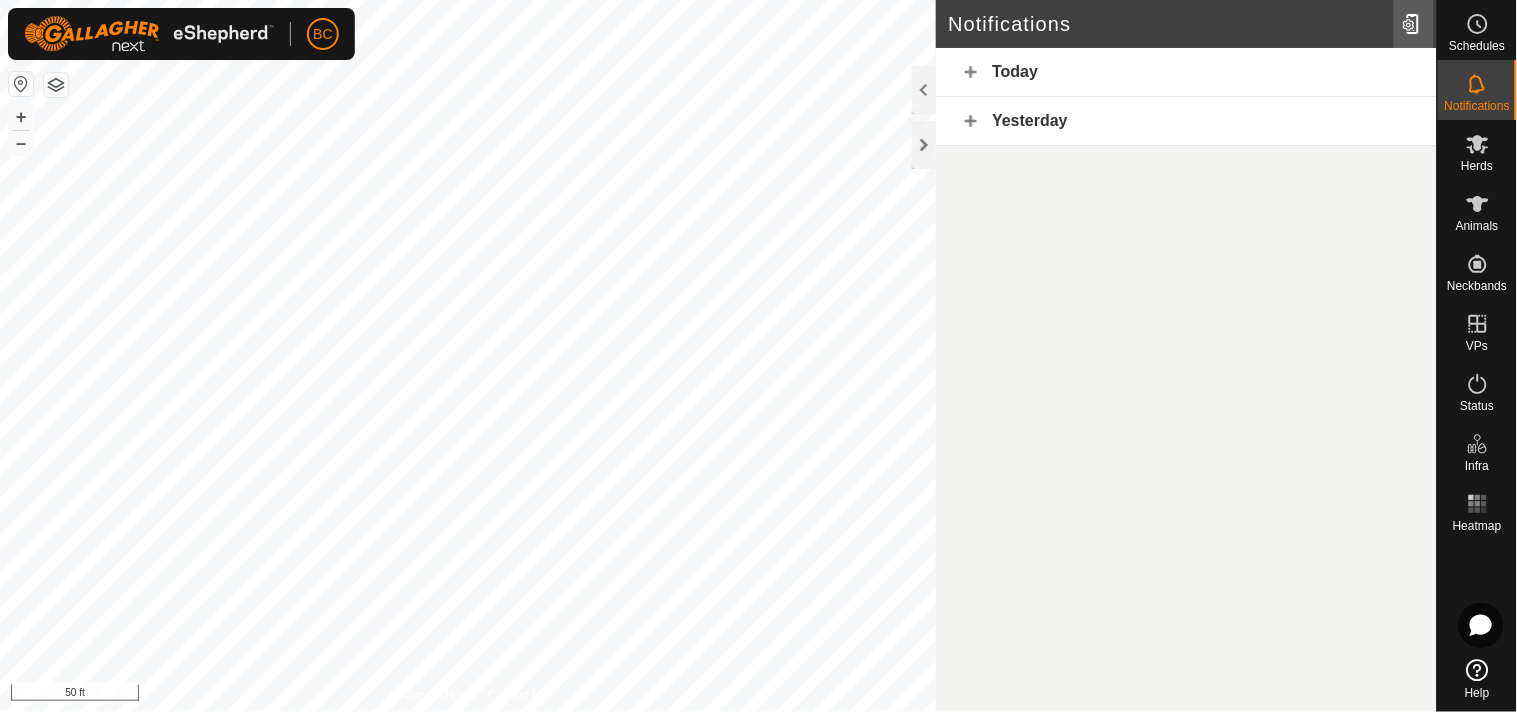 click 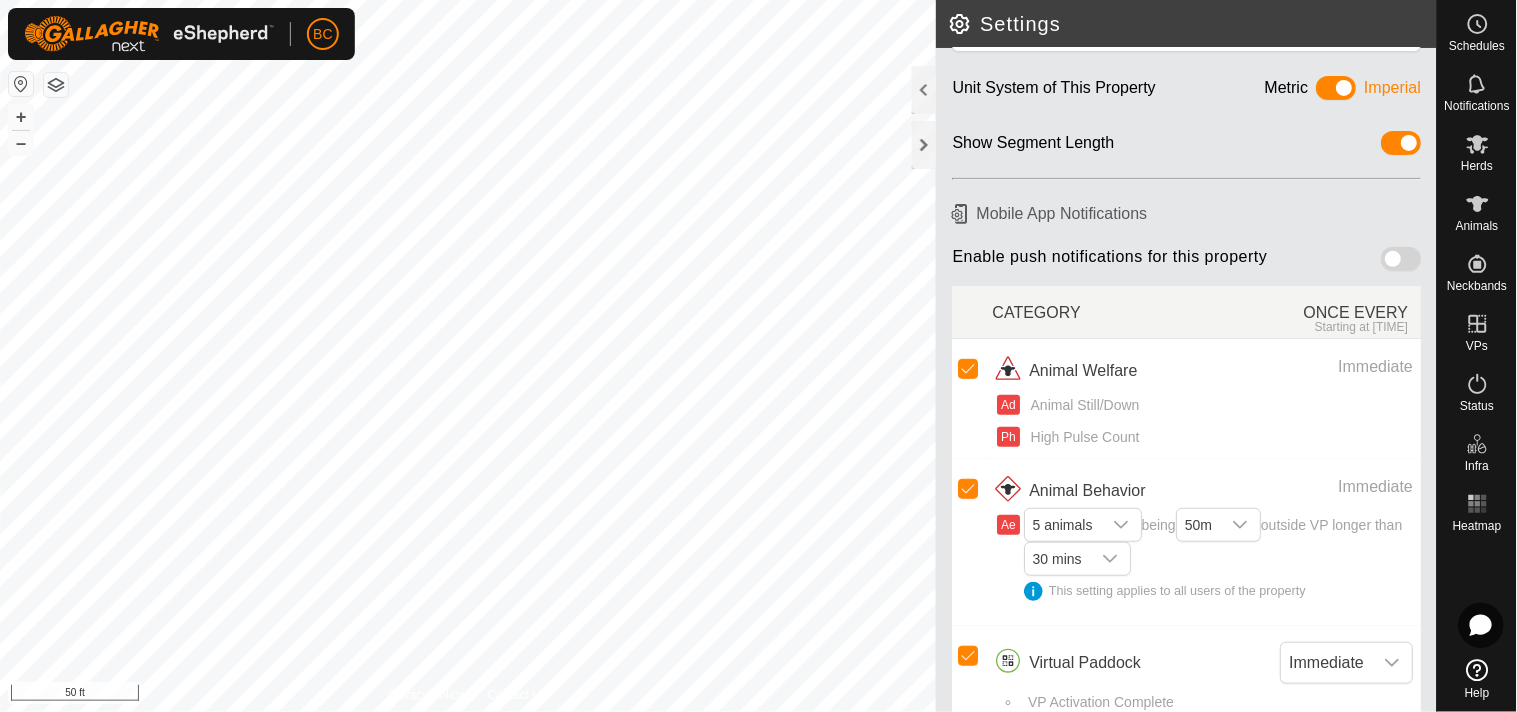 scroll, scrollTop: 138, scrollLeft: 0, axis: vertical 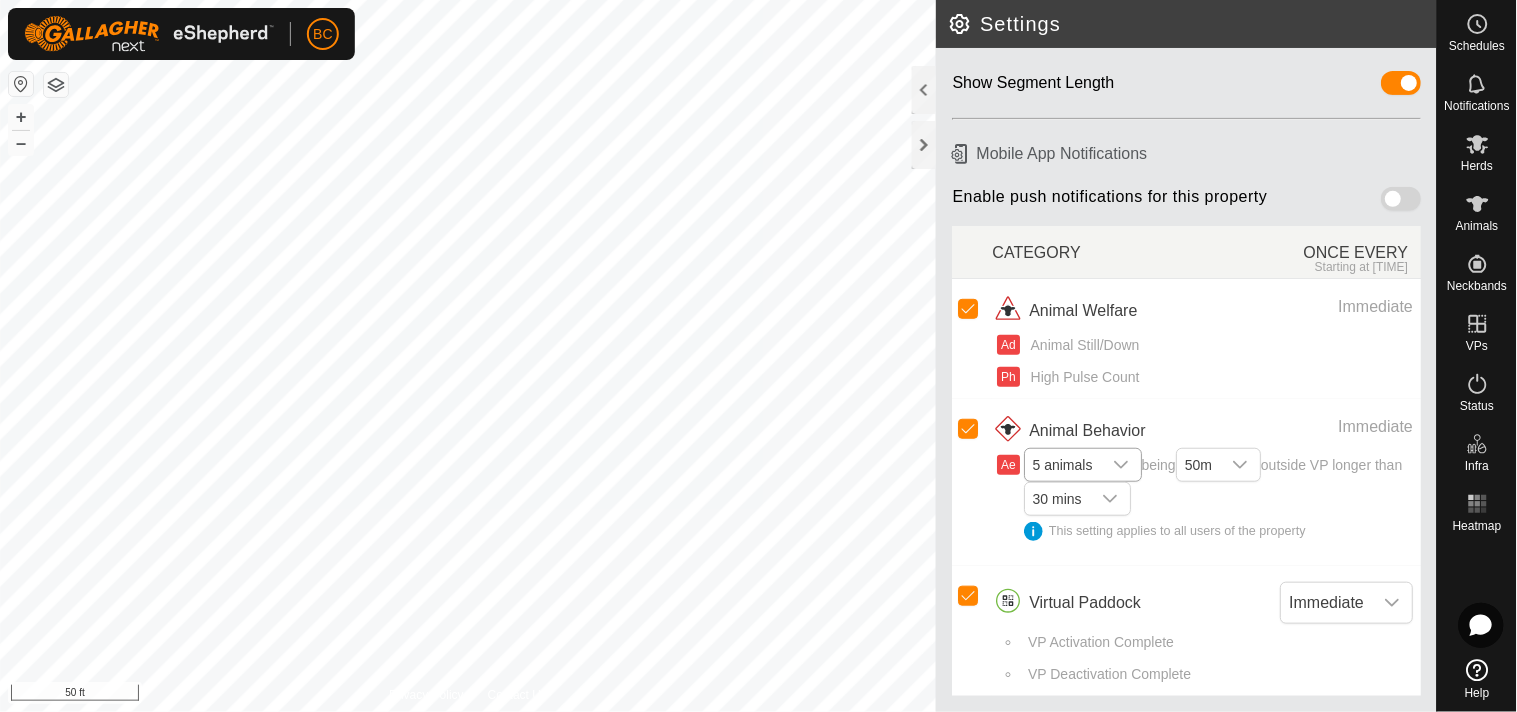 click 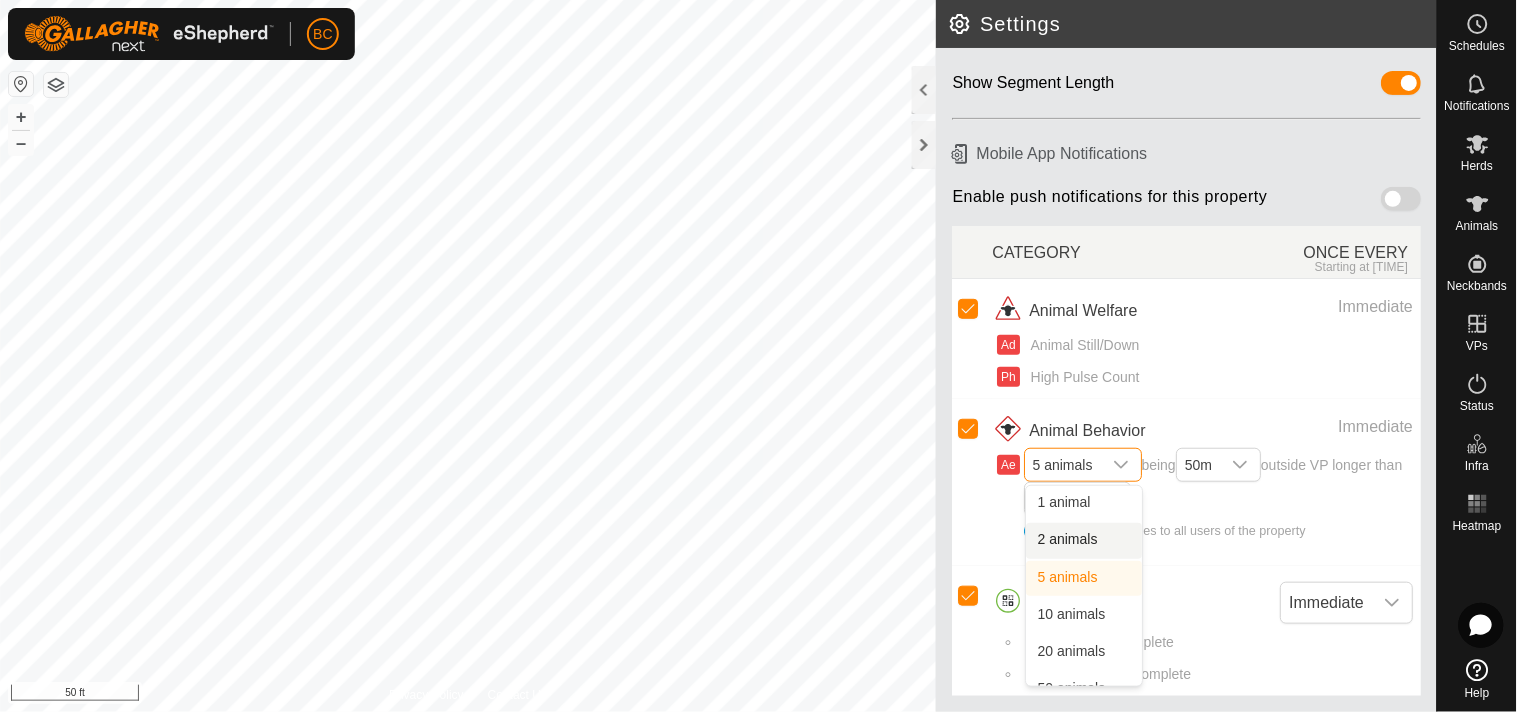 click on "2 animals" at bounding box center [1084, 540] 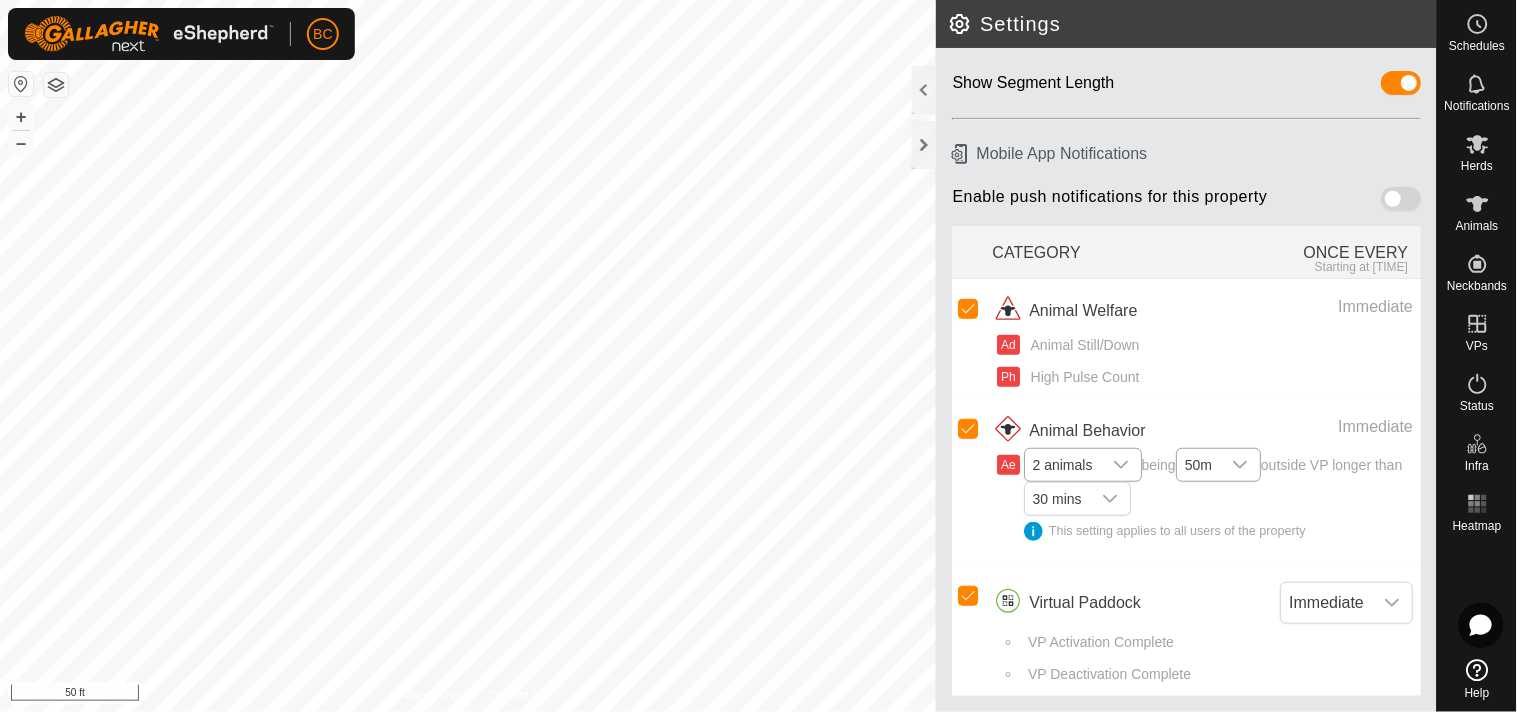 click 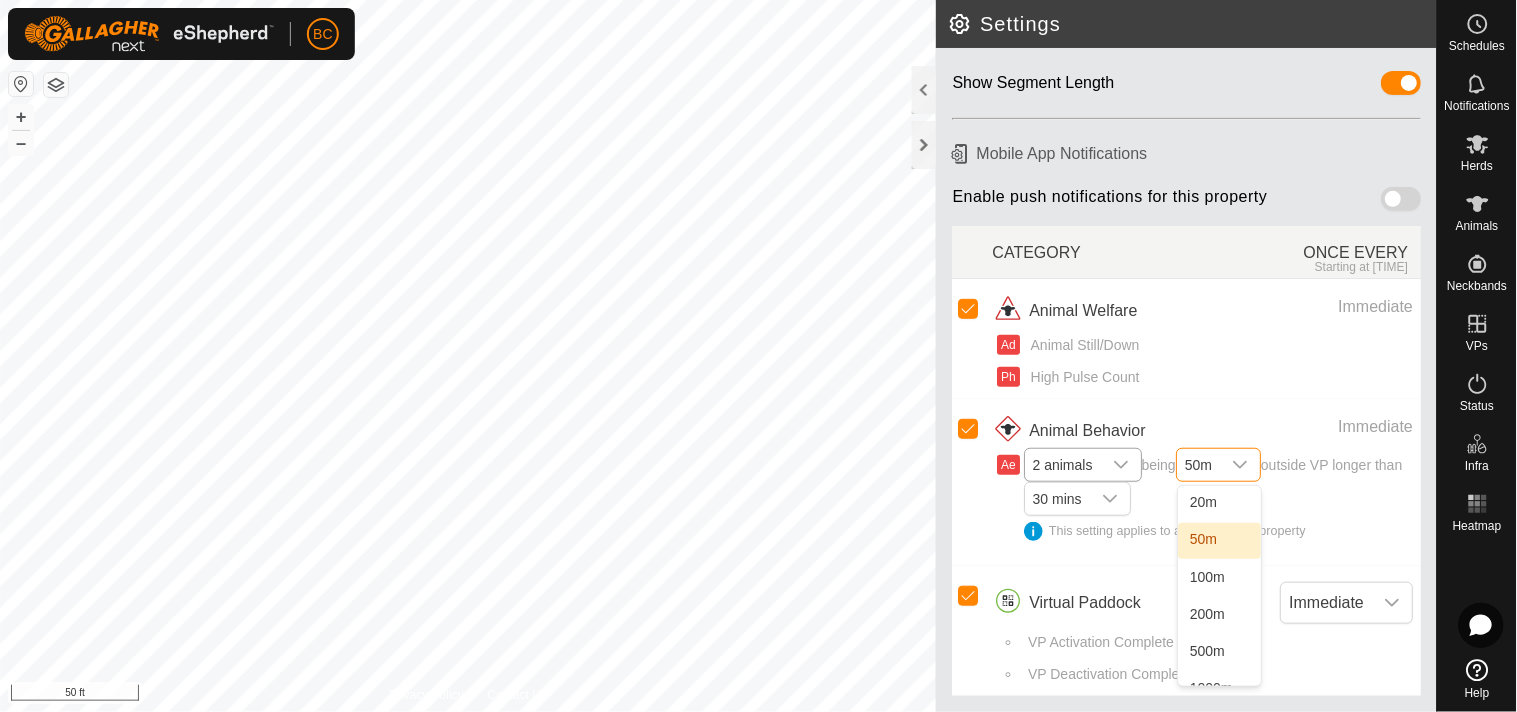 click on "50m" at bounding box center (1219, 540) 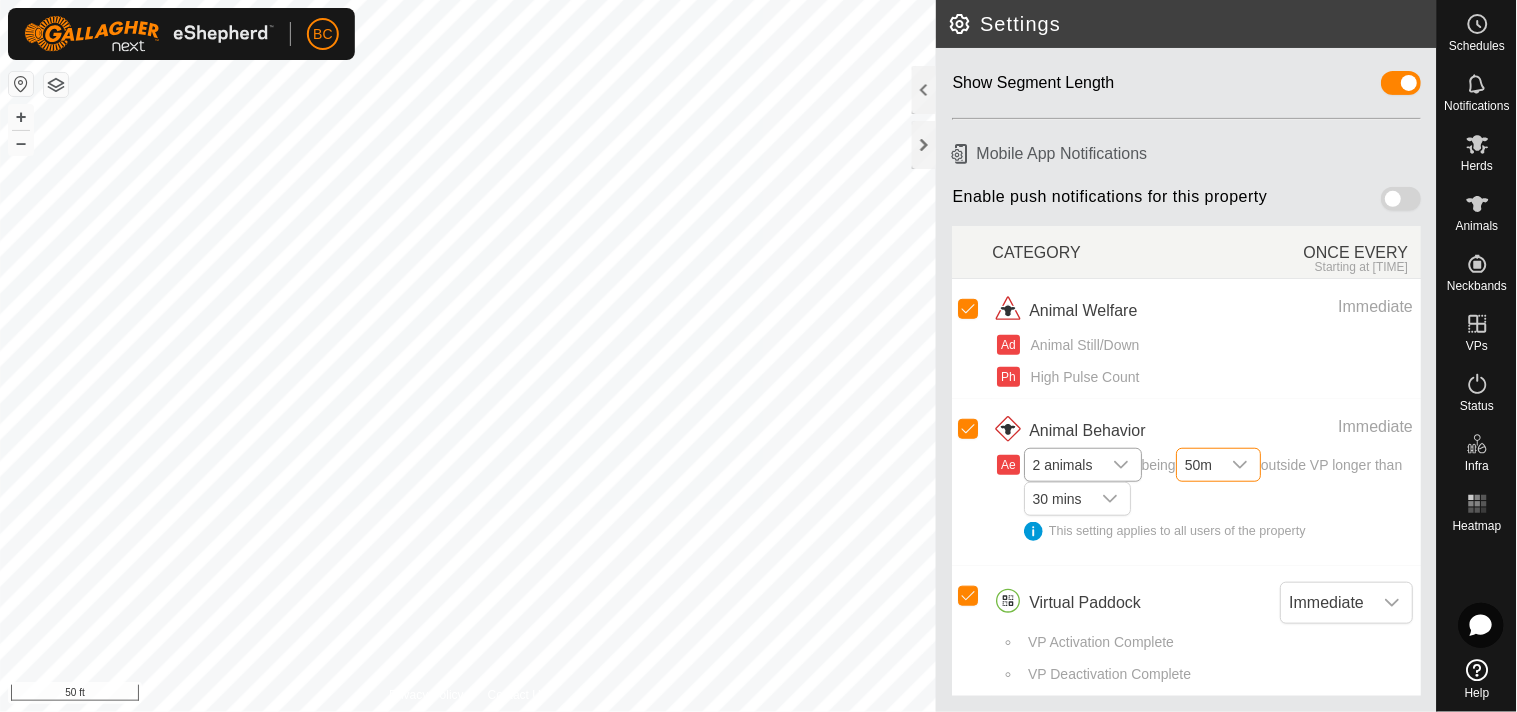 click on "Immediate" at bounding box center (1325, 307) 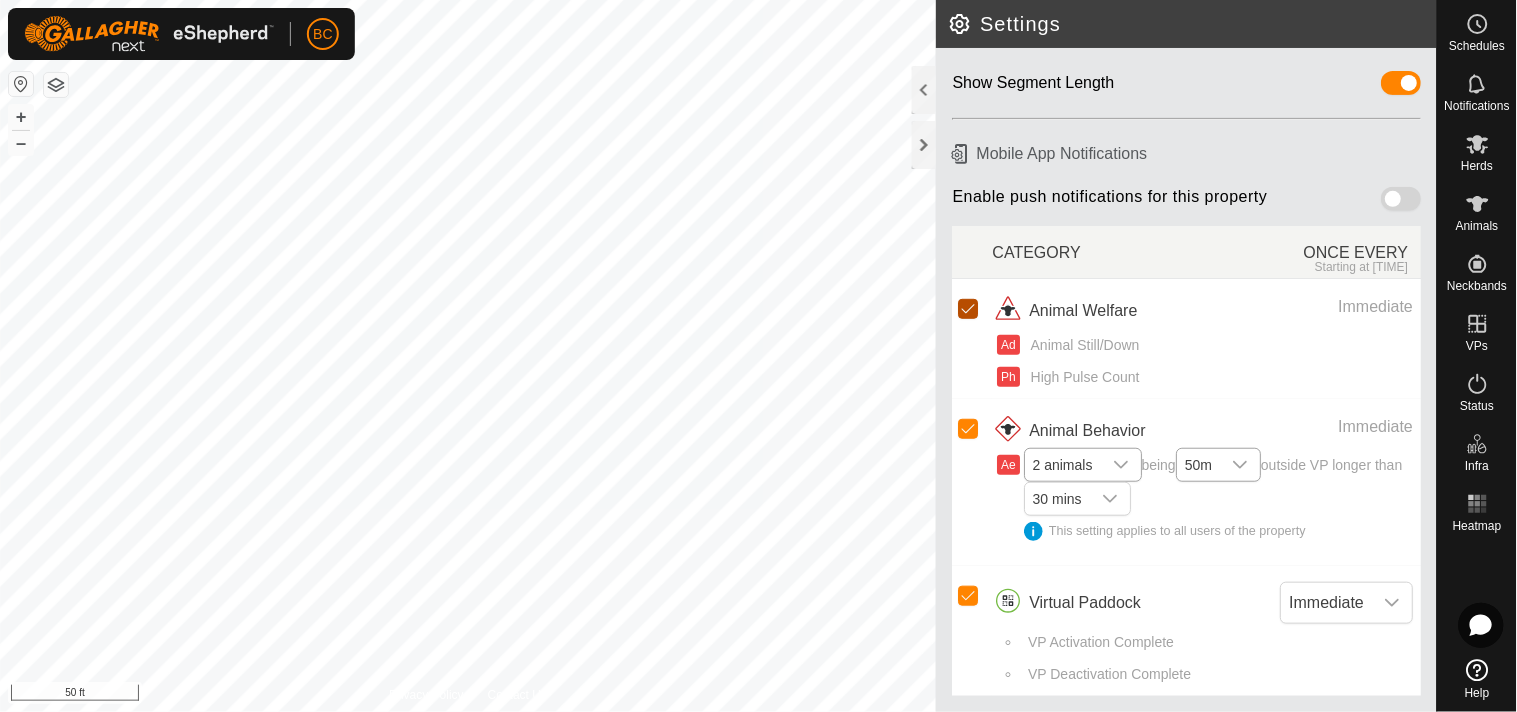 click at bounding box center [968, 309] 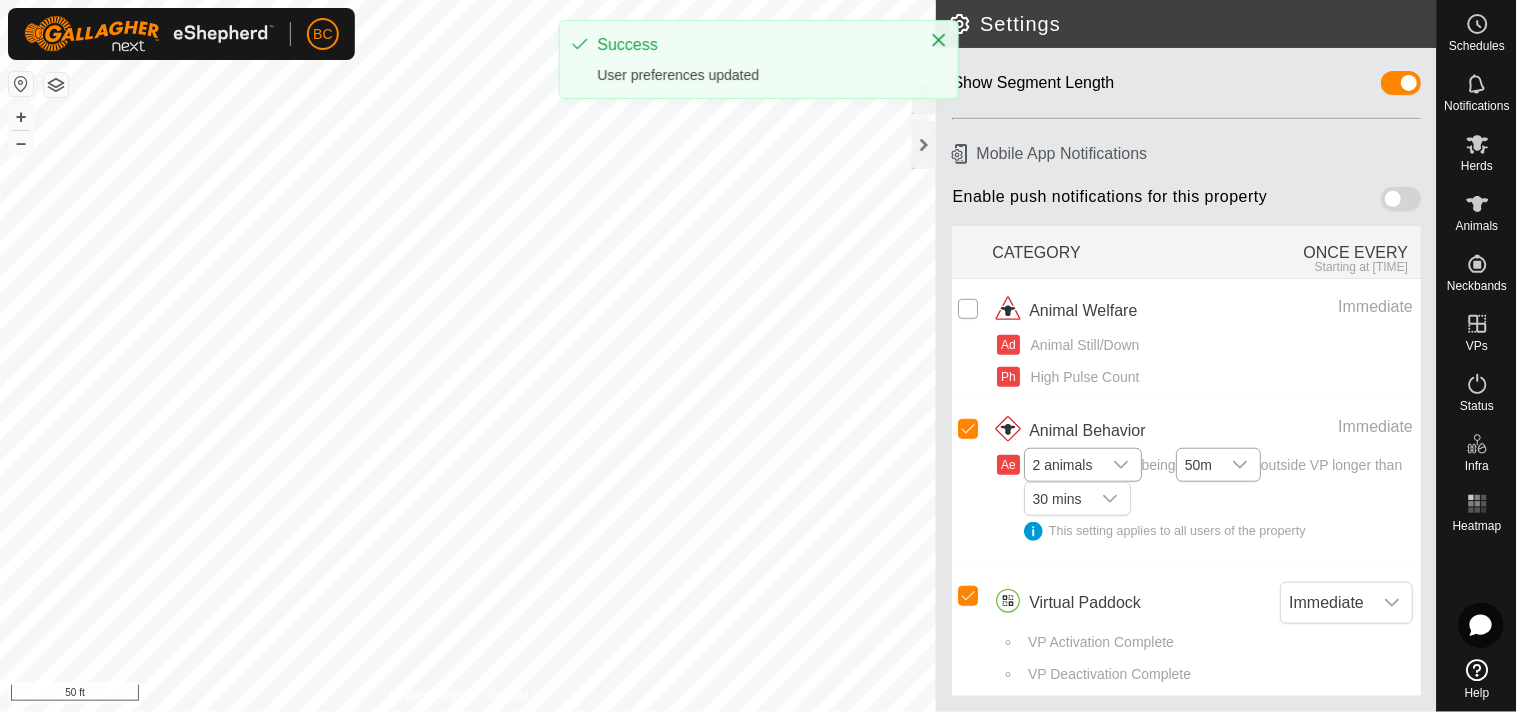 click at bounding box center [968, 309] 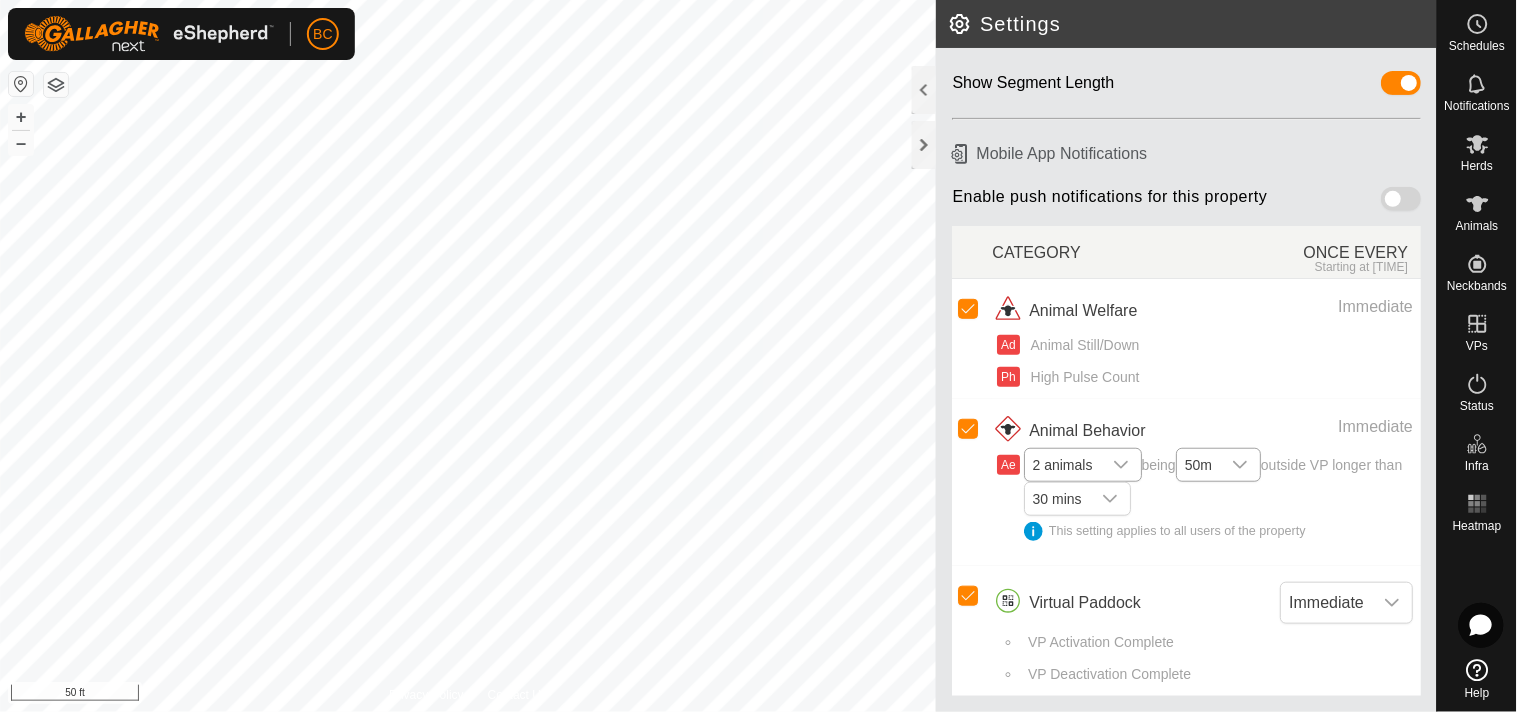 click 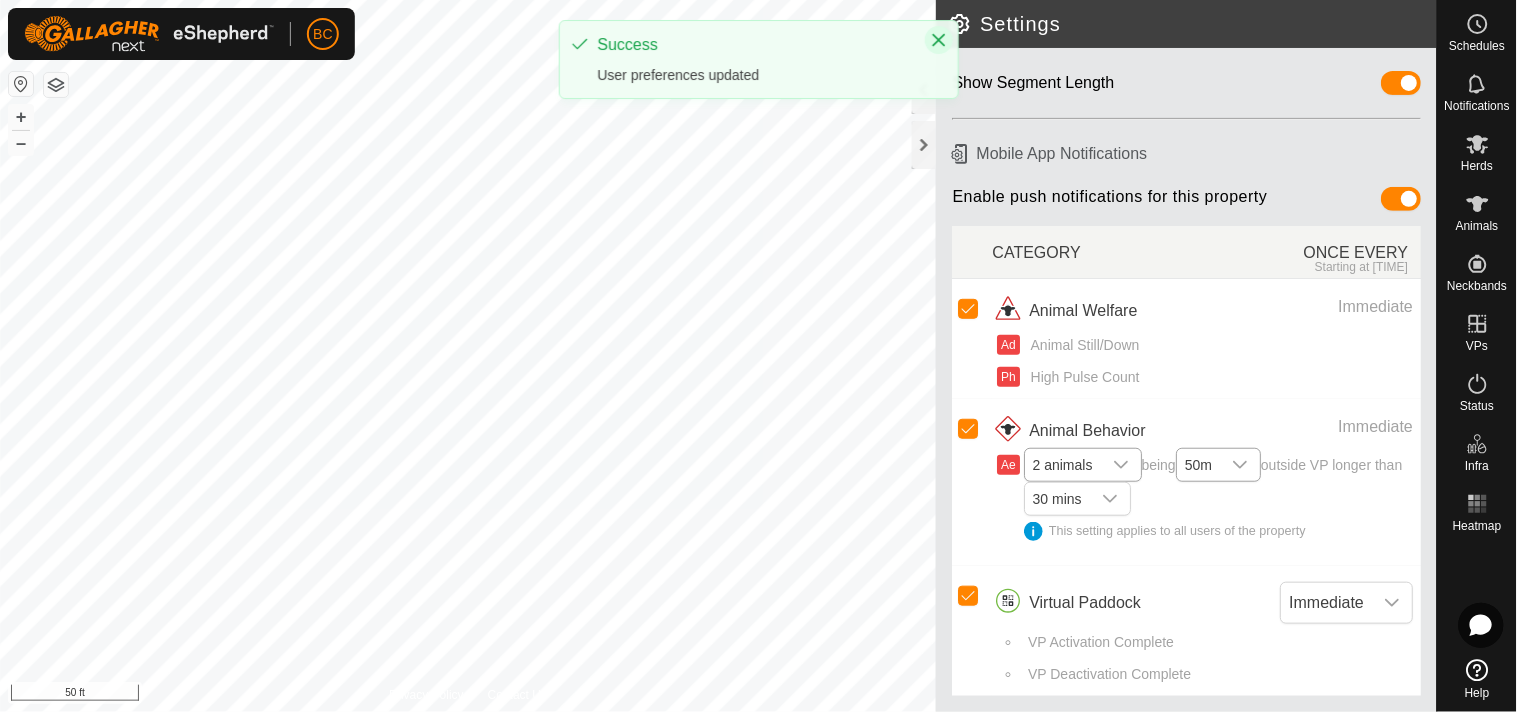 click 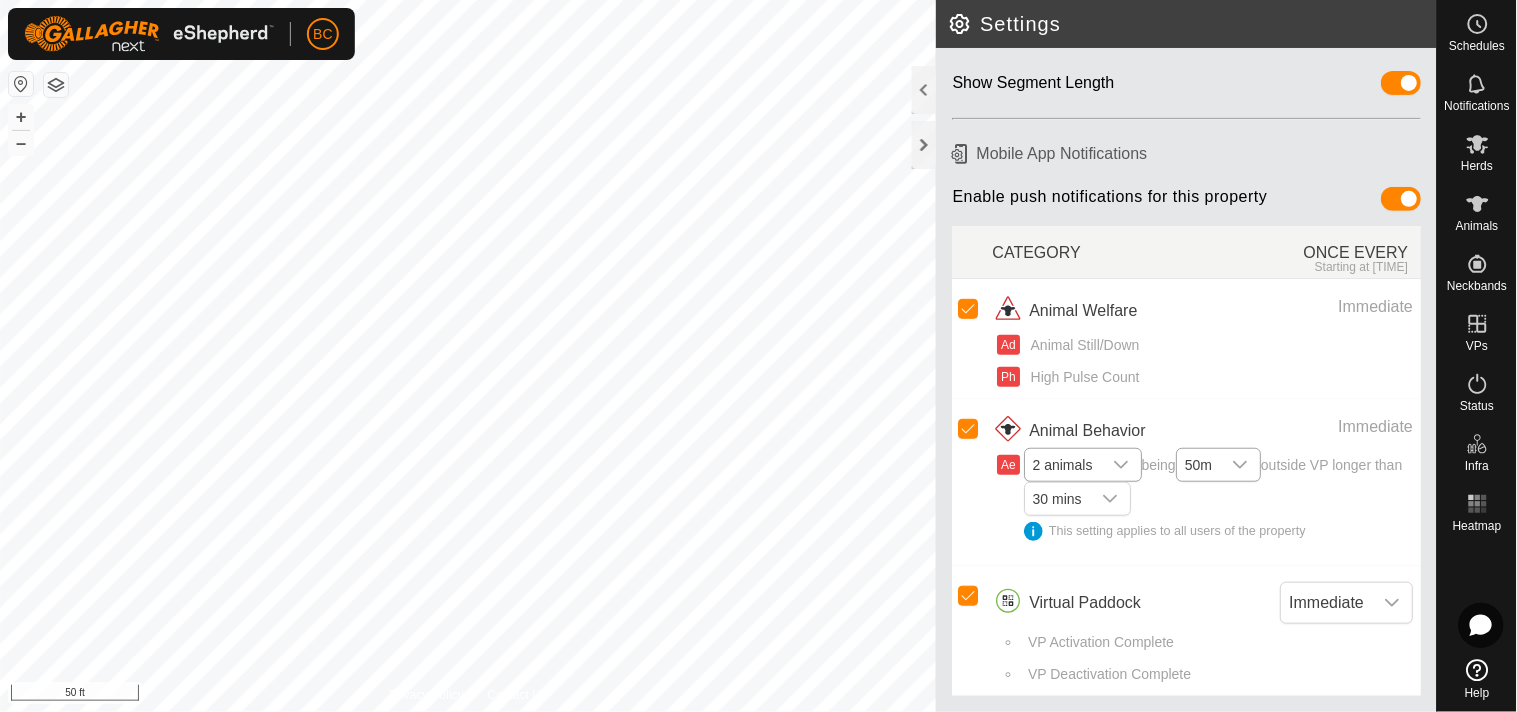click on "Settings" 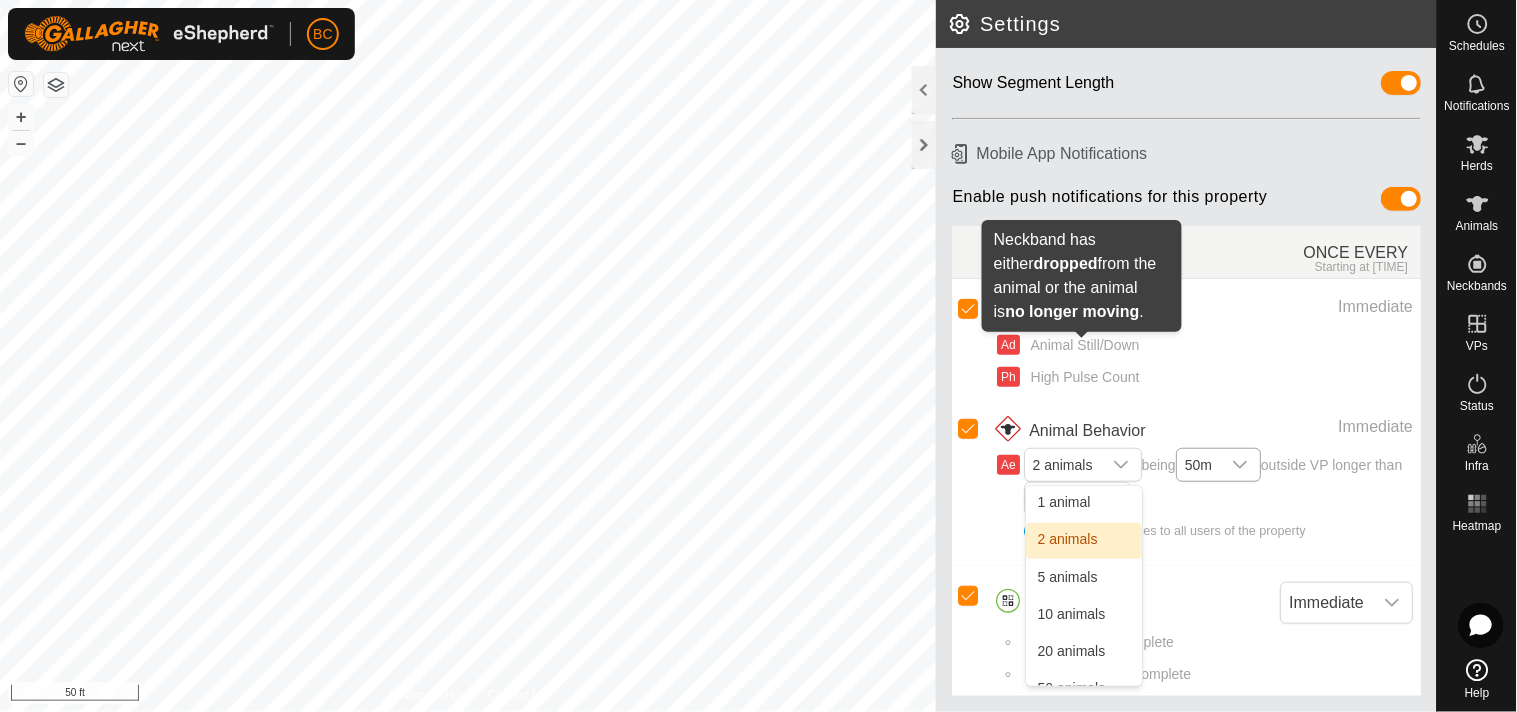 click on "Animal Still/Down" at bounding box center [1082, 345] 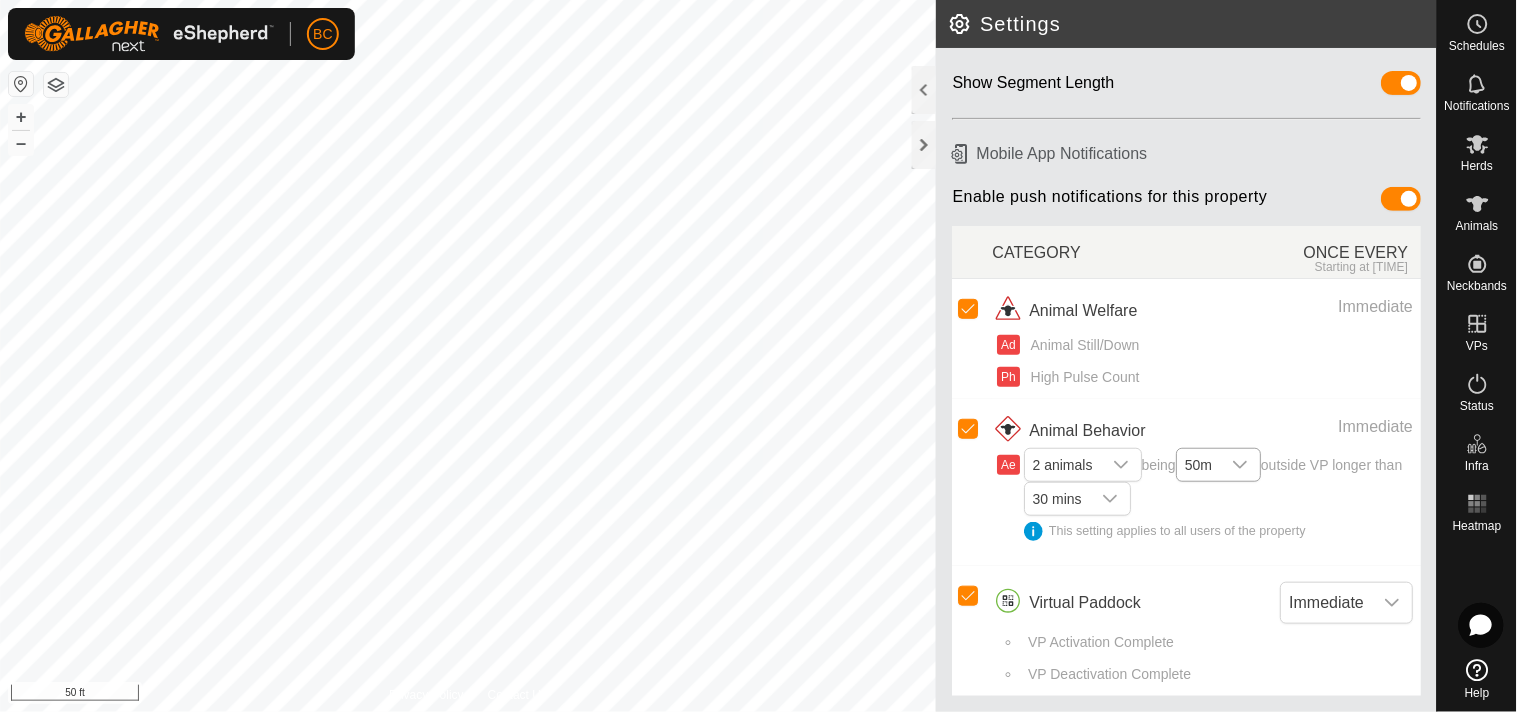 click on "Animal Still/Down" at bounding box center [1082, 345] 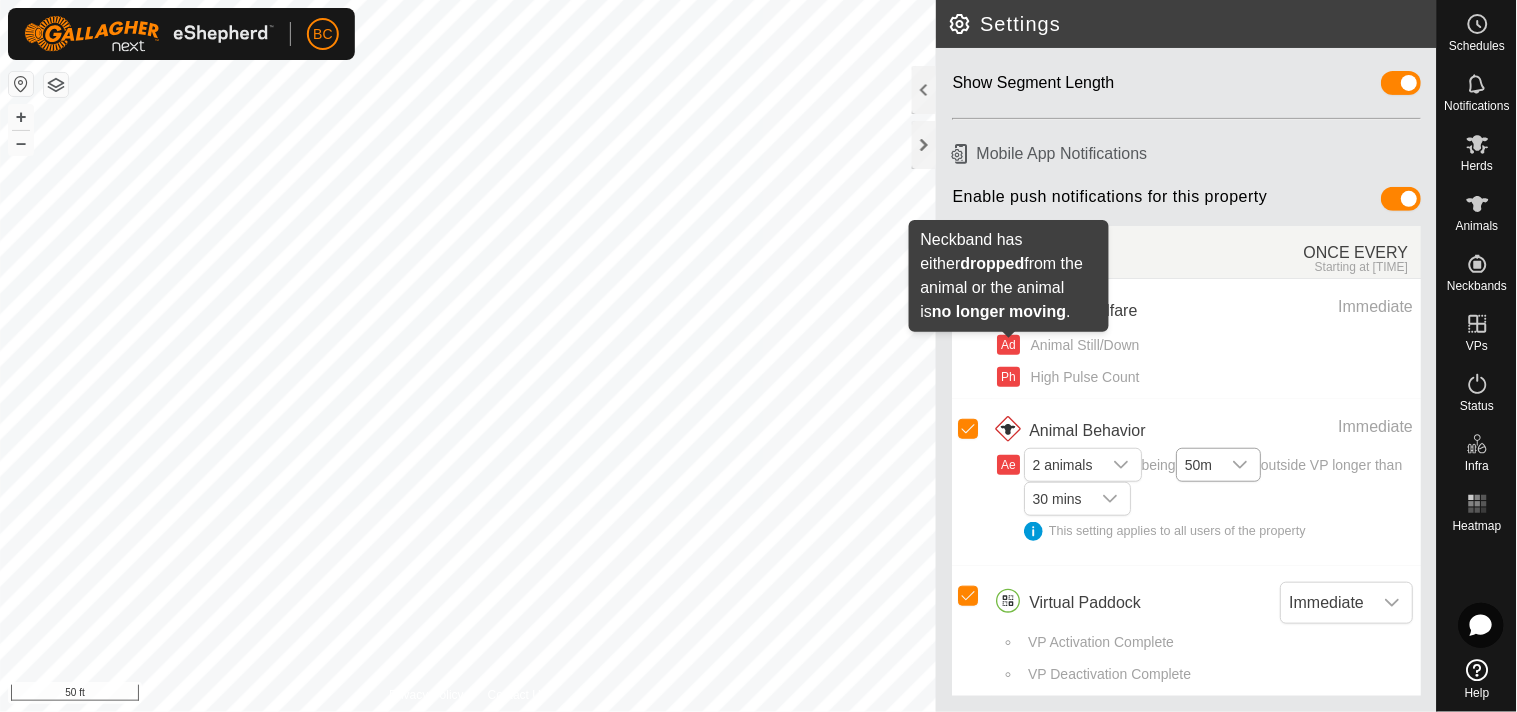 click on "Ad" at bounding box center [1008, 345] 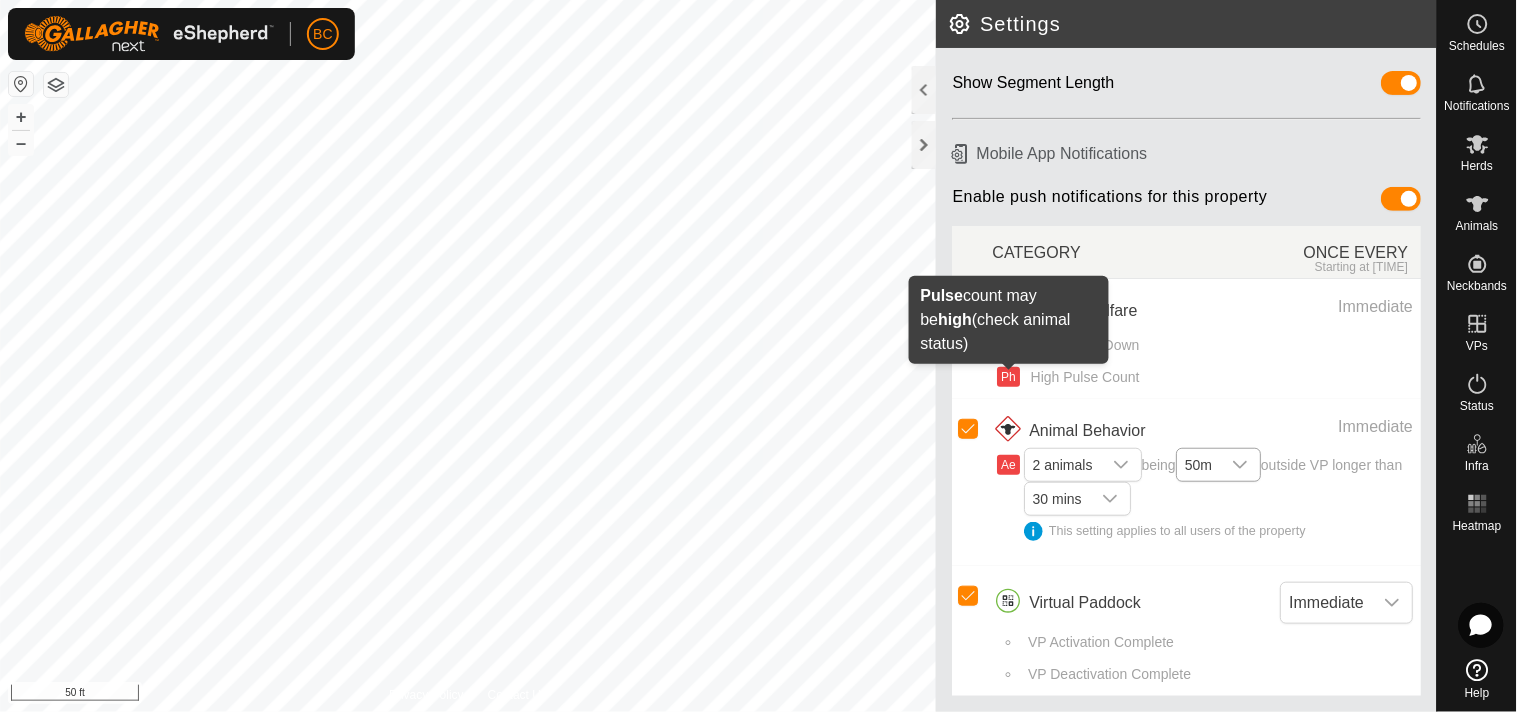 click on "Ph" at bounding box center (1008, 377) 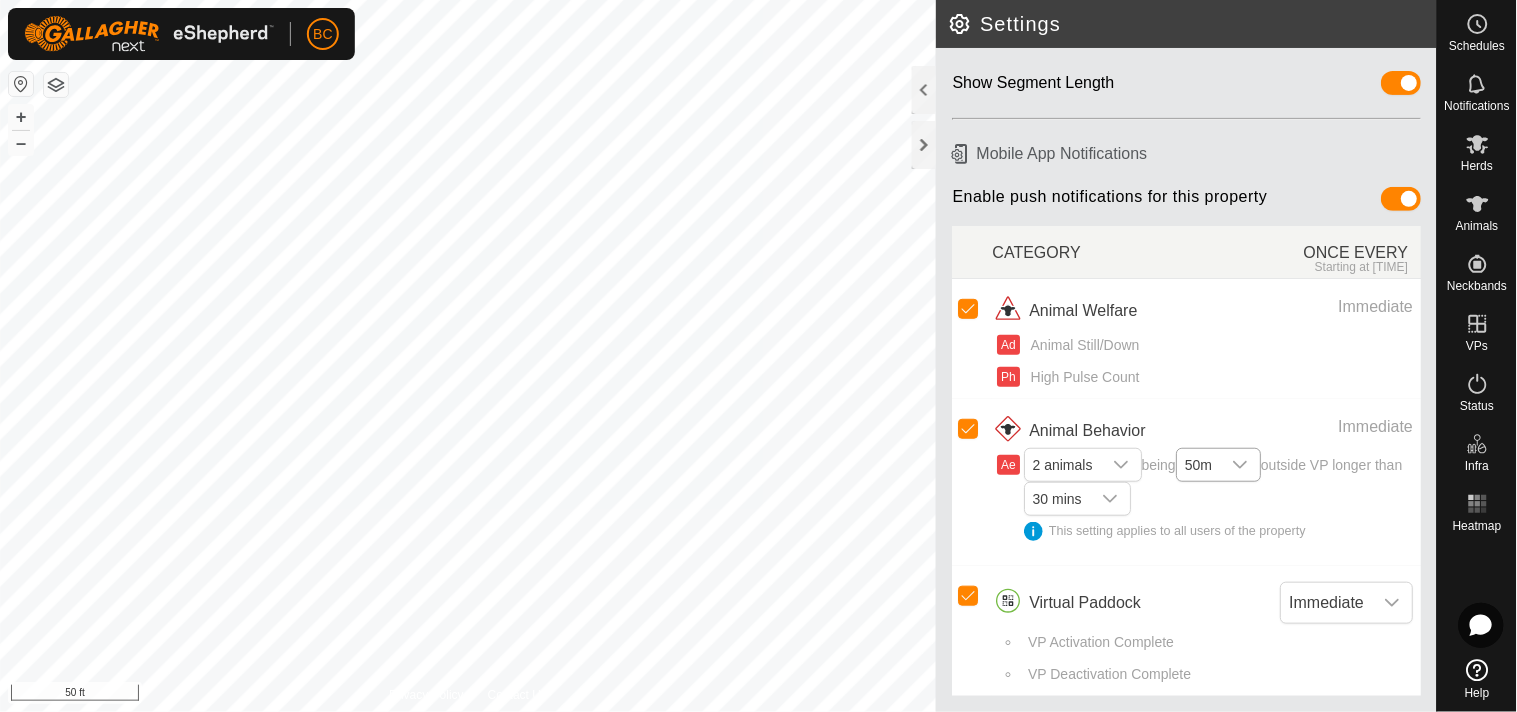 click on "Ph" at bounding box center (1008, 377) 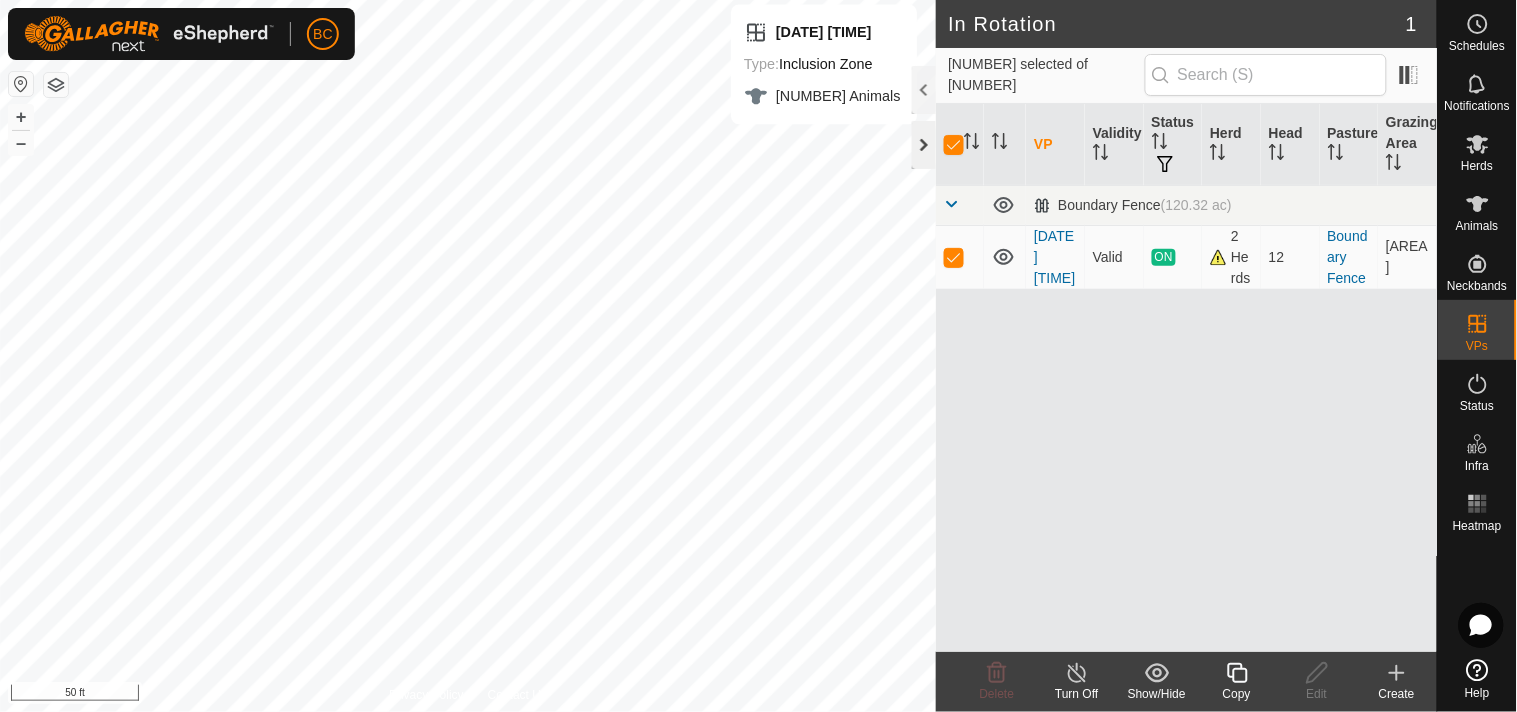 click 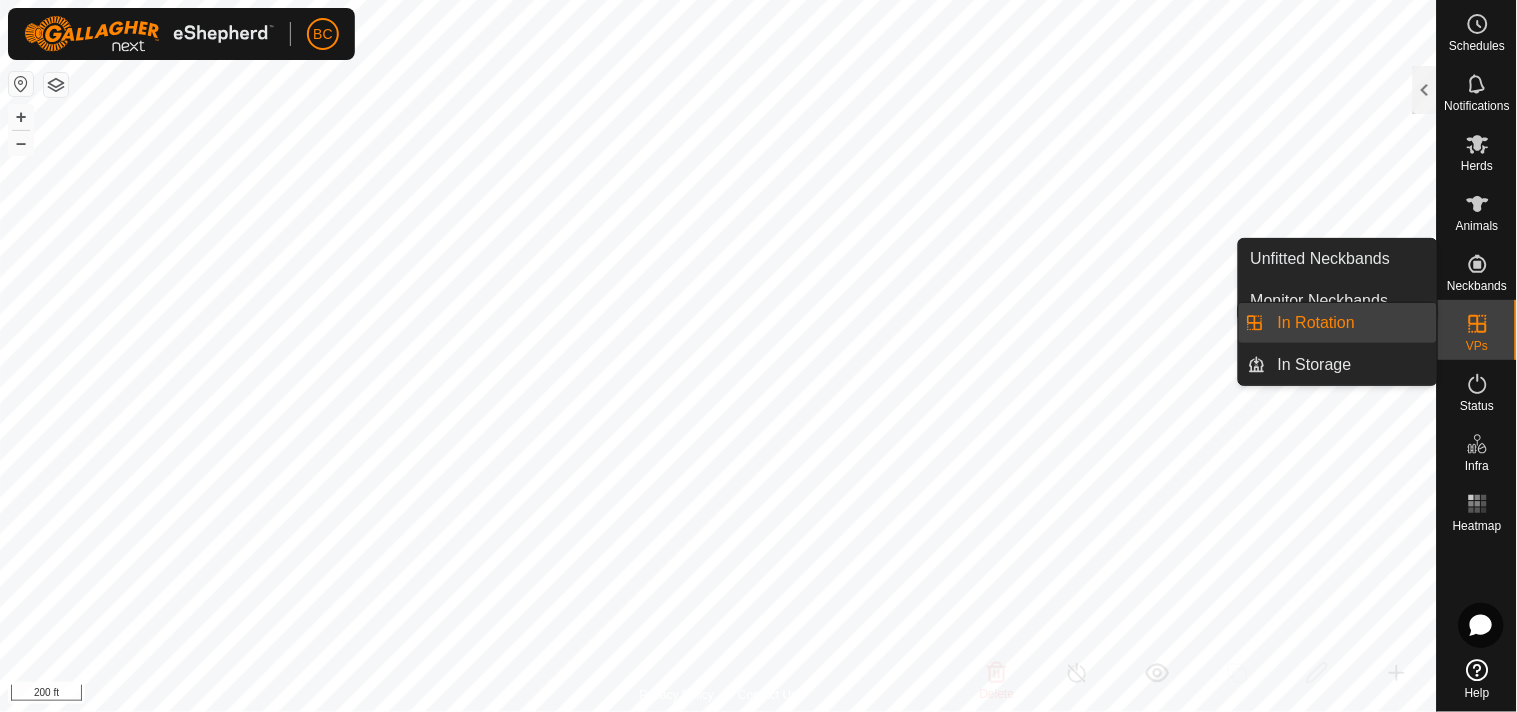 click on "In Rotation" at bounding box center [1351, 323] 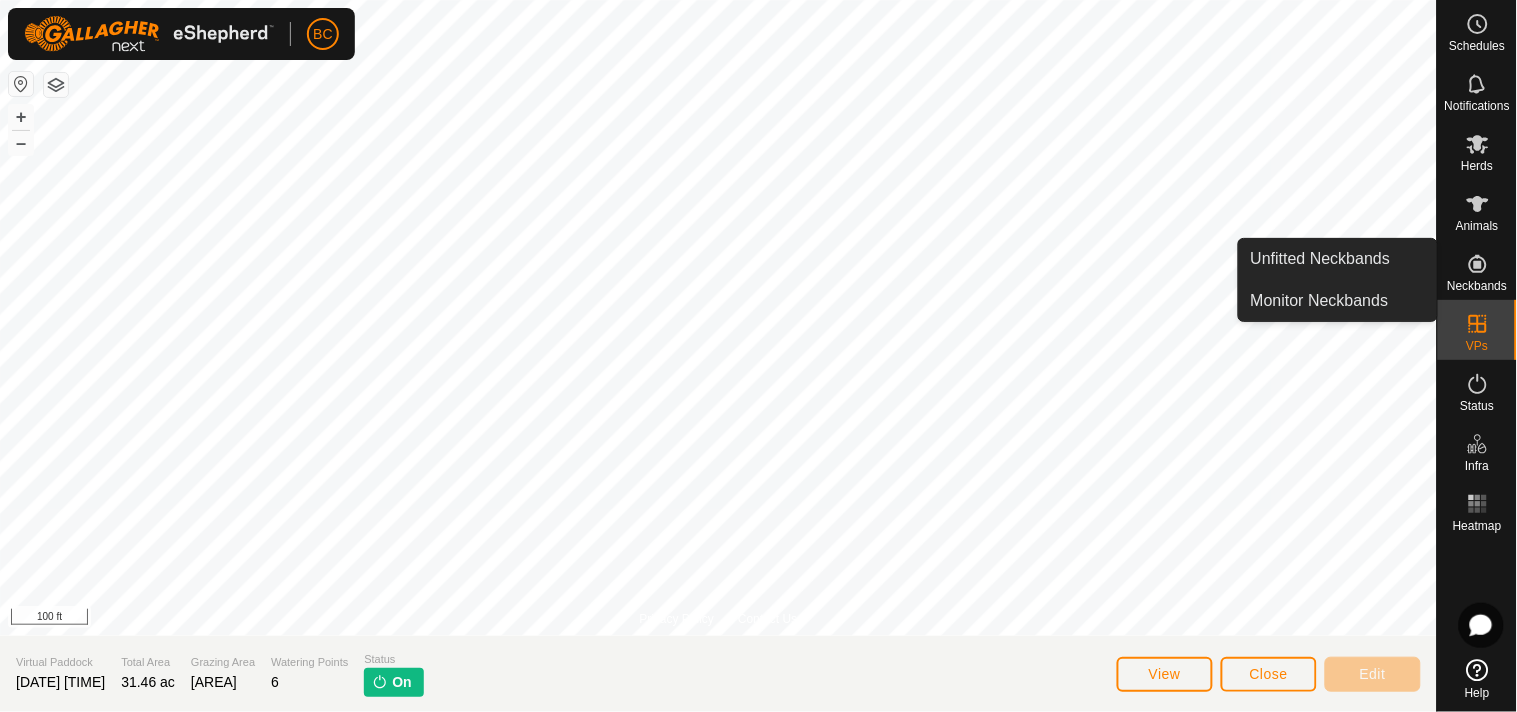 click 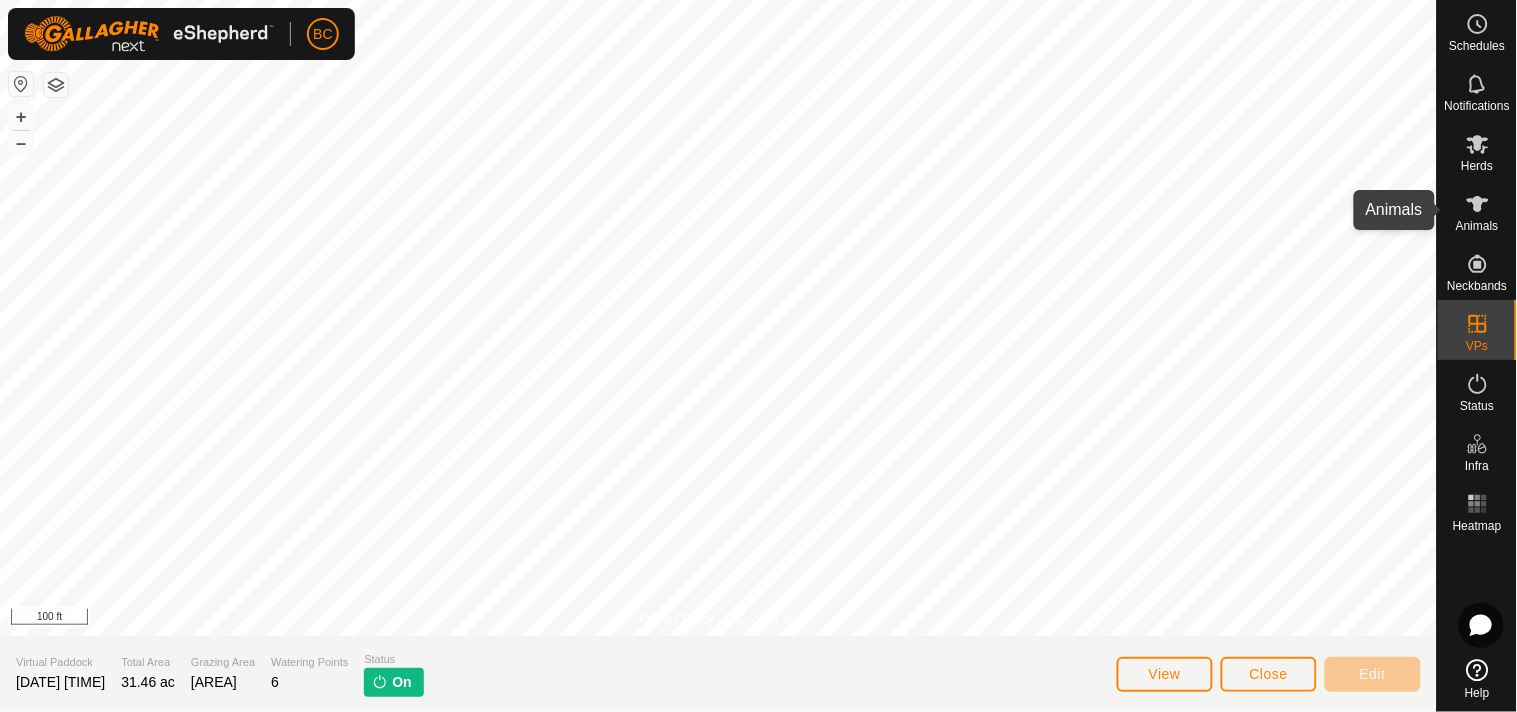 click 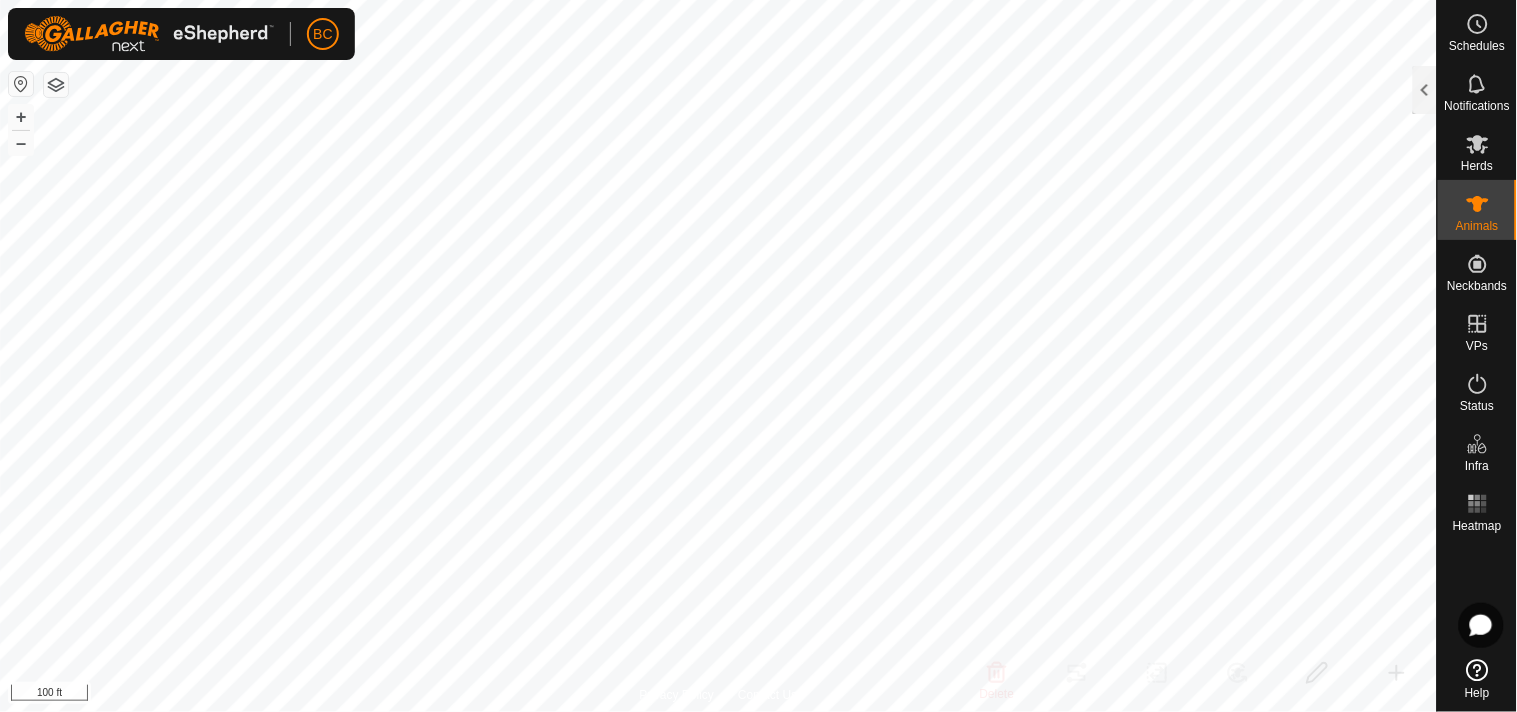 click 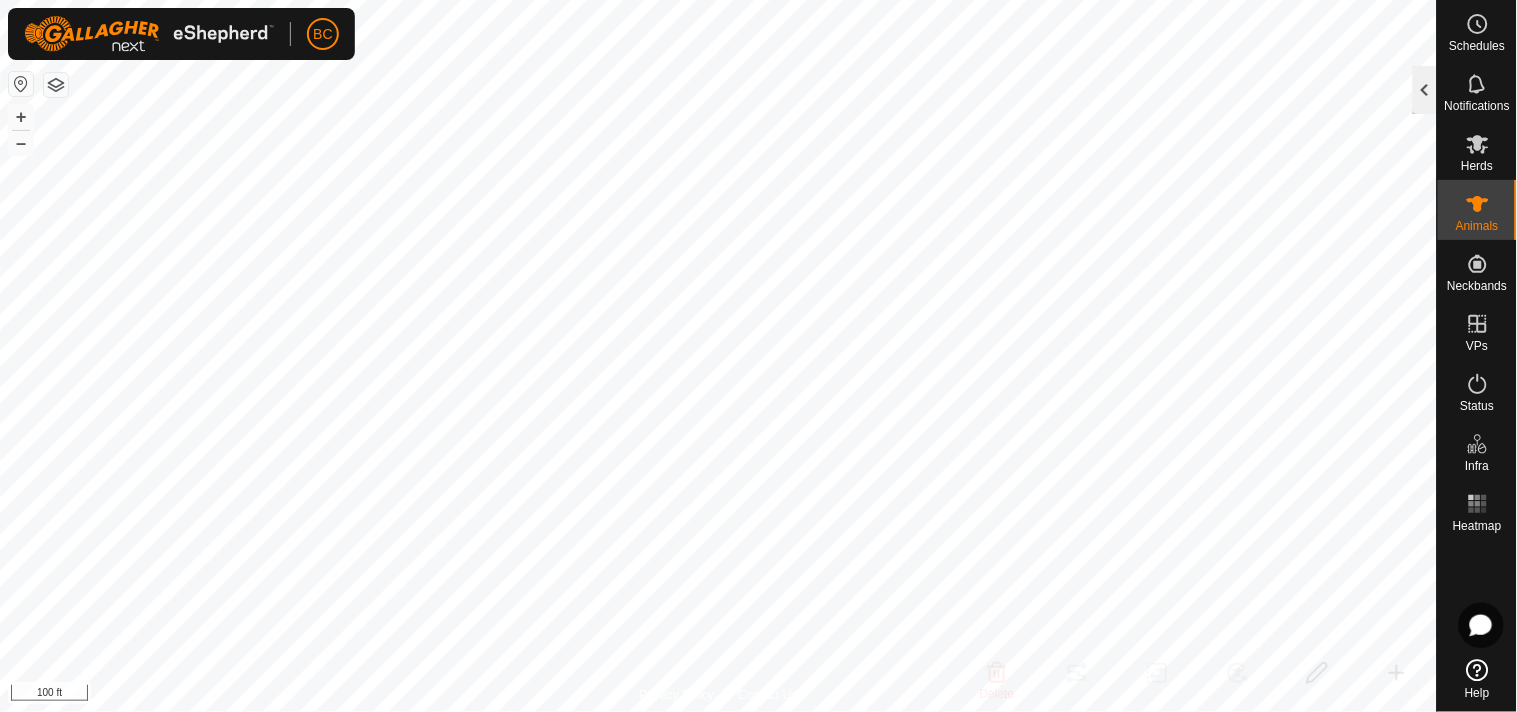 click 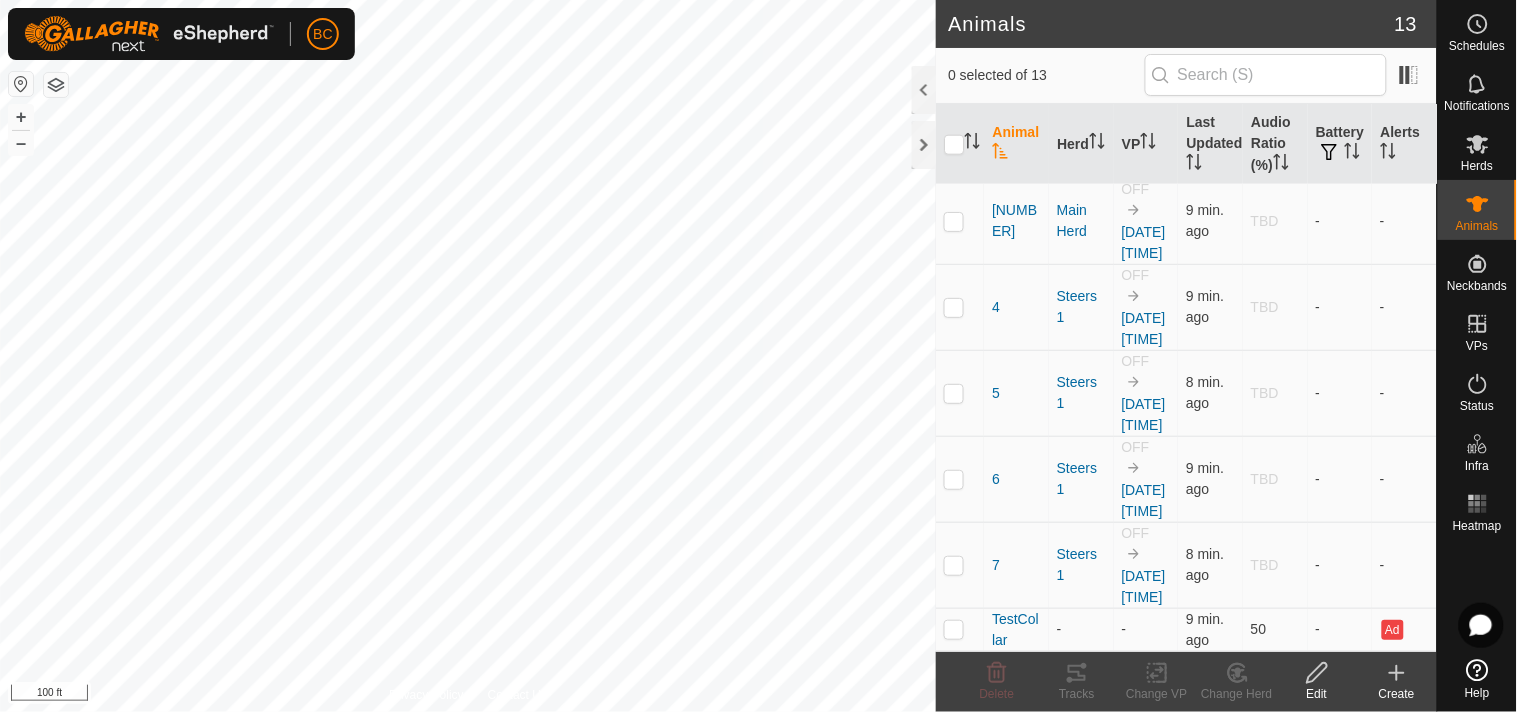 scroll, scrollTop: 867, scrollLeft: 0, axis: vertical 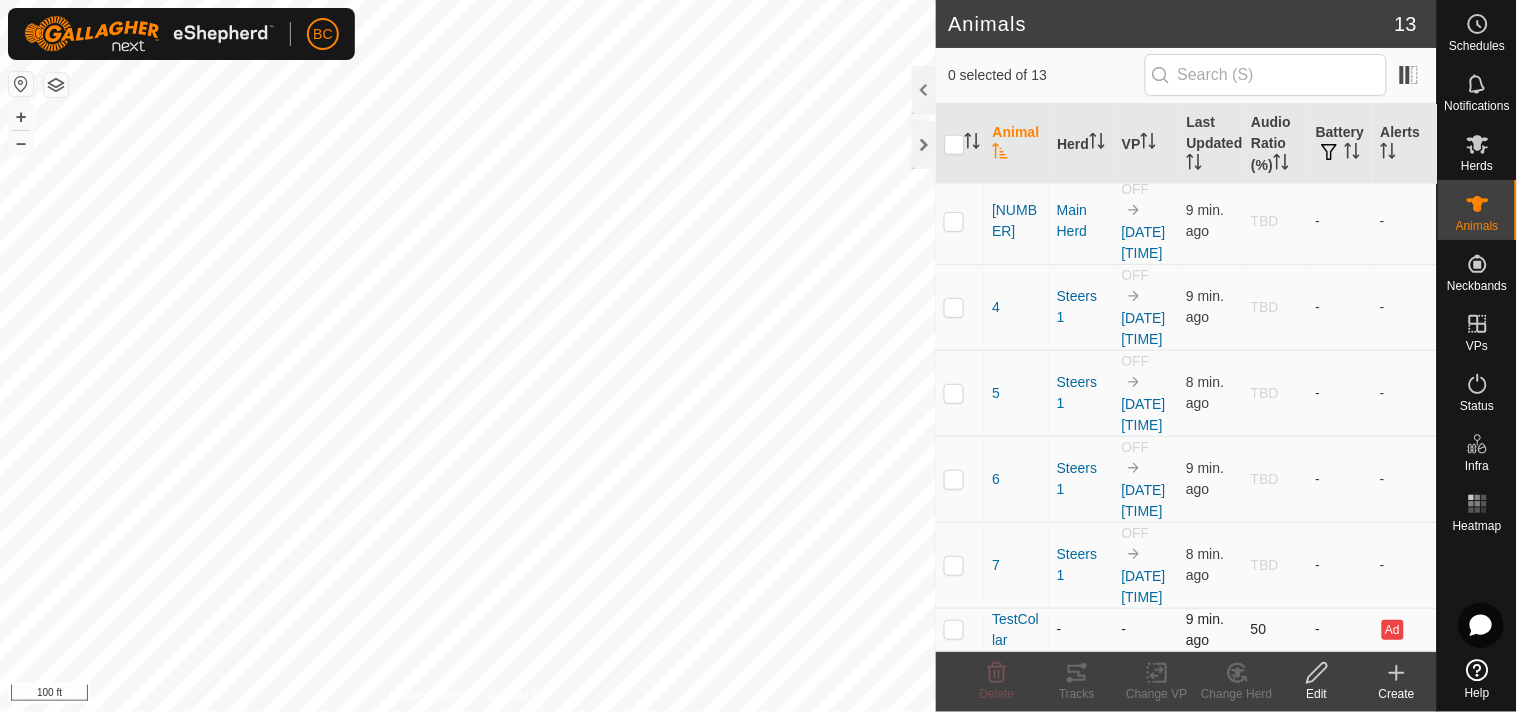 click at bounding box center [954, 629] 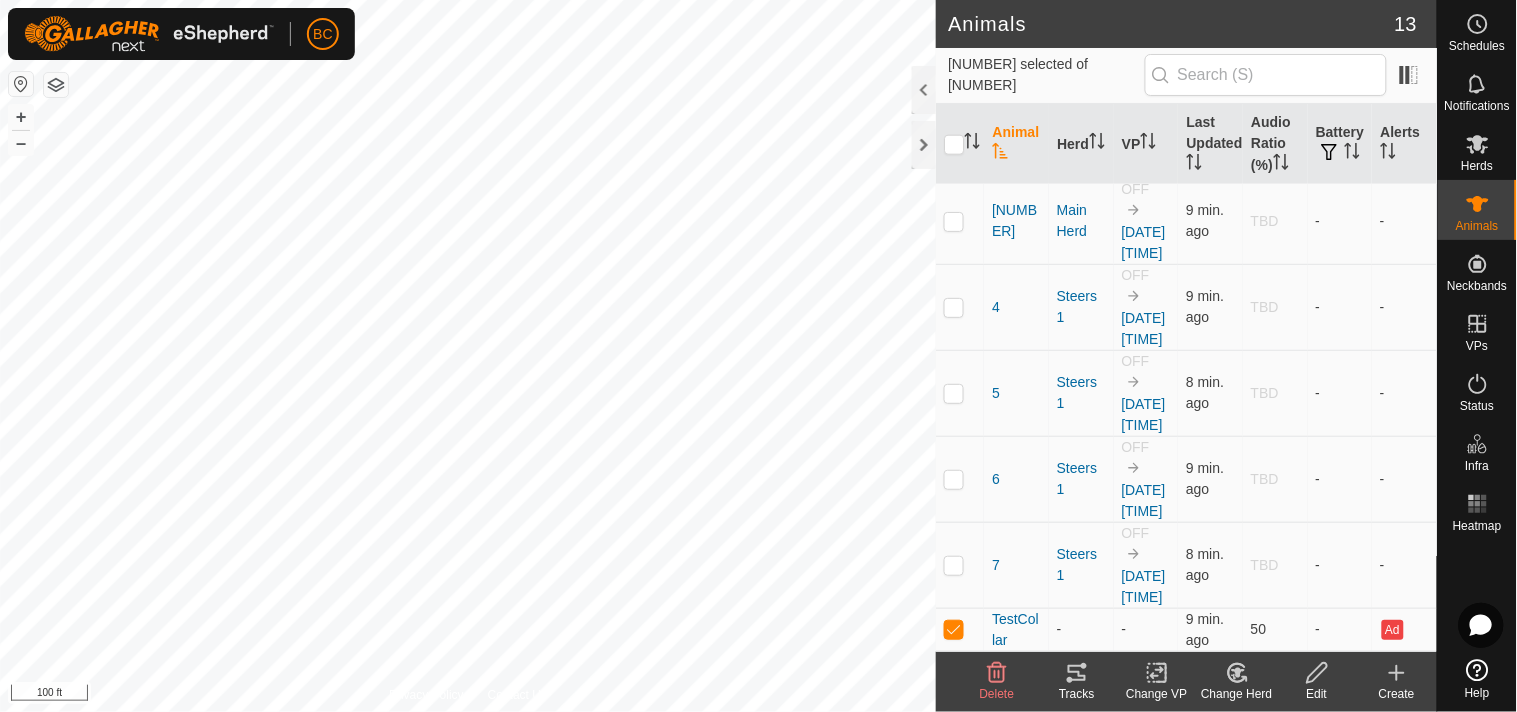 click 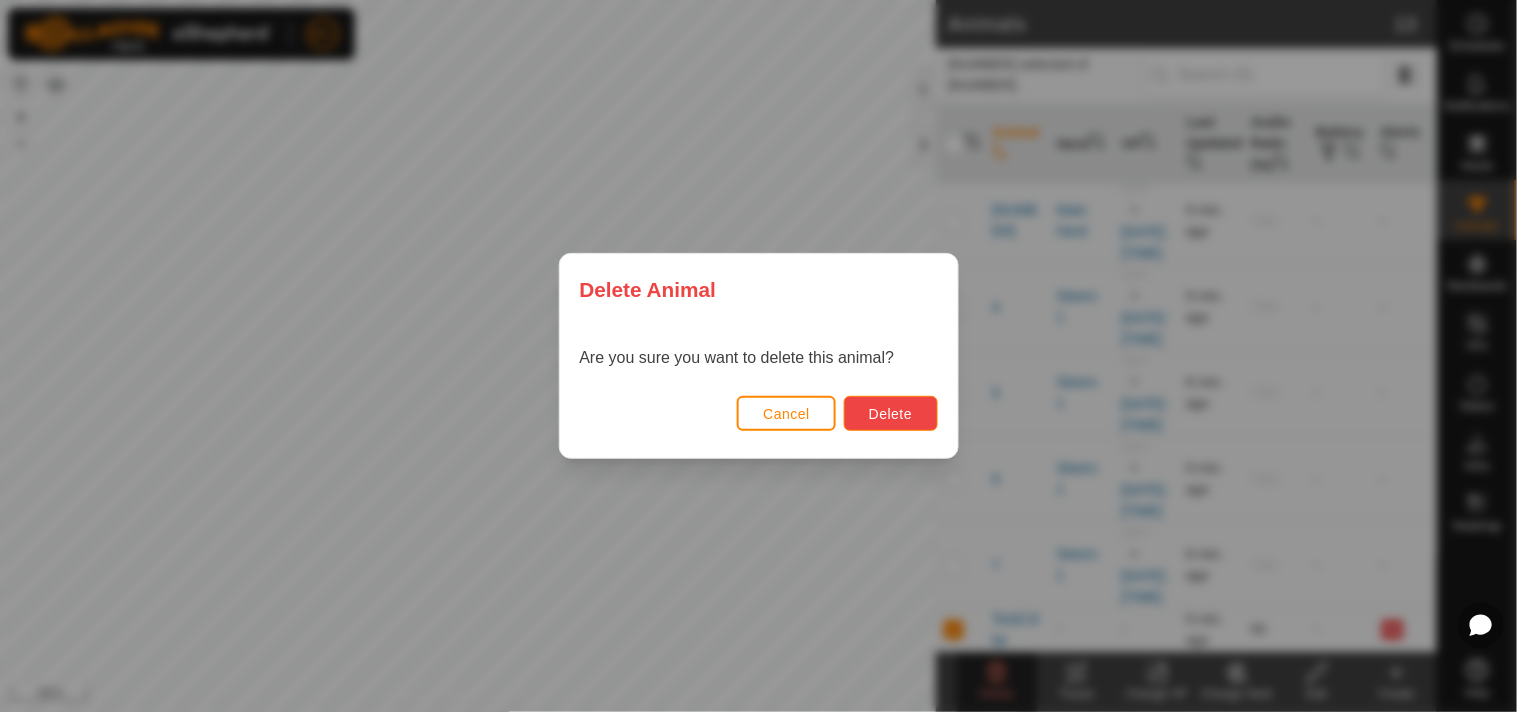 click on "Delete" at bounding box center (890, 413) 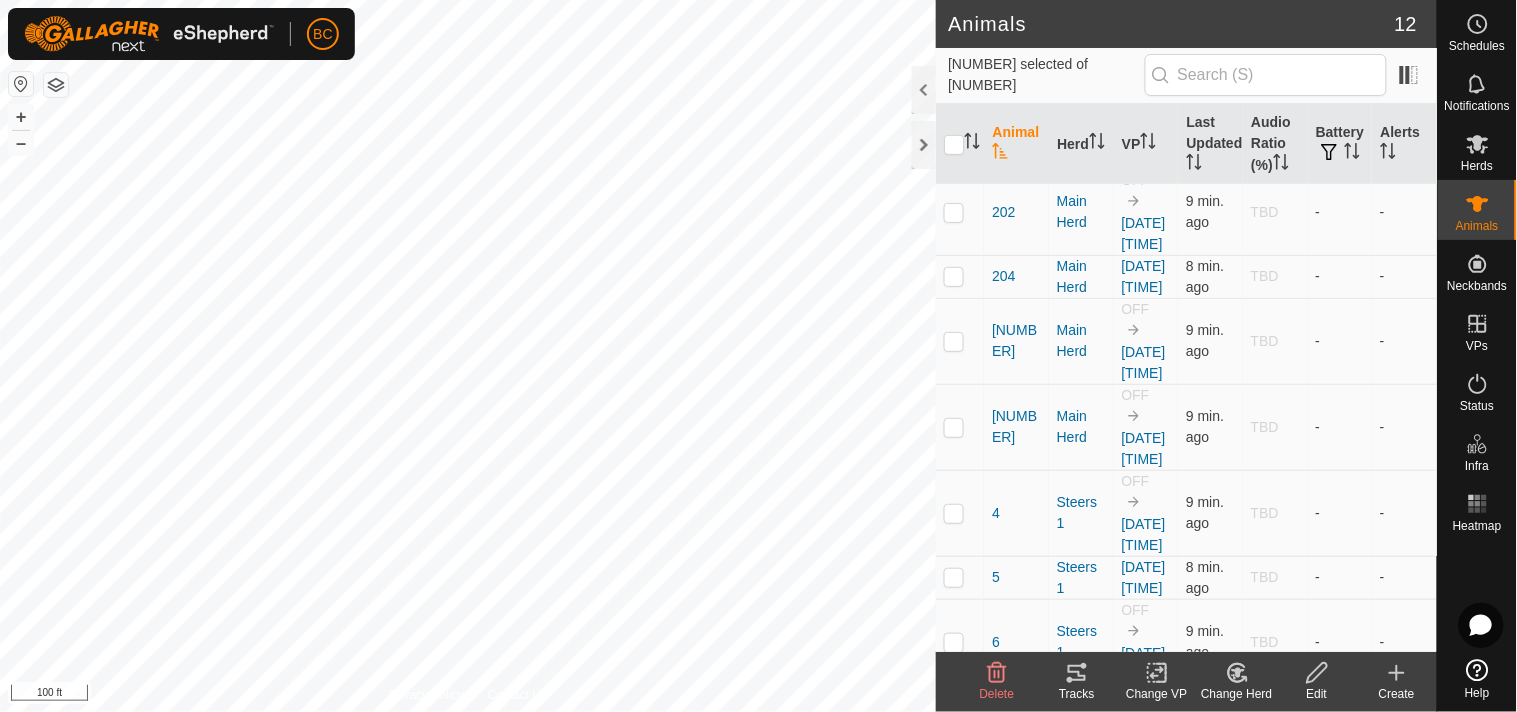 scroll, scrollTop: 0, scrollLeft: 0, axis: both 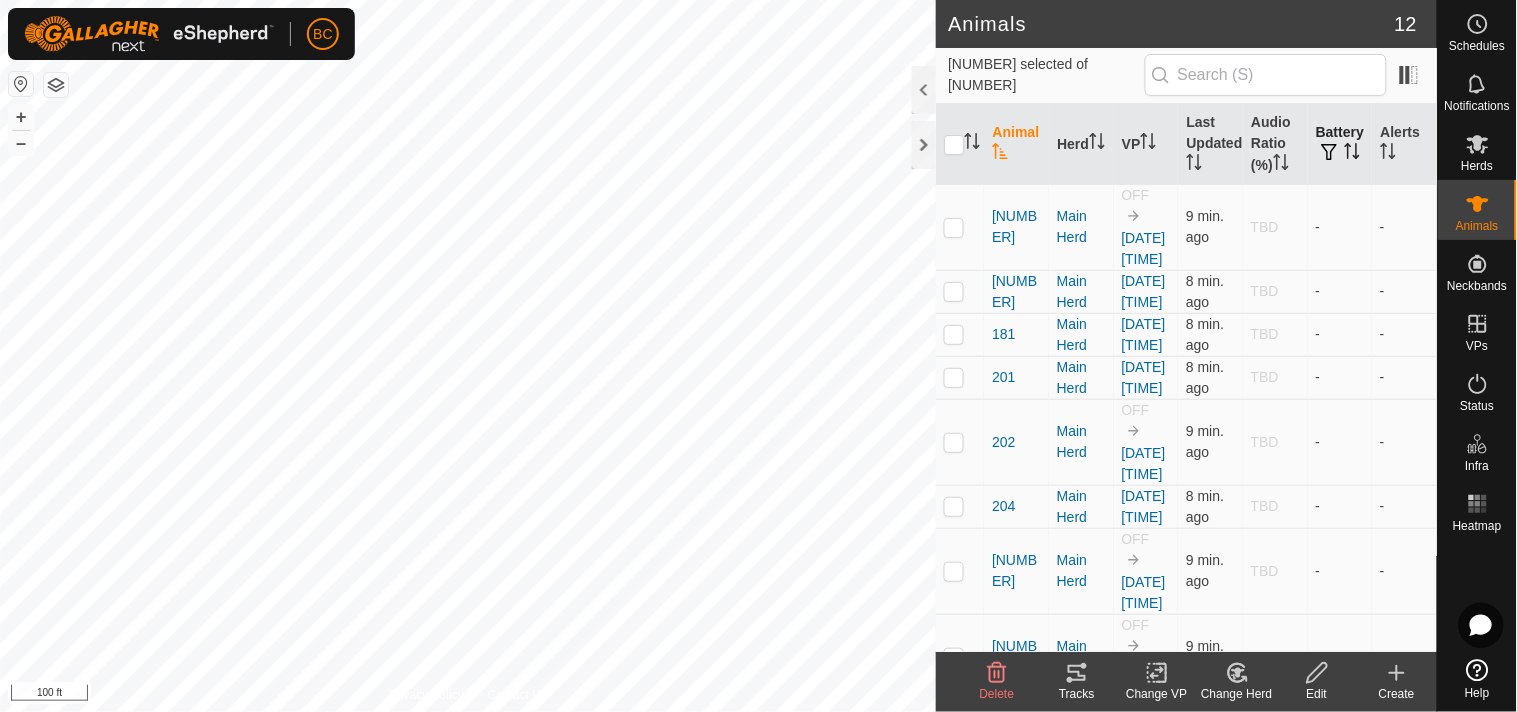 click at bounding box center (1330, 152) 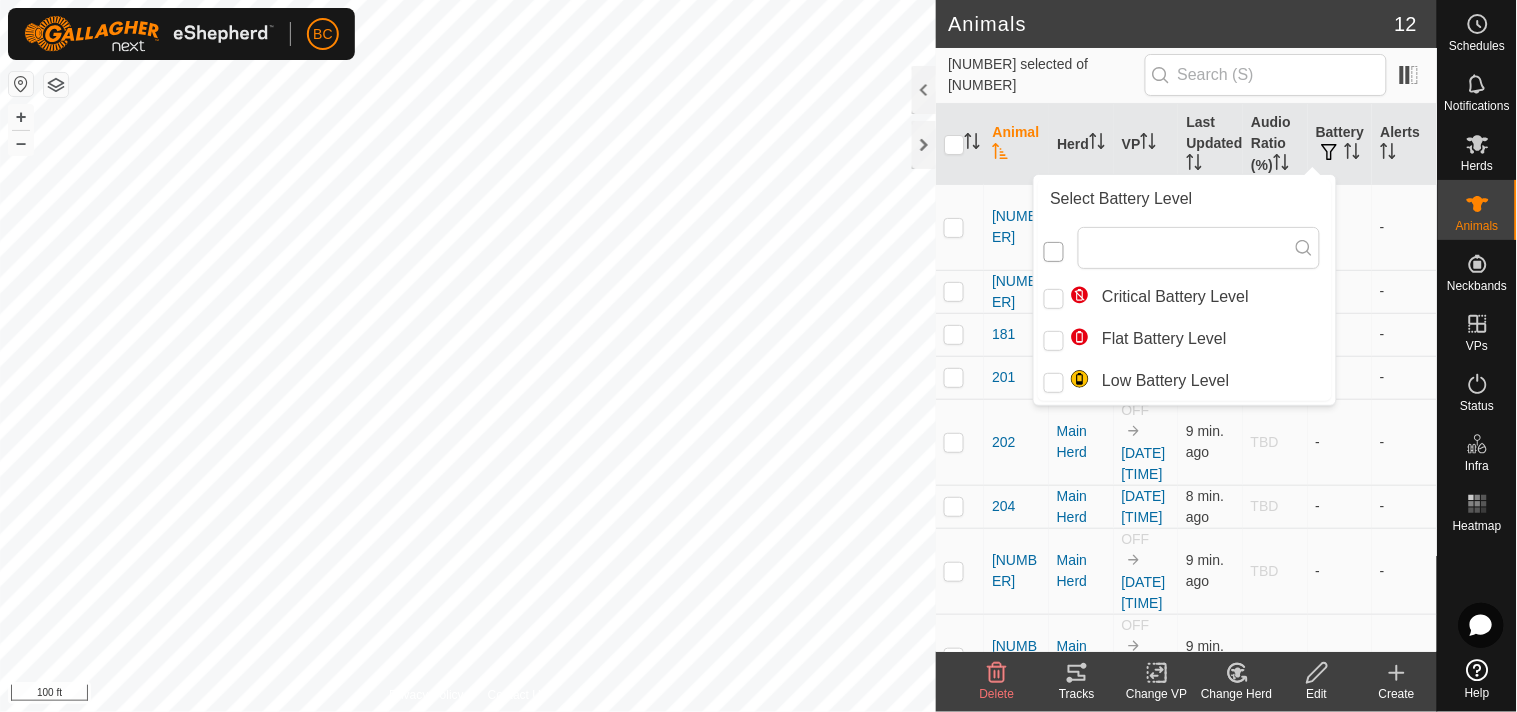 click at bounding box center (1054, 252) 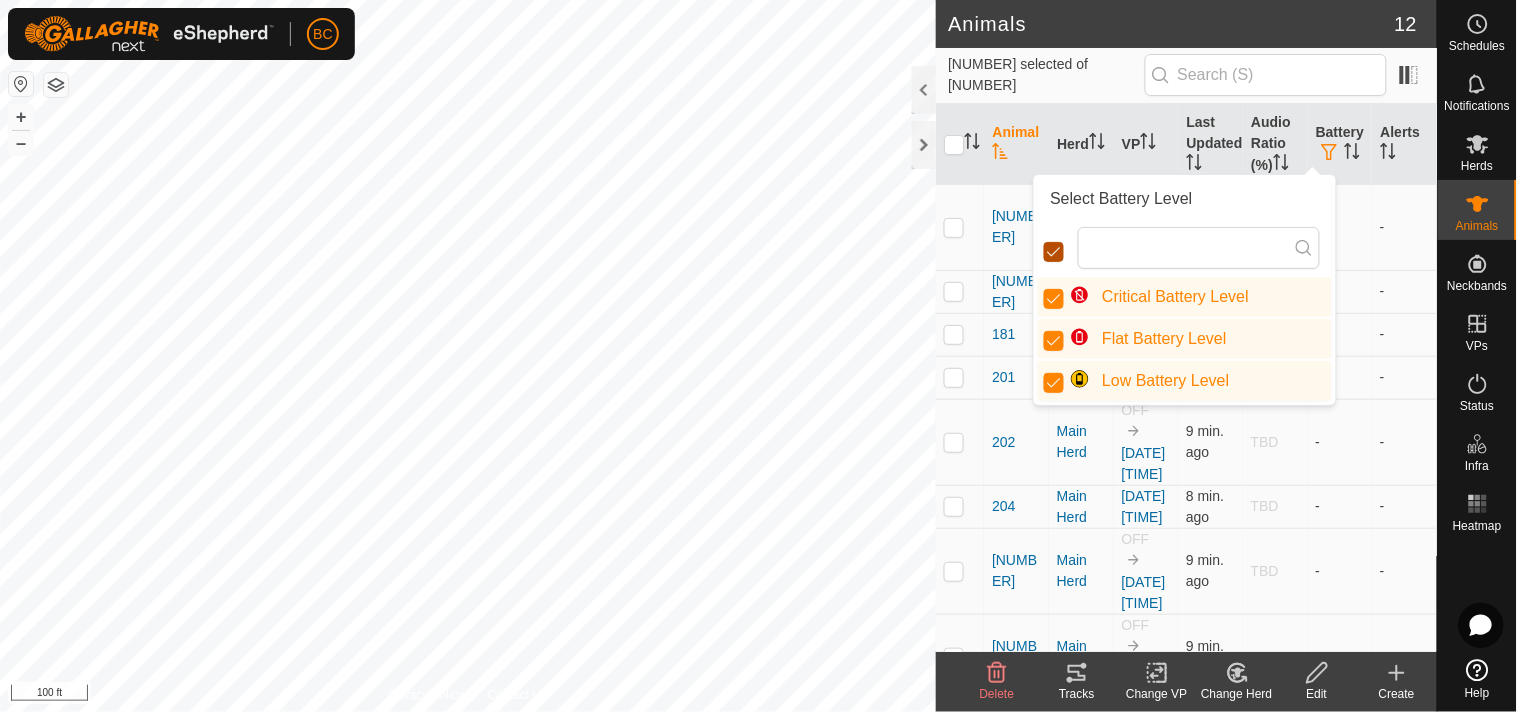 scroll, scrollTop: 10, scrollLeft: 10, axis: both 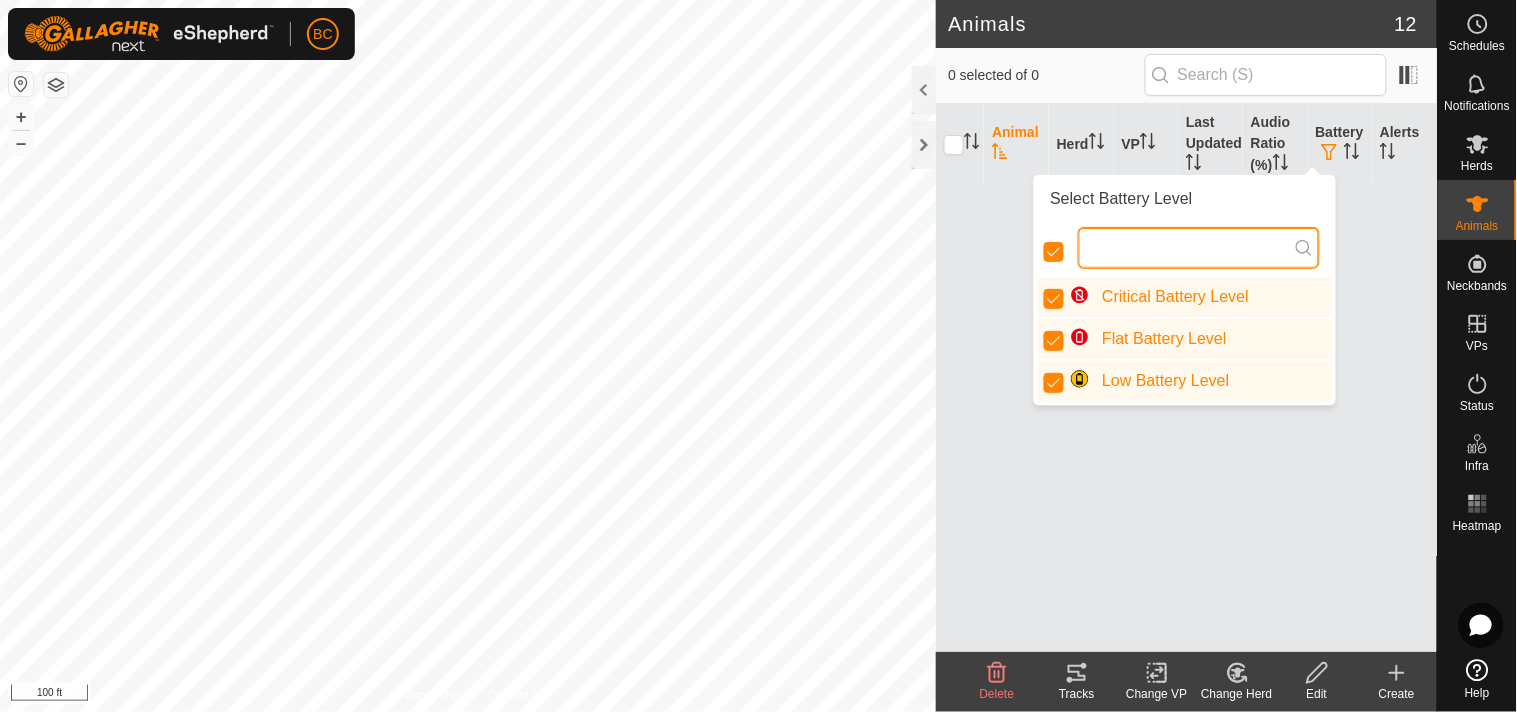 click at bounding box center [1199, 248] 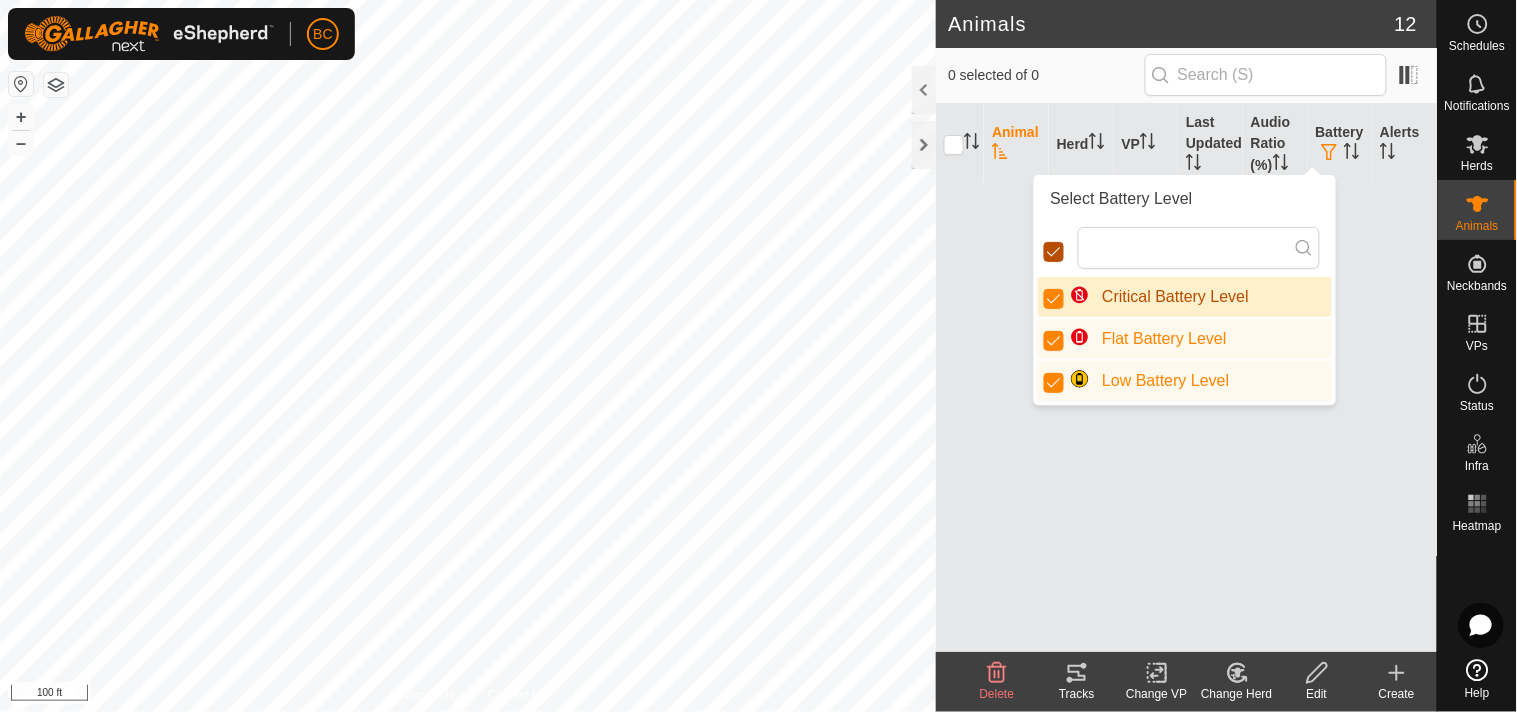click at bounding box center (1054, 252) 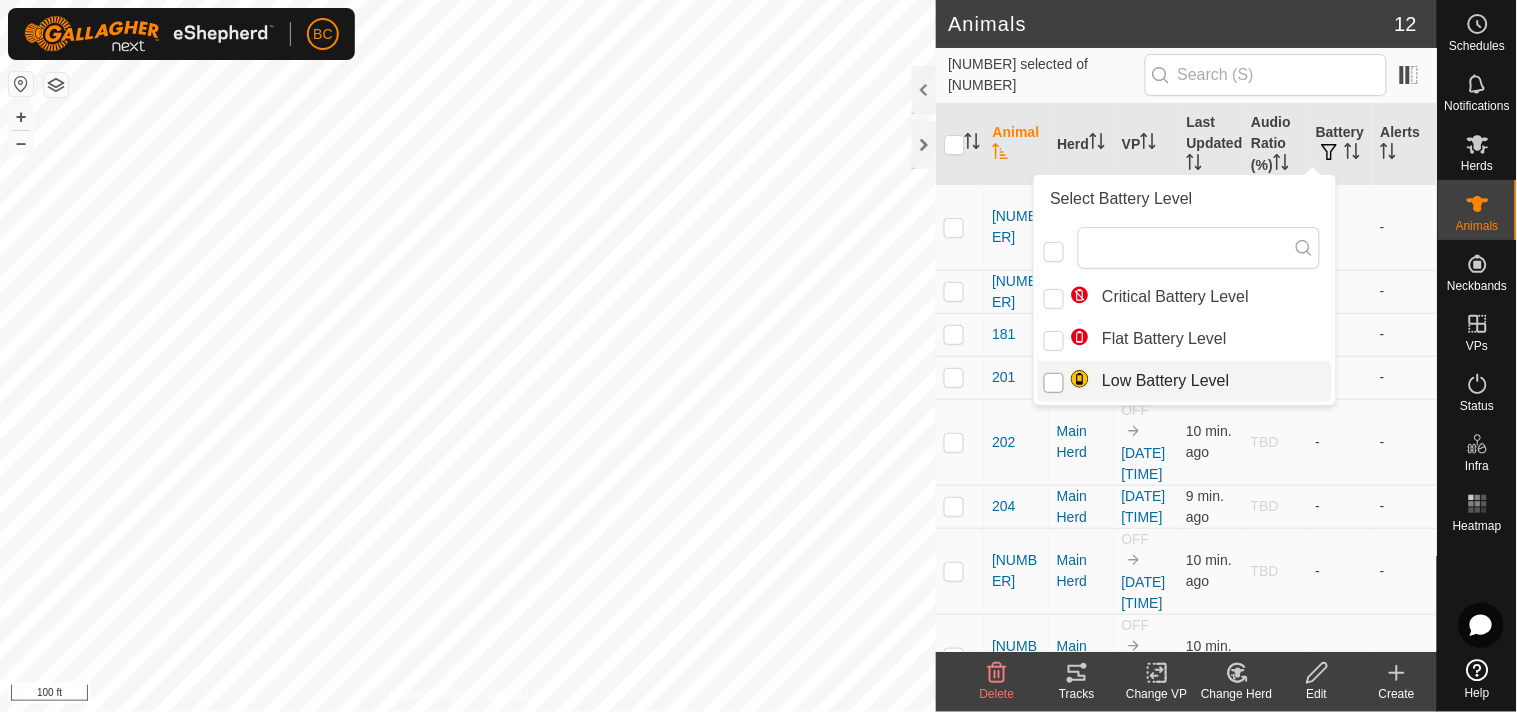 click at bounding box center (1054, 383) 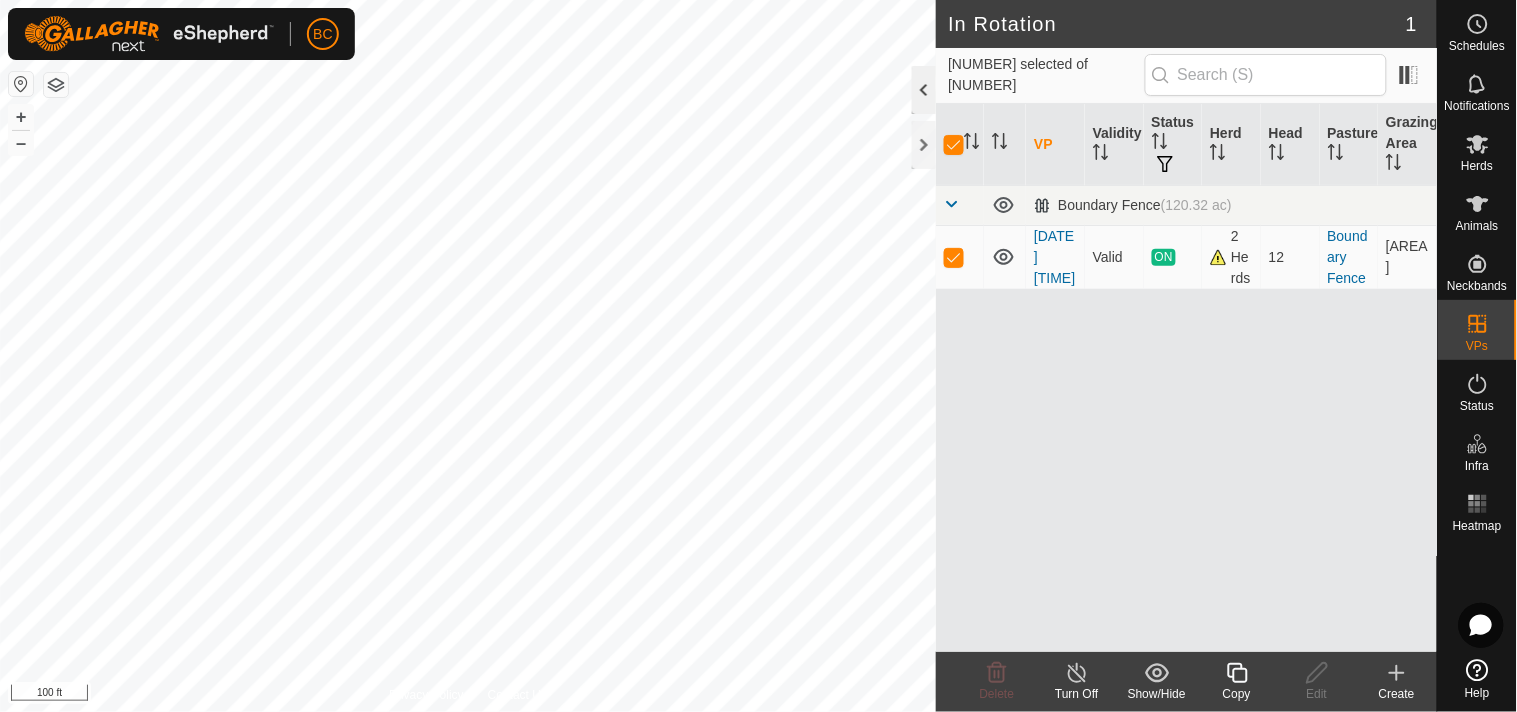 click 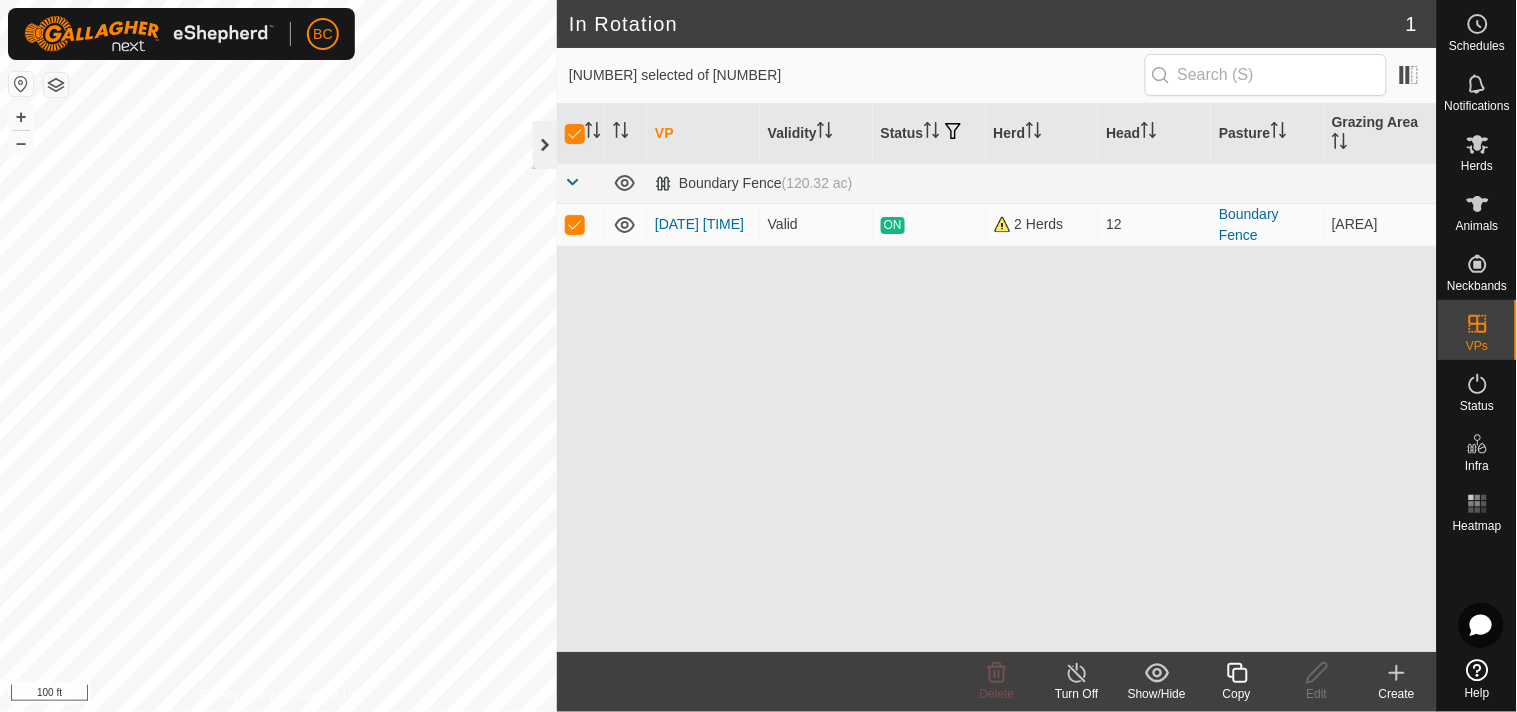click 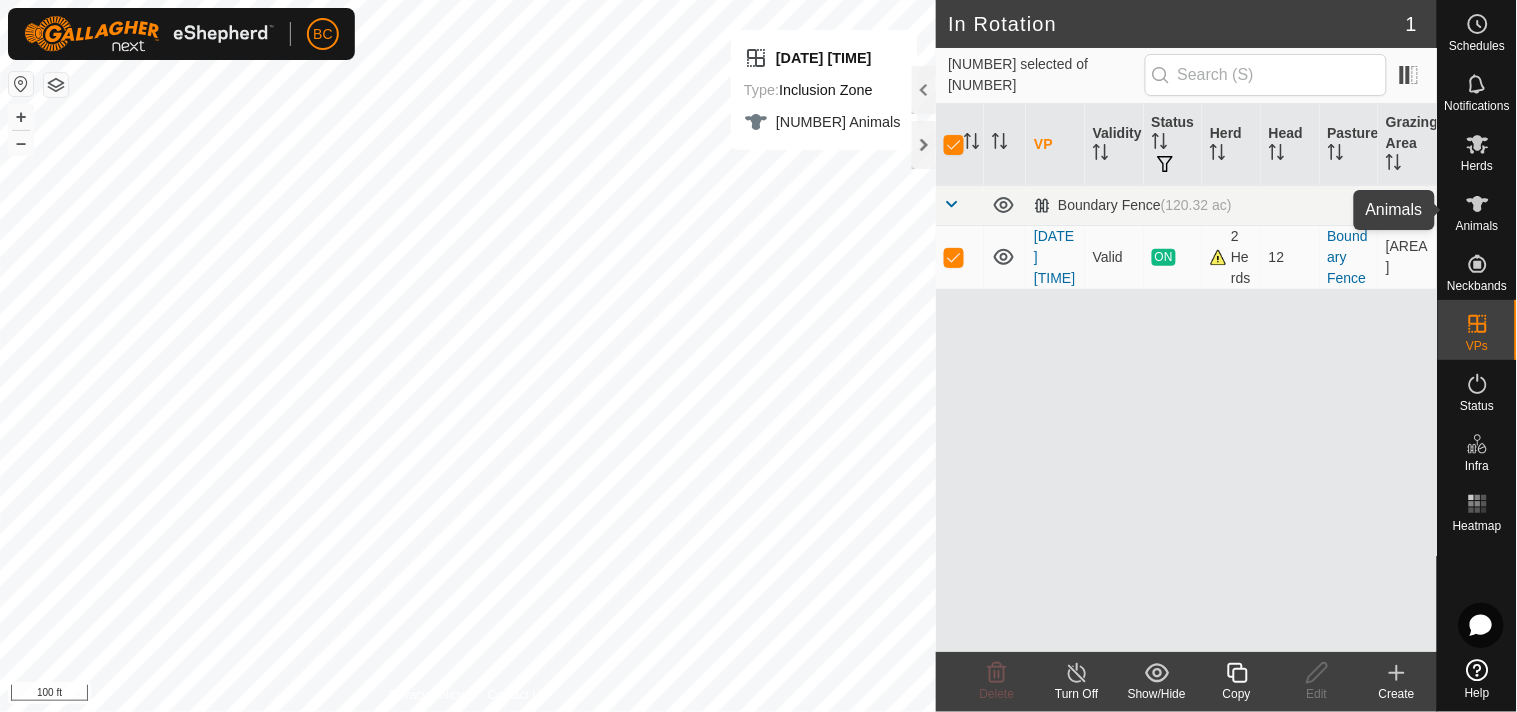 click 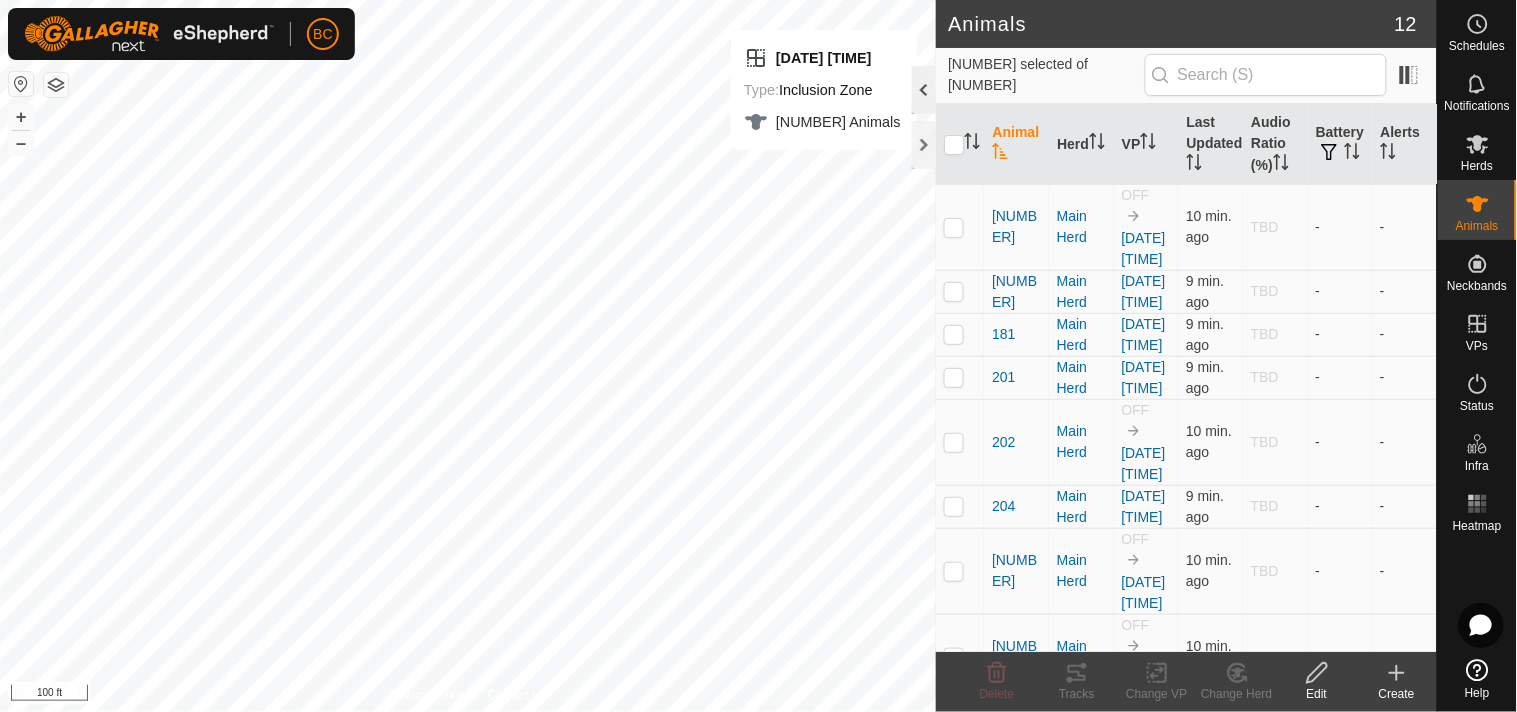 click 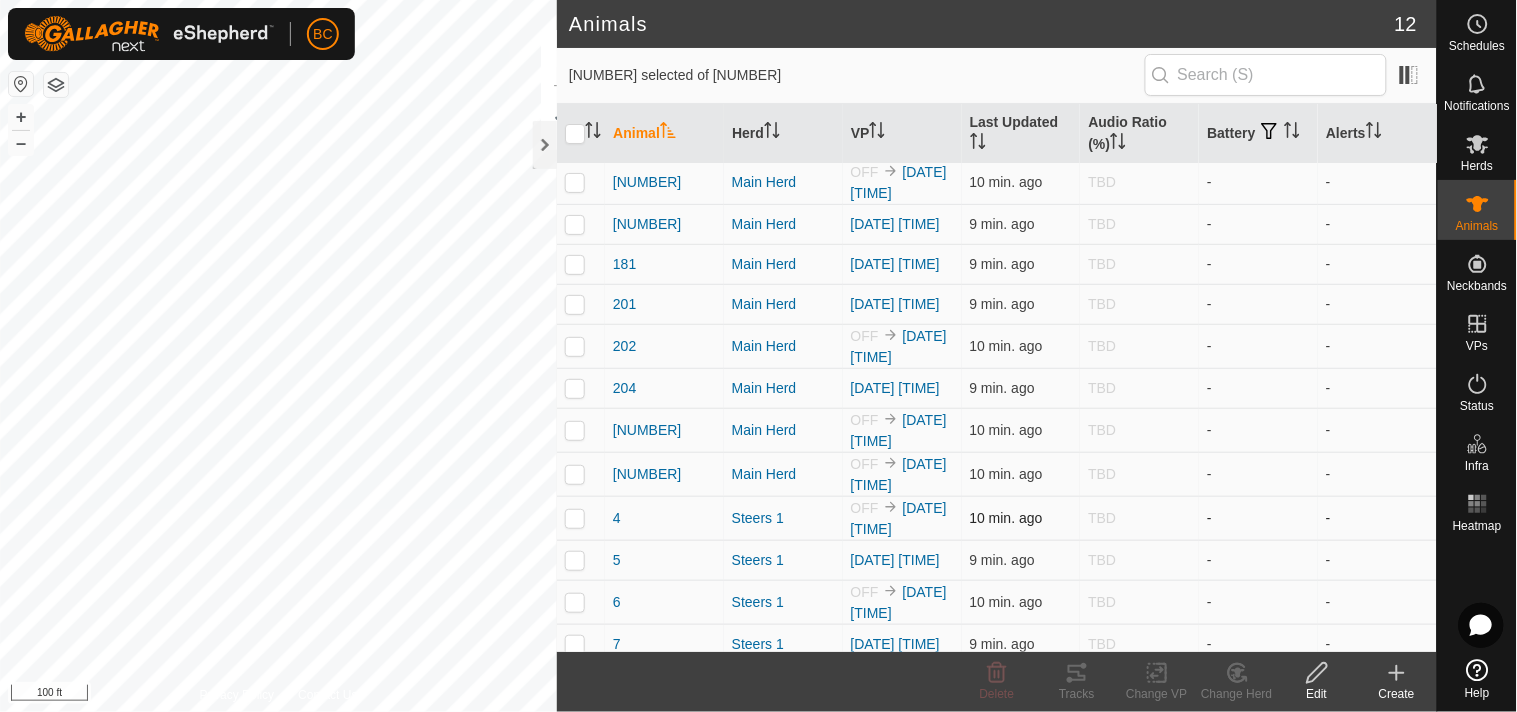 scroll, scrollTop: 0, scrollLeft: 0, axis: both 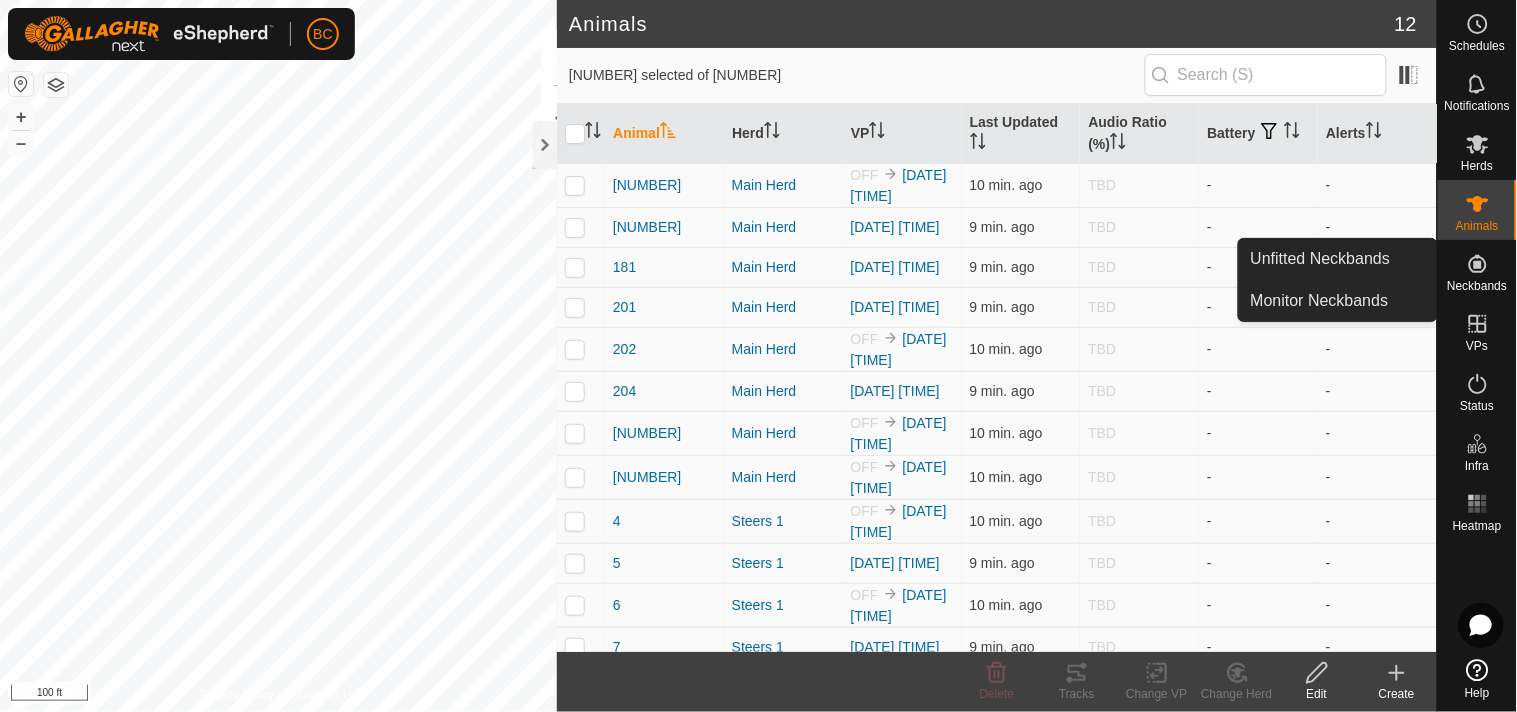 click 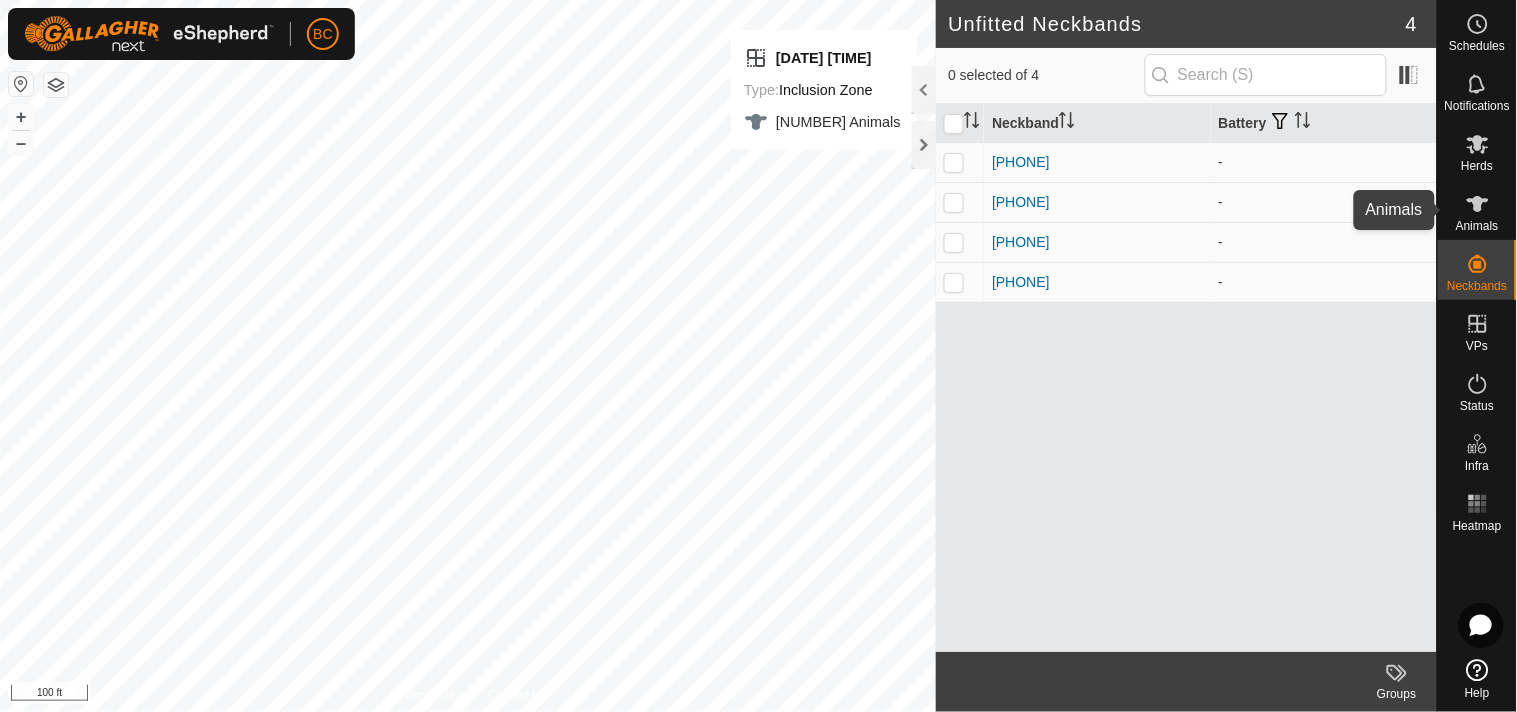 click 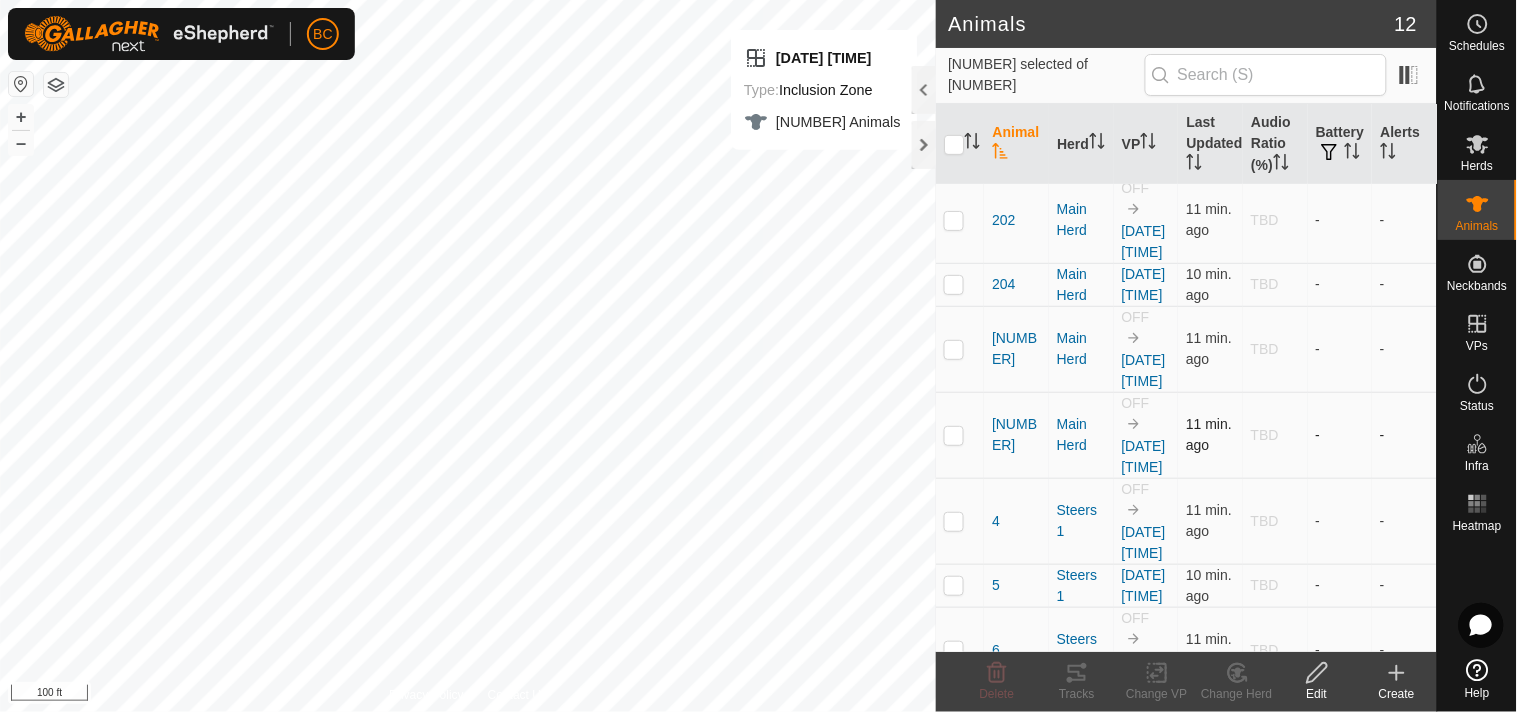 scroll, scrollTop: 0, scrollLeft: 0, axis: both 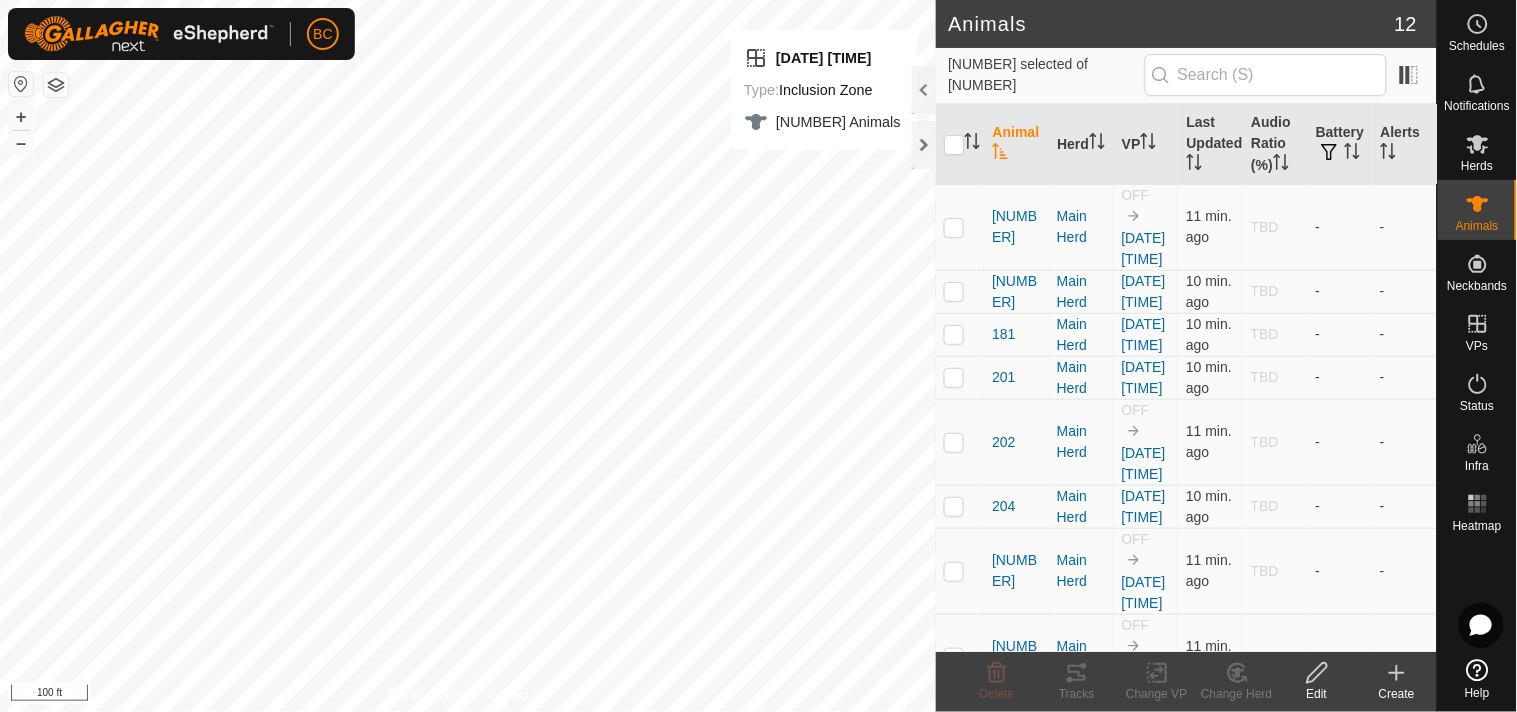click 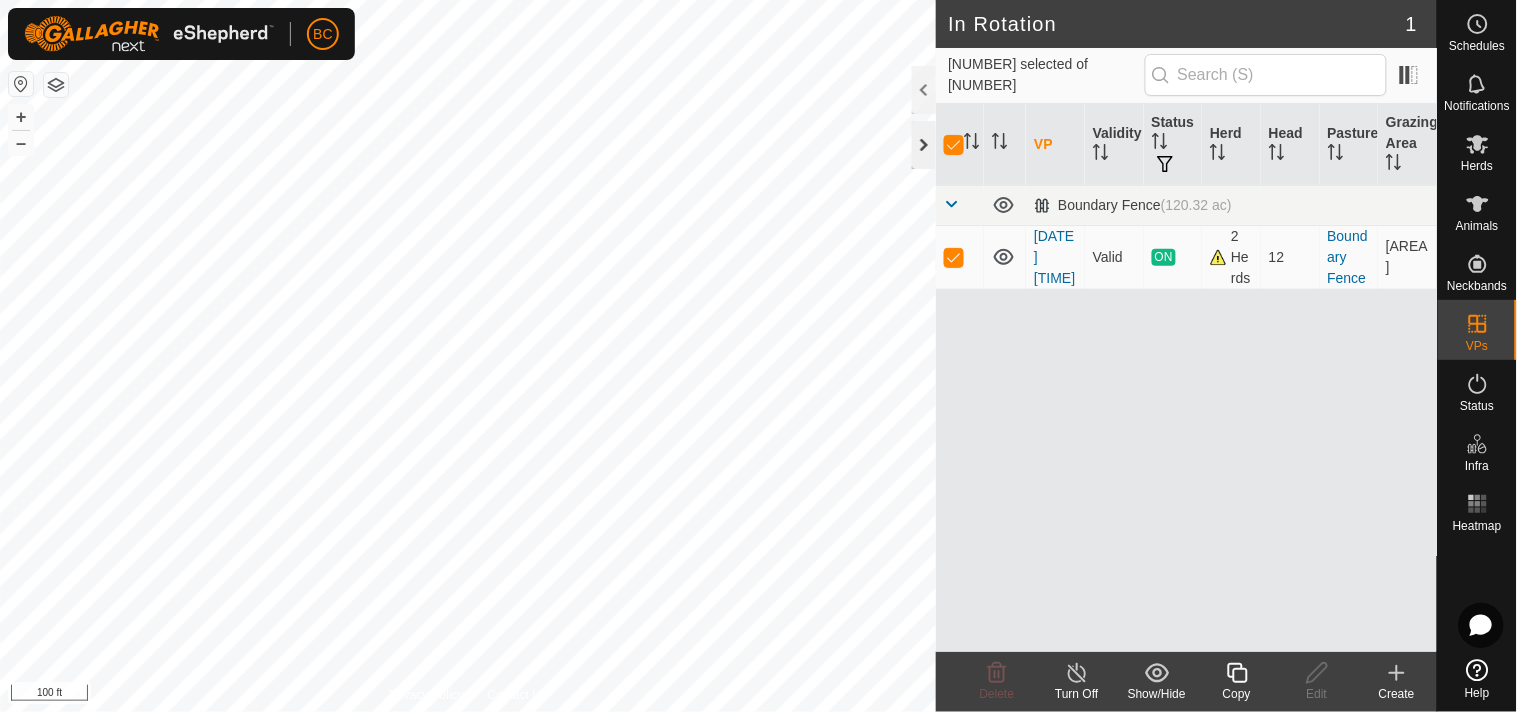 click 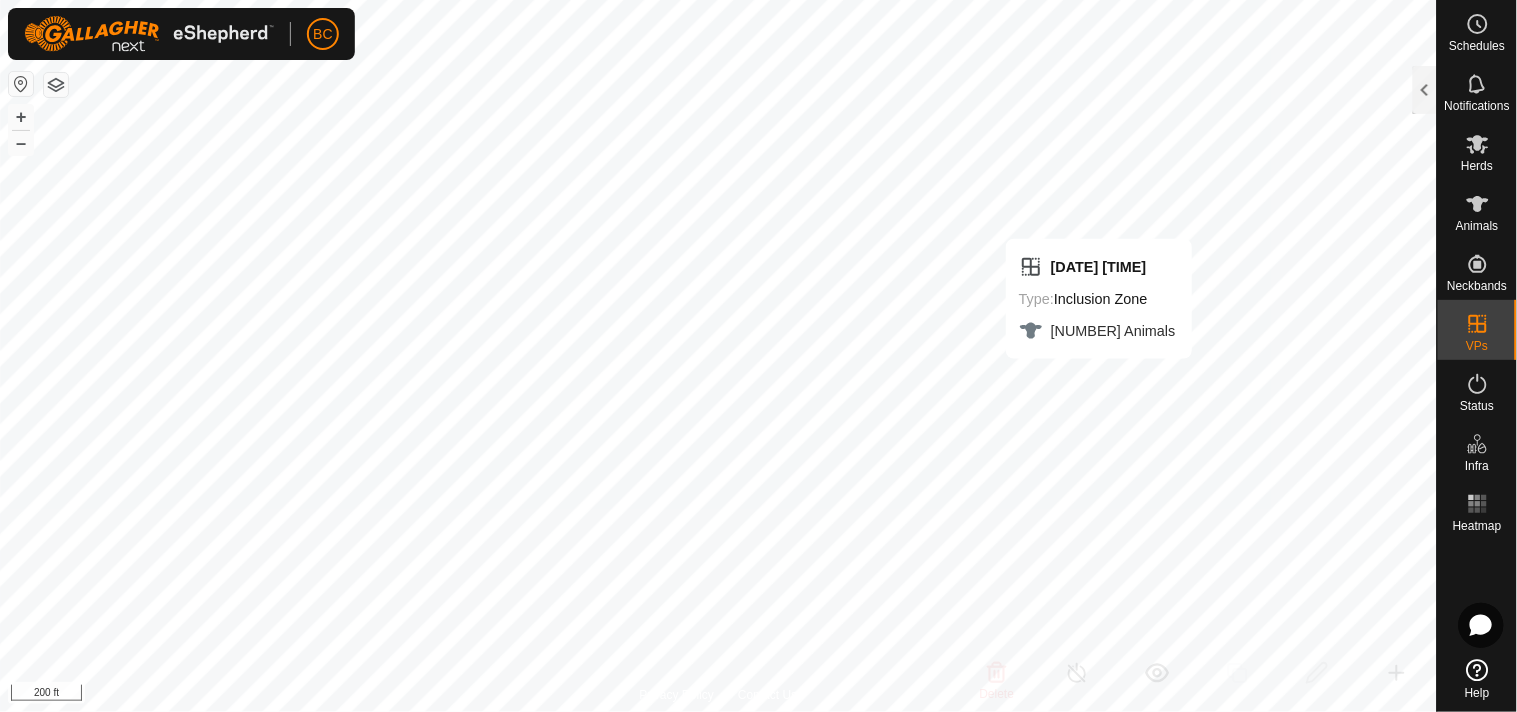 checkbox on "false" 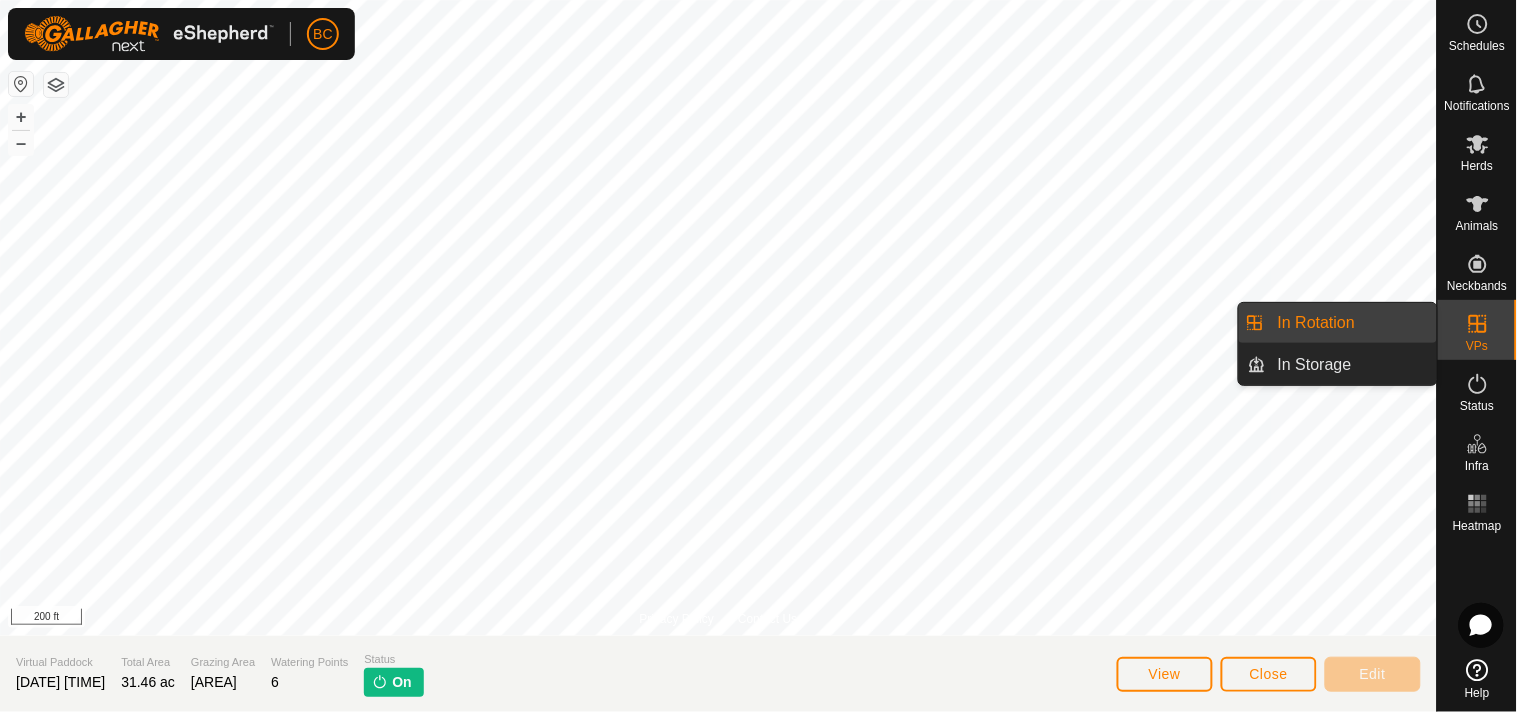 click 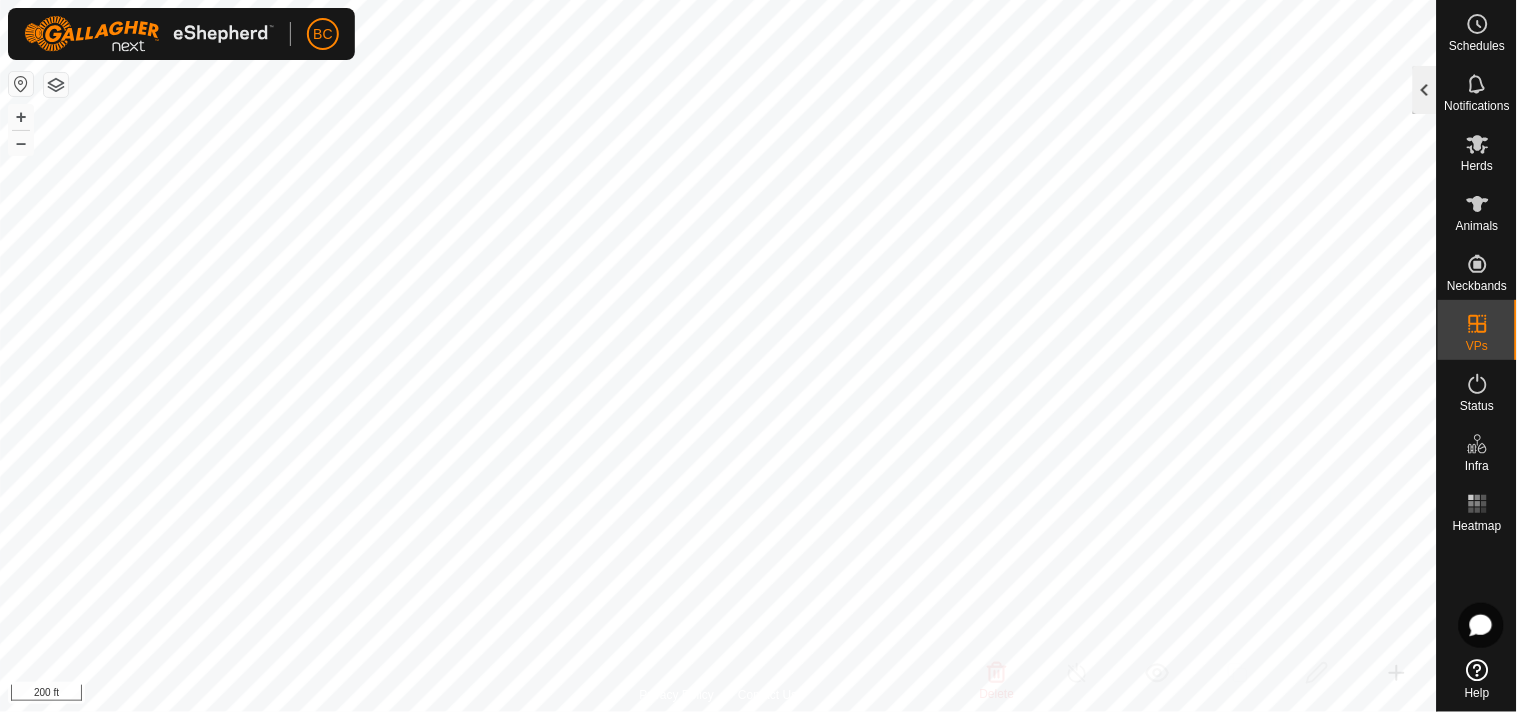 click 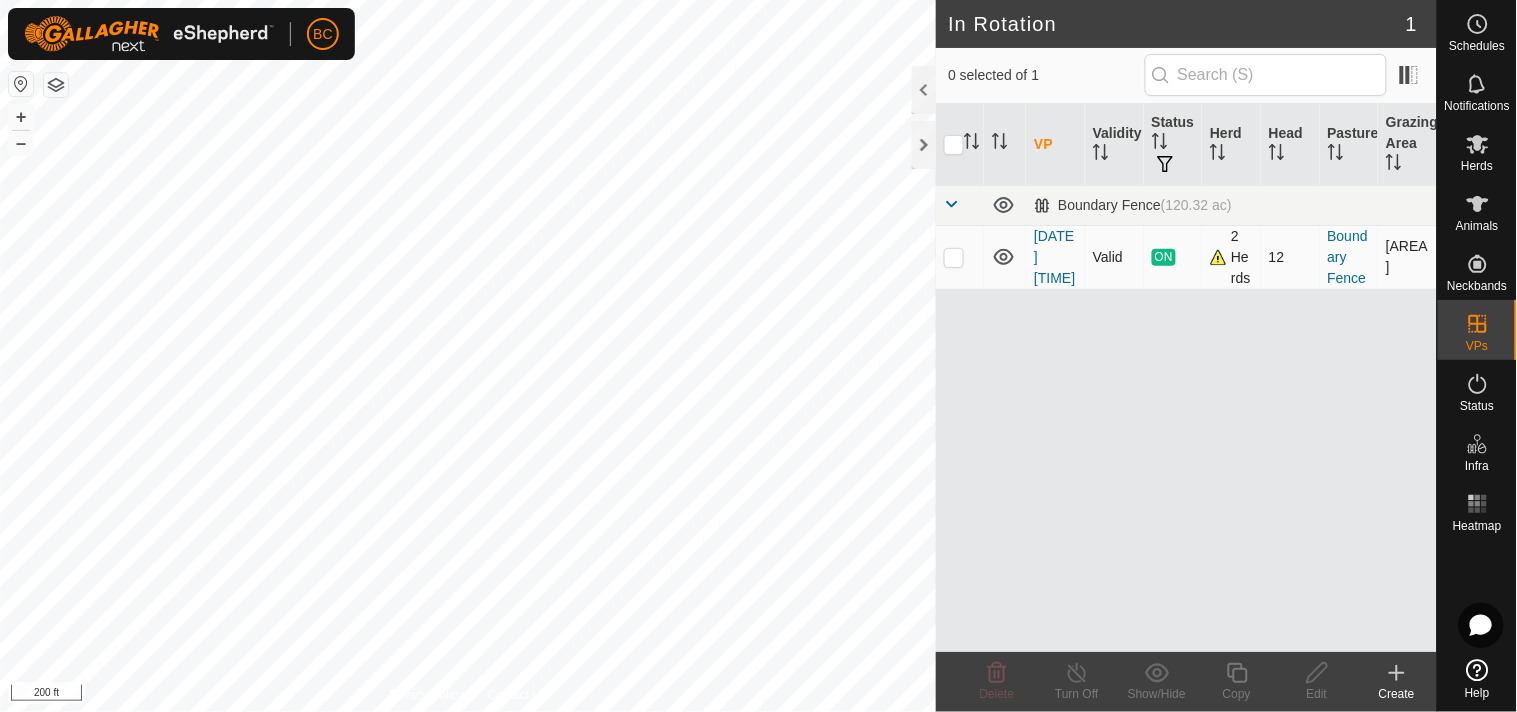 click on "ON" at bounding box center [1164, 257] 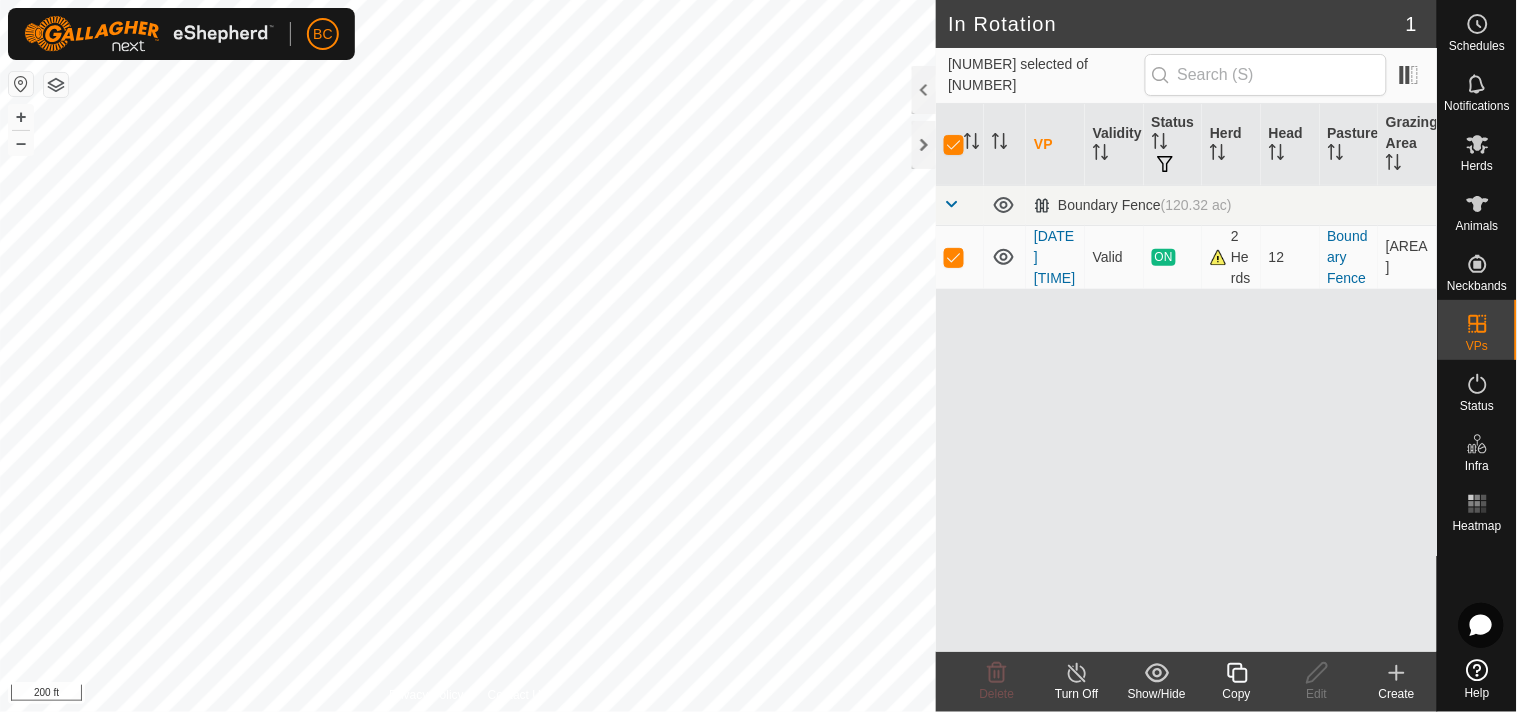 click 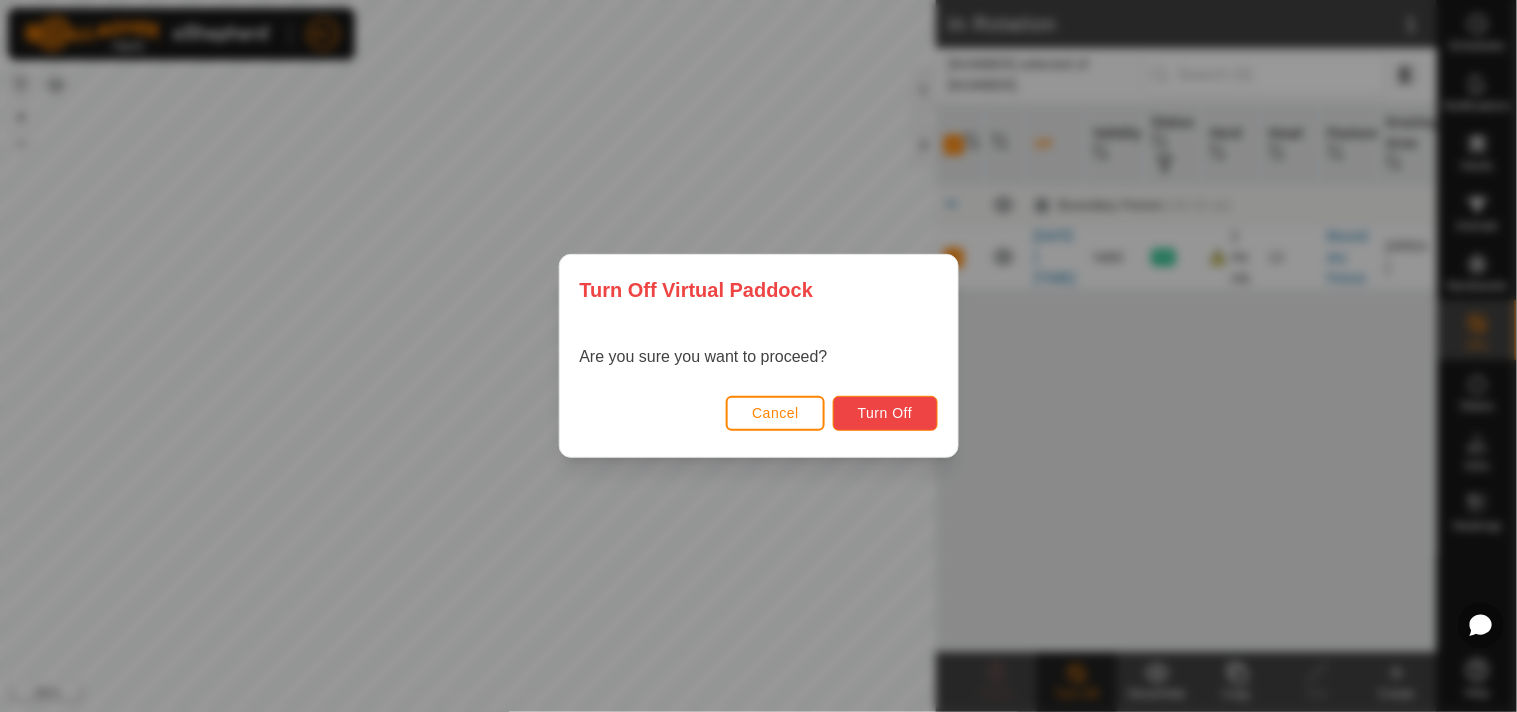 click on "Turn Off" at bounding box center [885, 413] 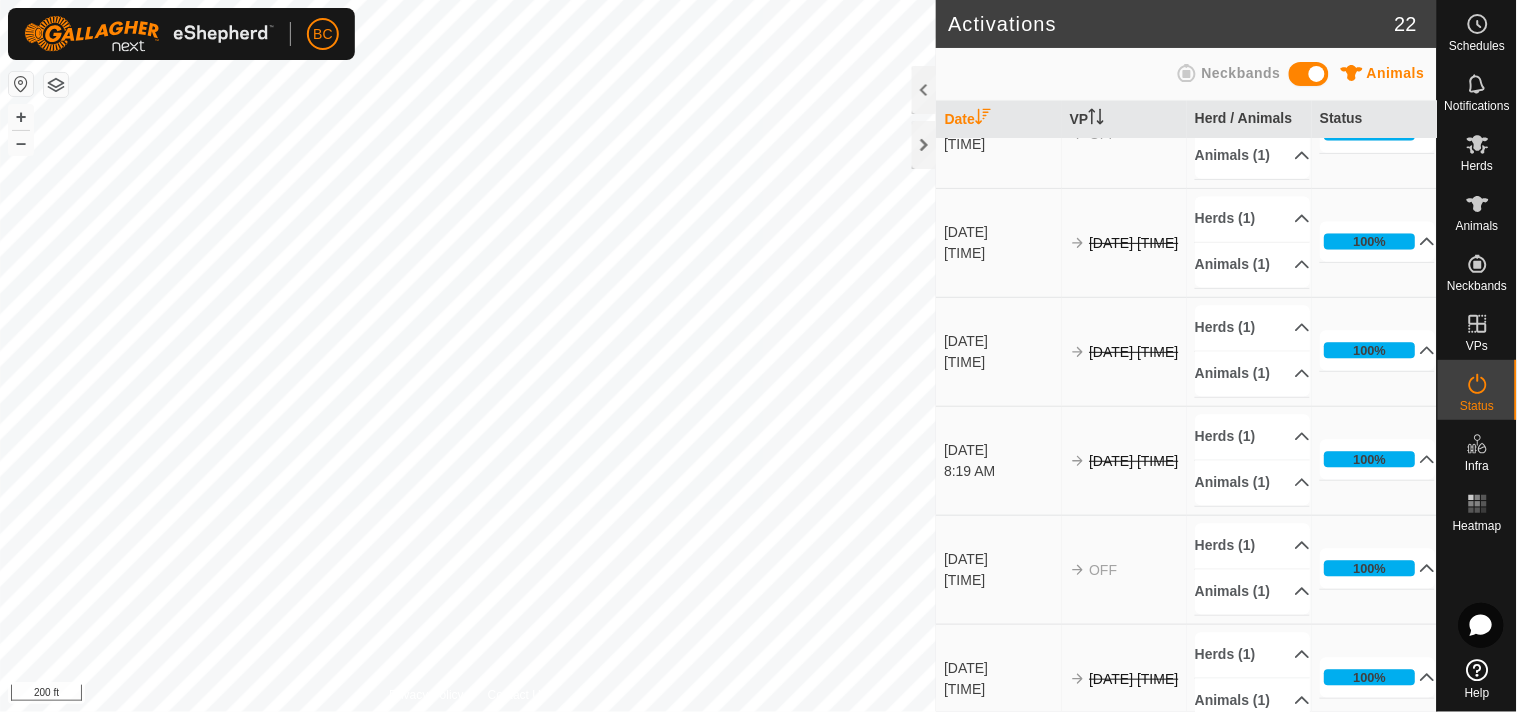 scroll, scrollTop: 1333, scrollLeft: 0, axis: vertical 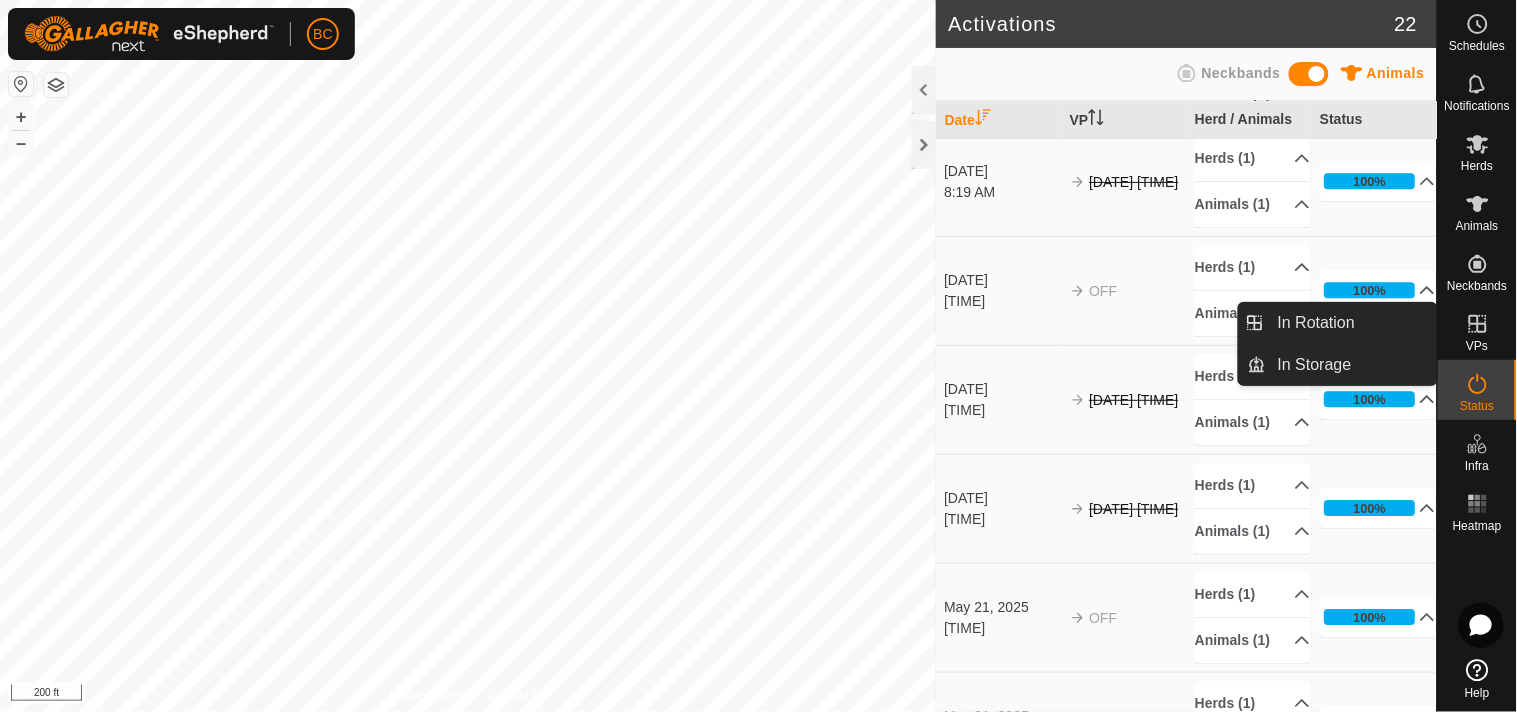 click on "In Rotation" at bounding box center [1351, 323] 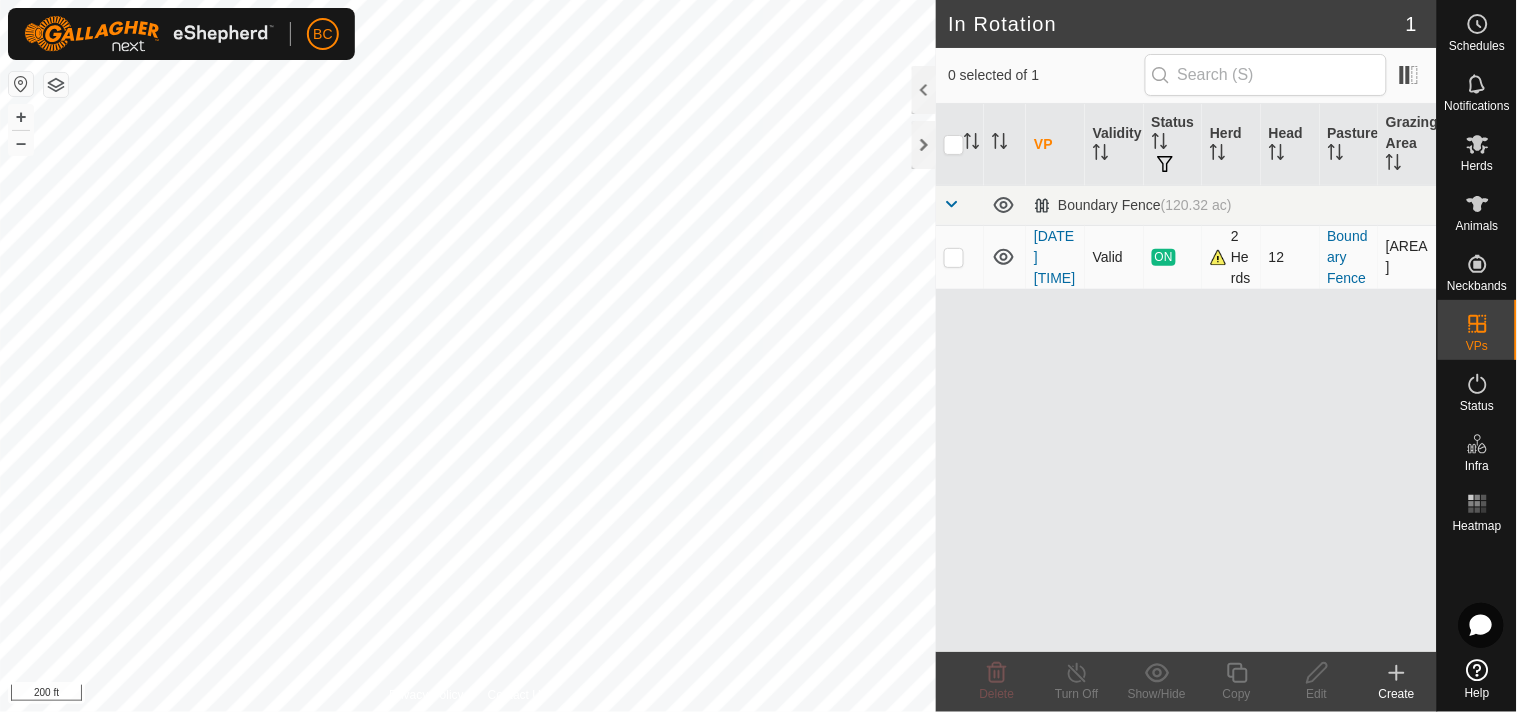 click at bounding box center [954, 257] 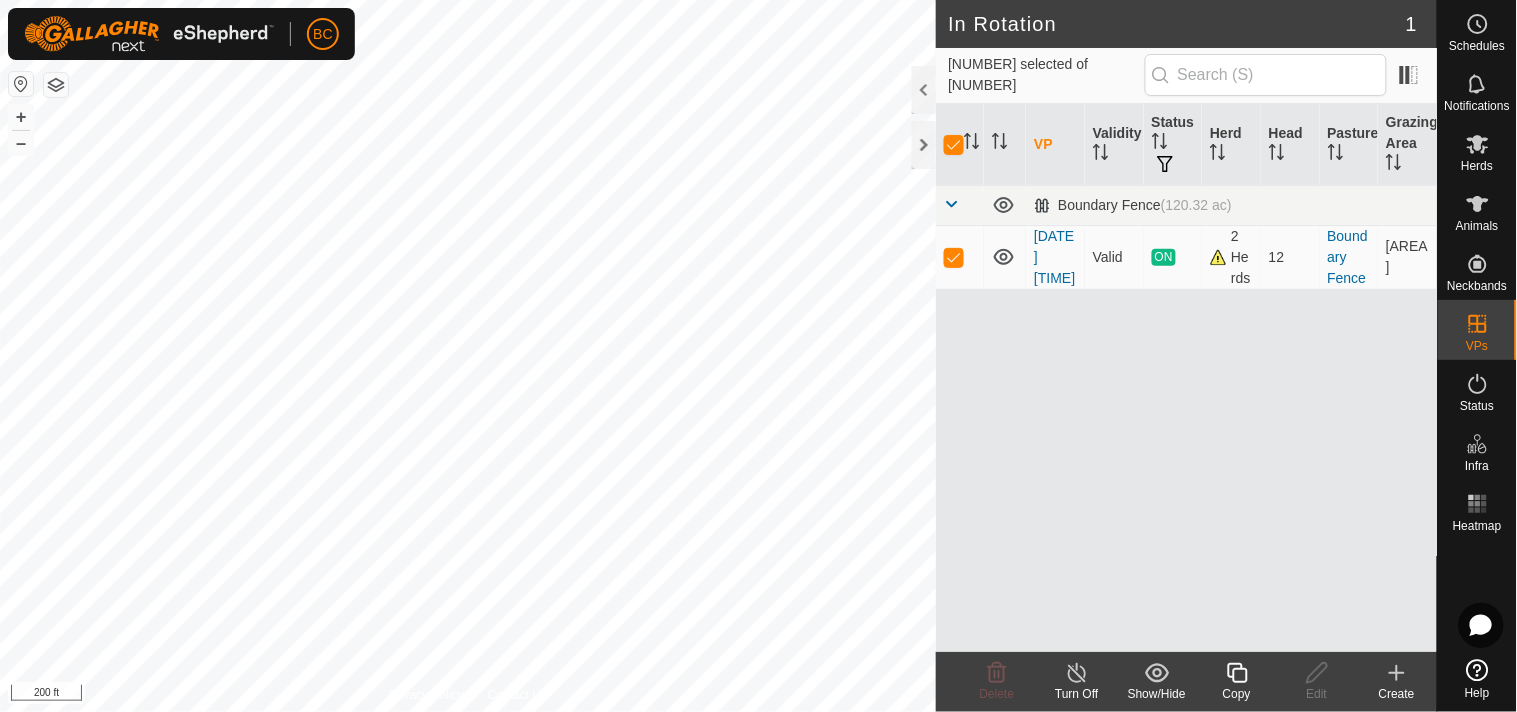 click 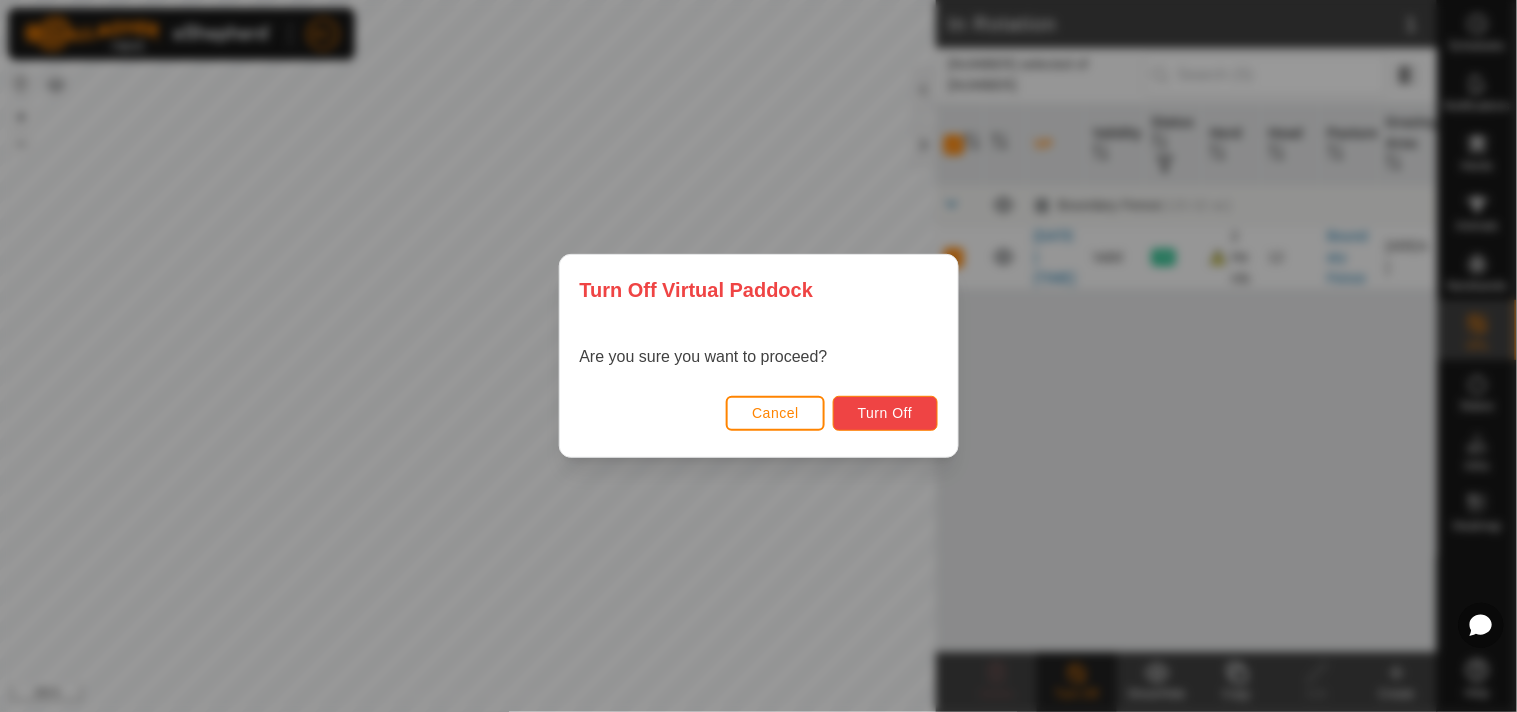 click on "Turn Off" at bounding box center [885, 413] 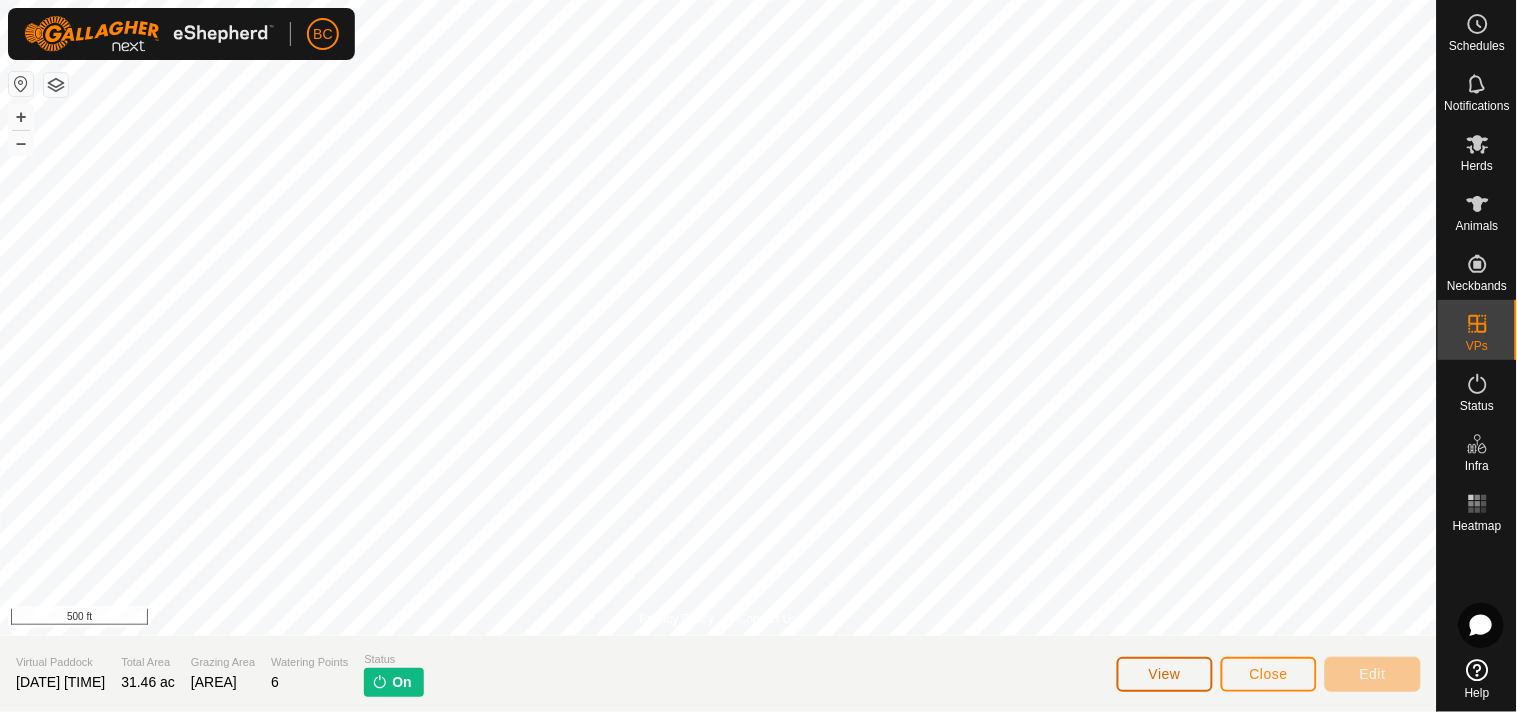 click on "View" 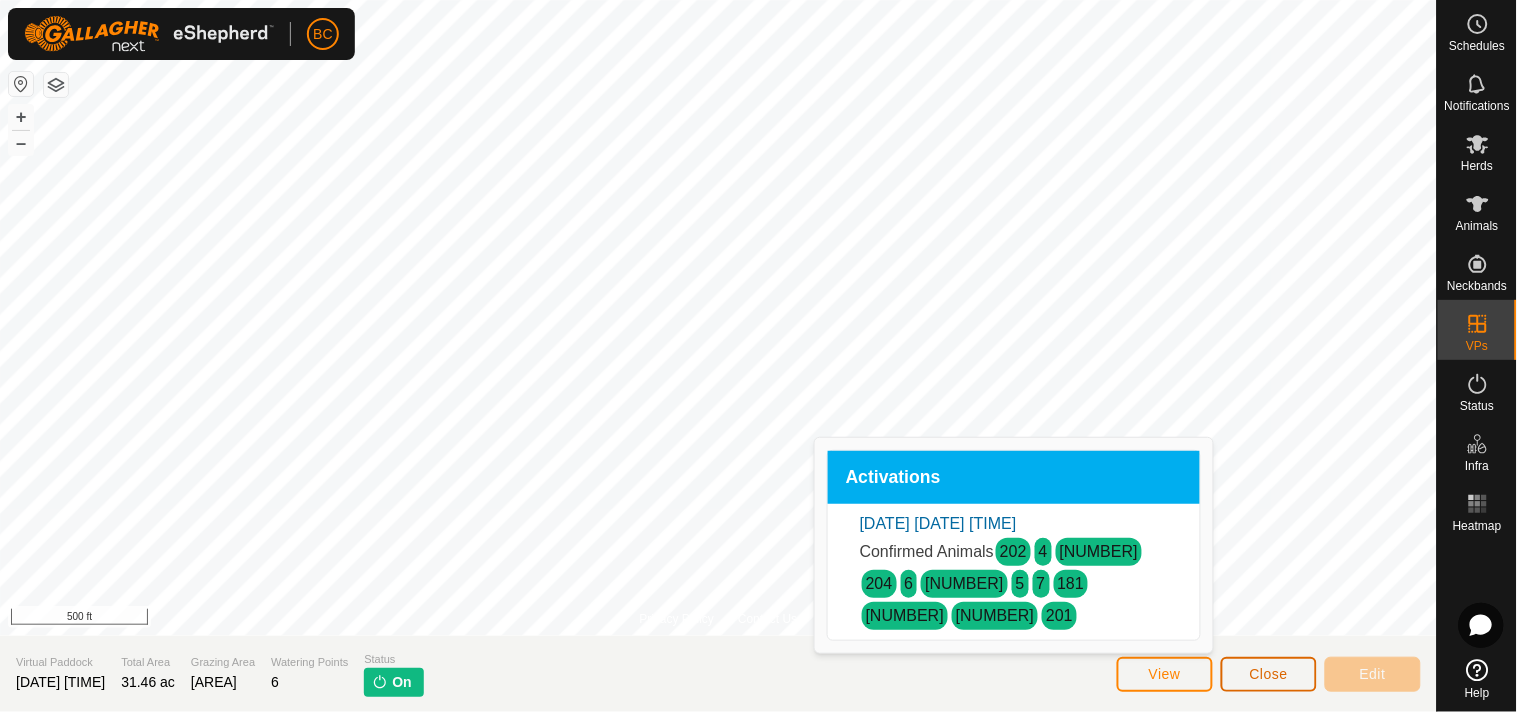 click on "Close" 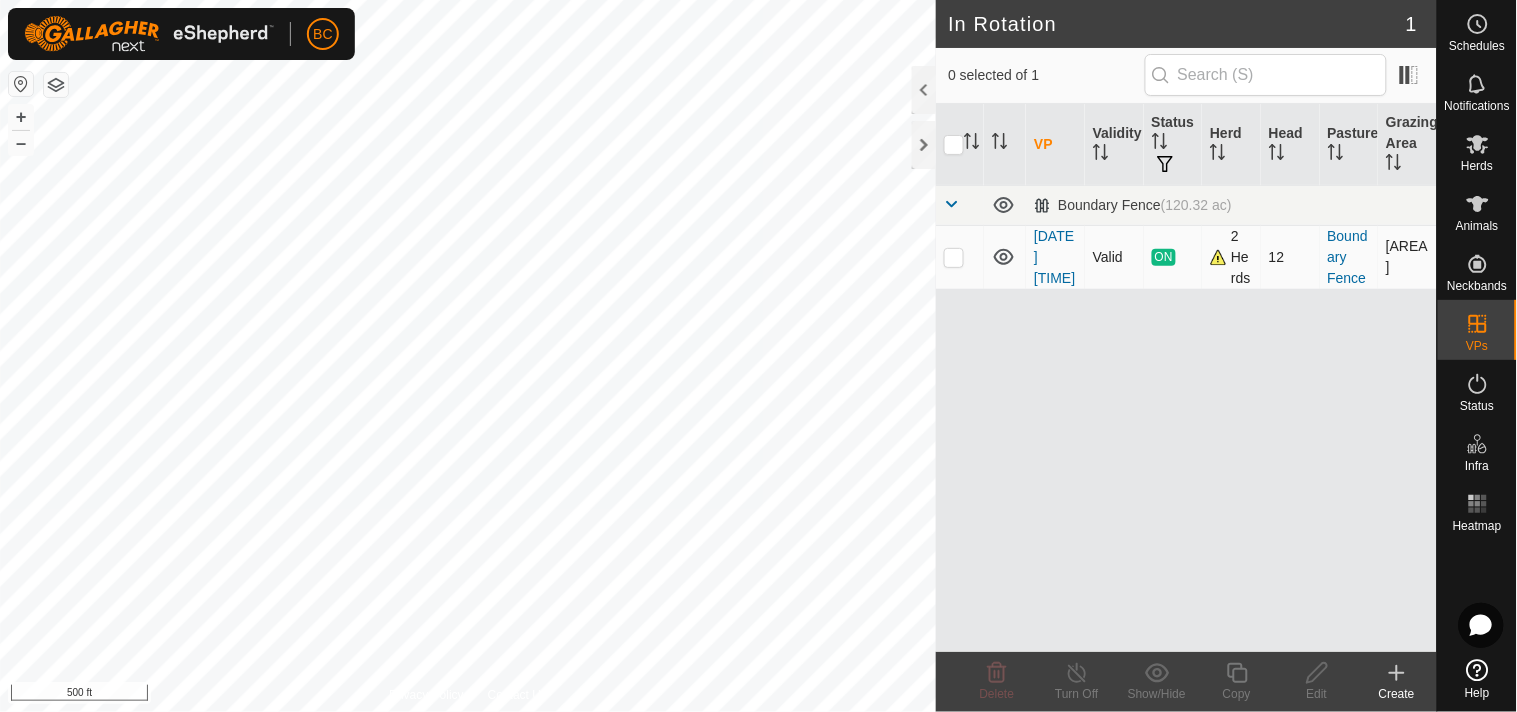 click at bounding box center [954, 257] 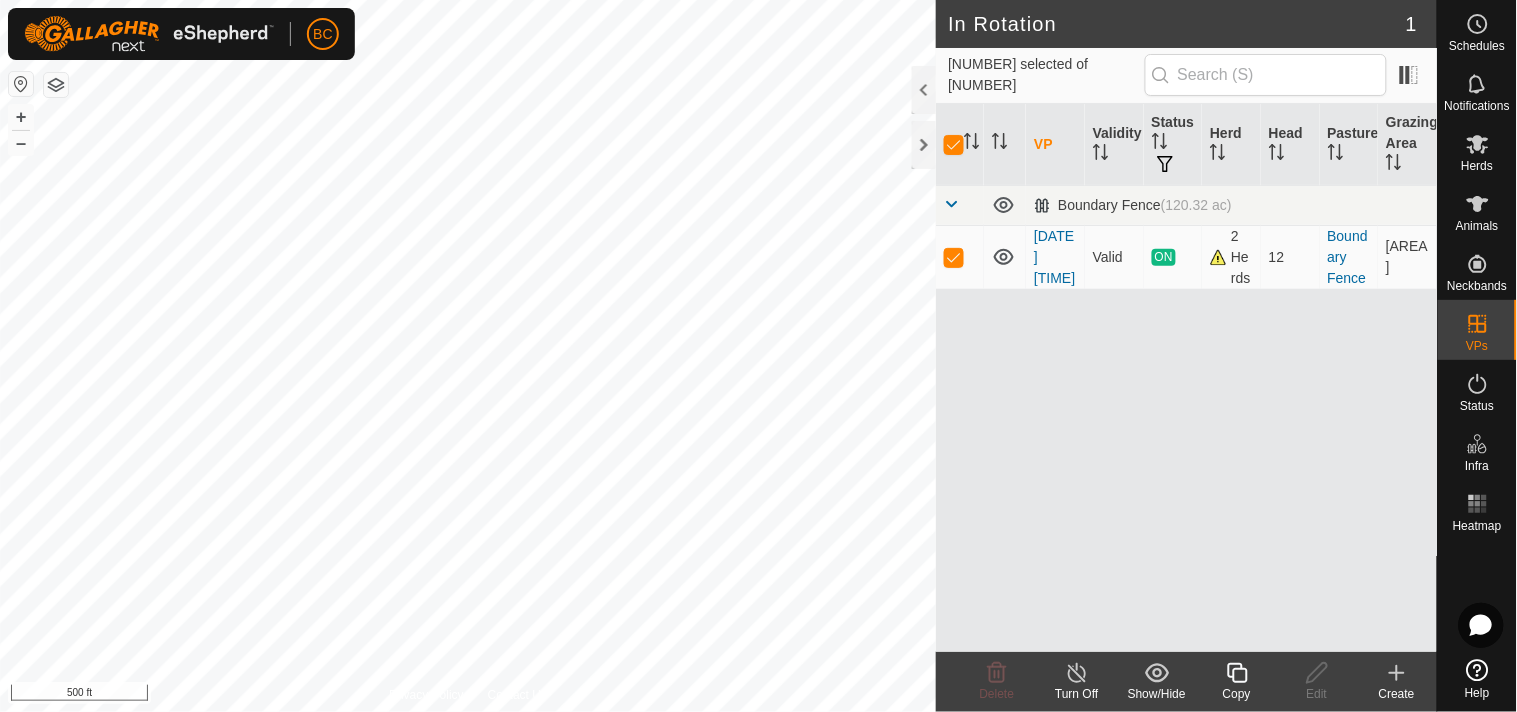 click 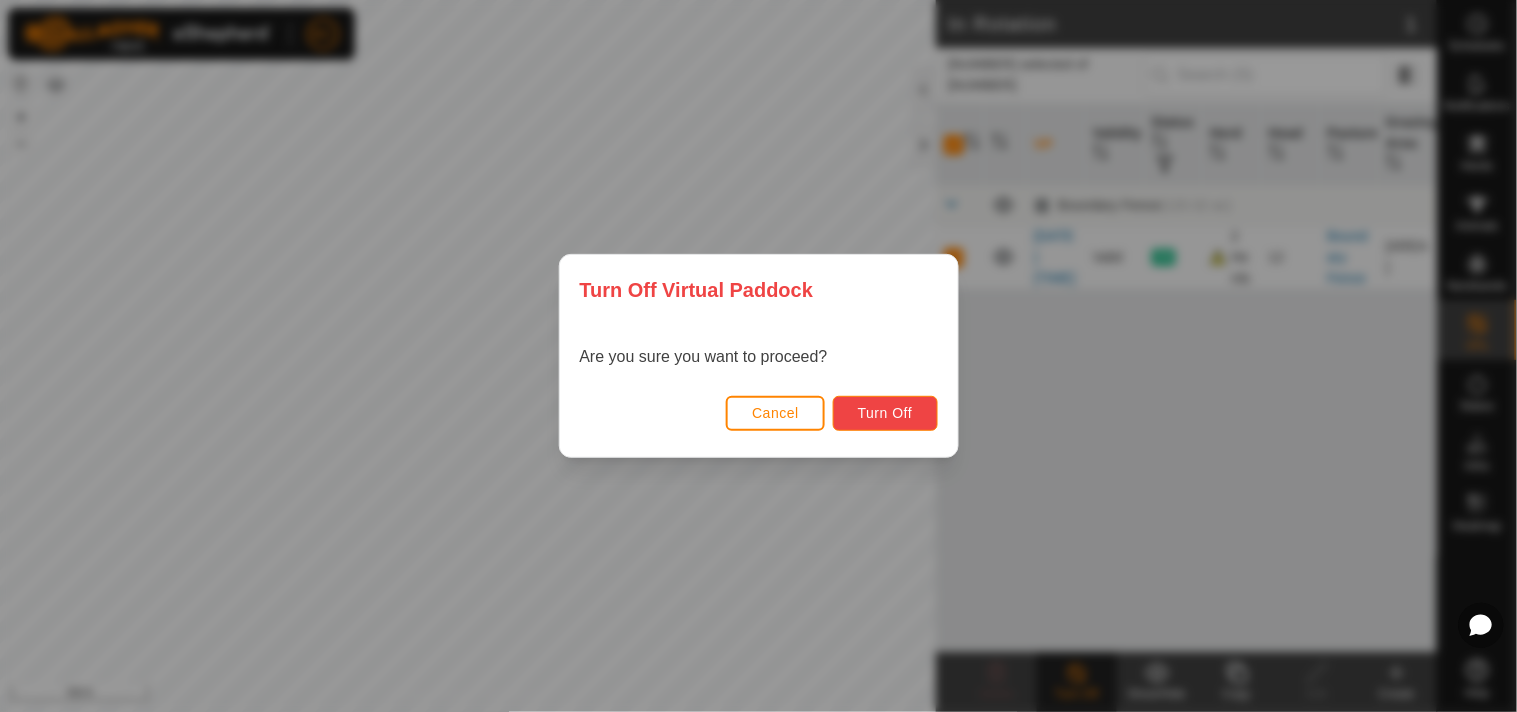 click on "Turn Off" at bounding box center [885, 413] 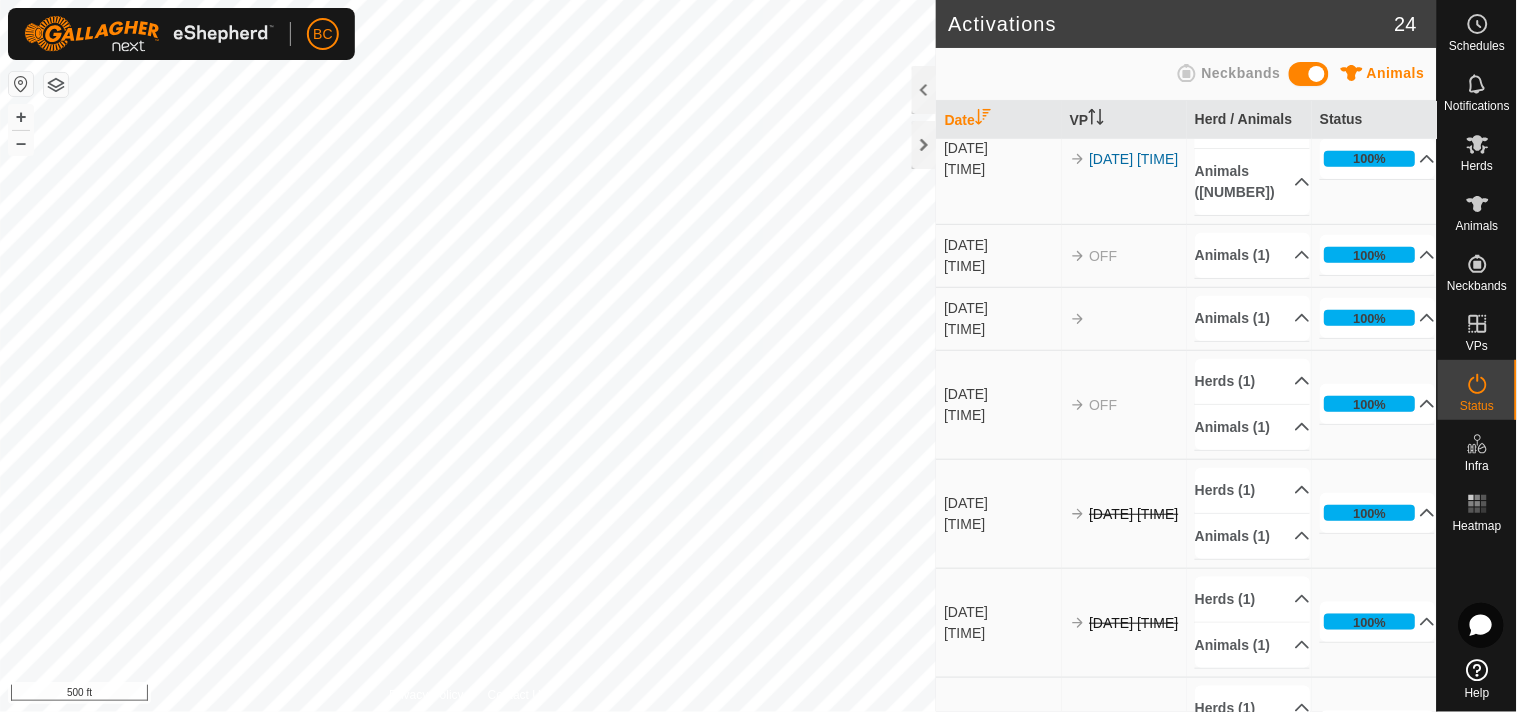 scroll, scrollTop: 333, scrollLeft: 0, axis: vertical 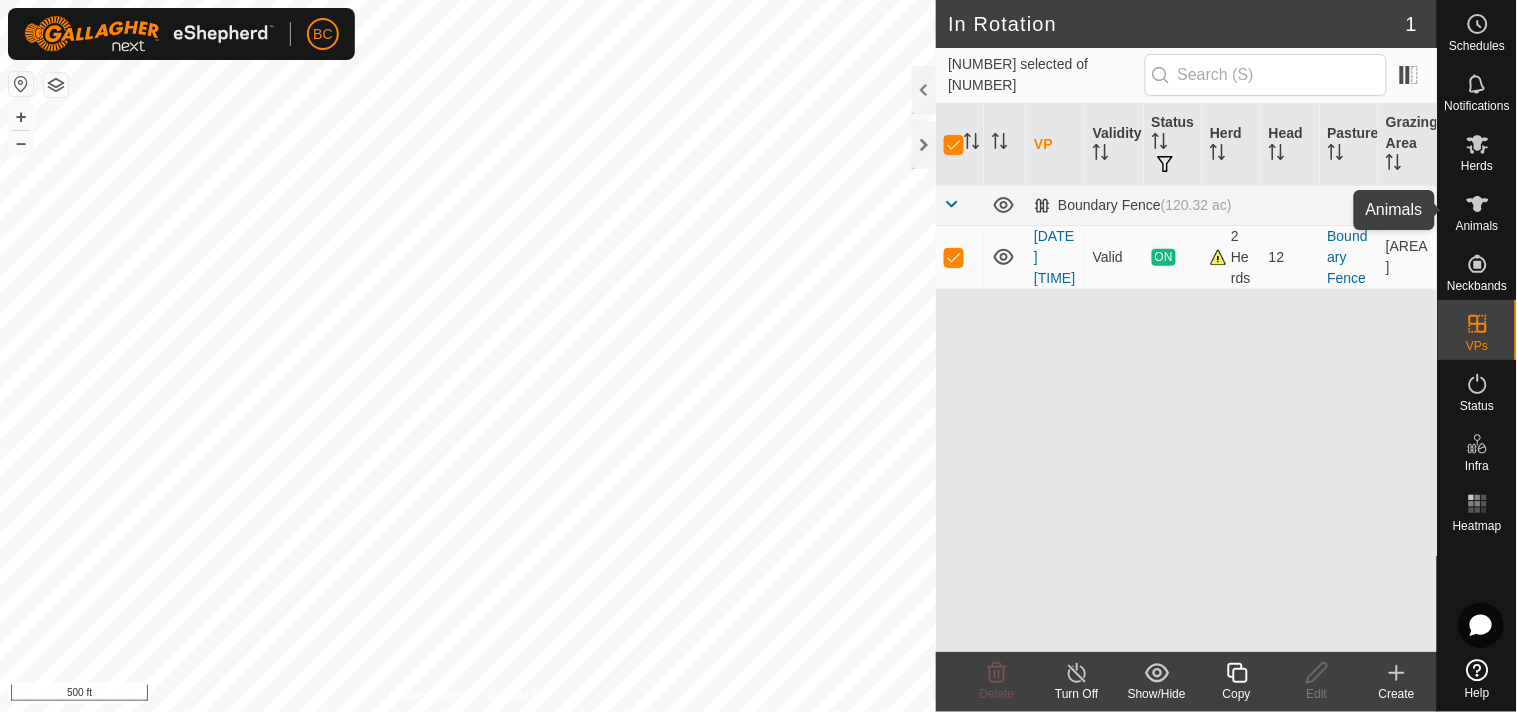 click 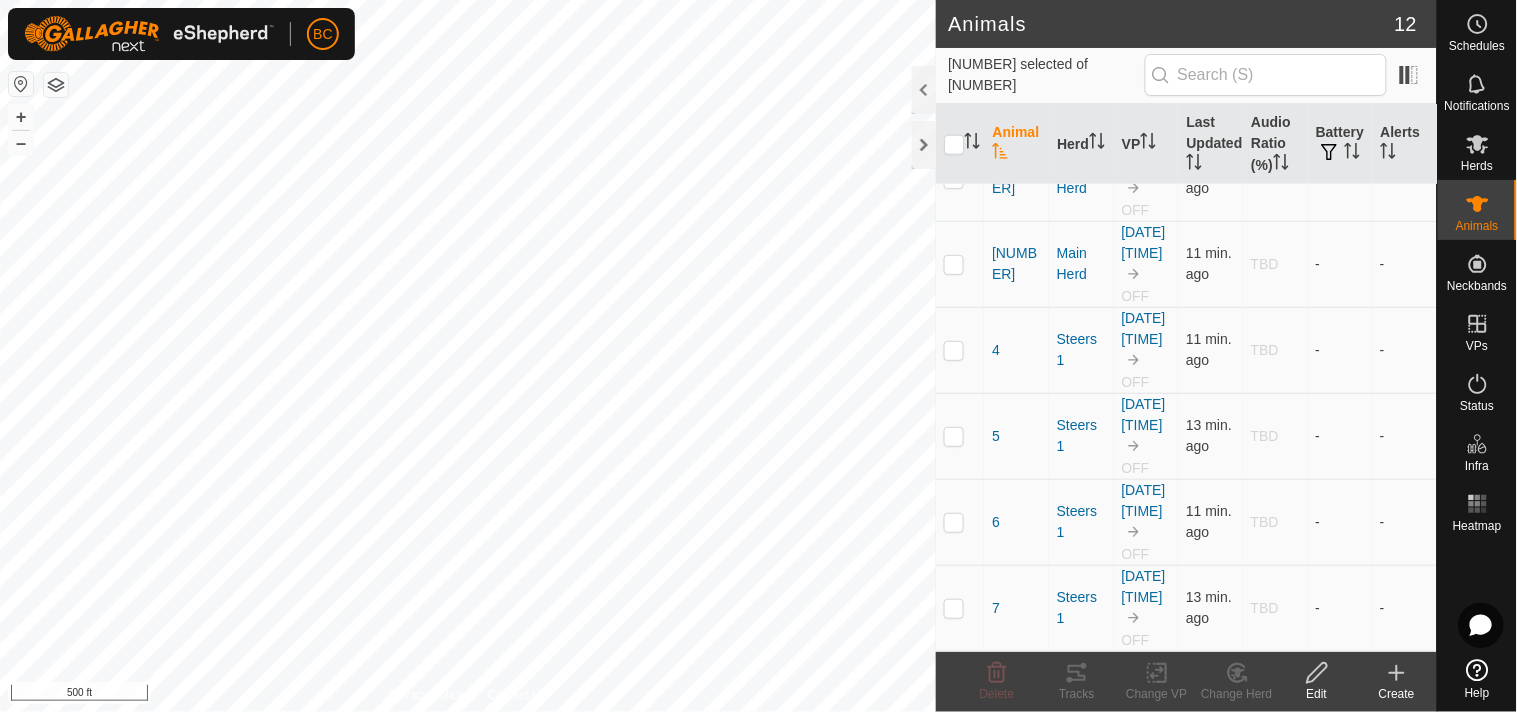 scroll, scrollTop: 824, scrollLeft: 0, axis: vertical 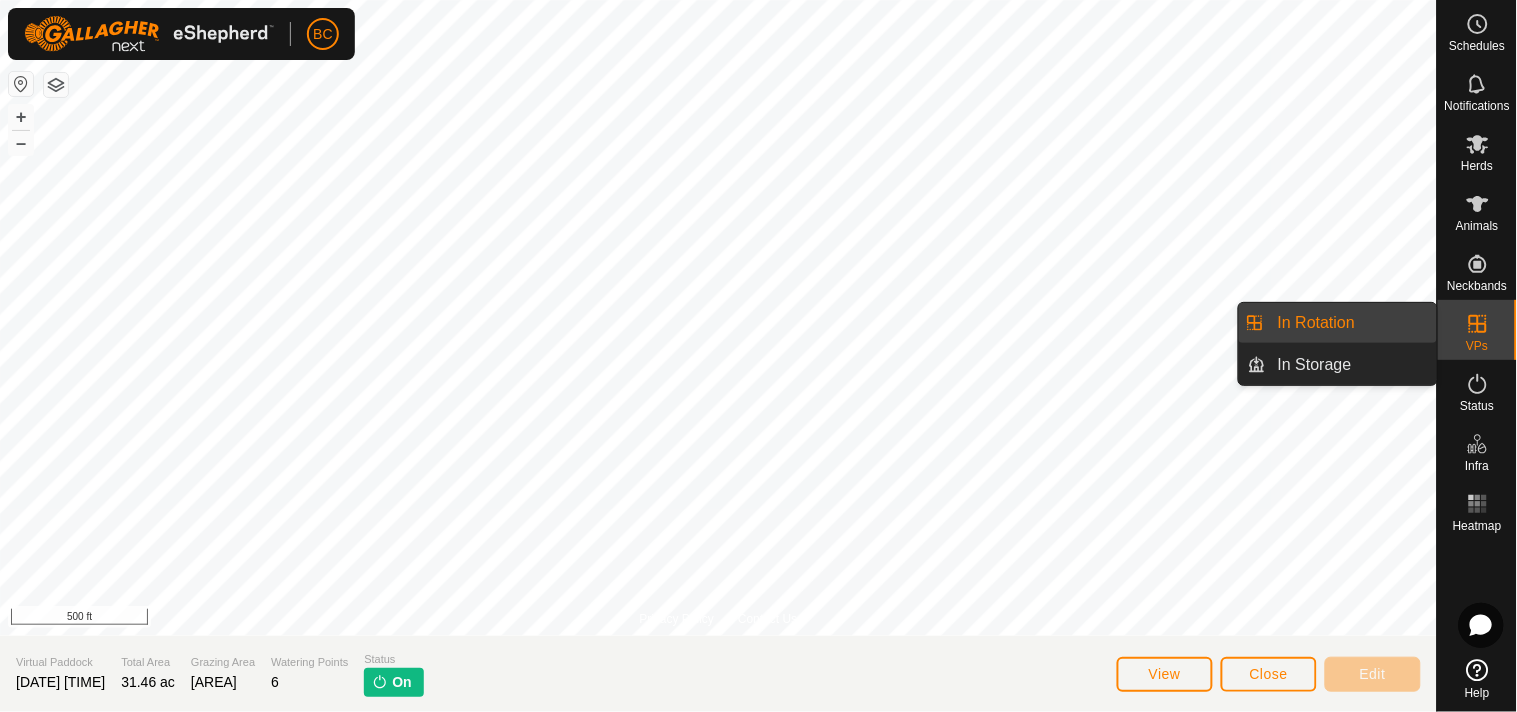 click 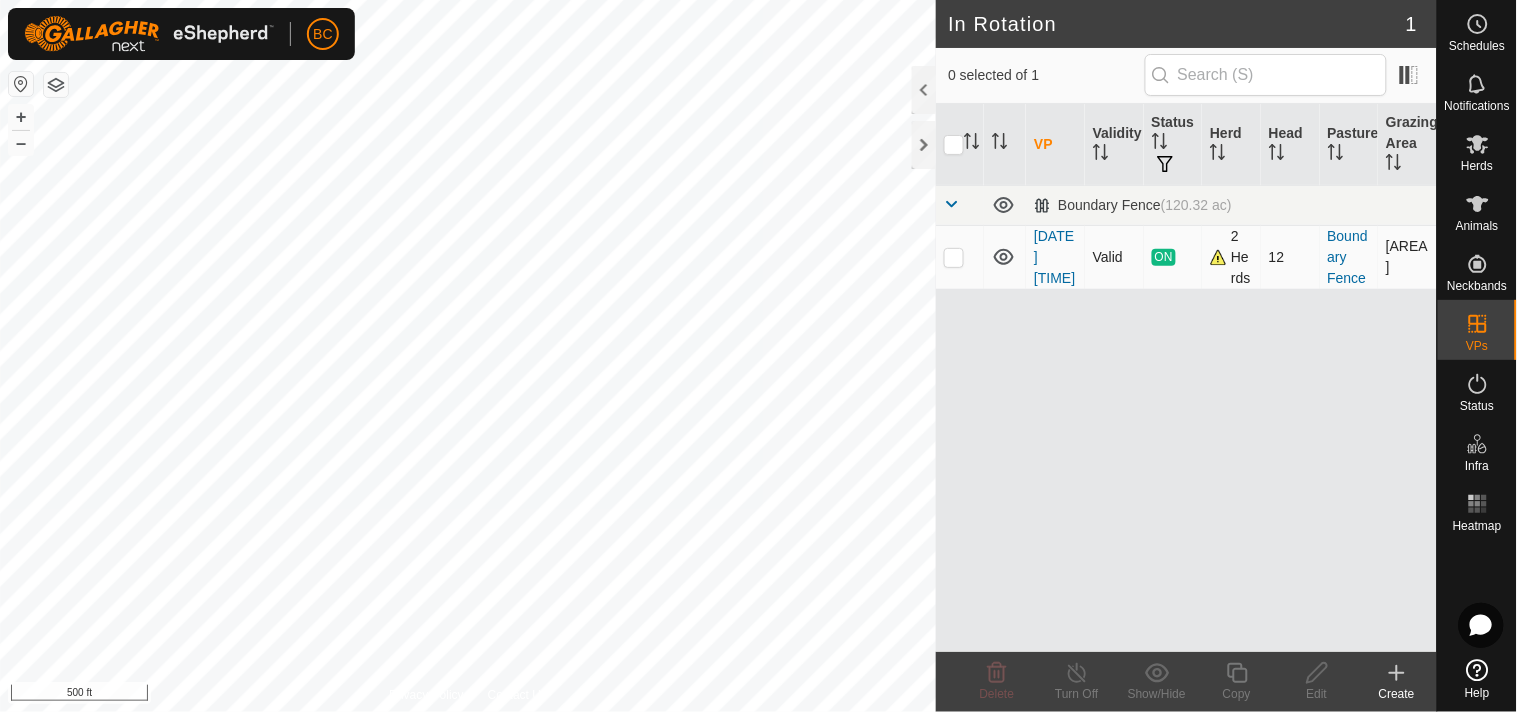 click at bounding box center [954, 257] 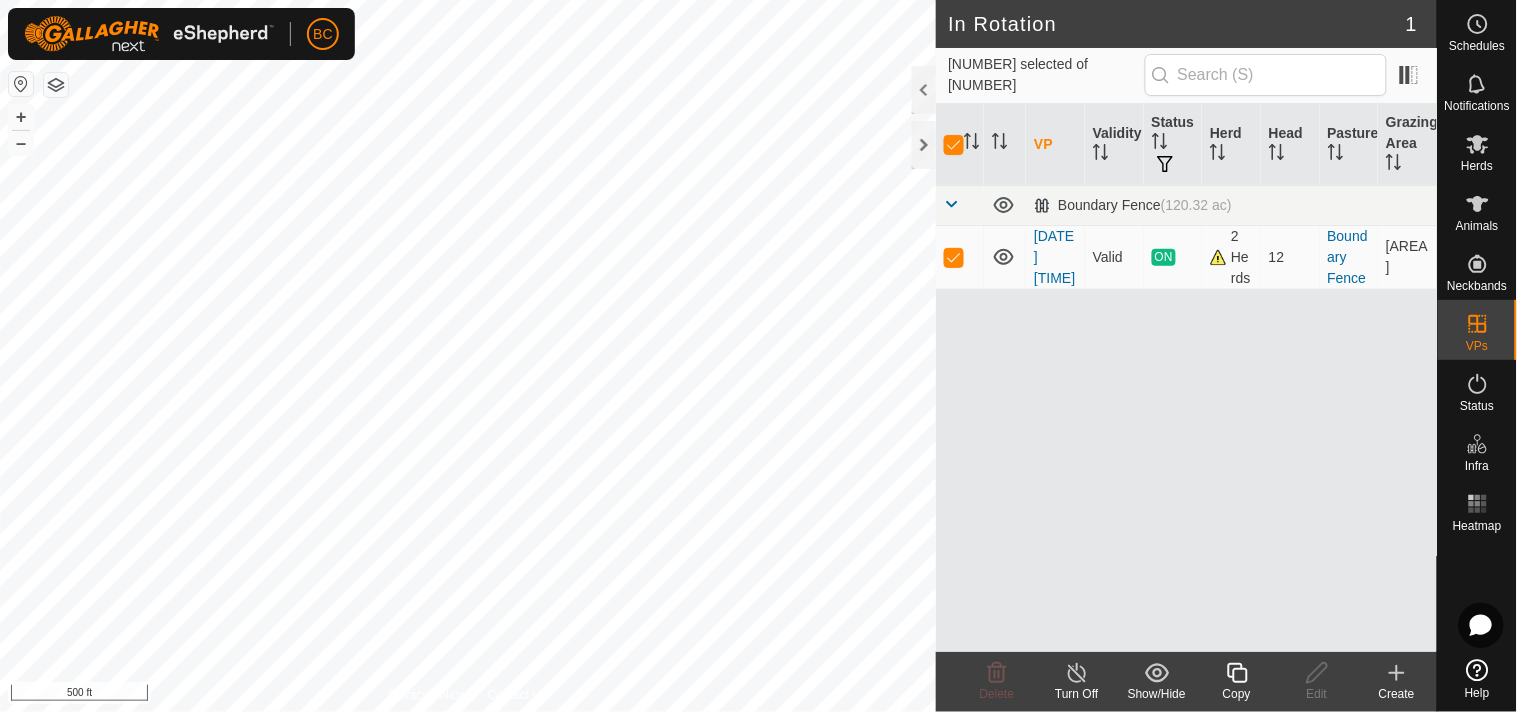 click 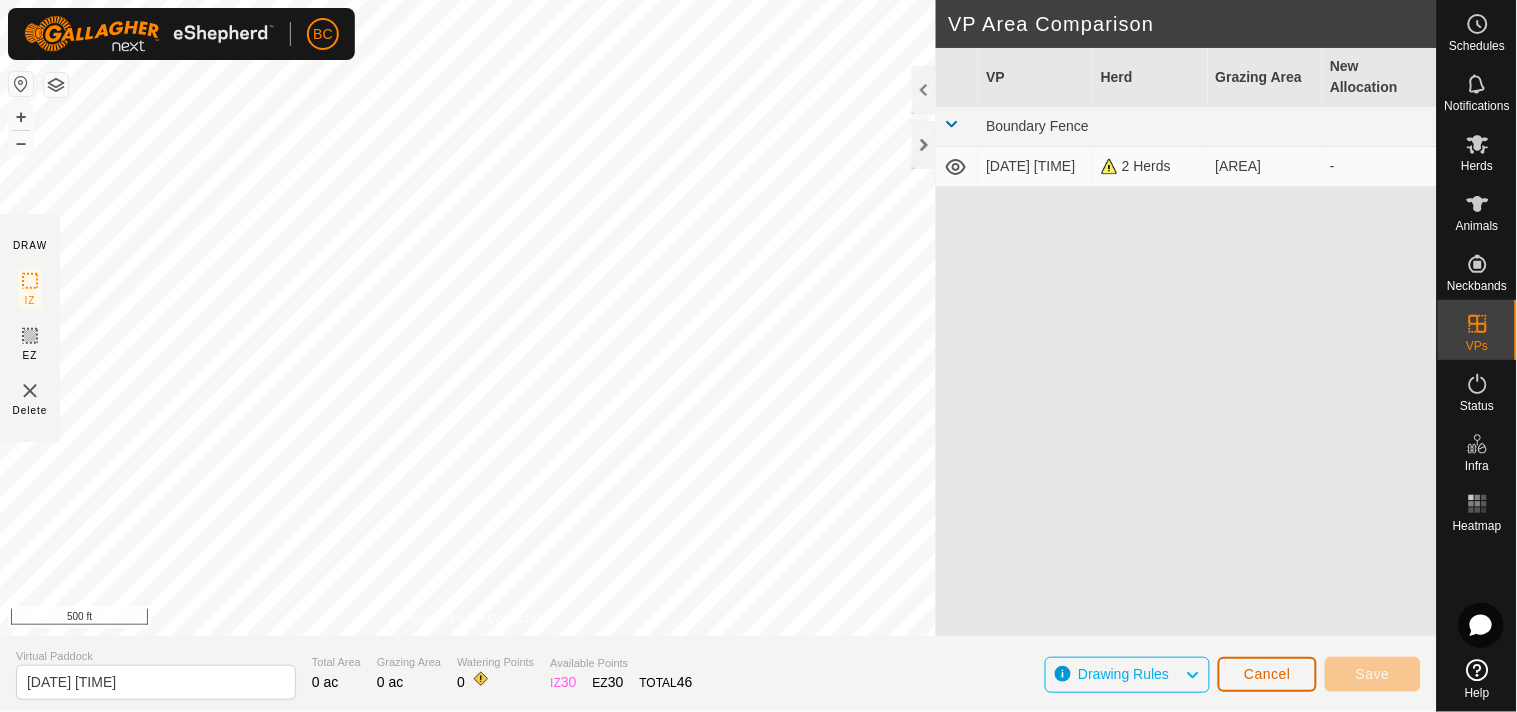 click on "Cancel" 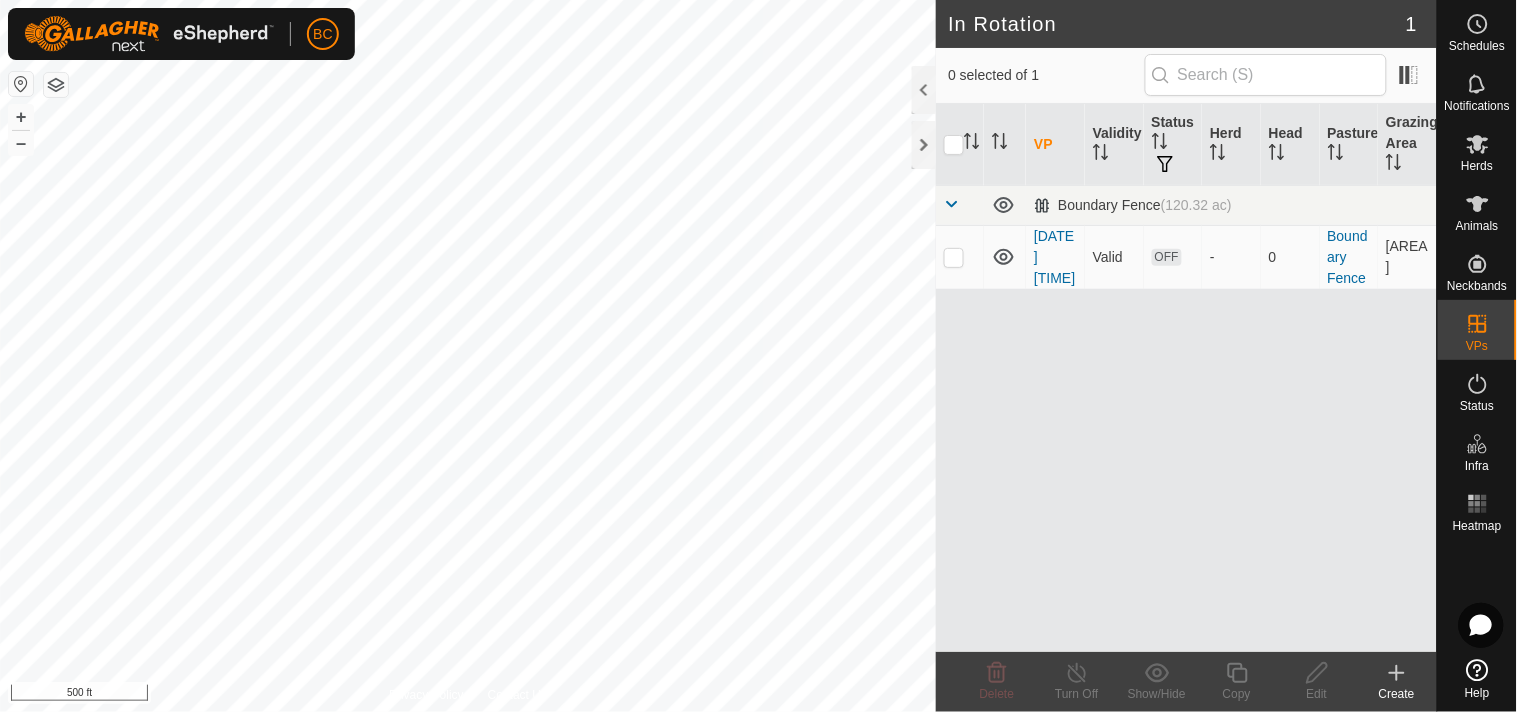 checkbox on "true" 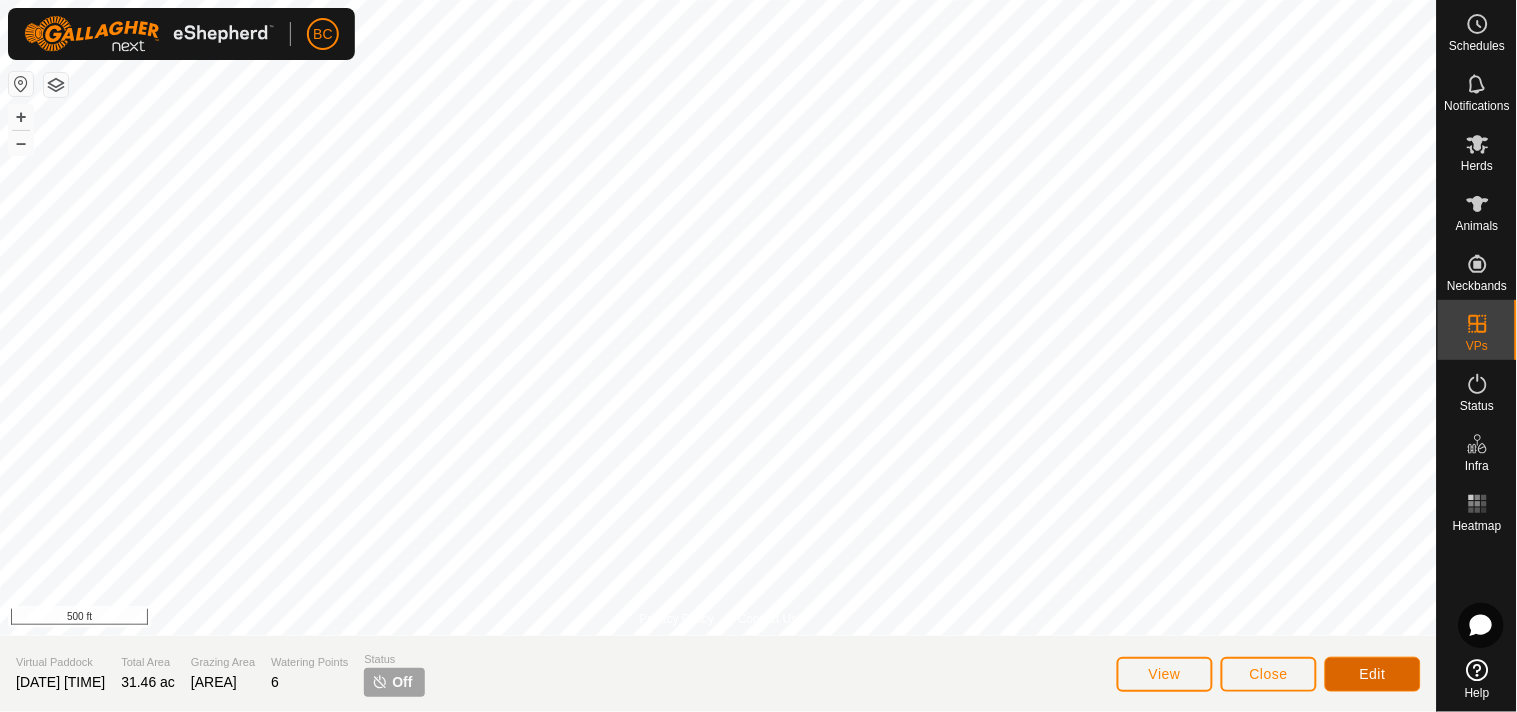 click on "Edit" 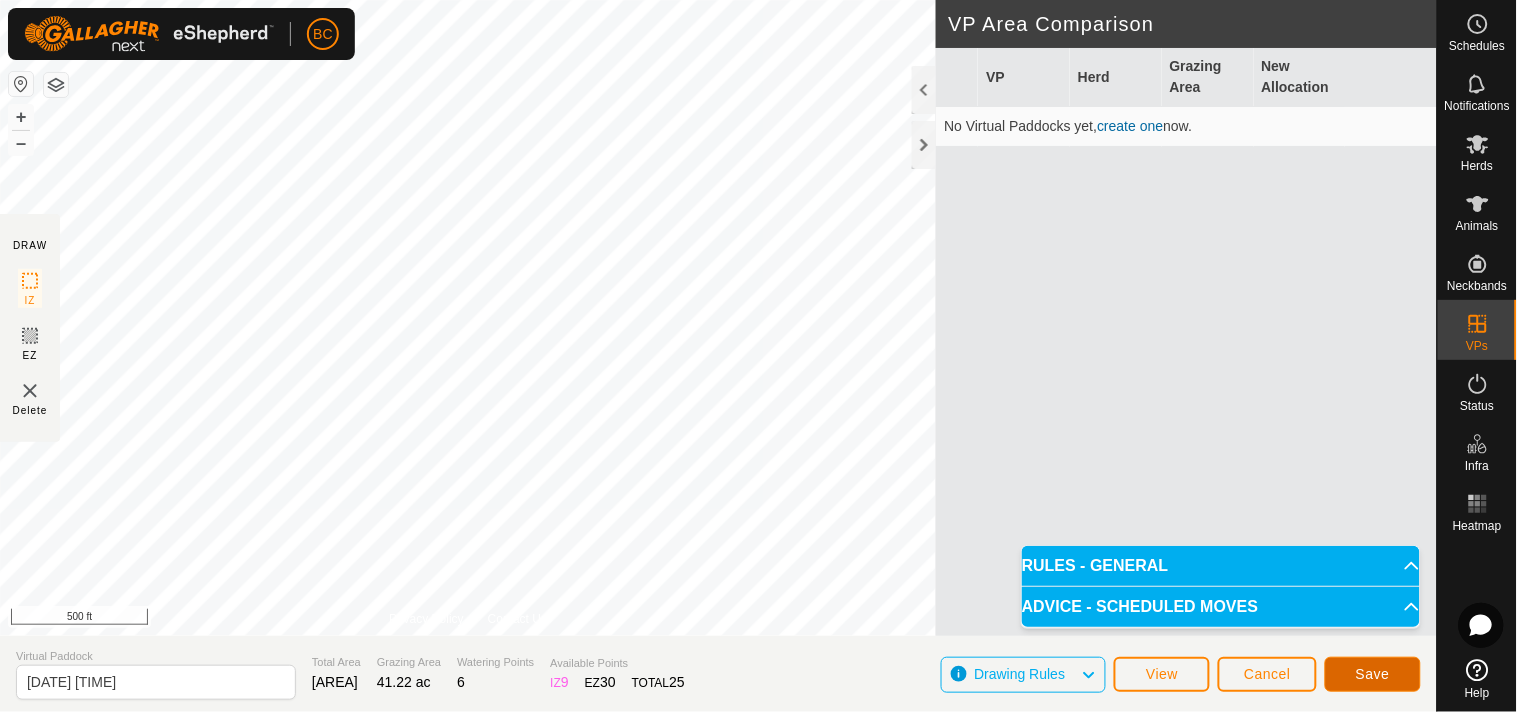 click on "Save" 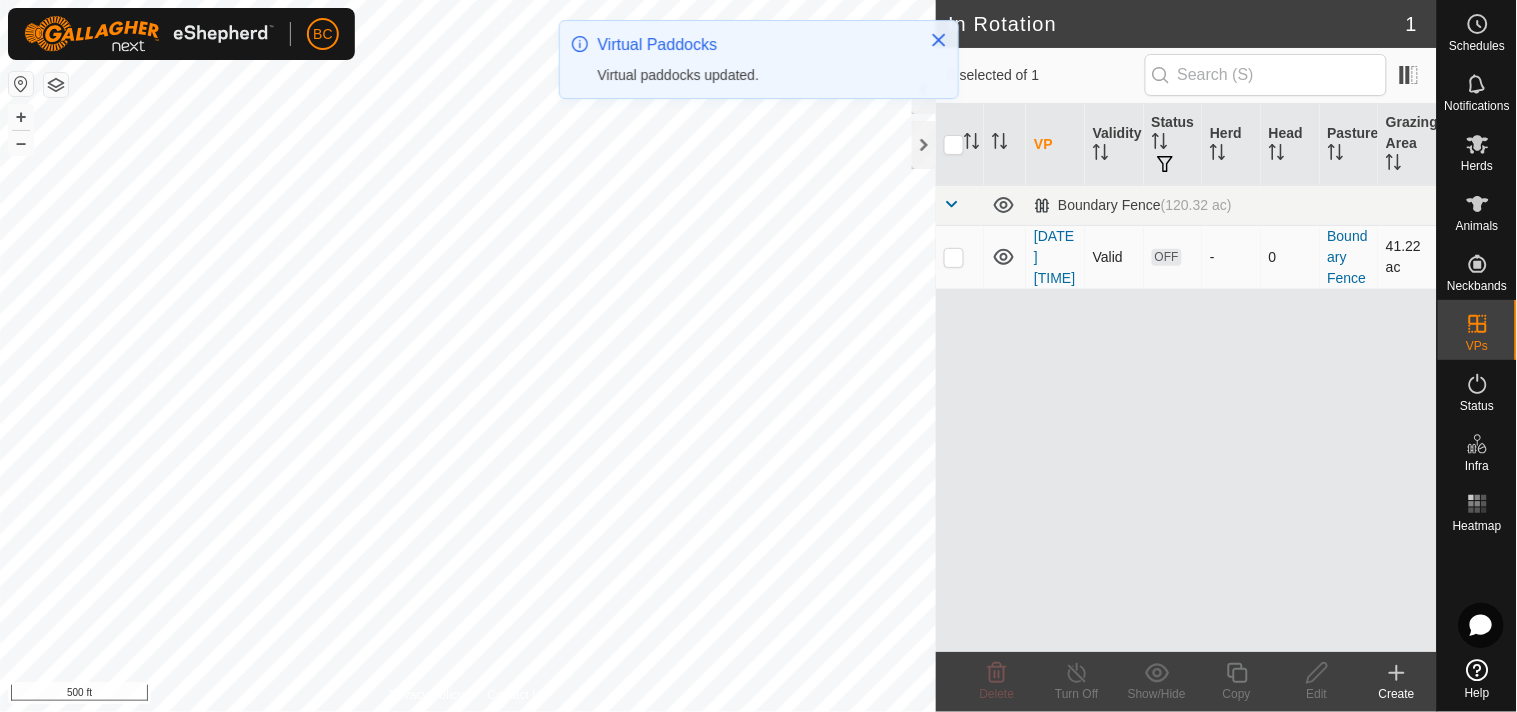 click at bounding box center (954, 257) 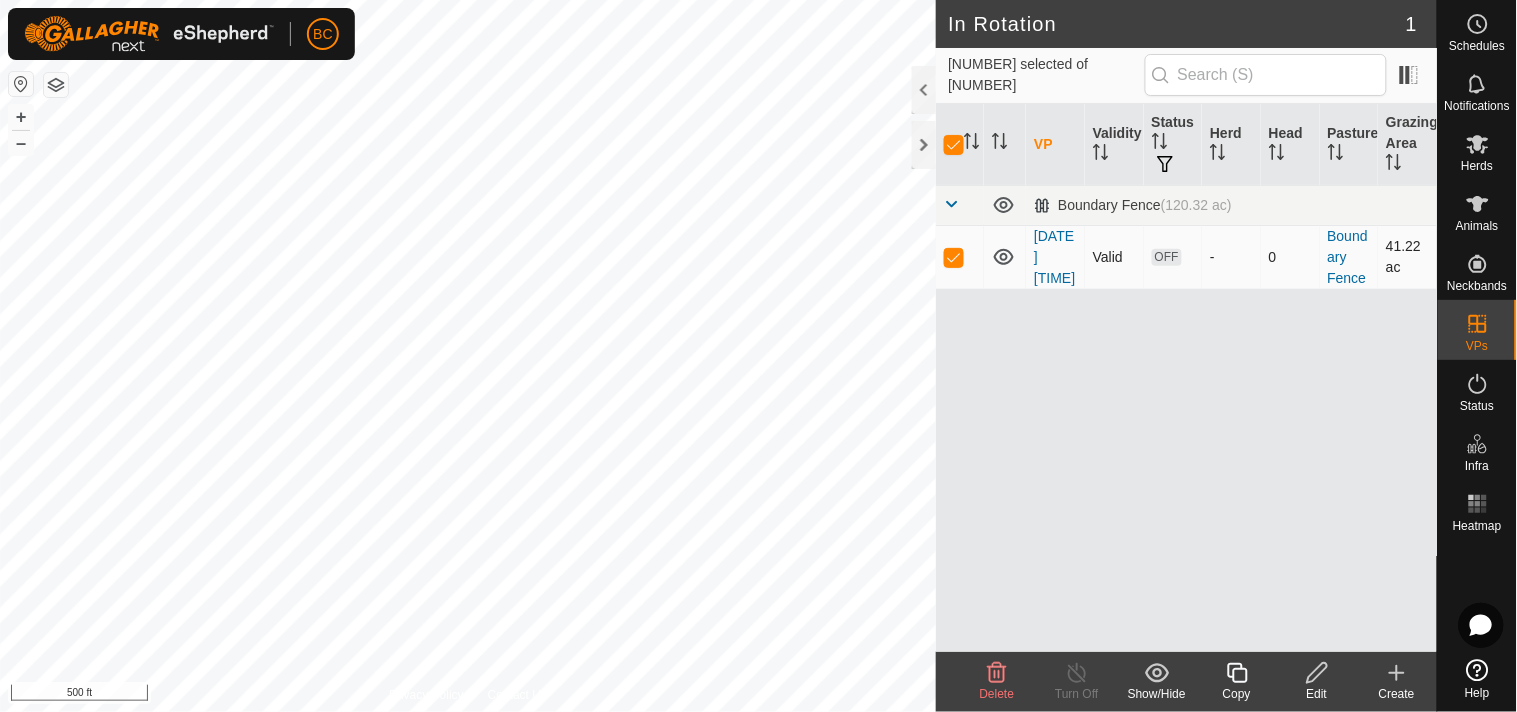 click on "OFF" at bounding box center (1167, 257) 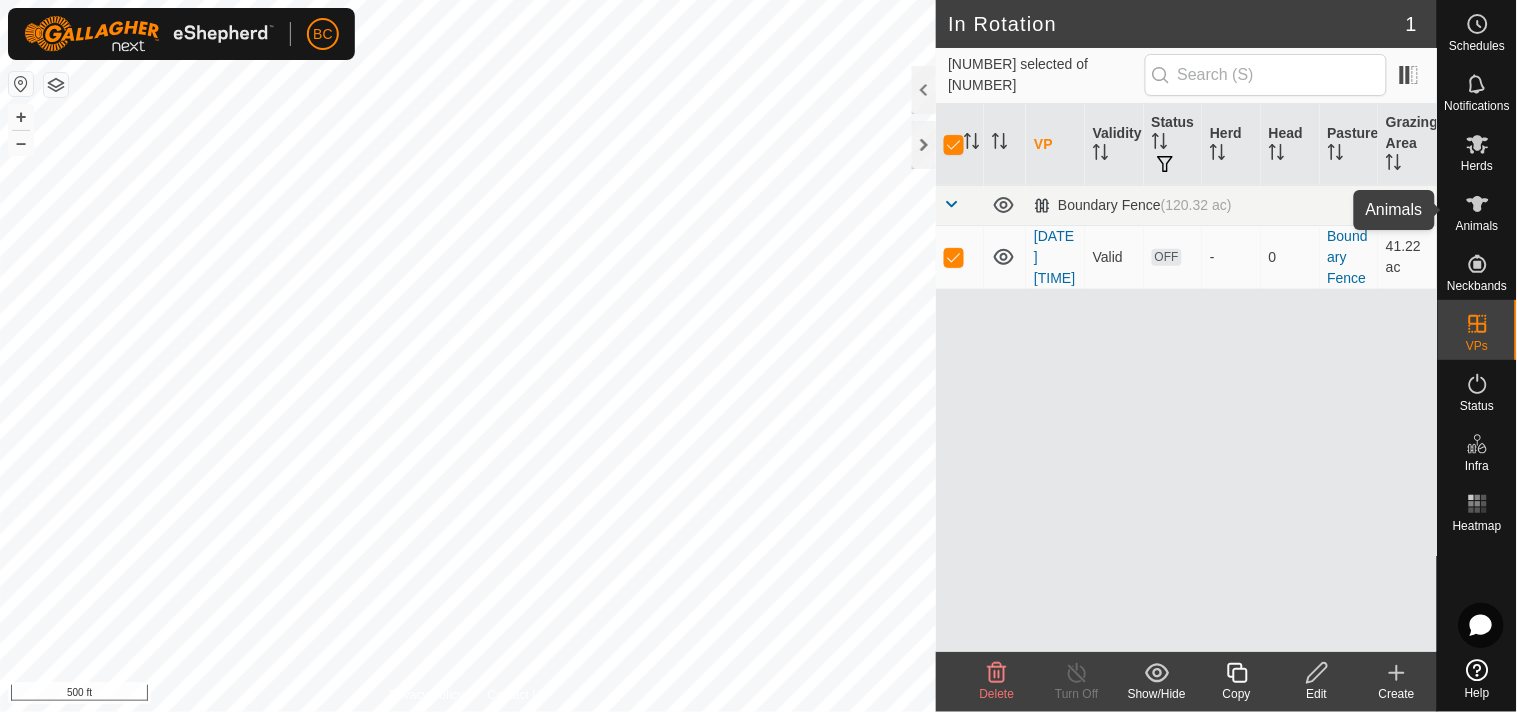 click 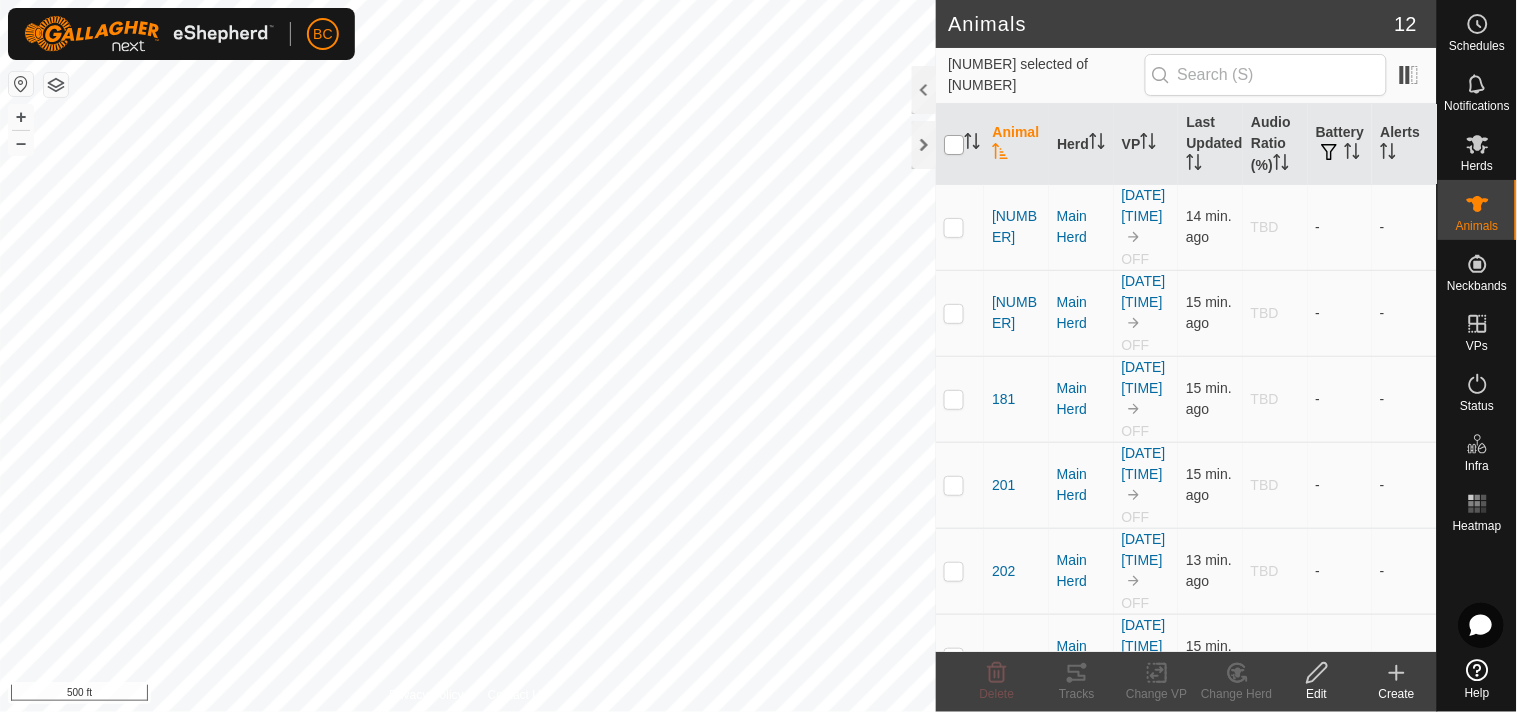 click at bounding box center [954, 145] 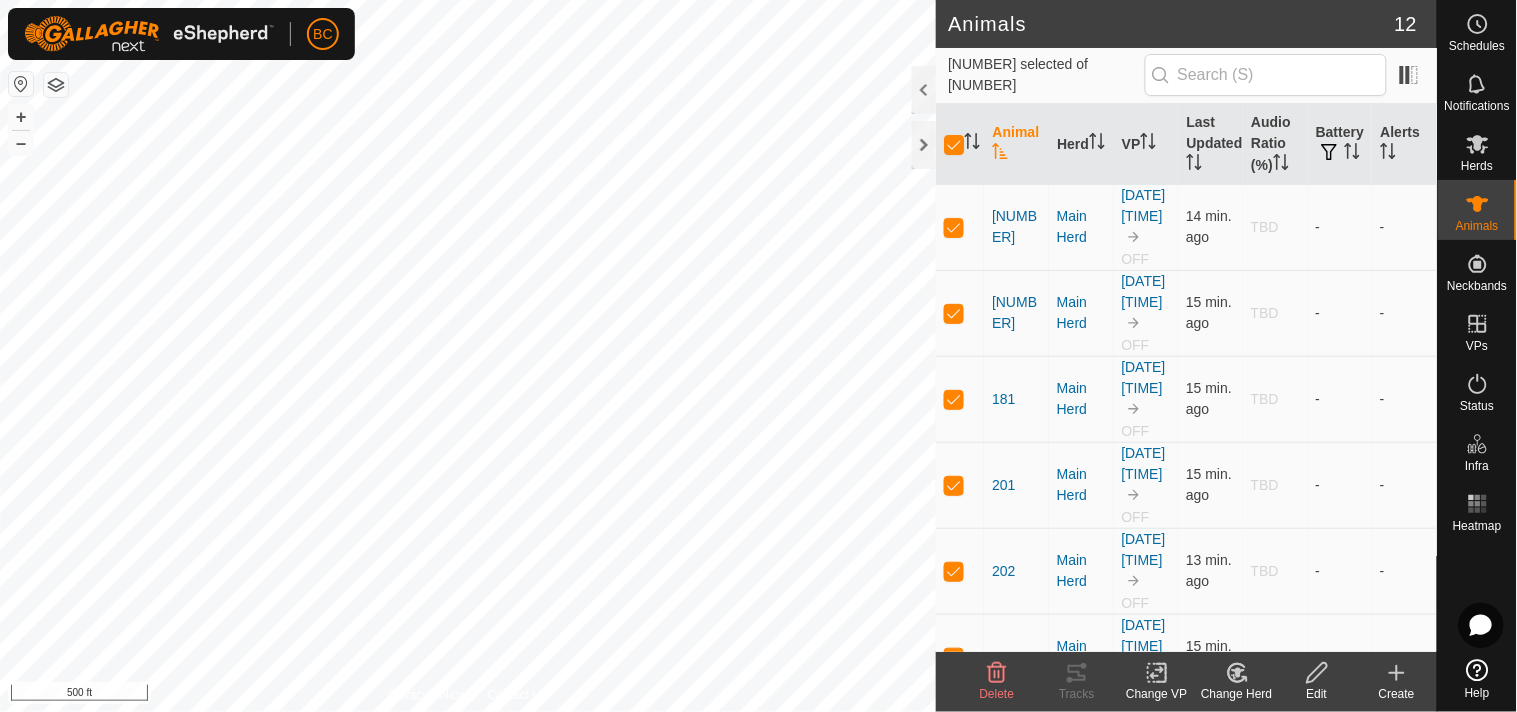 click 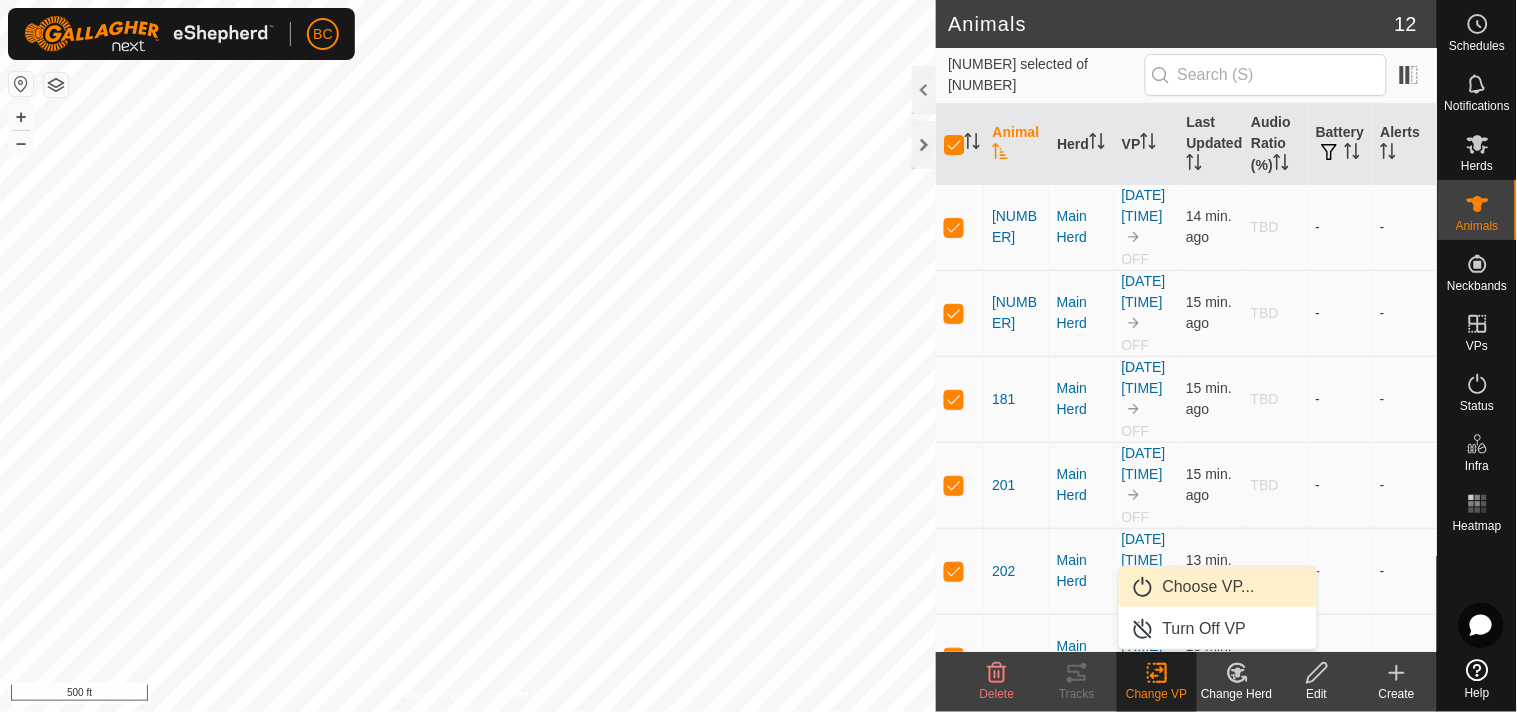 click on "Choose VP..." at bounding box center [1218, 587] 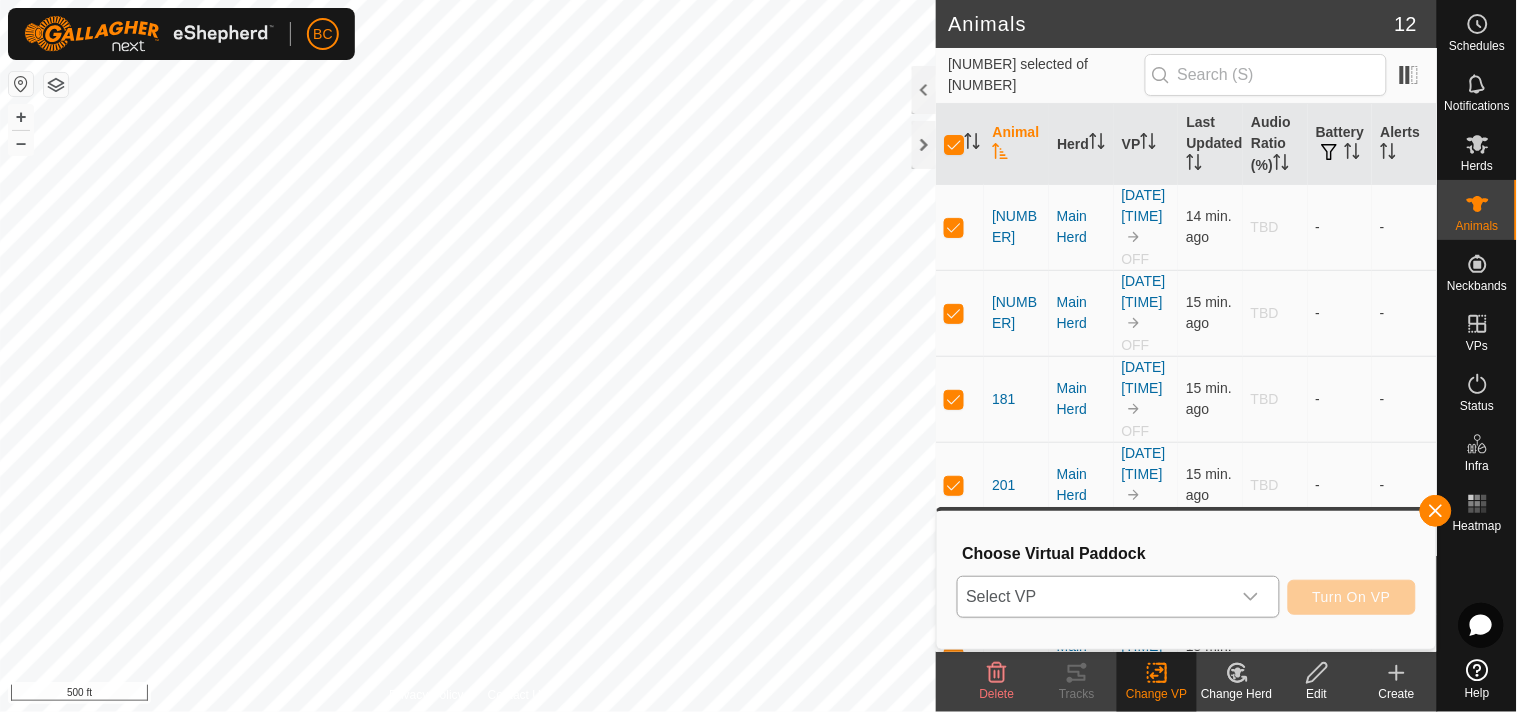 click 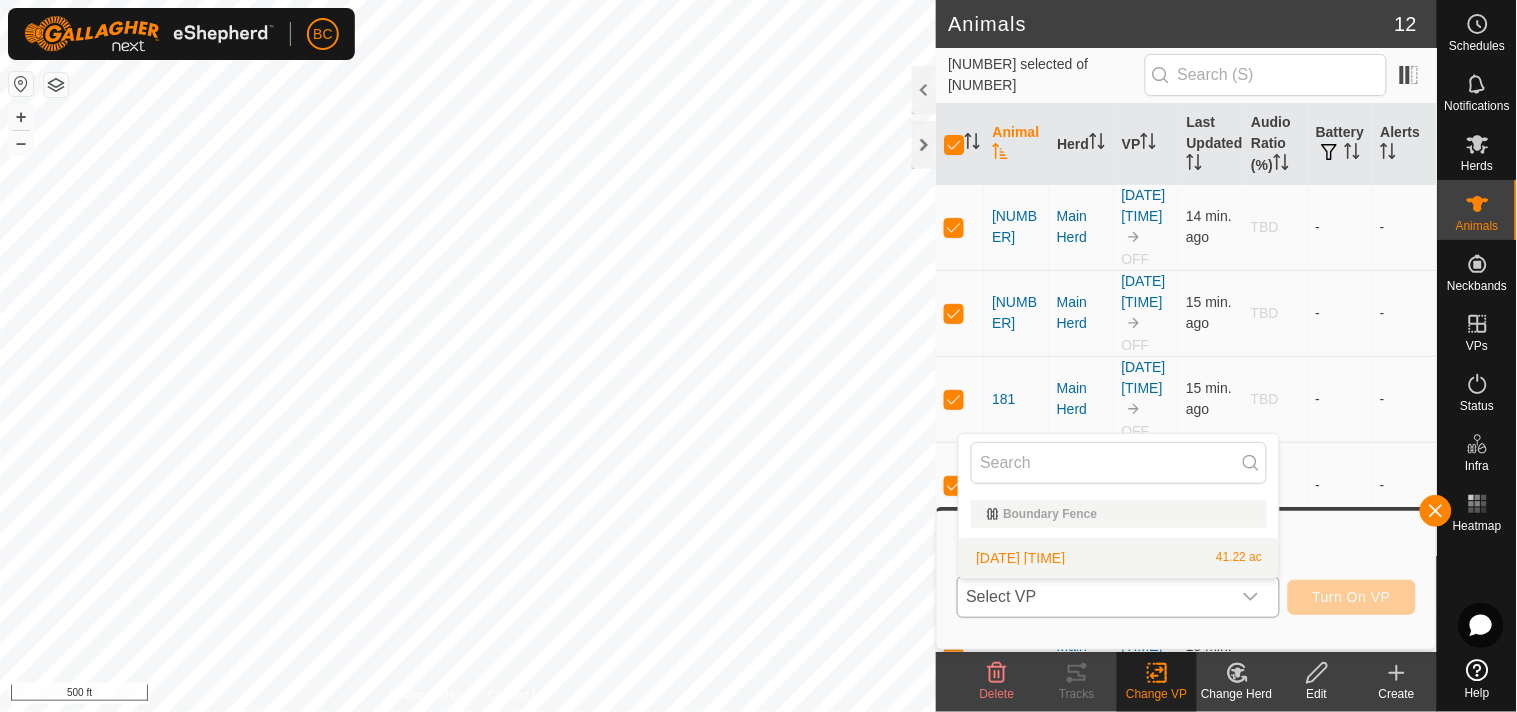 click on "[DATE] [AREA]" at bounding box center [1119, 558] 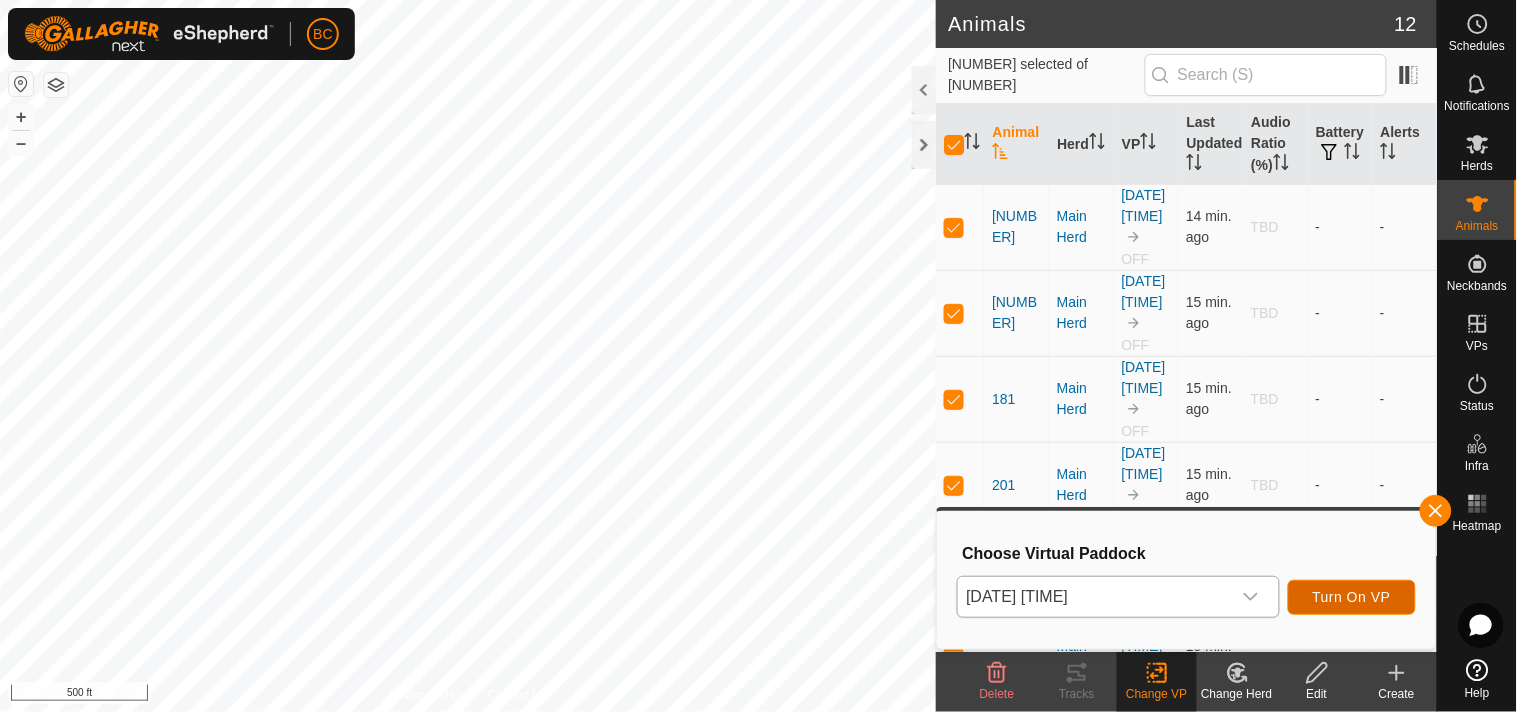 click on "Turn On VP" at bounding box center (1352, 597) 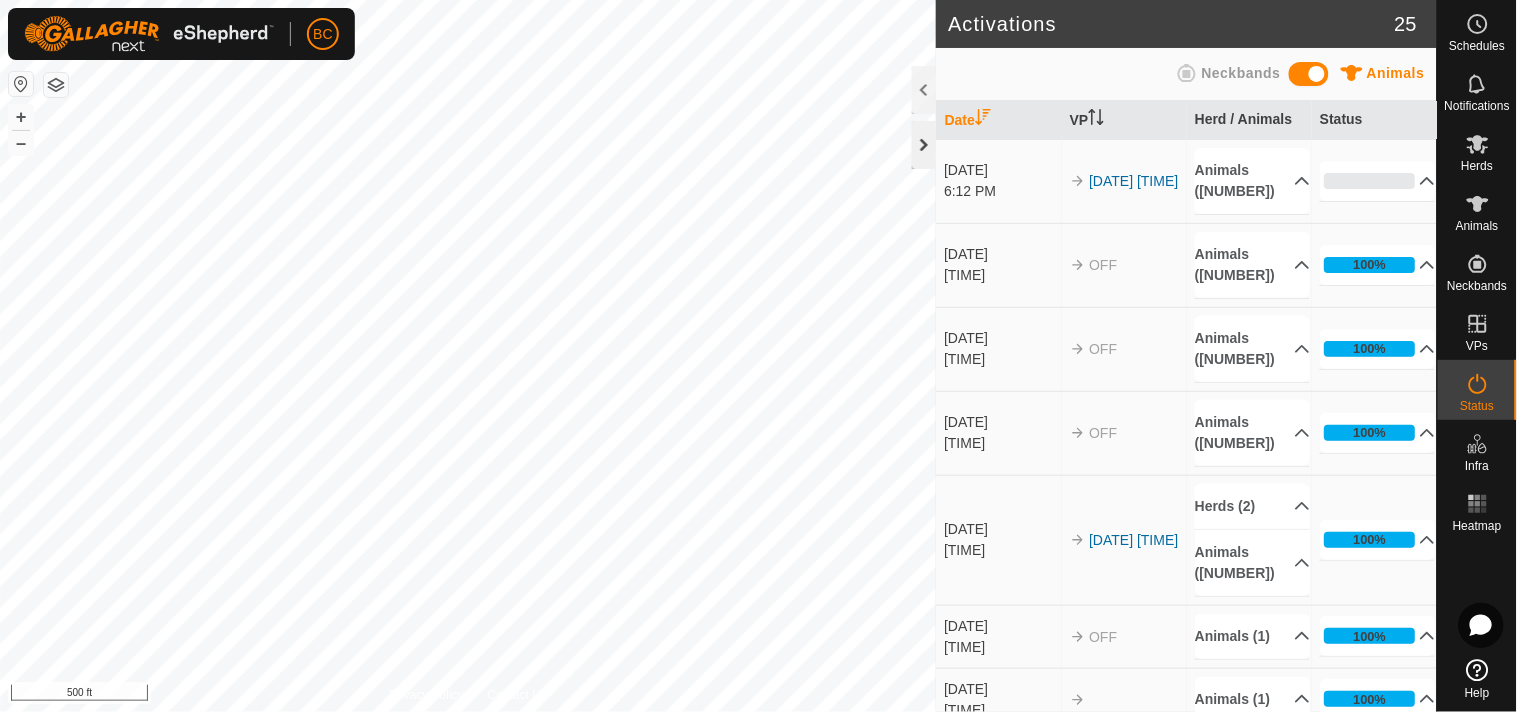 click 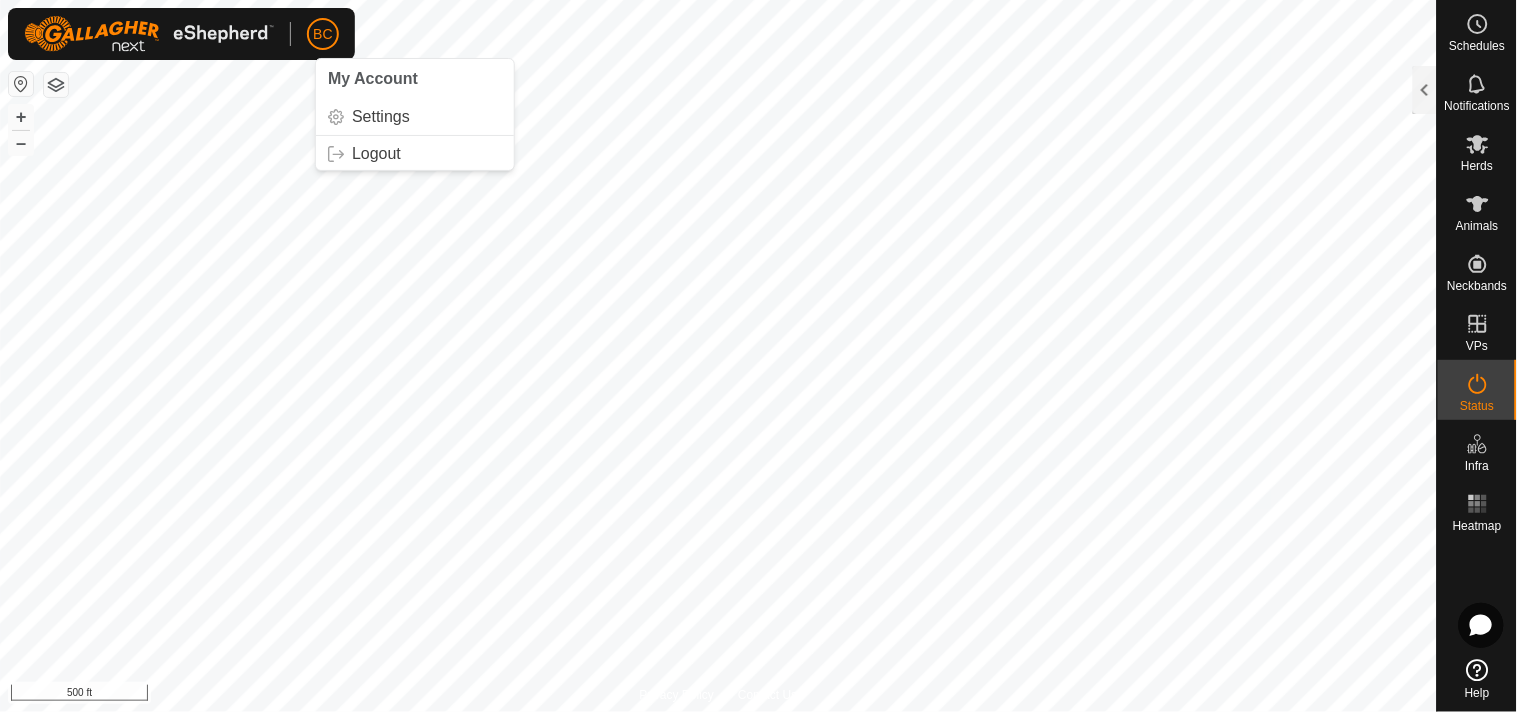click on "BC" 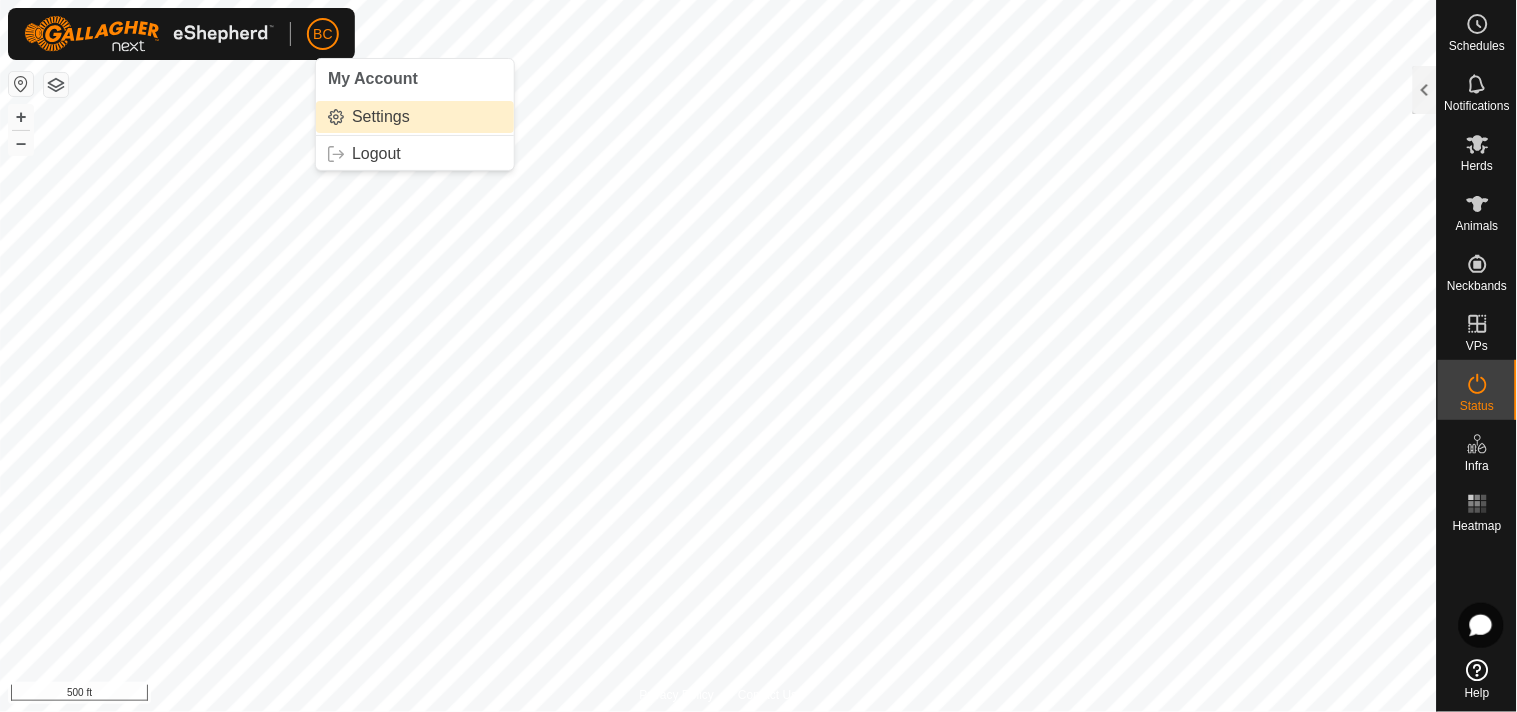 click on "Settings" at bounding box center [415, 117] 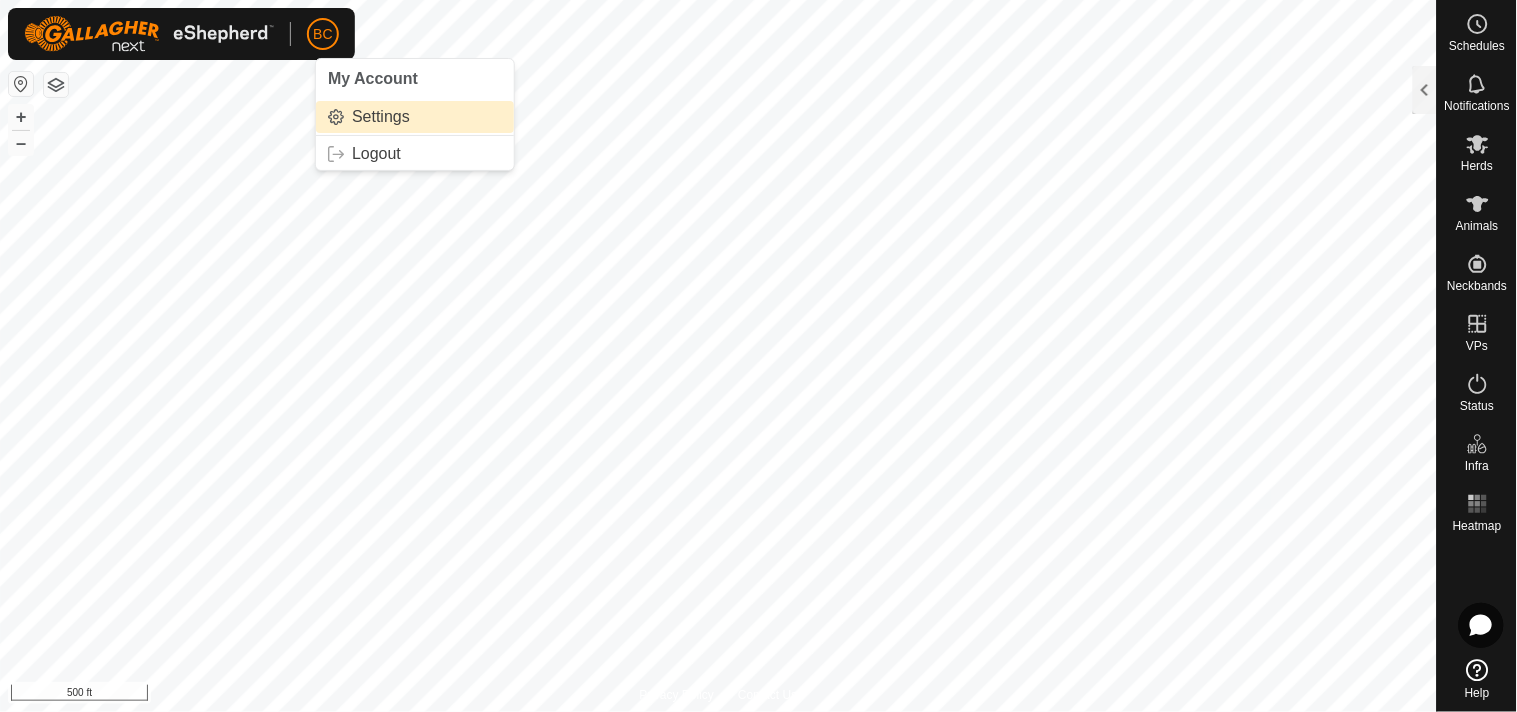click on "Settings" at bounding box center [415, 117] 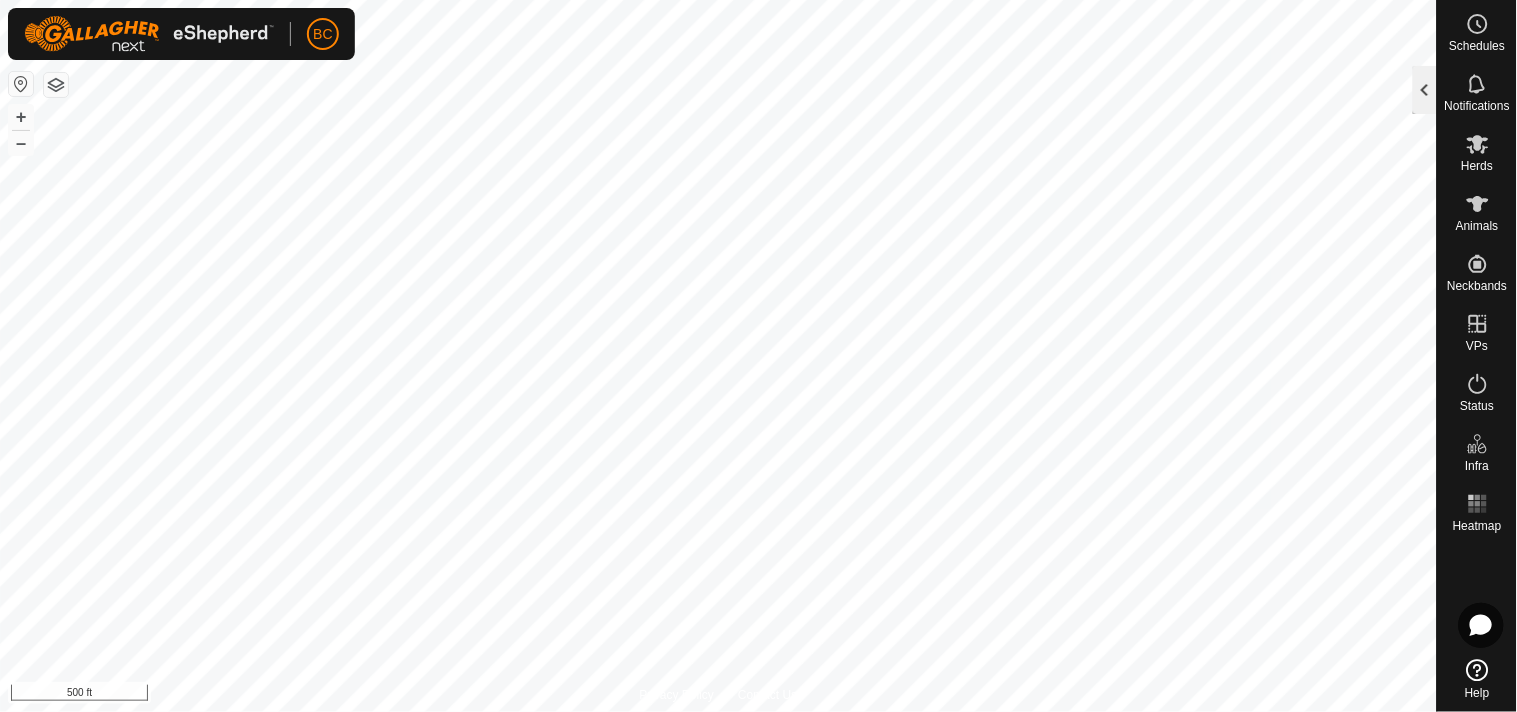 click 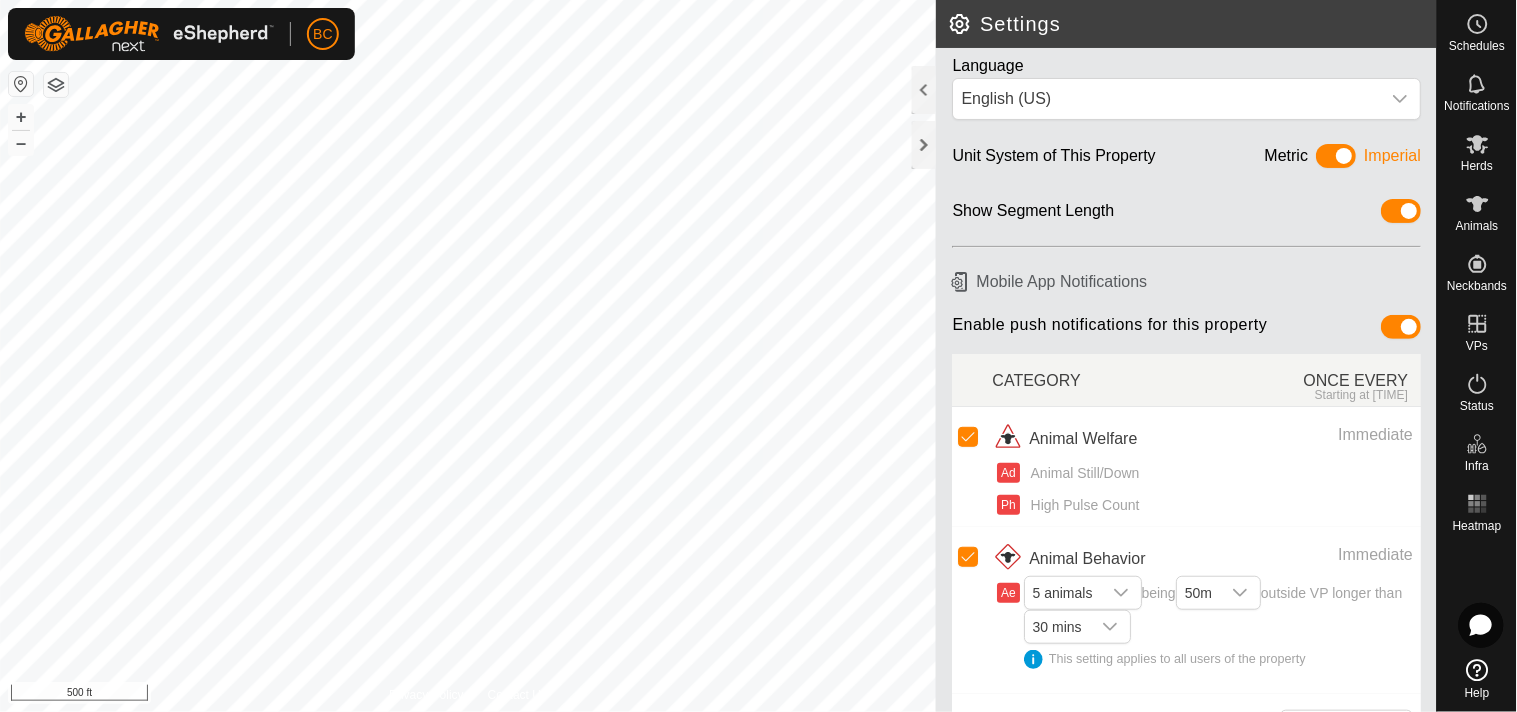 scroll, scrollTop: 0, scrollLeft: 0, axis: both 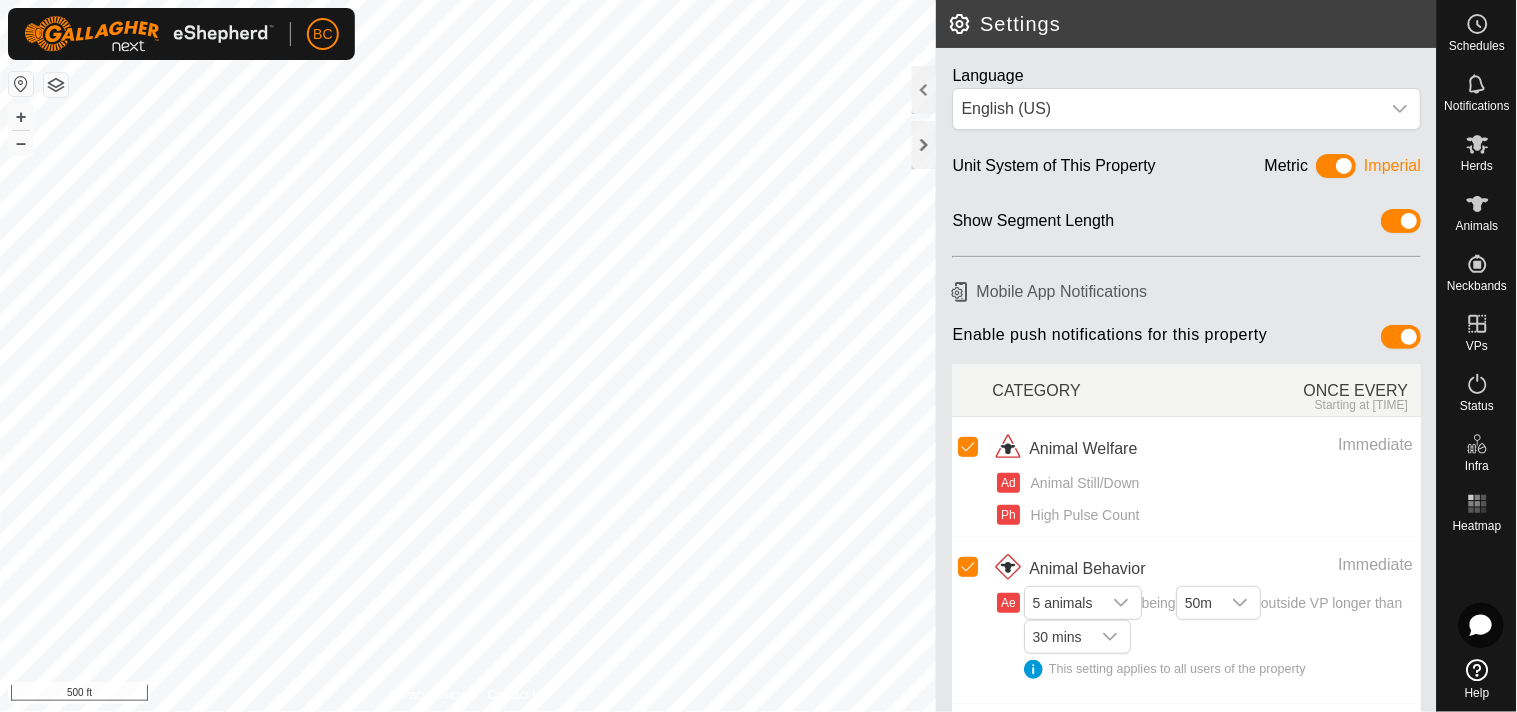 click on "Settings" 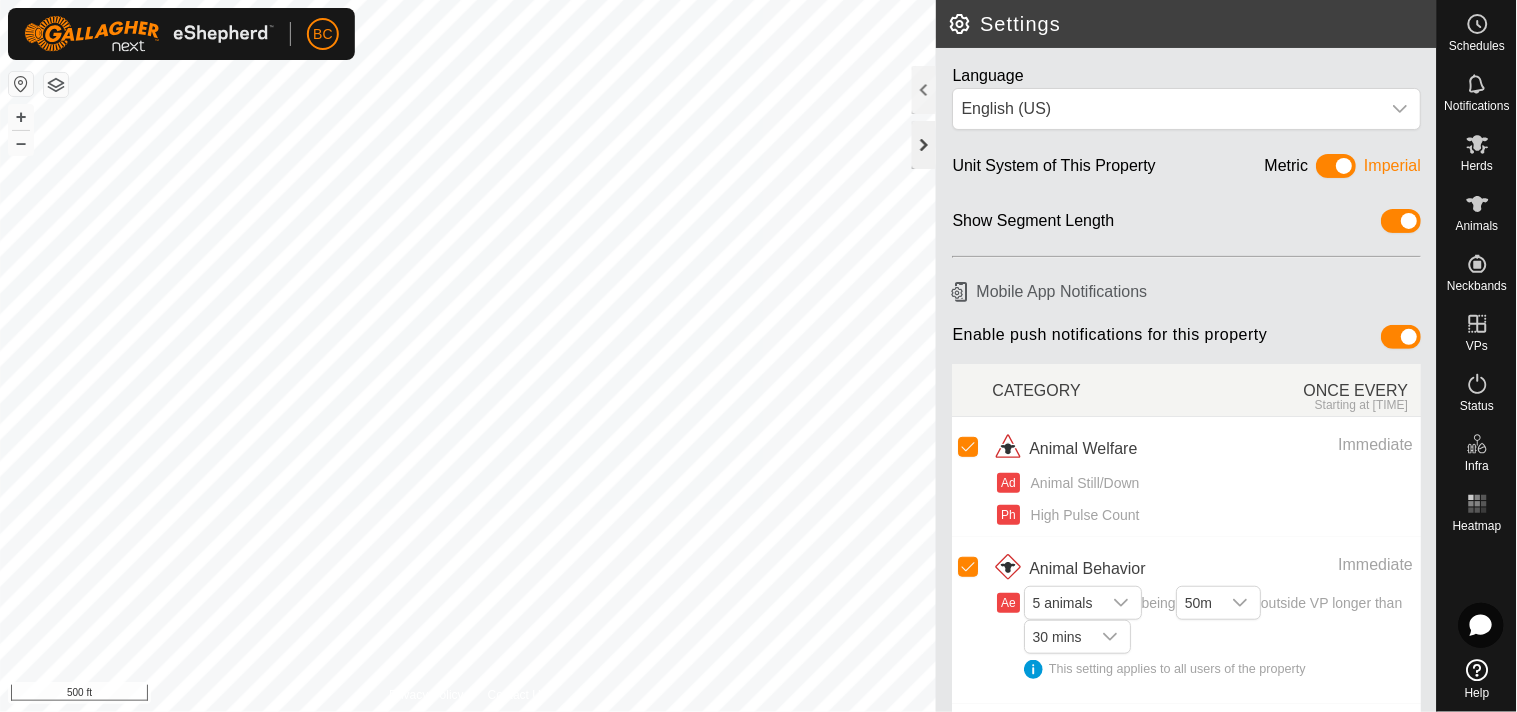 click 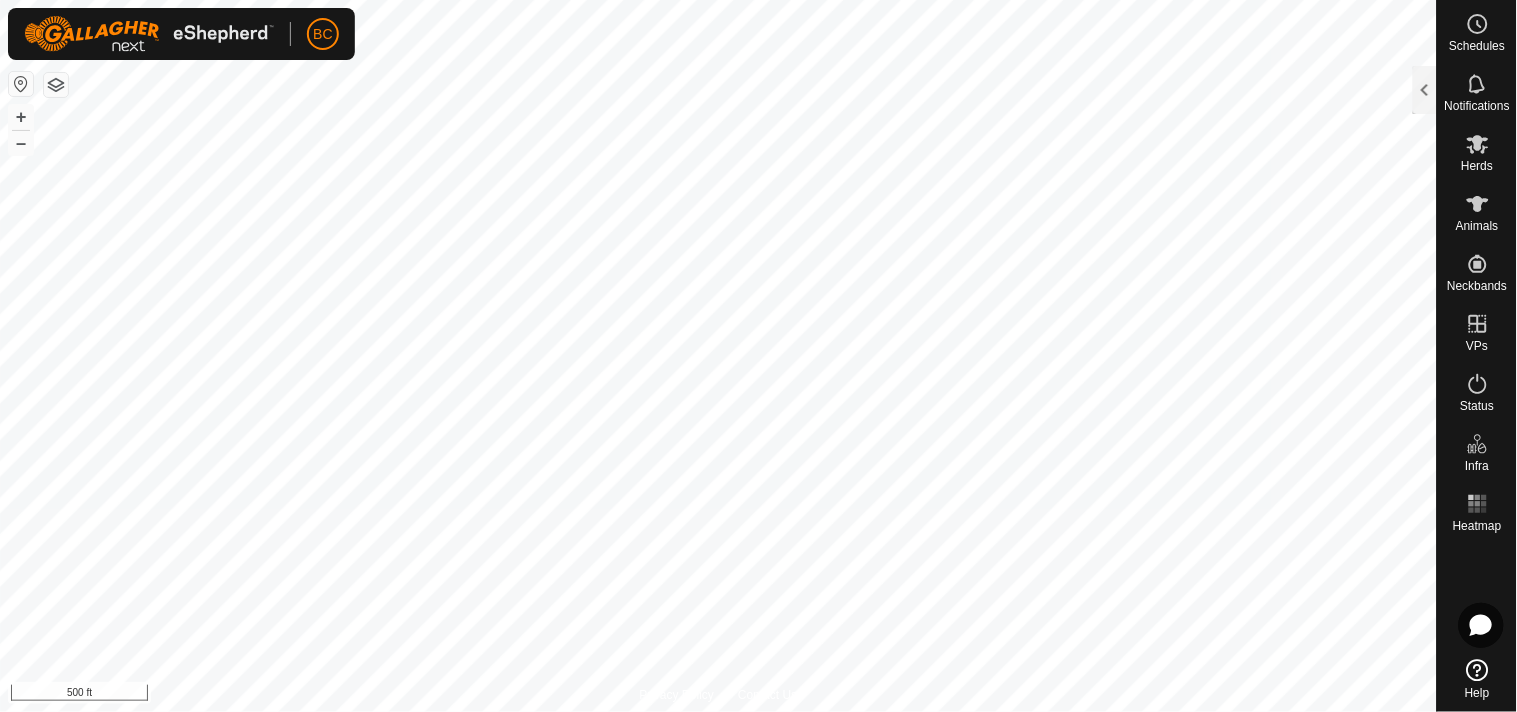 click 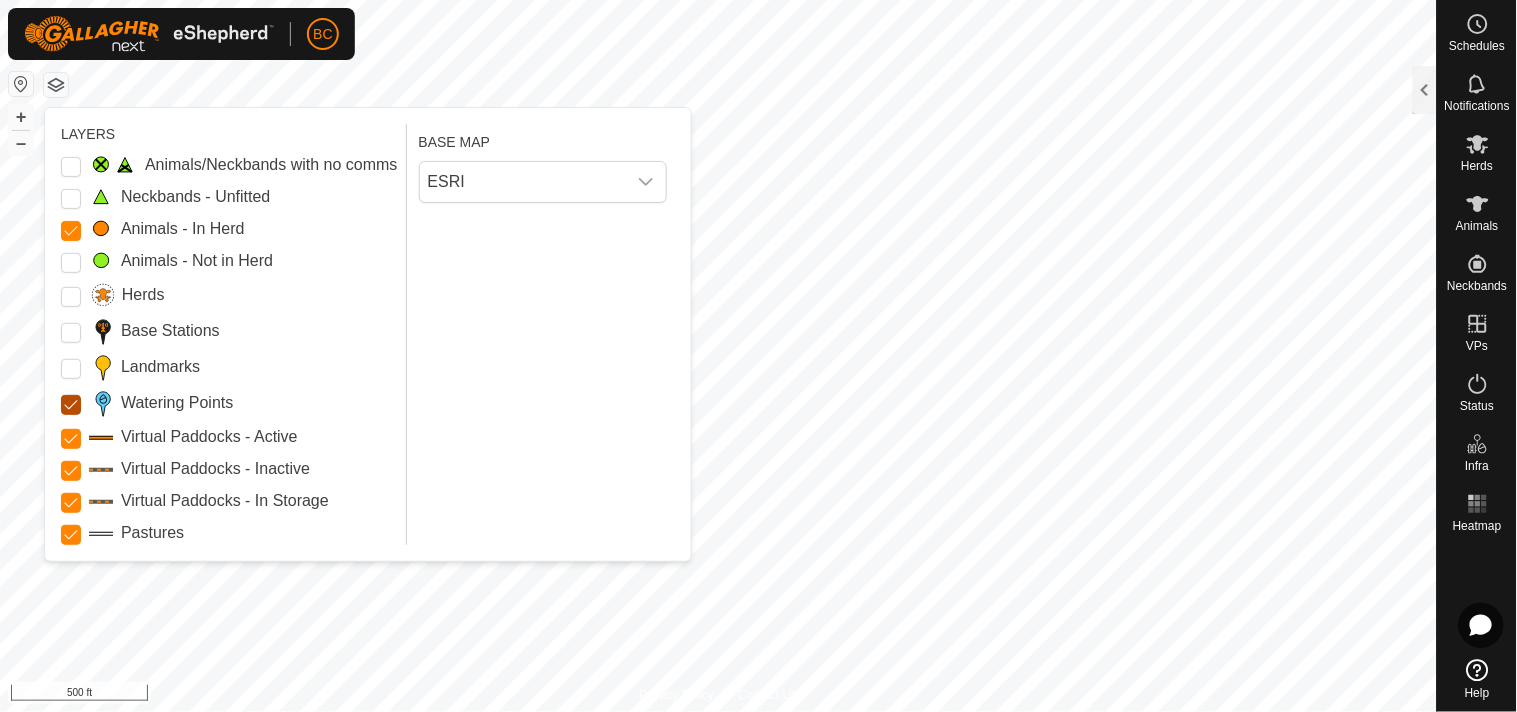 click on "Watering Points" at bounding box center (71, 405) 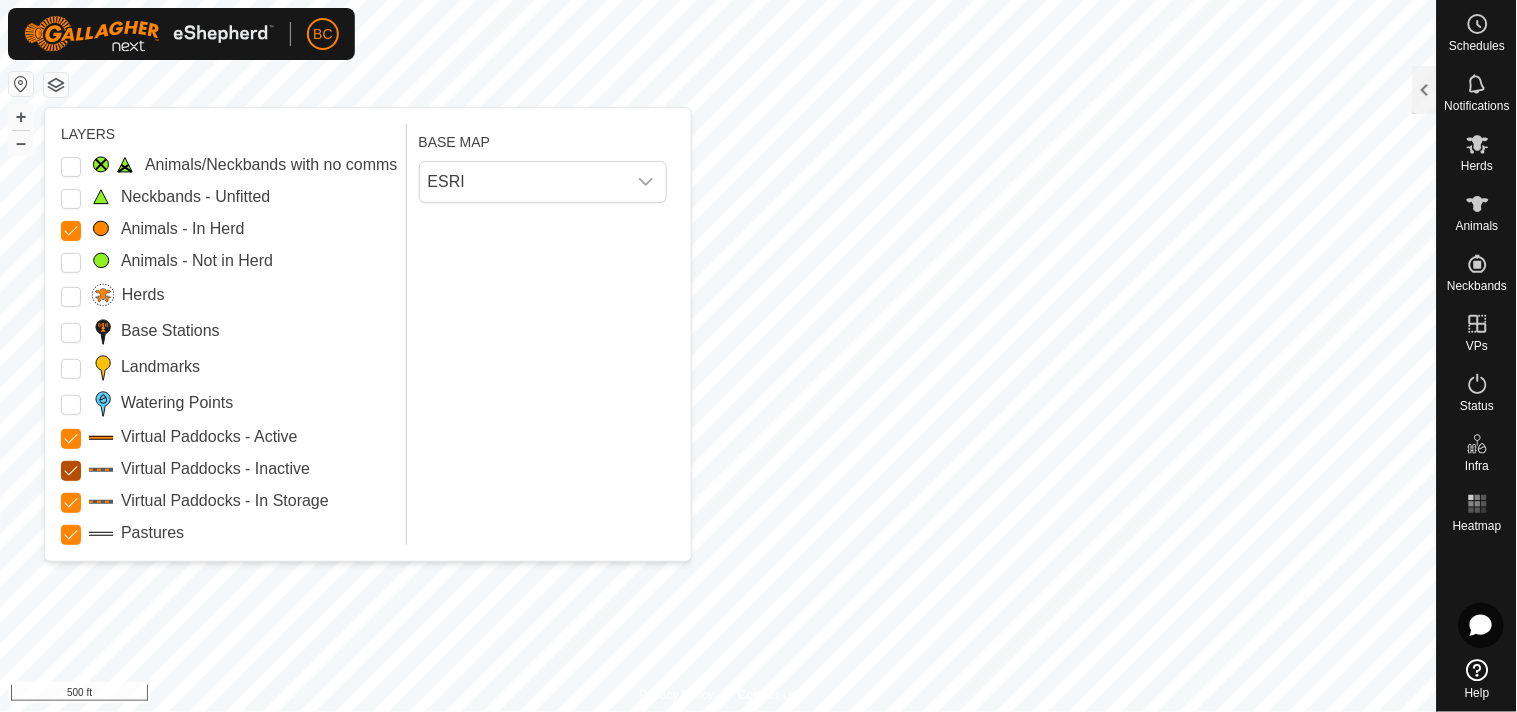 click on "Virtual Paddocks - Inactive" at bounding box center [71, 471] 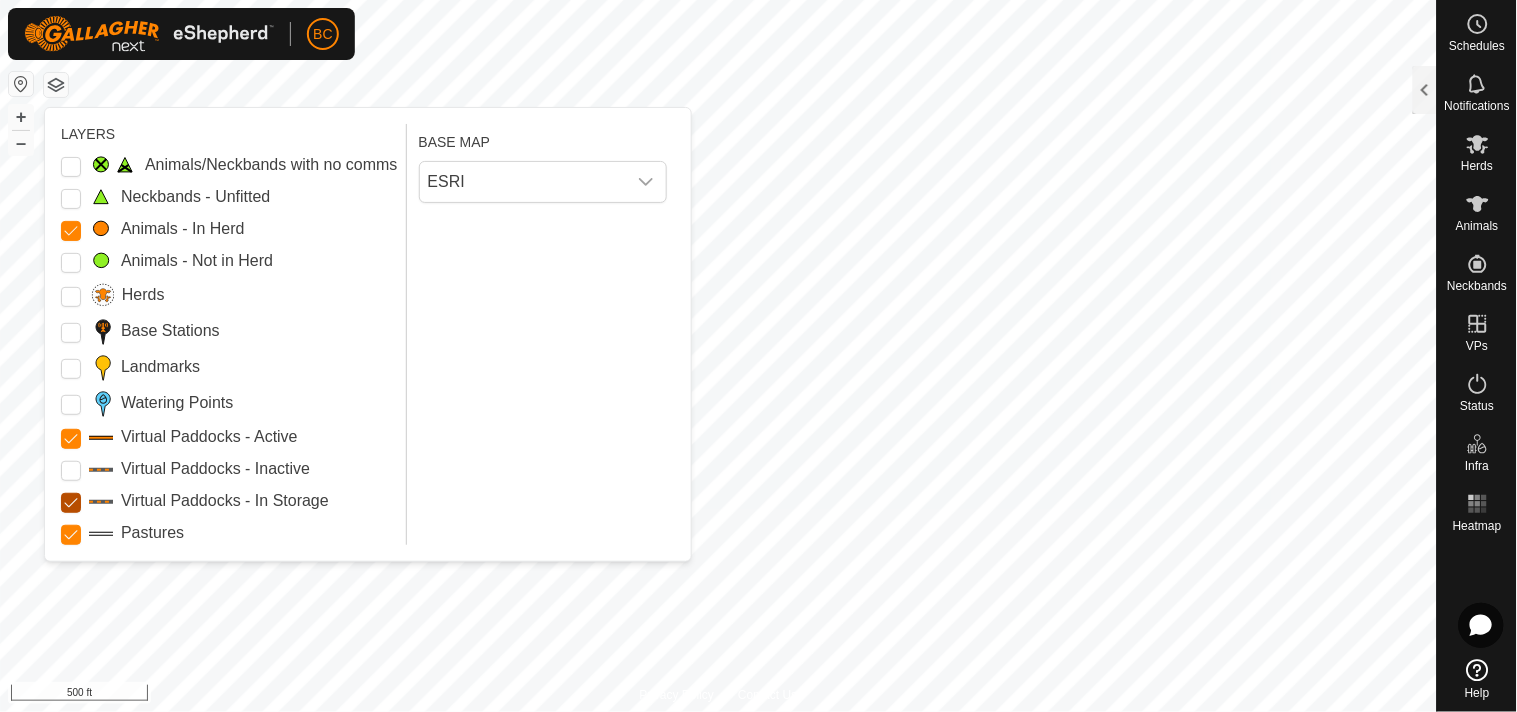 click on "Virtual Paddocks - In Storage" at bounding box center (71, 503) 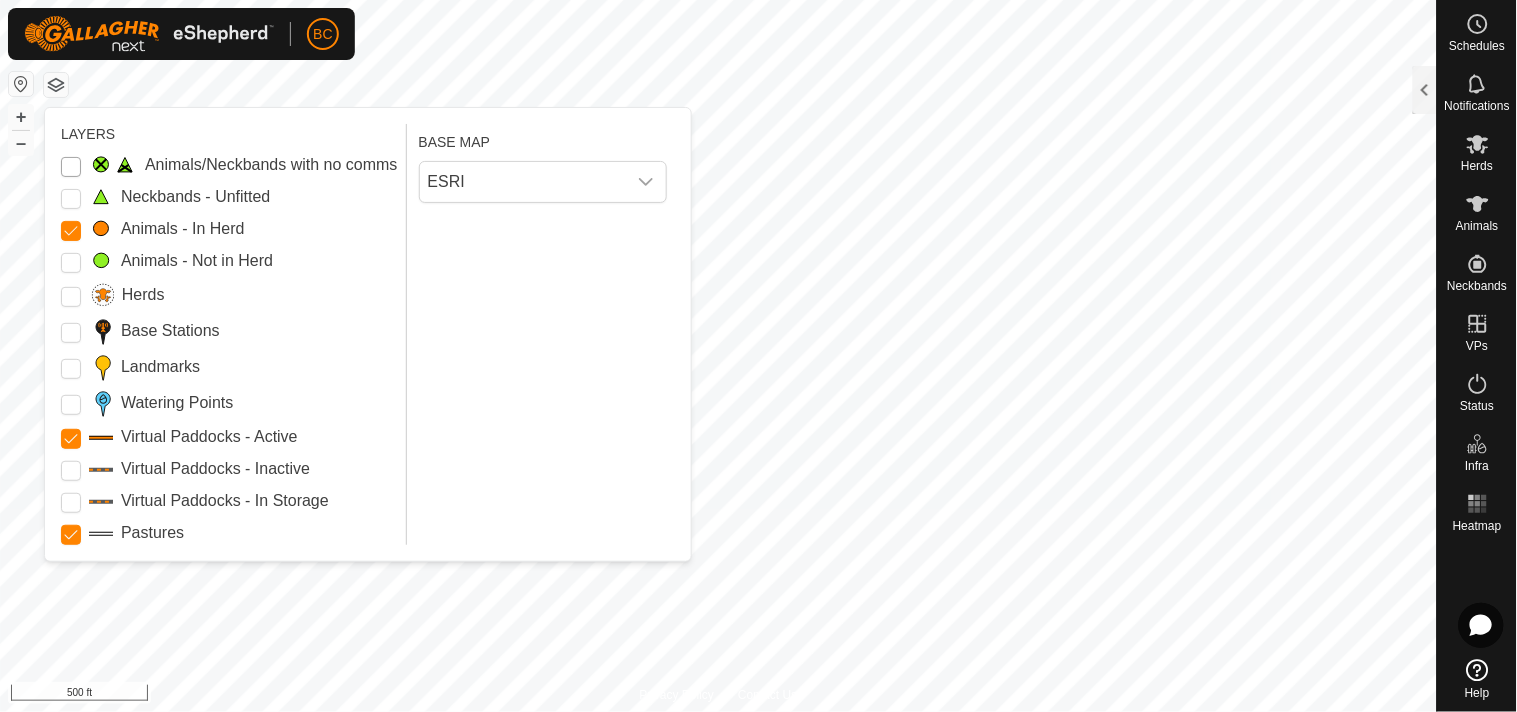 click on "Animals/Neckbands with no comms" at bounding box center [71, 167] 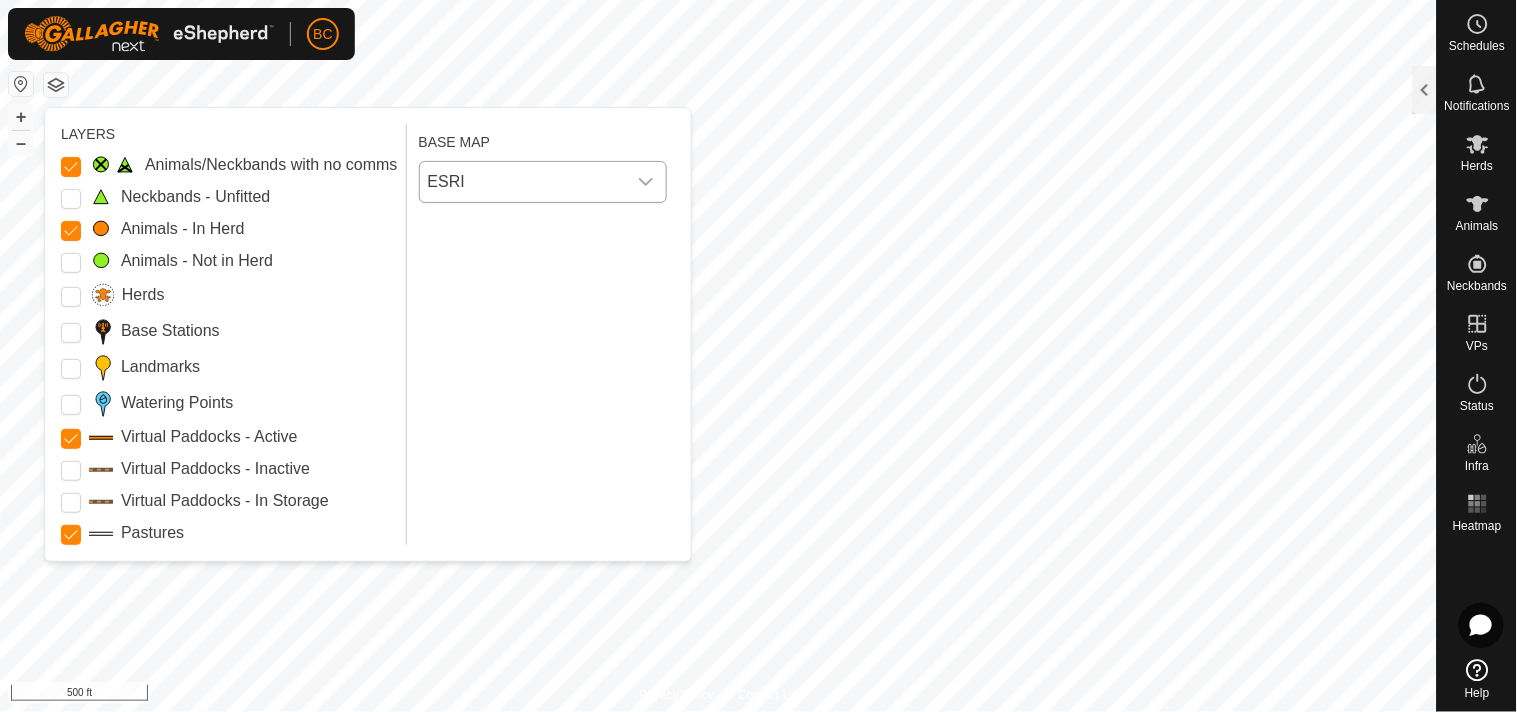 click 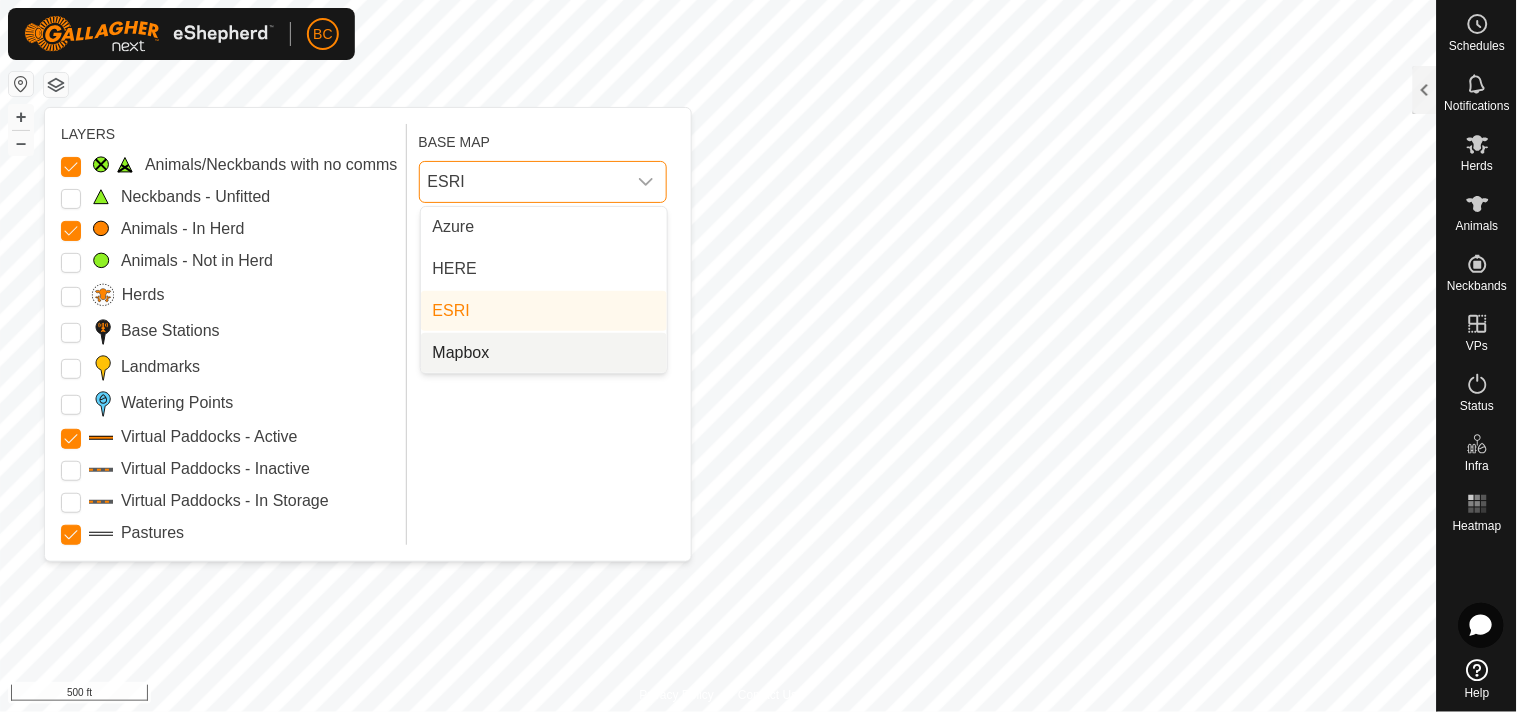 click on "Mapbox" at bounding box center [544, 353] 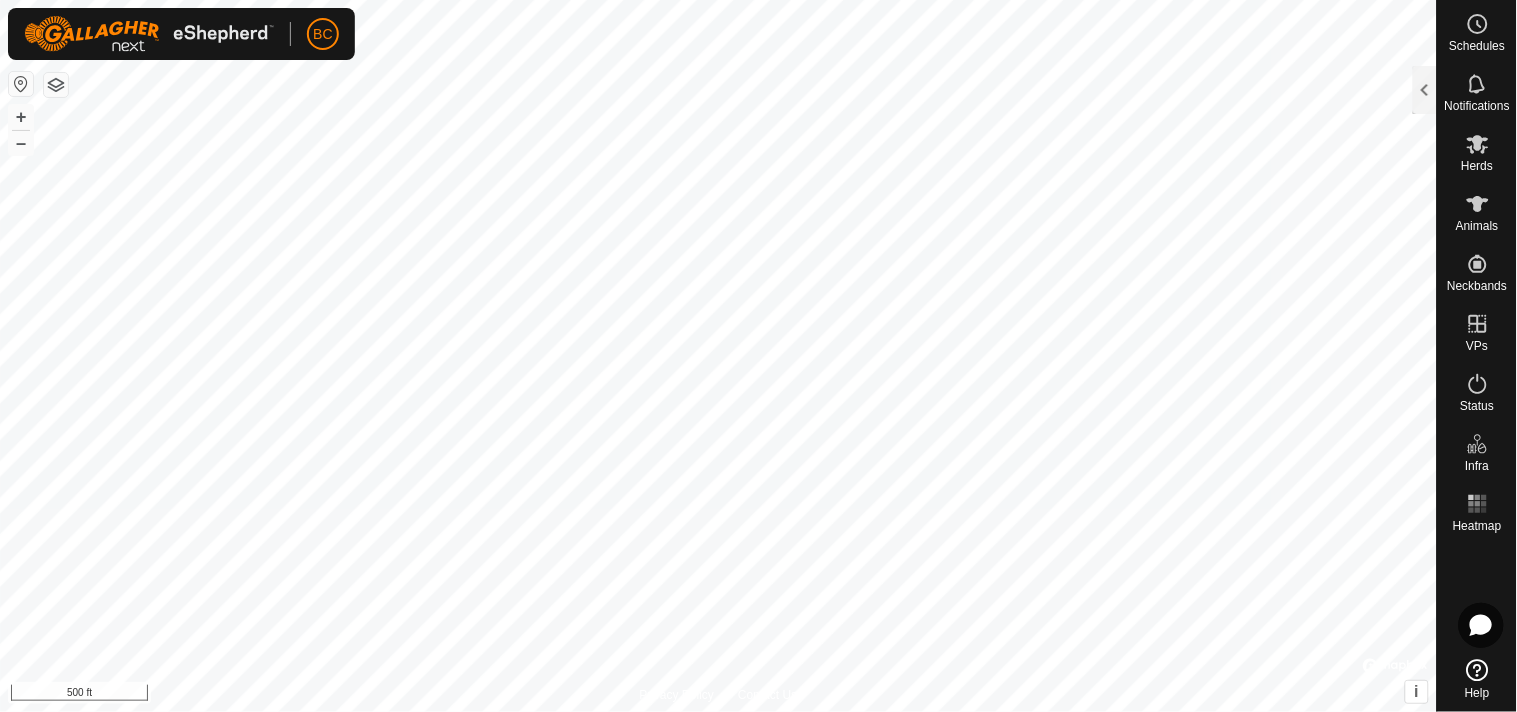 click 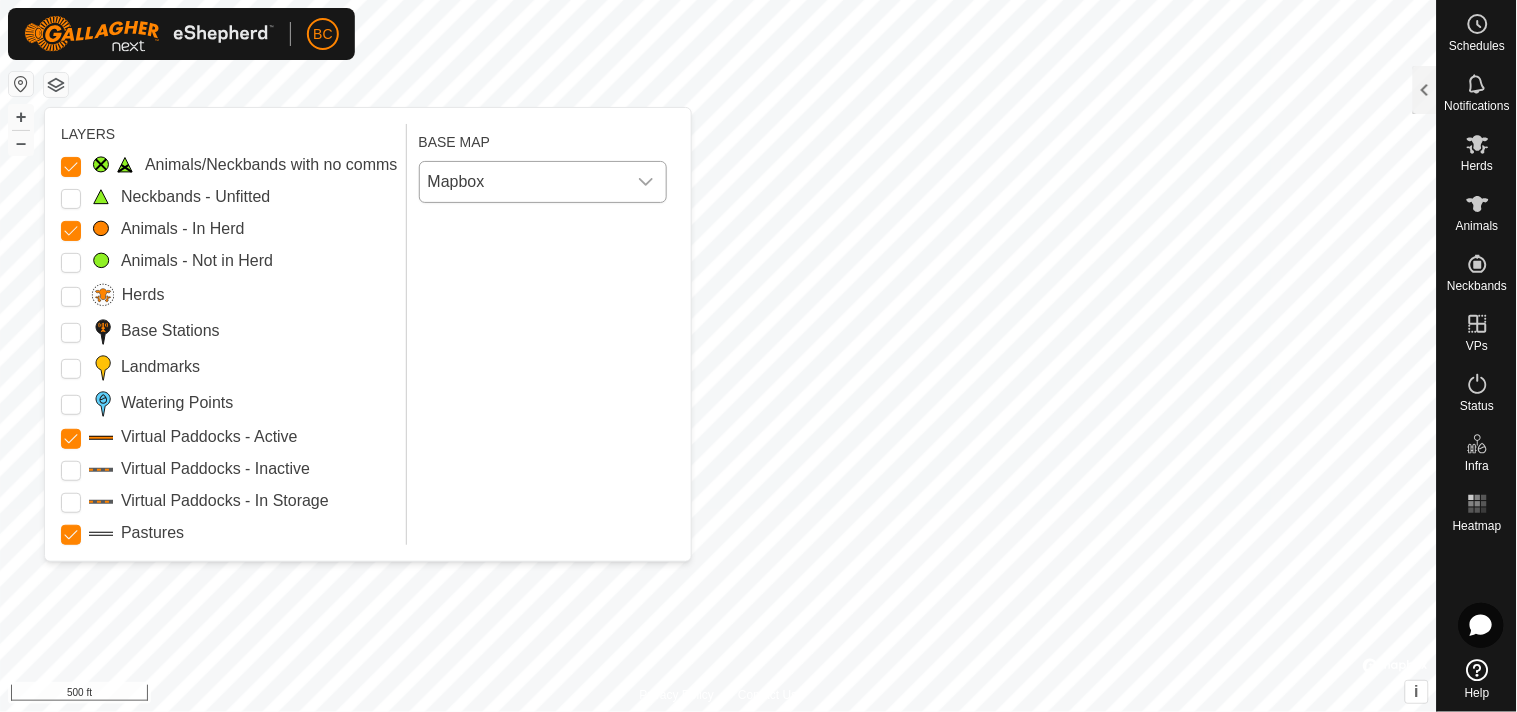 click 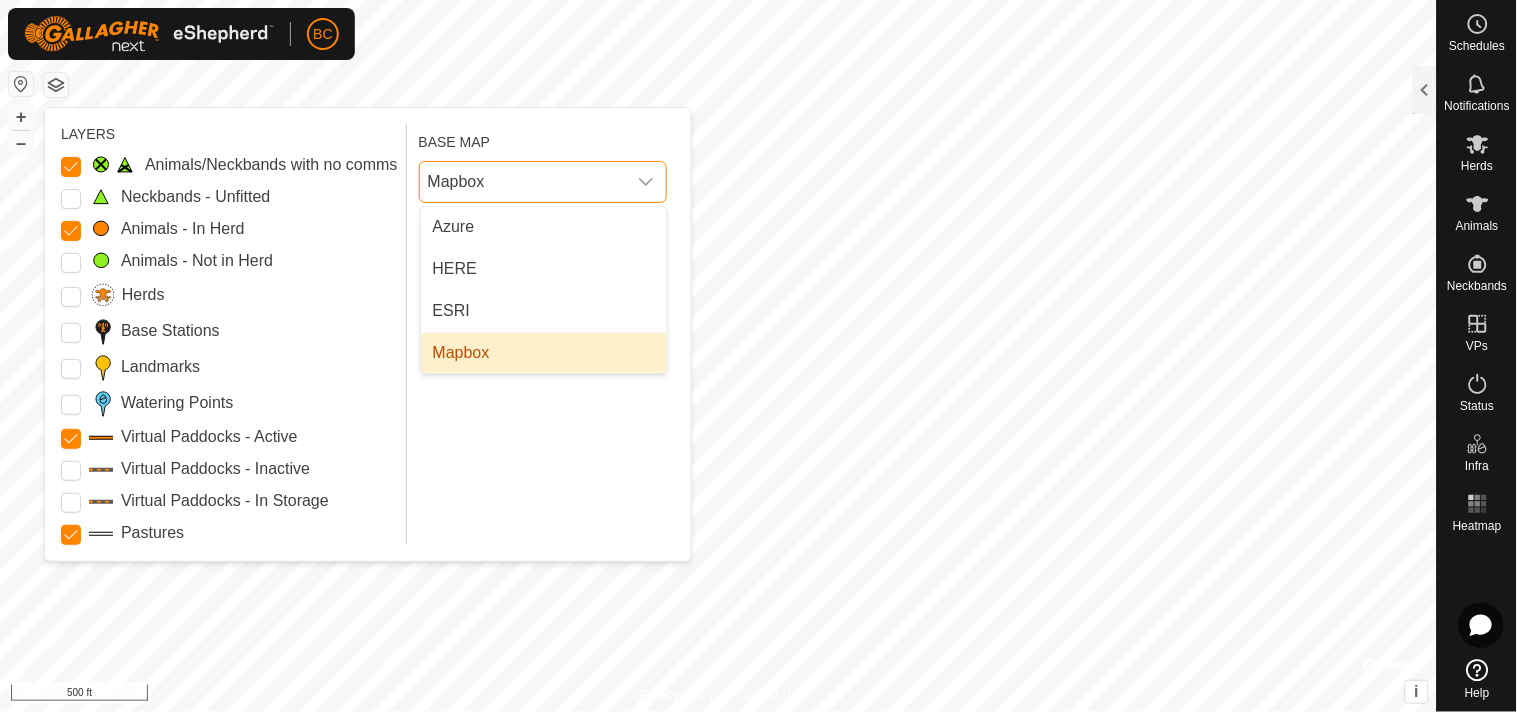 click 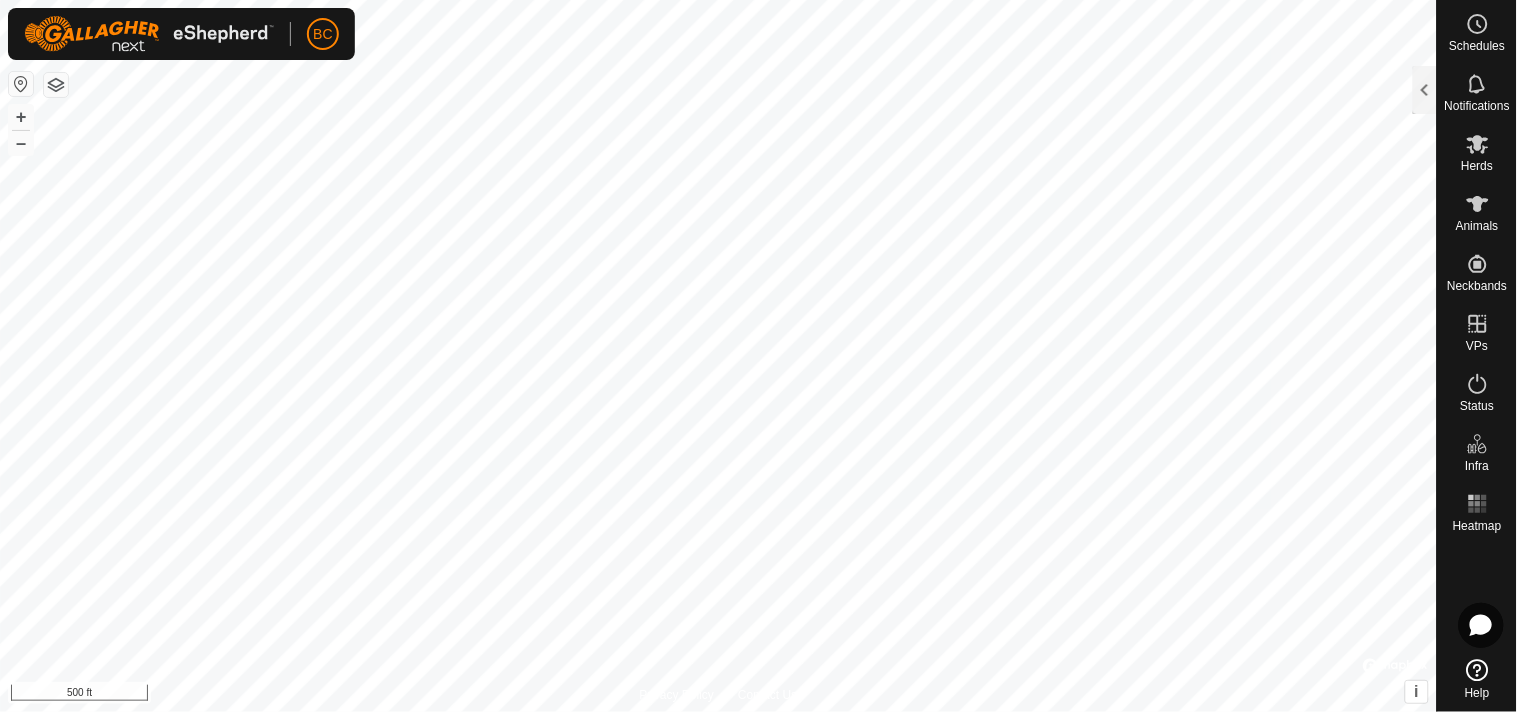 click at bounding box center (21, 84) 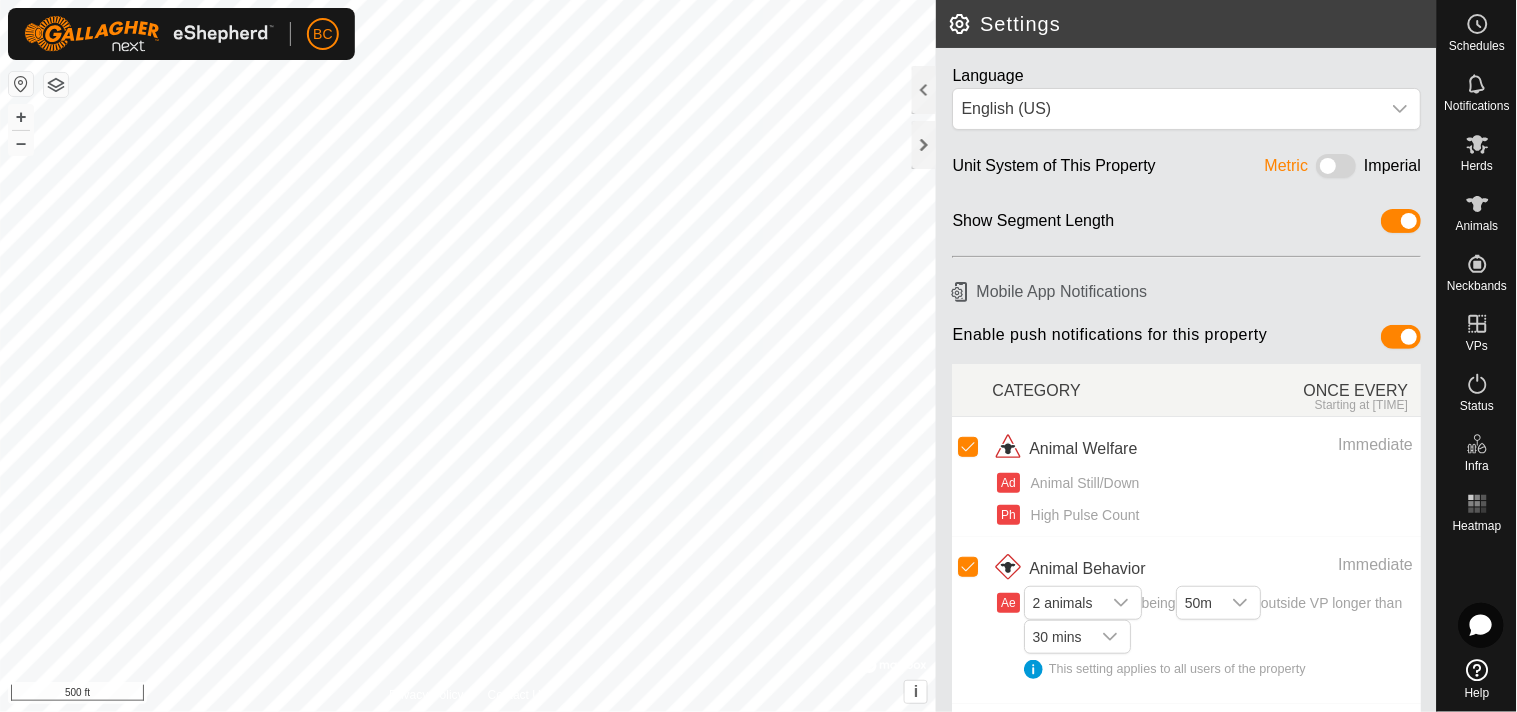 scroll, scrollTop: 0, scrollLeft: 0, axis: both 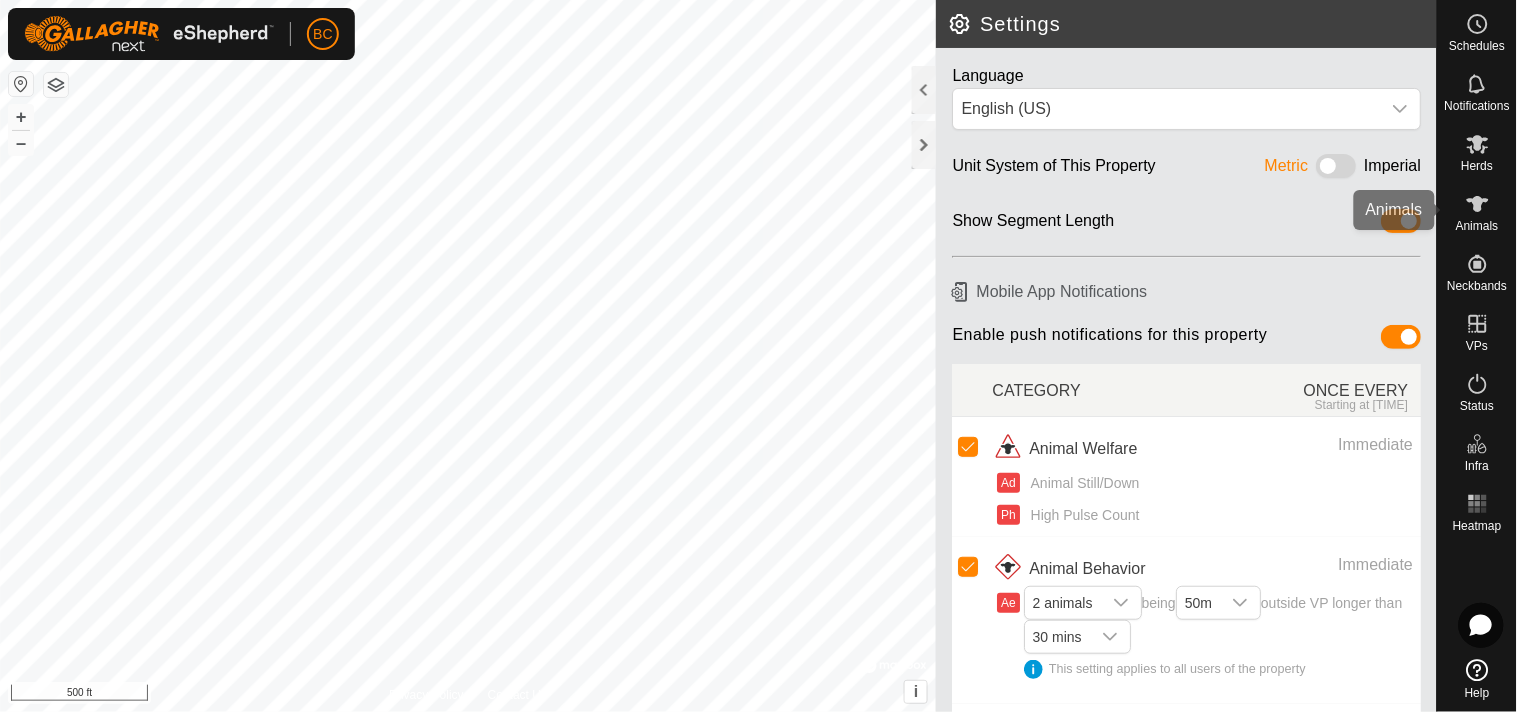 click at bounding box center [1478, 204] 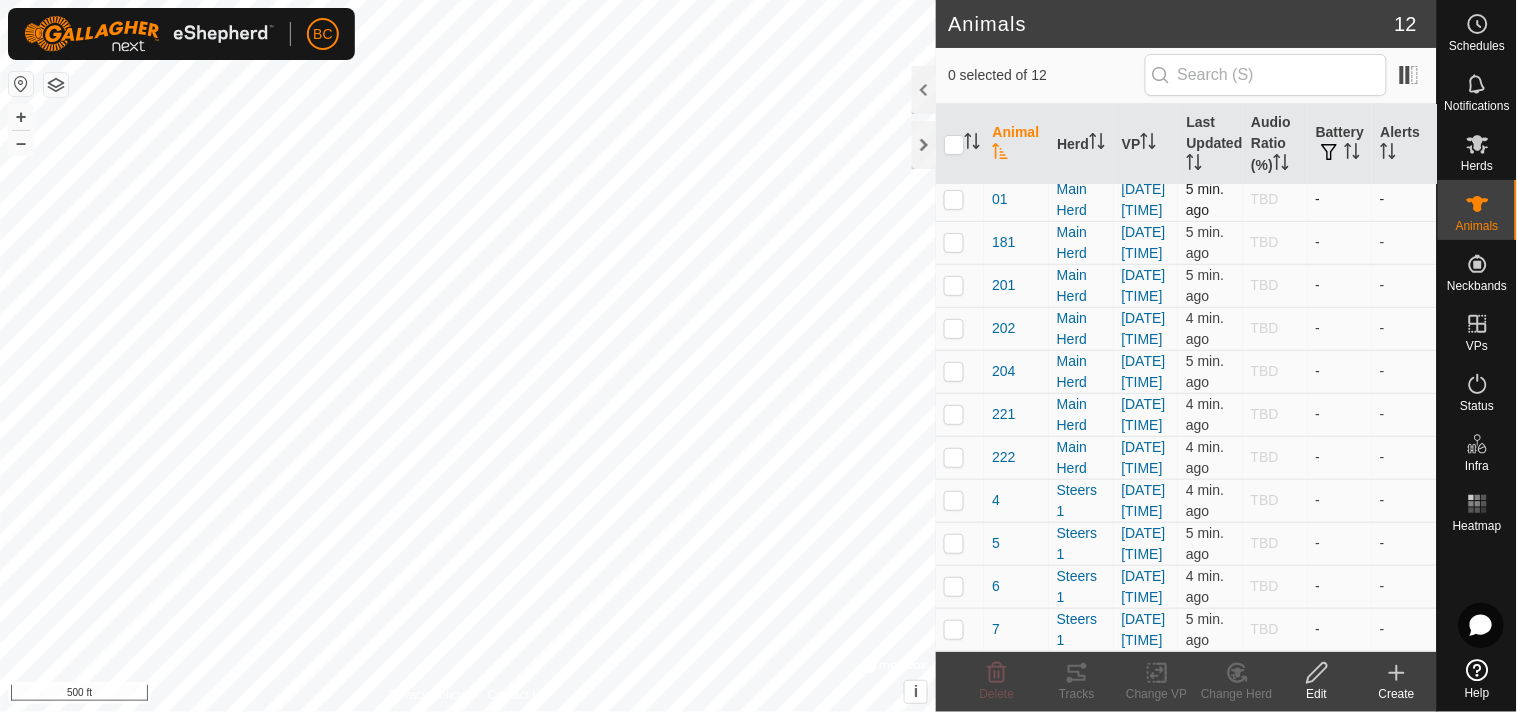scroll, scrollTop: 302, scrollLeft: 0, axis: vertical 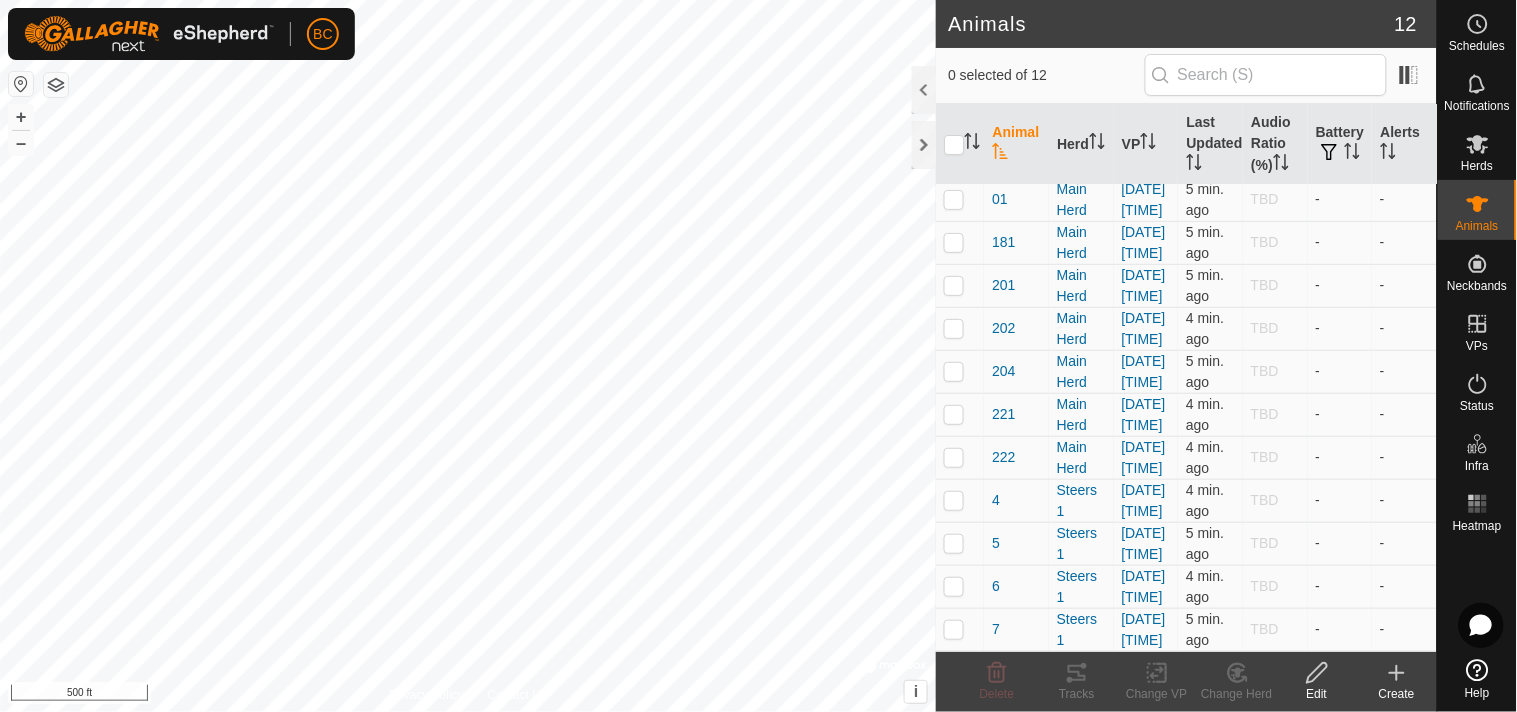 click 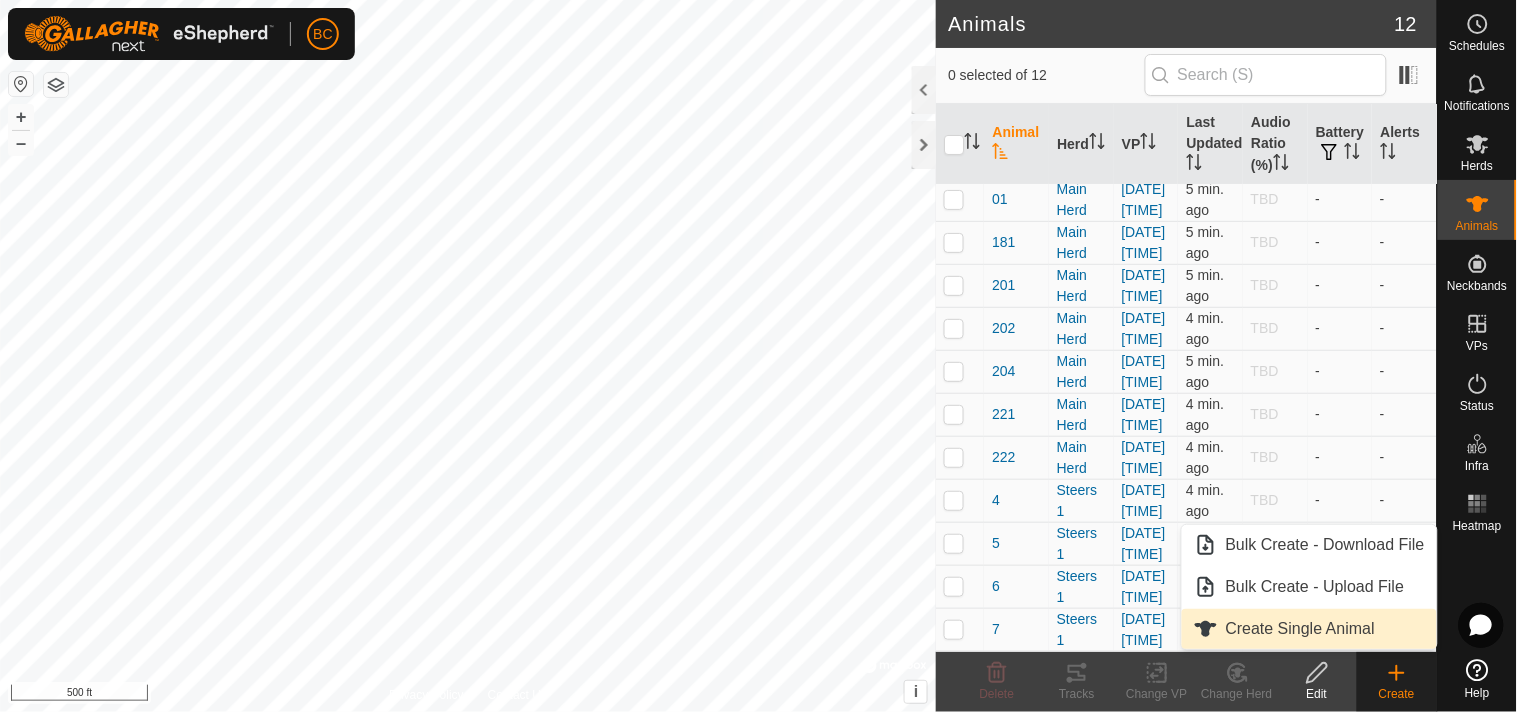 click on "Create Single Animal" at bounding box center [1309, 629] 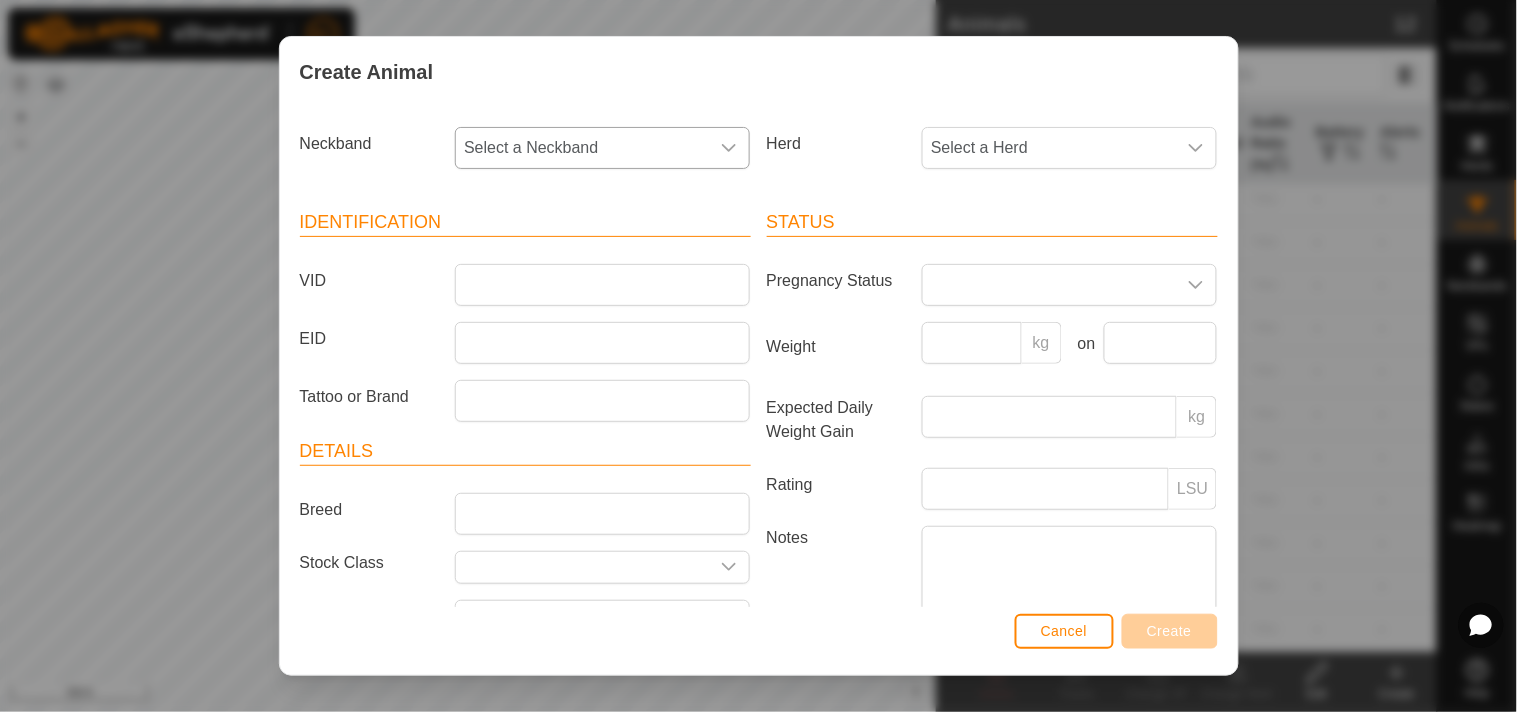 click 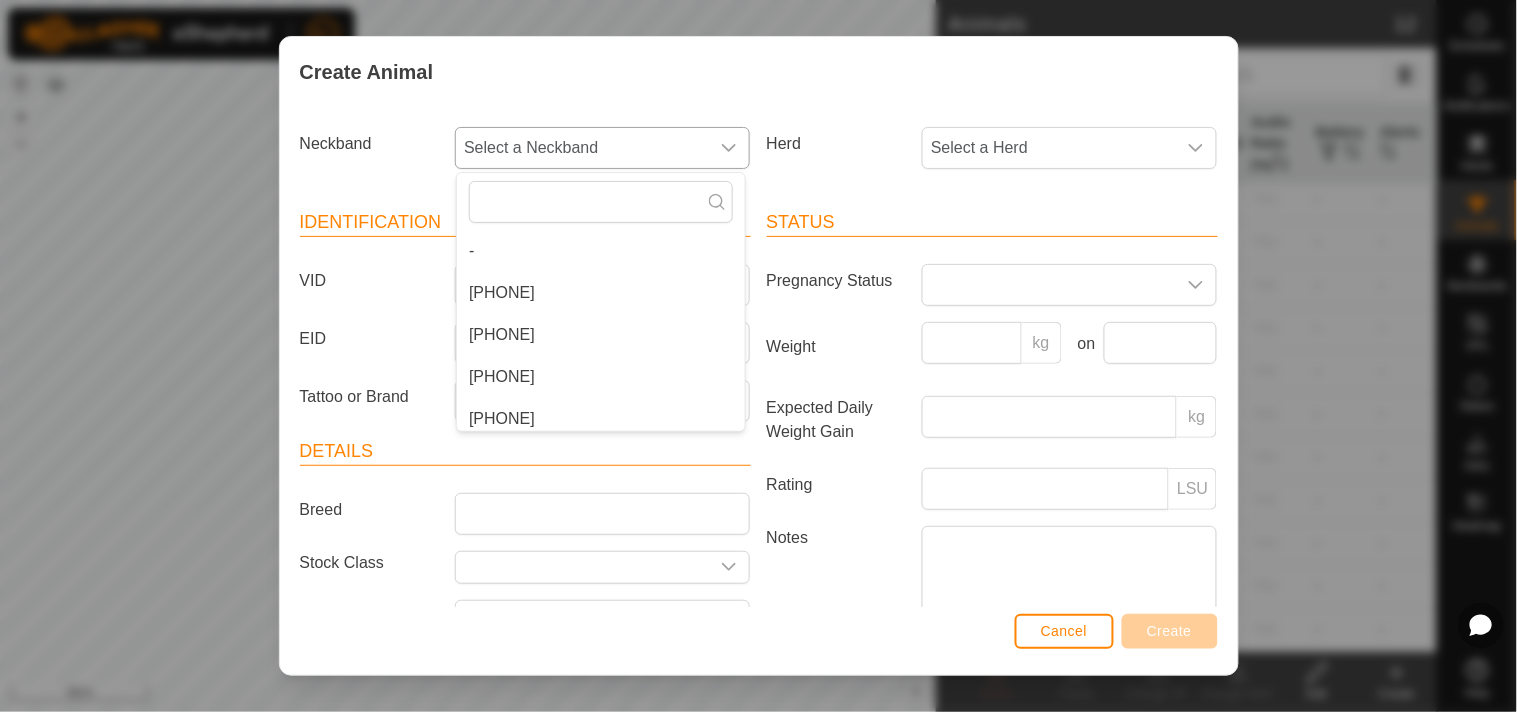 click on "[PHONE]" at bounding box center (601, 377) 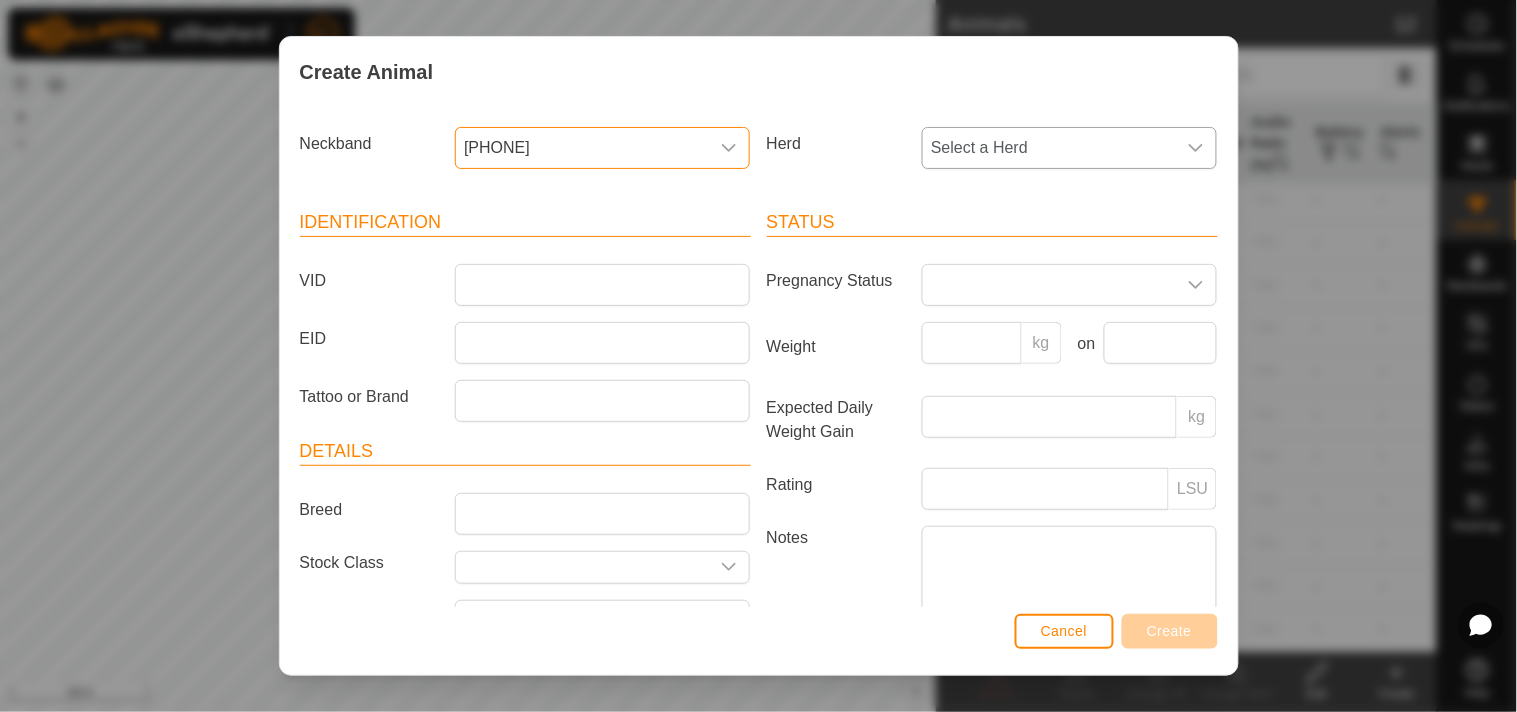 click on "Select a Herd" at bounding box center [1049, 148] 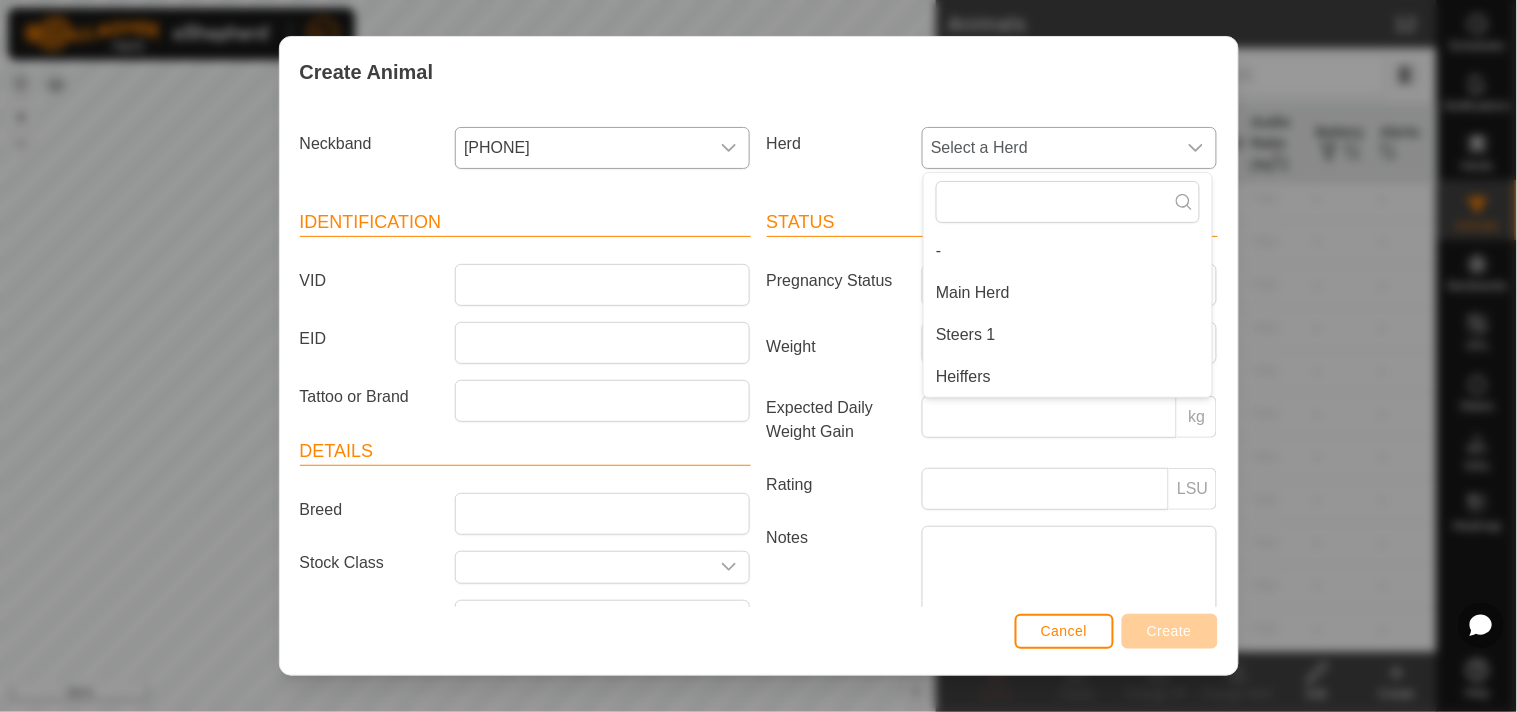 click on "Steers 1" at bounding box center [1068, 335] 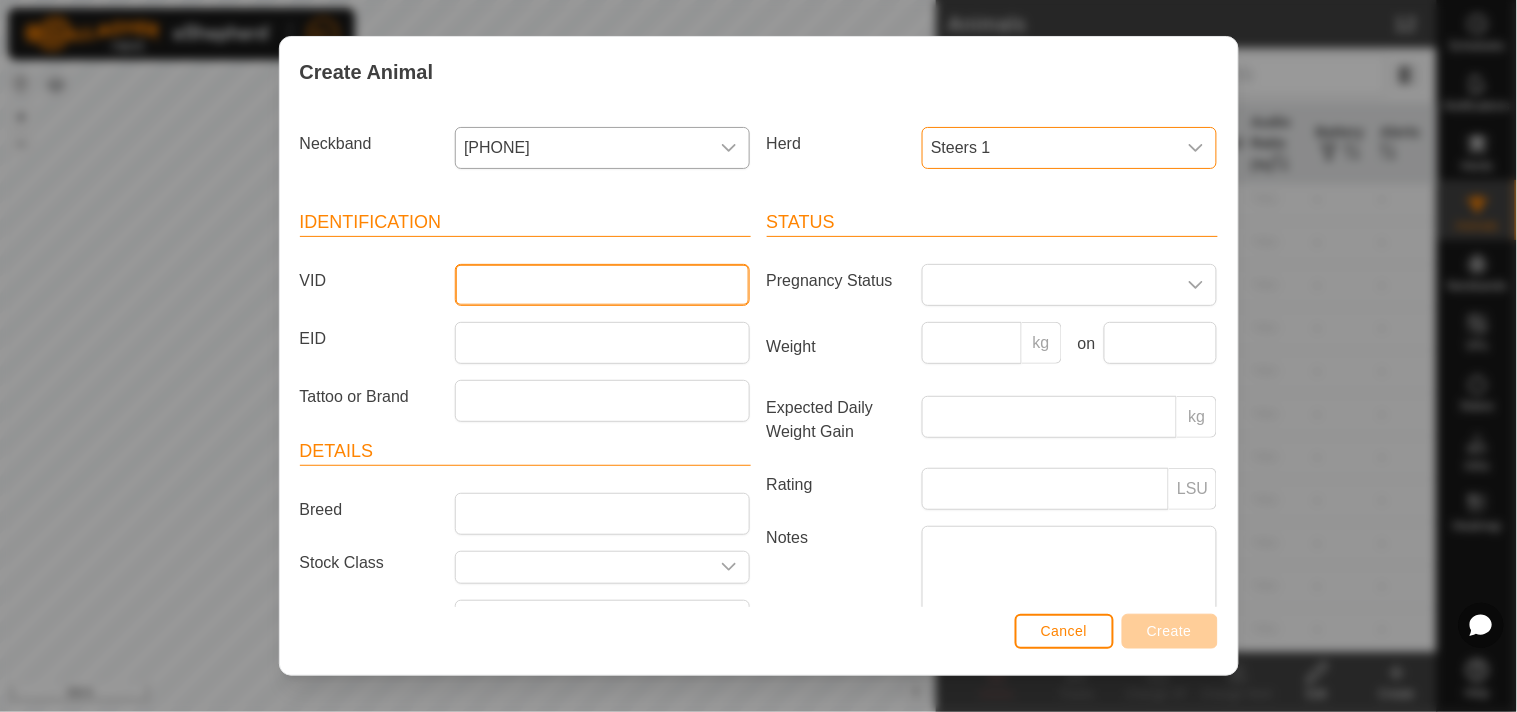 click on "VID" at bounding box center (602, 285) 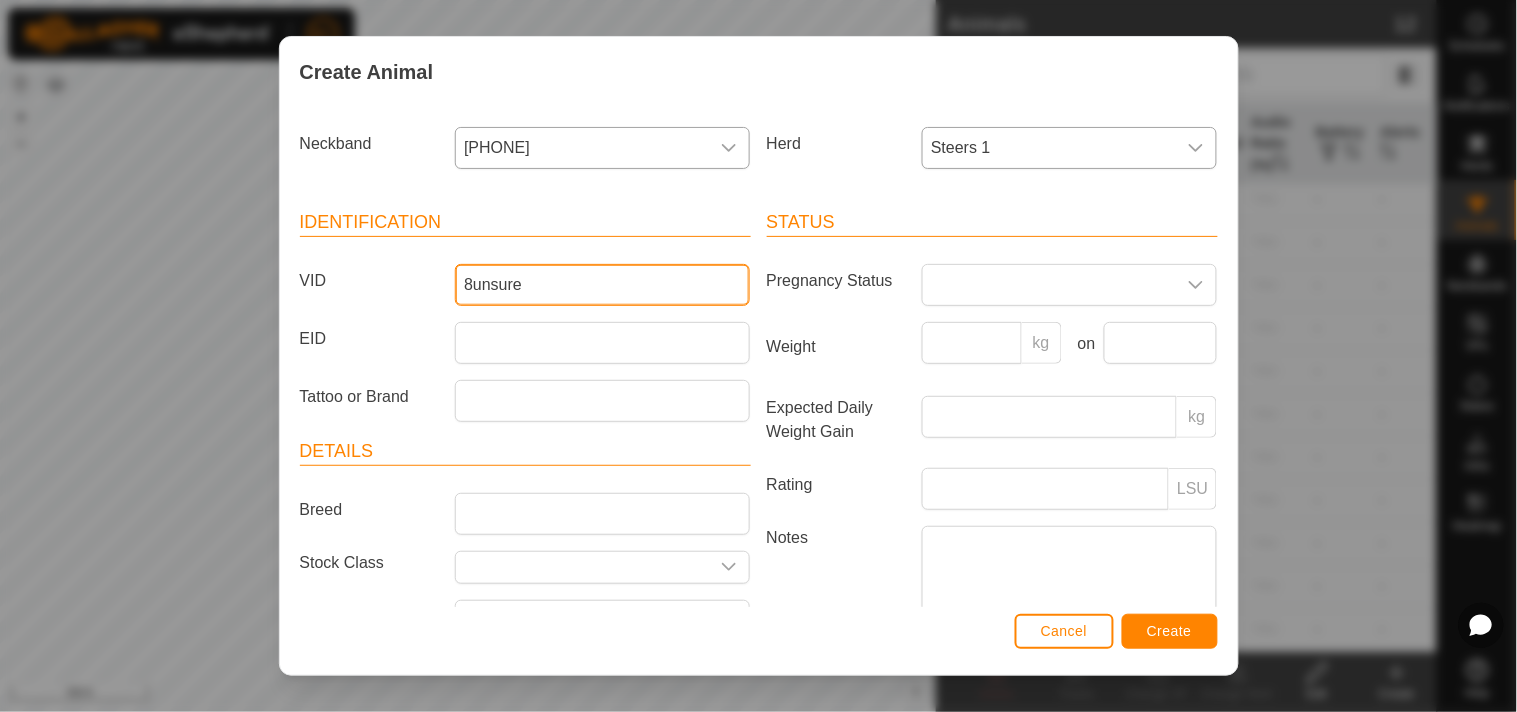 type on "8unsure" 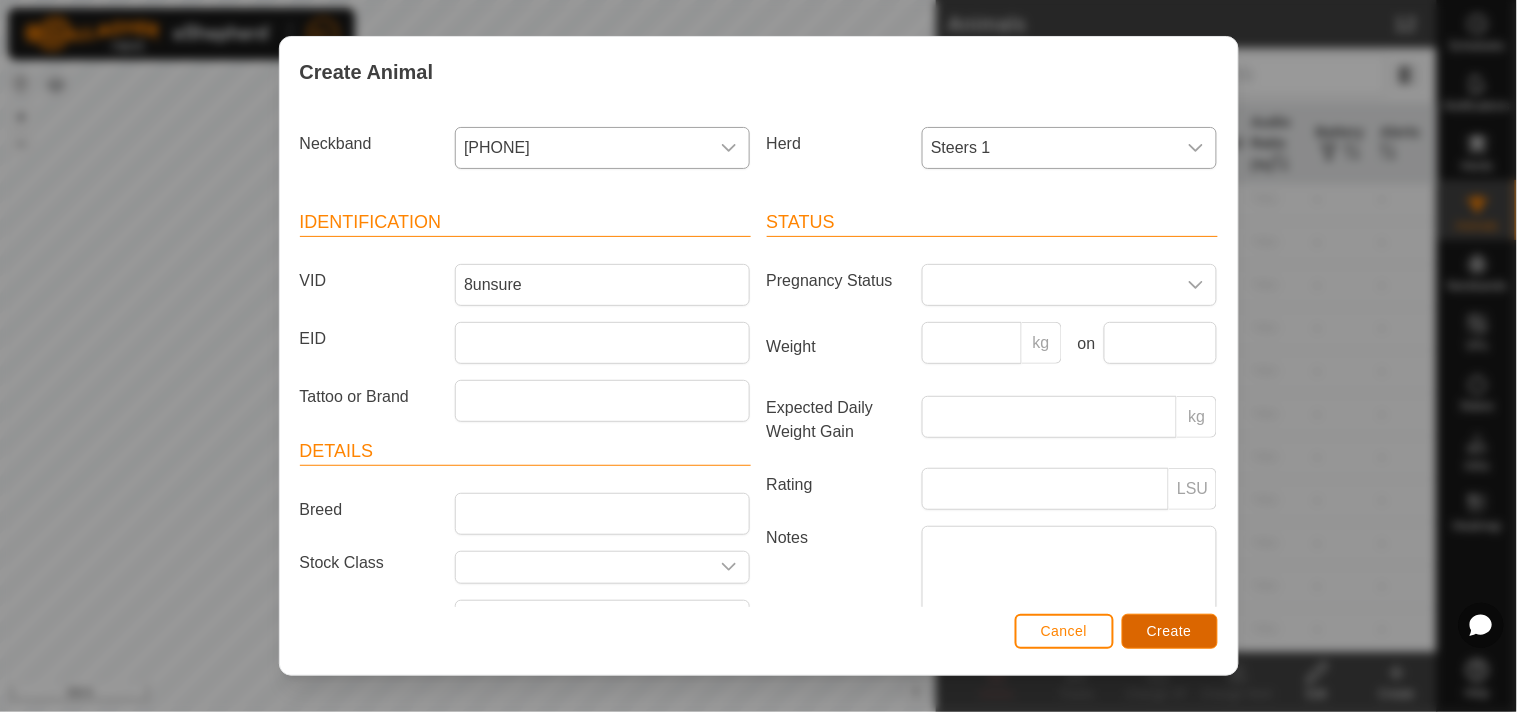 click on "Create" at bounding box center (1169, 631) 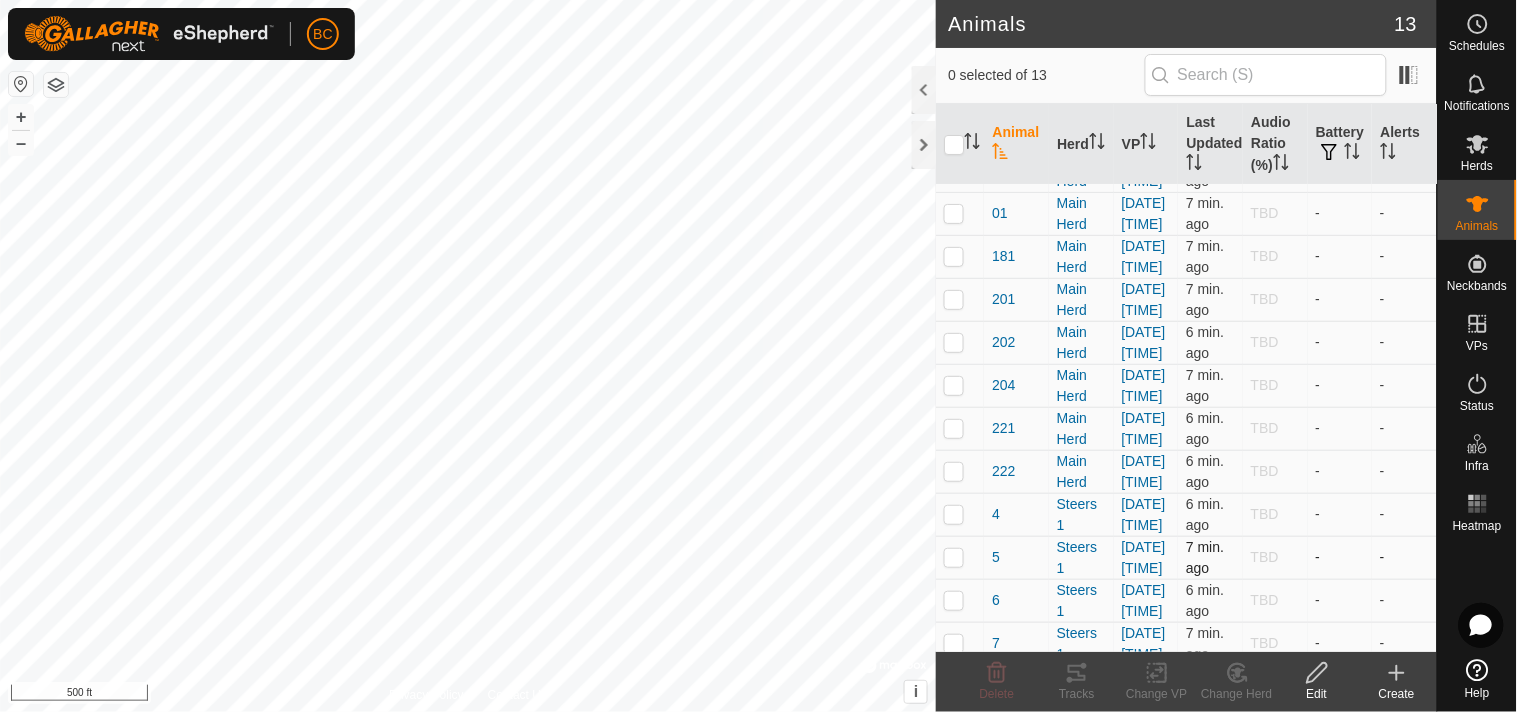 scroll, scrollTop: 0, scrollLeft: 0, axis: both 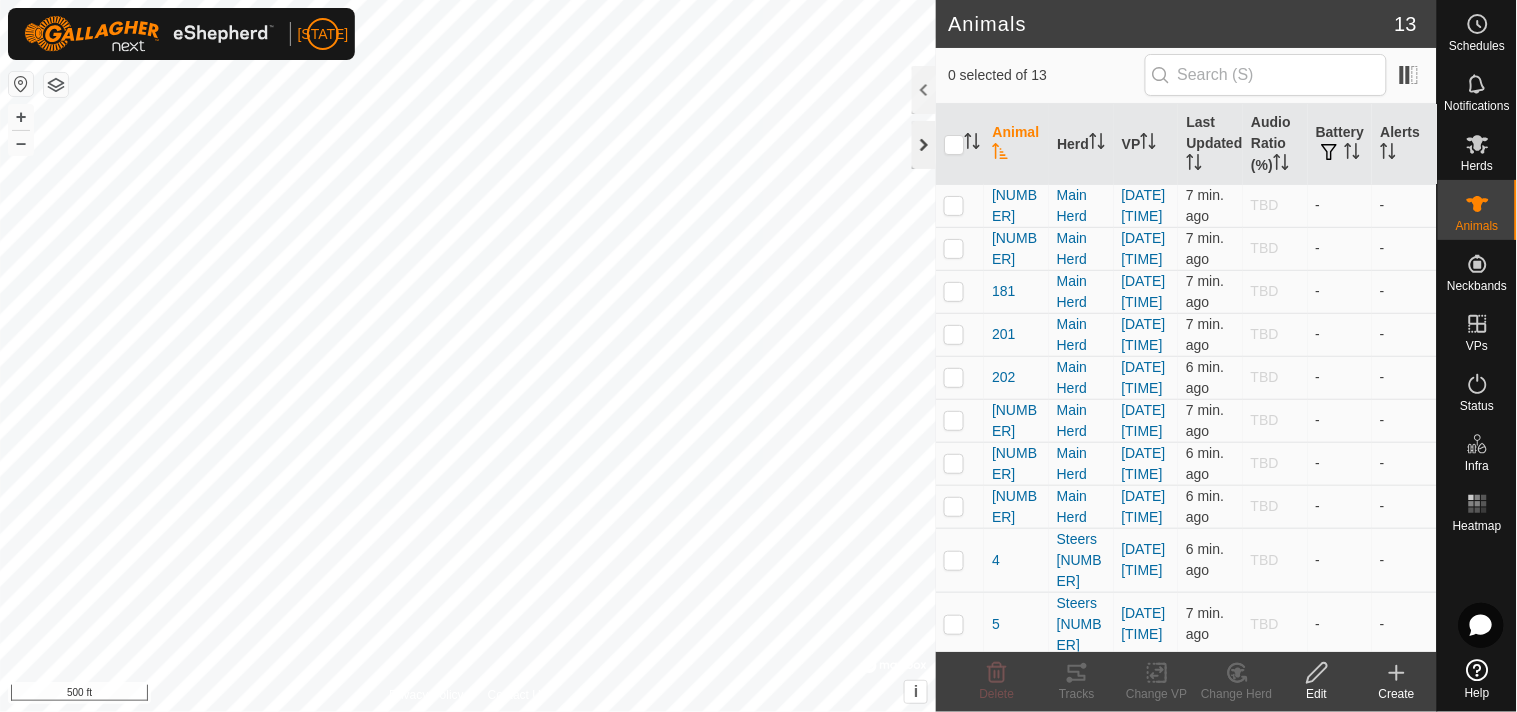 click 